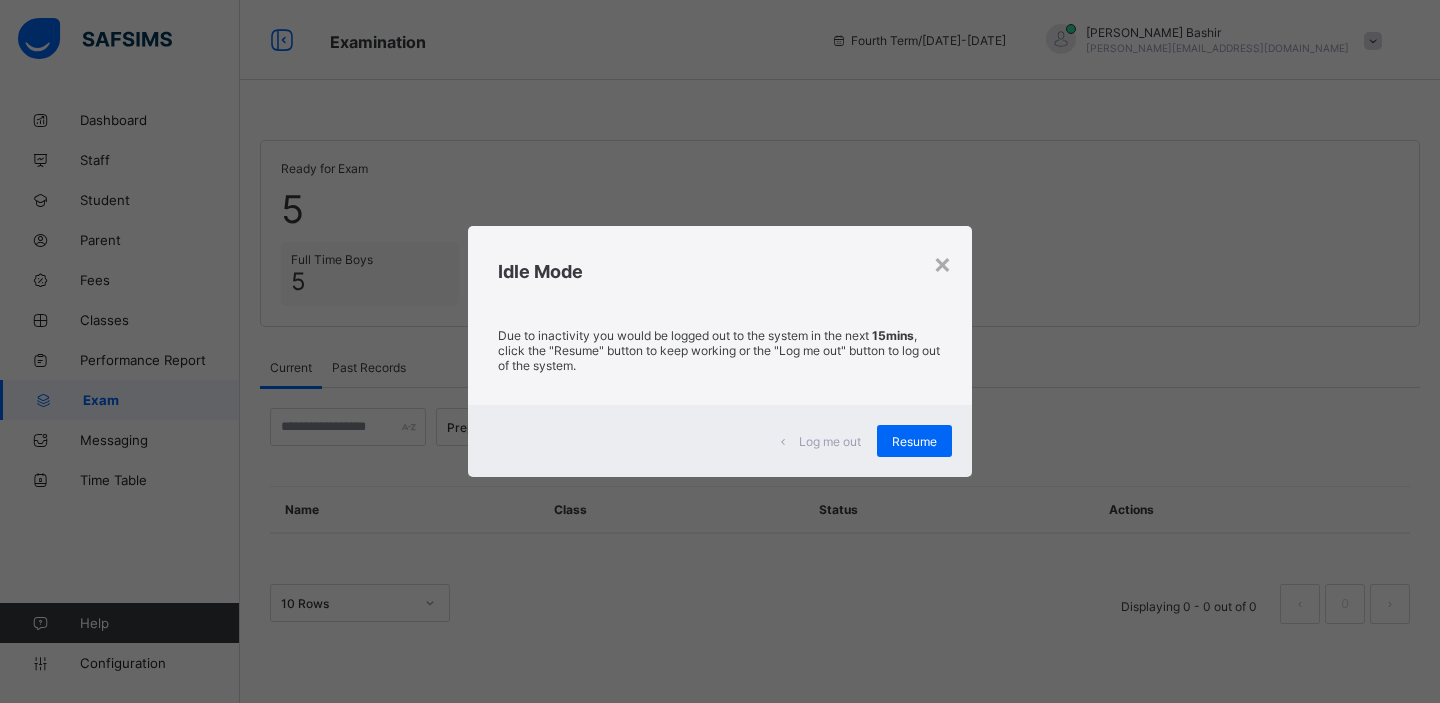 scroll, scrollTop: 0, scrollLeft: 0, axis: both 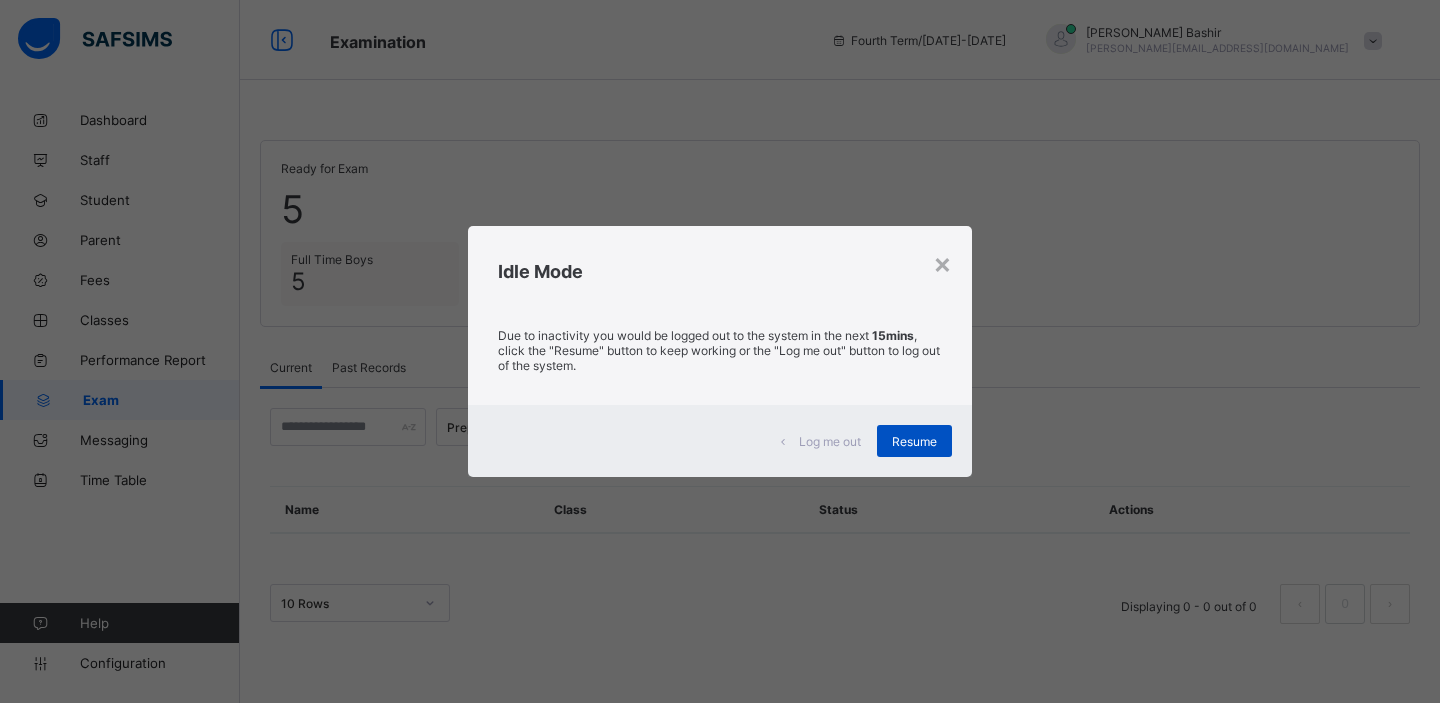 click on "Resume" at bounding box center [914, 441] 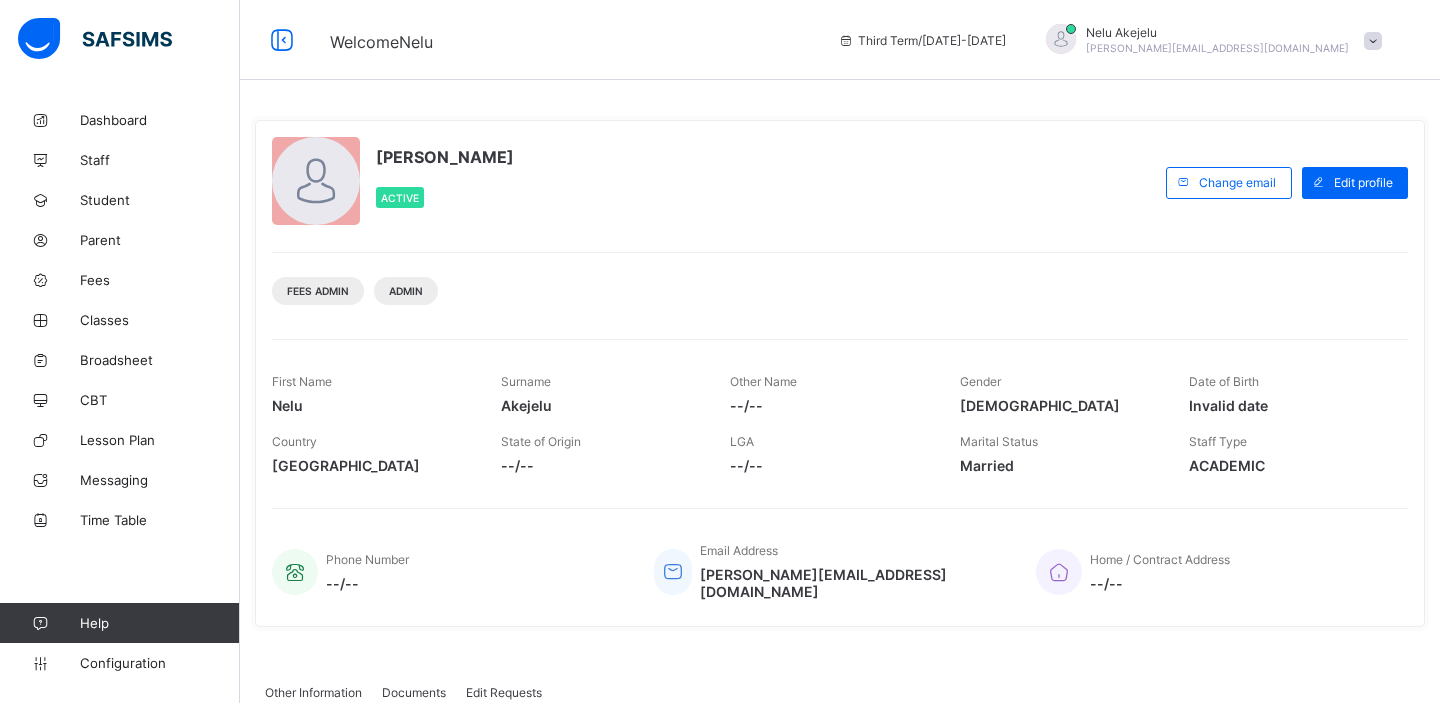 scroll, scrollTop: 0, scrollLeft: 0, axis: both 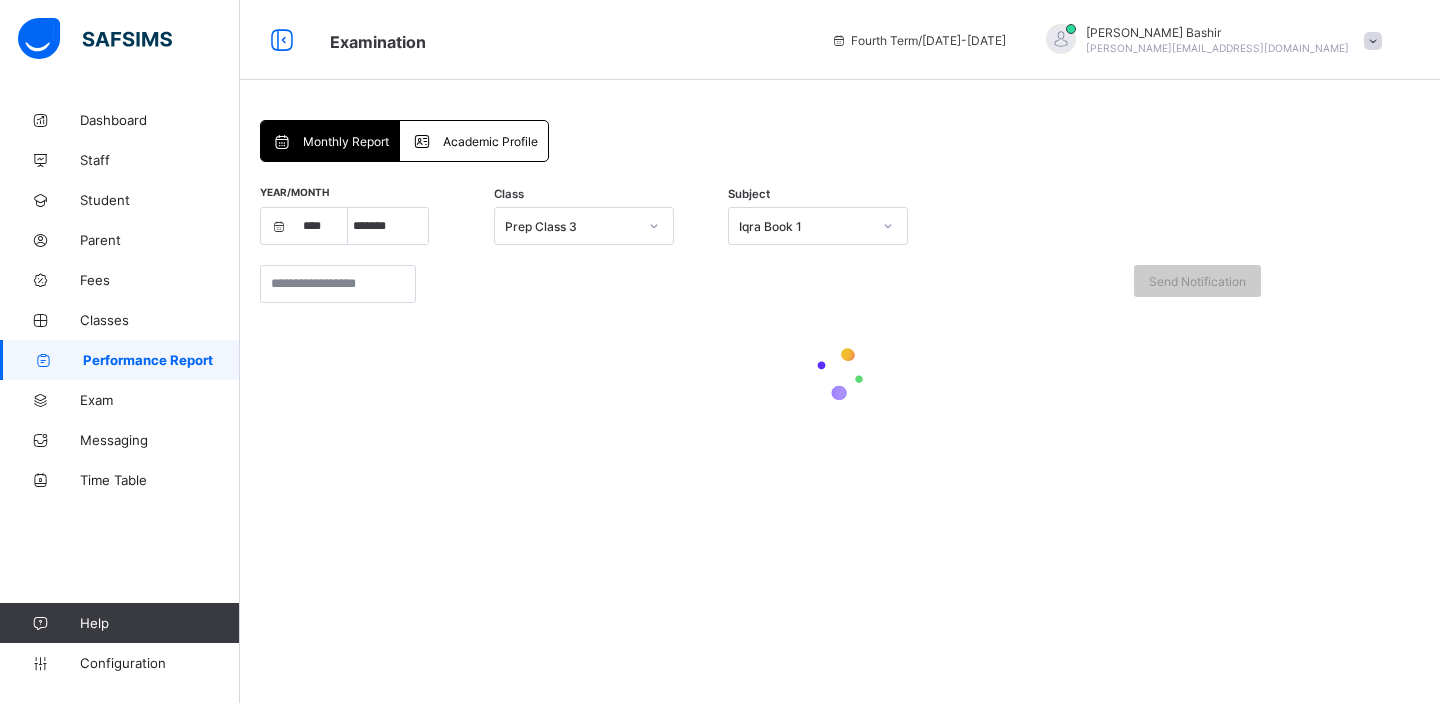select on "****" 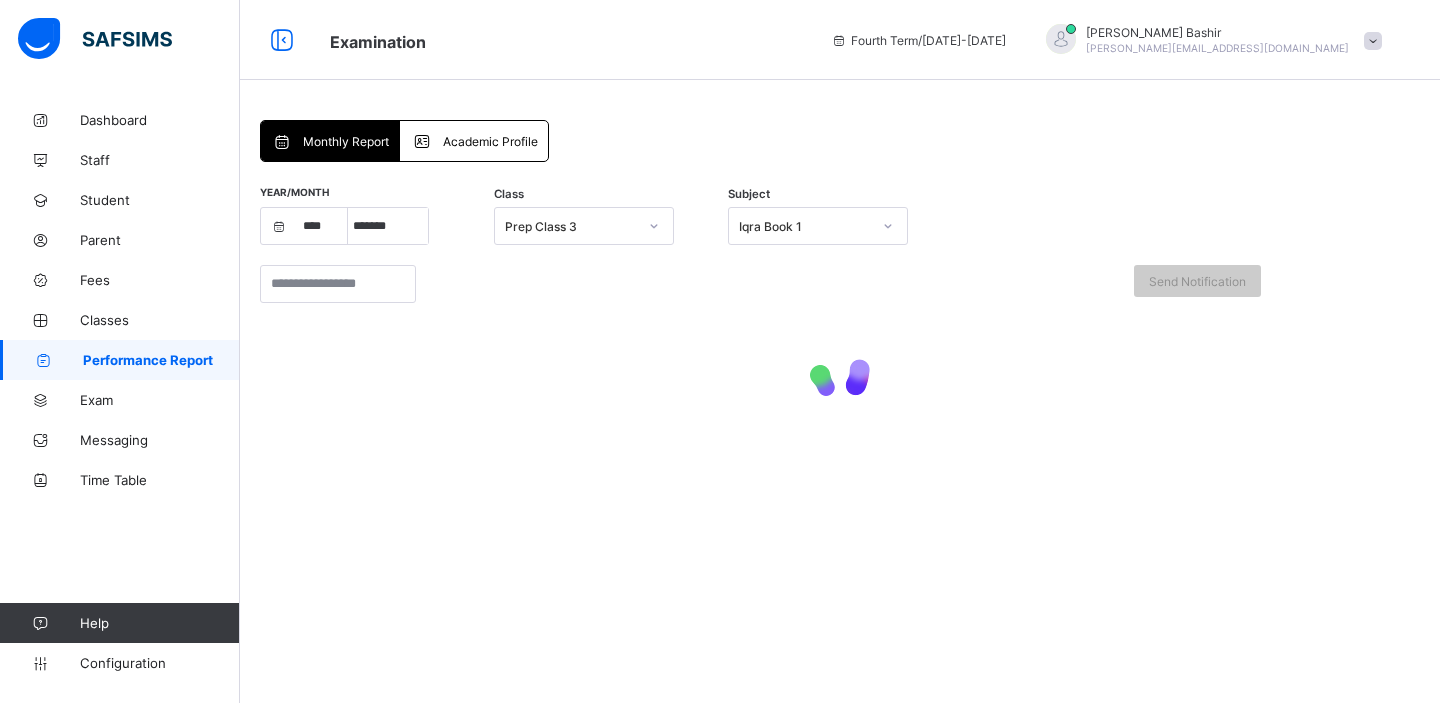 scroll, scrollTop: 0, scrollLeft: 0, axis: both 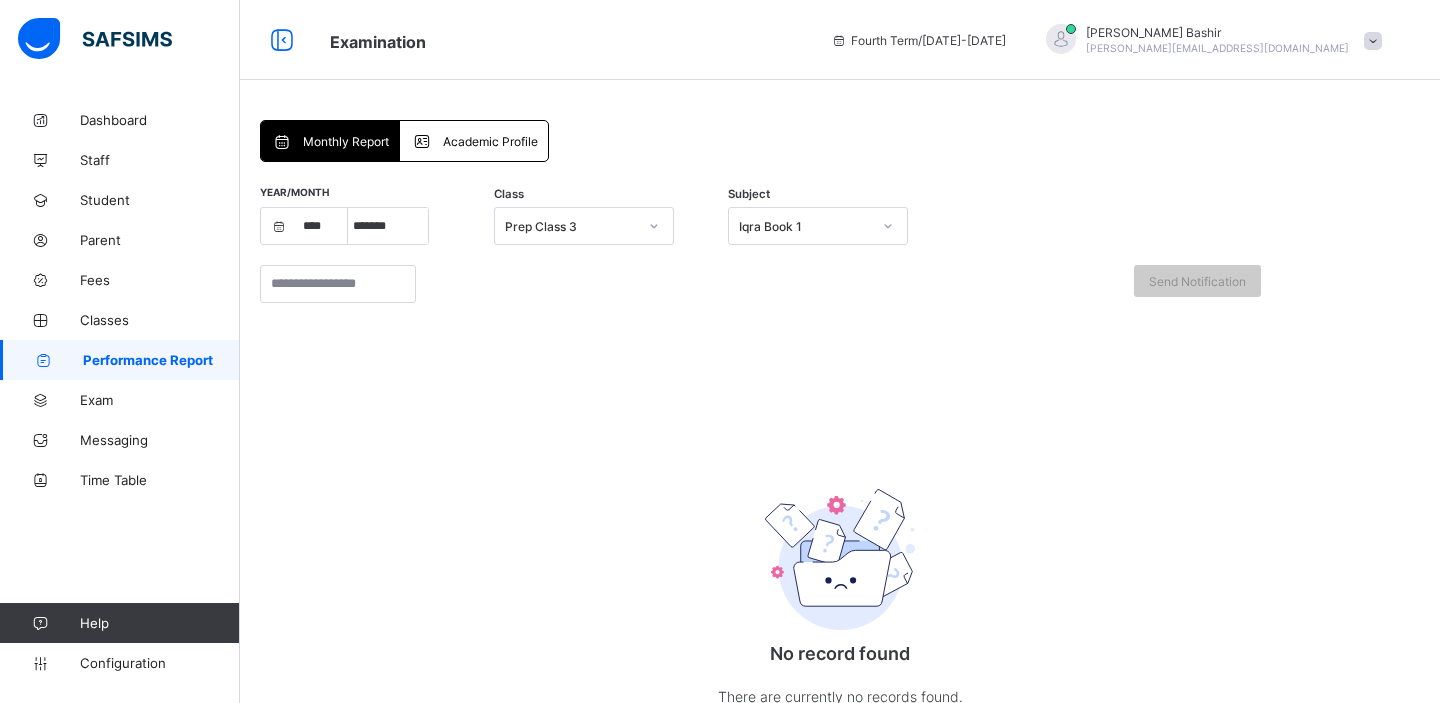 click on "Prep Class 3" at bounding box center [565, 226] 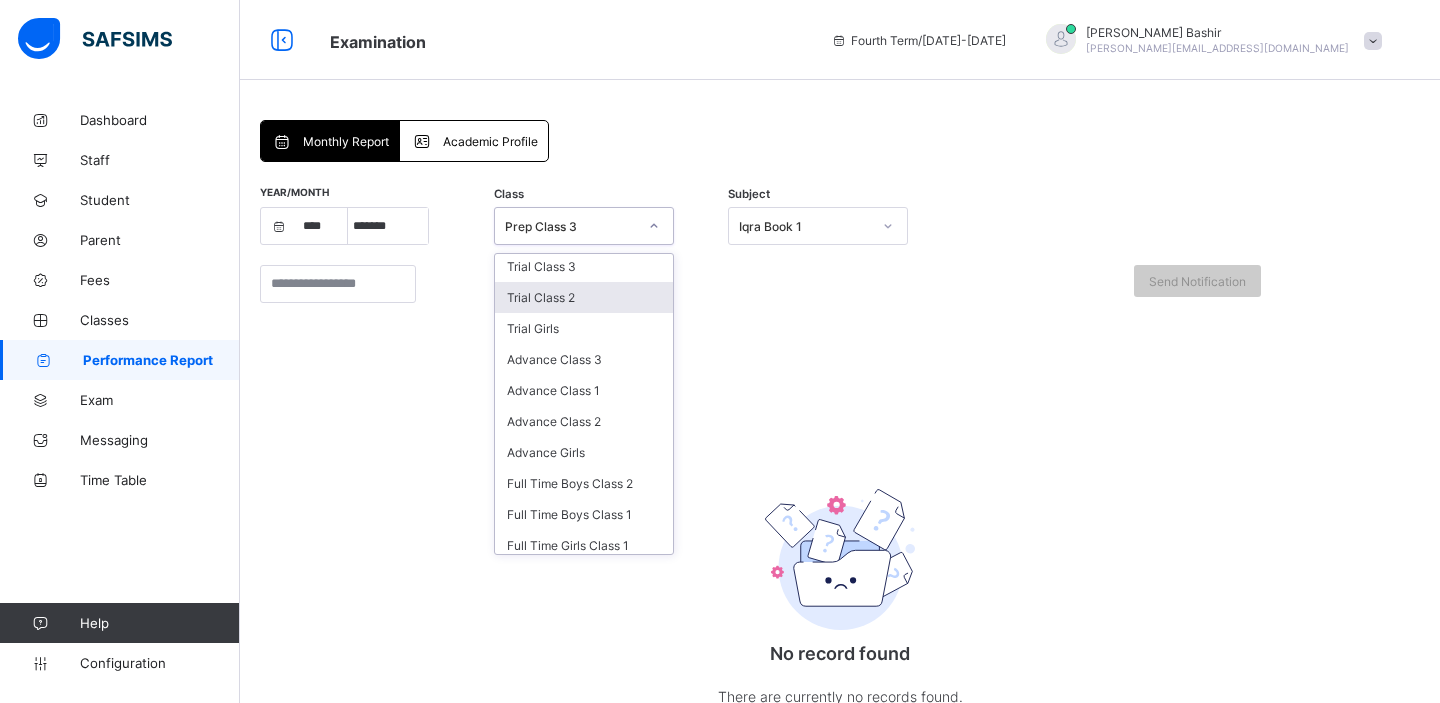scroll, scrollTop: 0, scrollLeft: 0, axis: both 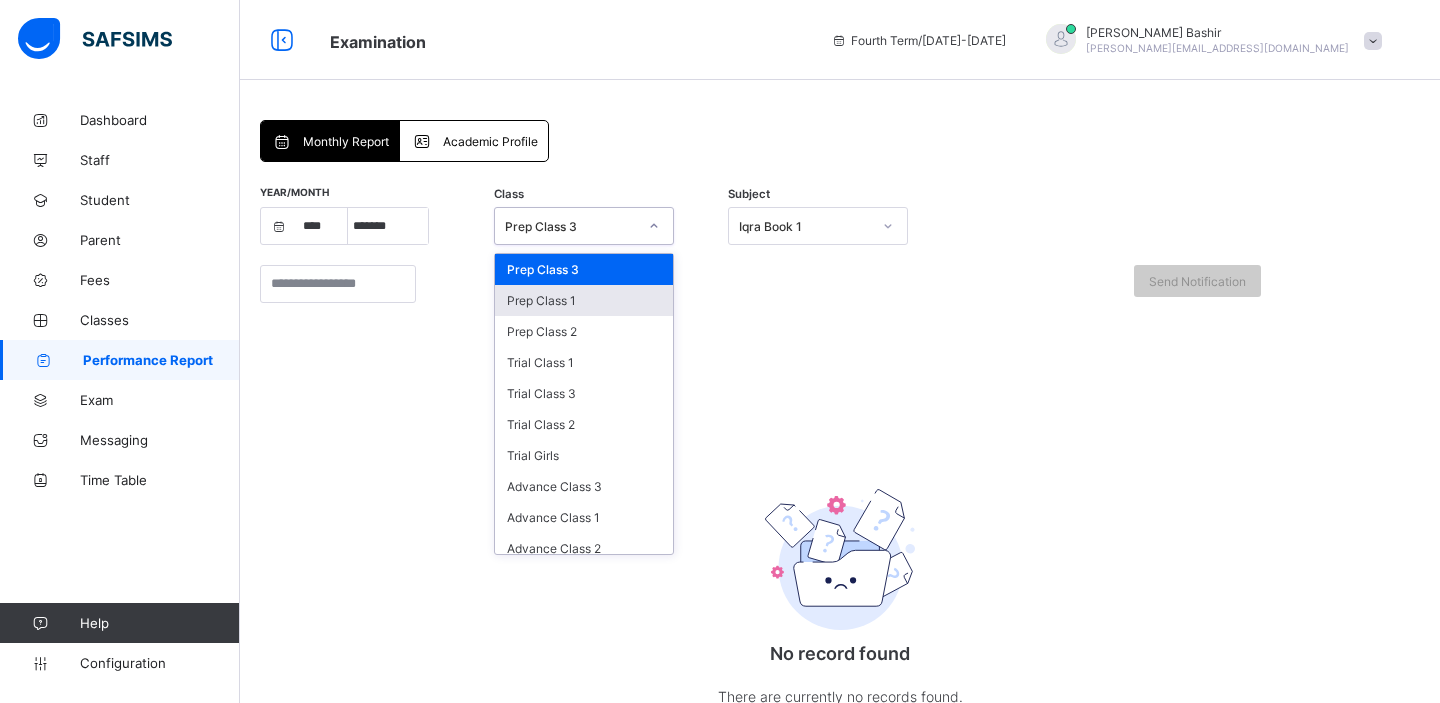 click on "Prep Class 1" at bounding box center (584, 300) 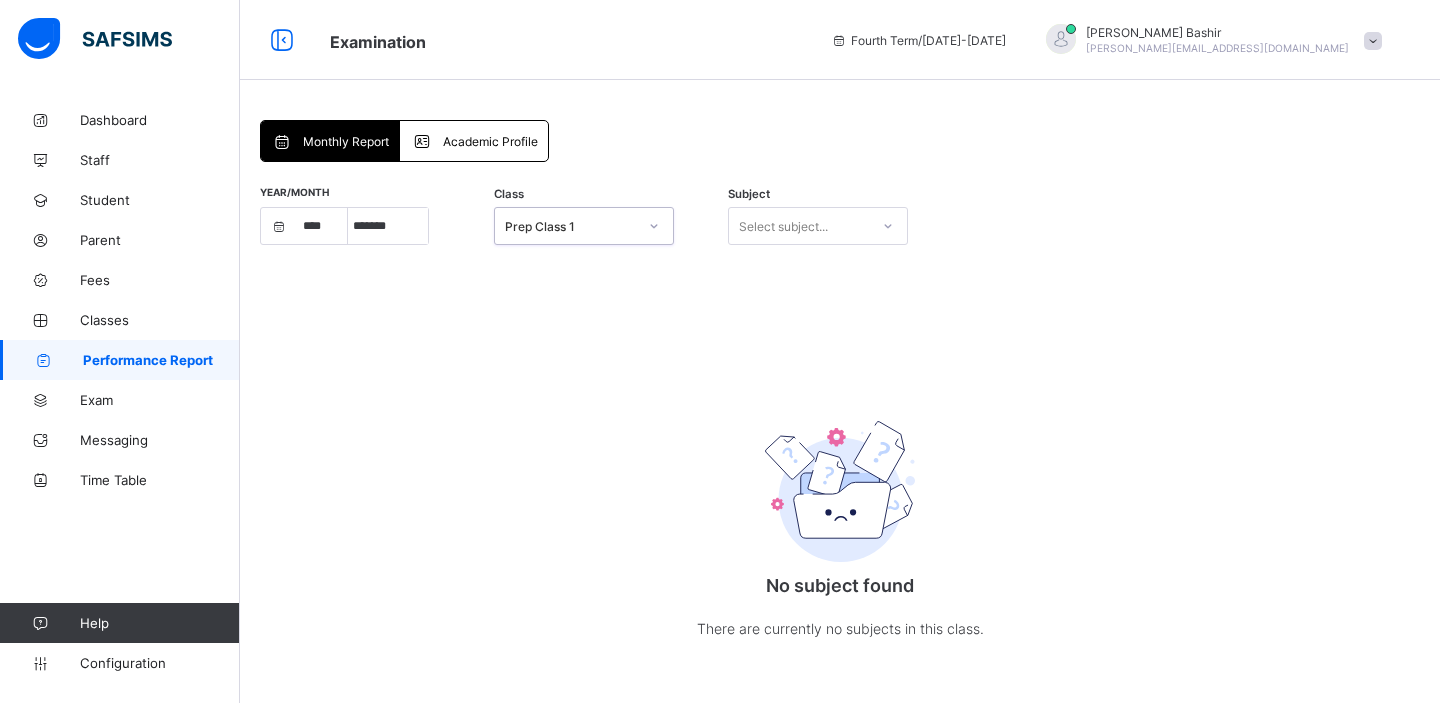 click on "Select subject..." at bounding box center (783, 226) 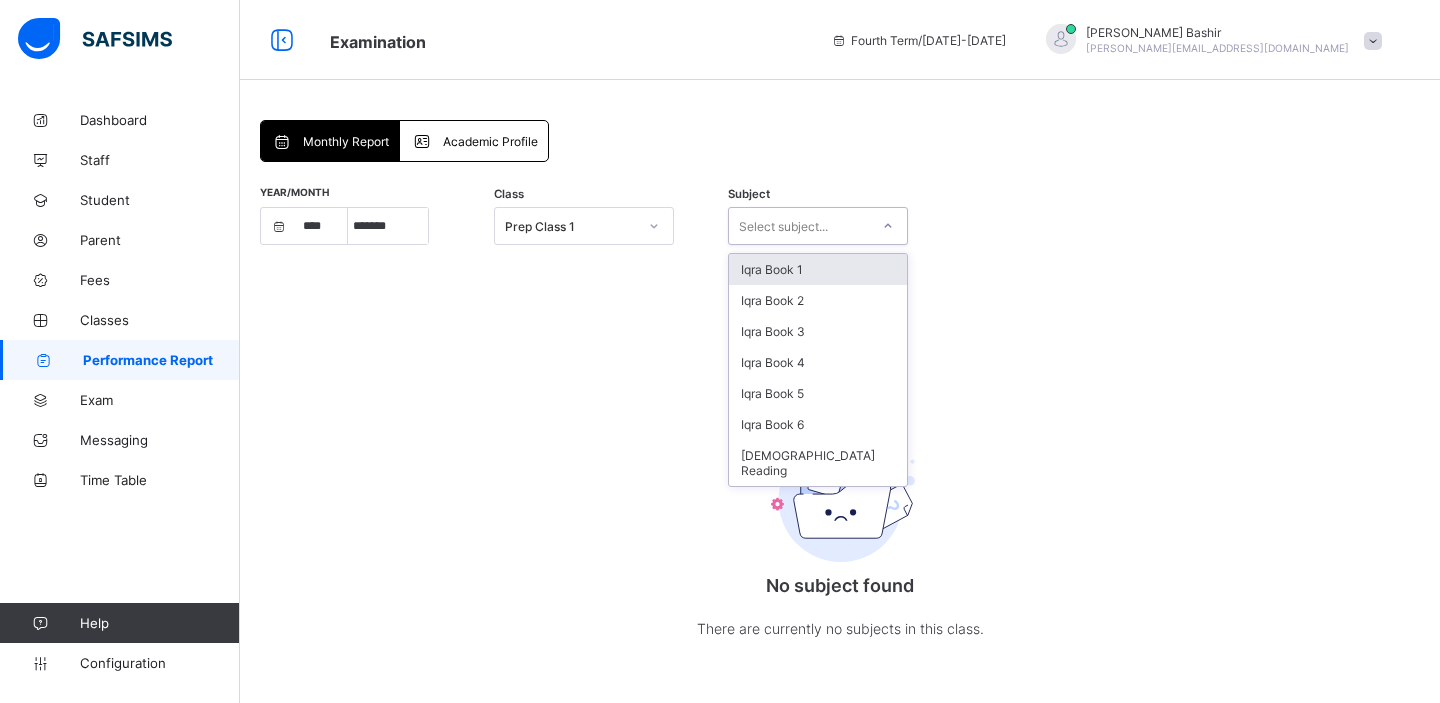 click on "Iqra Book 1" at bounding box center (818, 269) 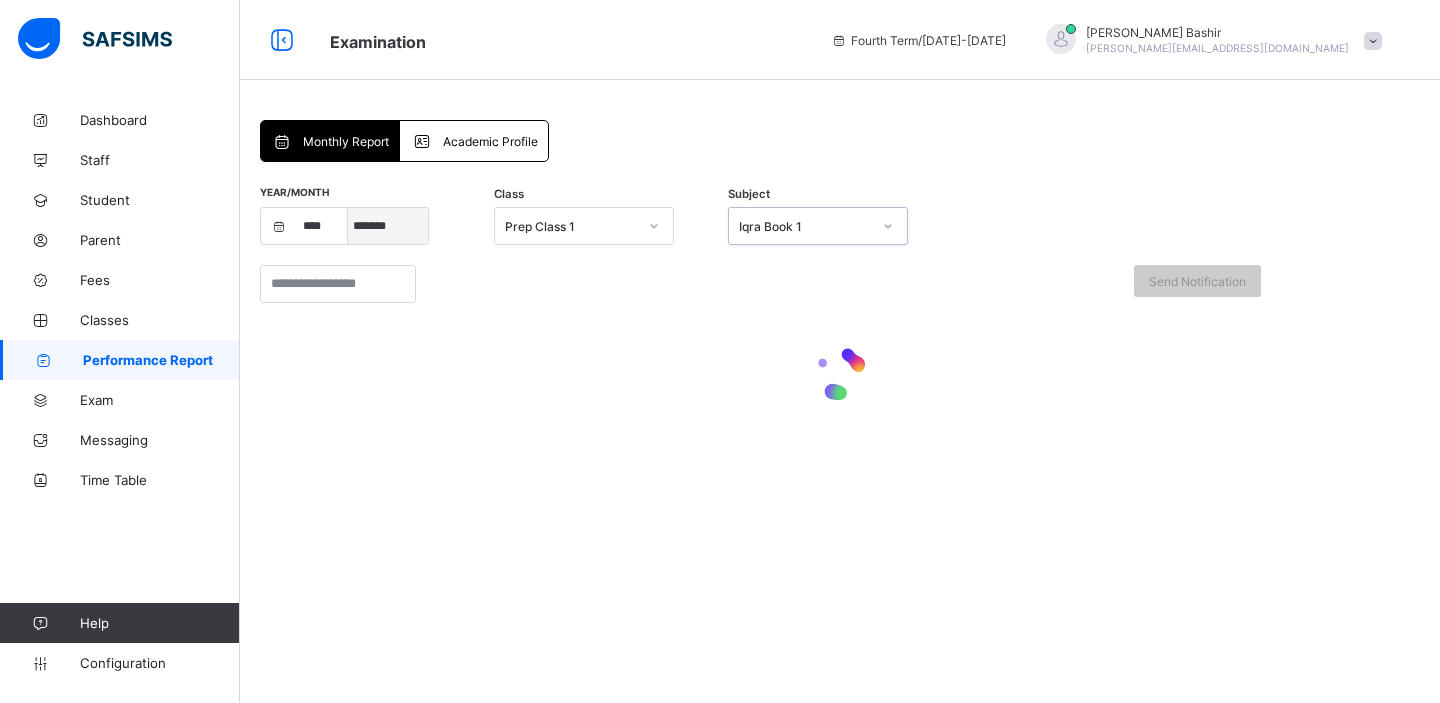 click on "***** ******* ******** ***** ***** *** **** **** ****** ********* ******* ******** ********" at bounding box center [388, 226] 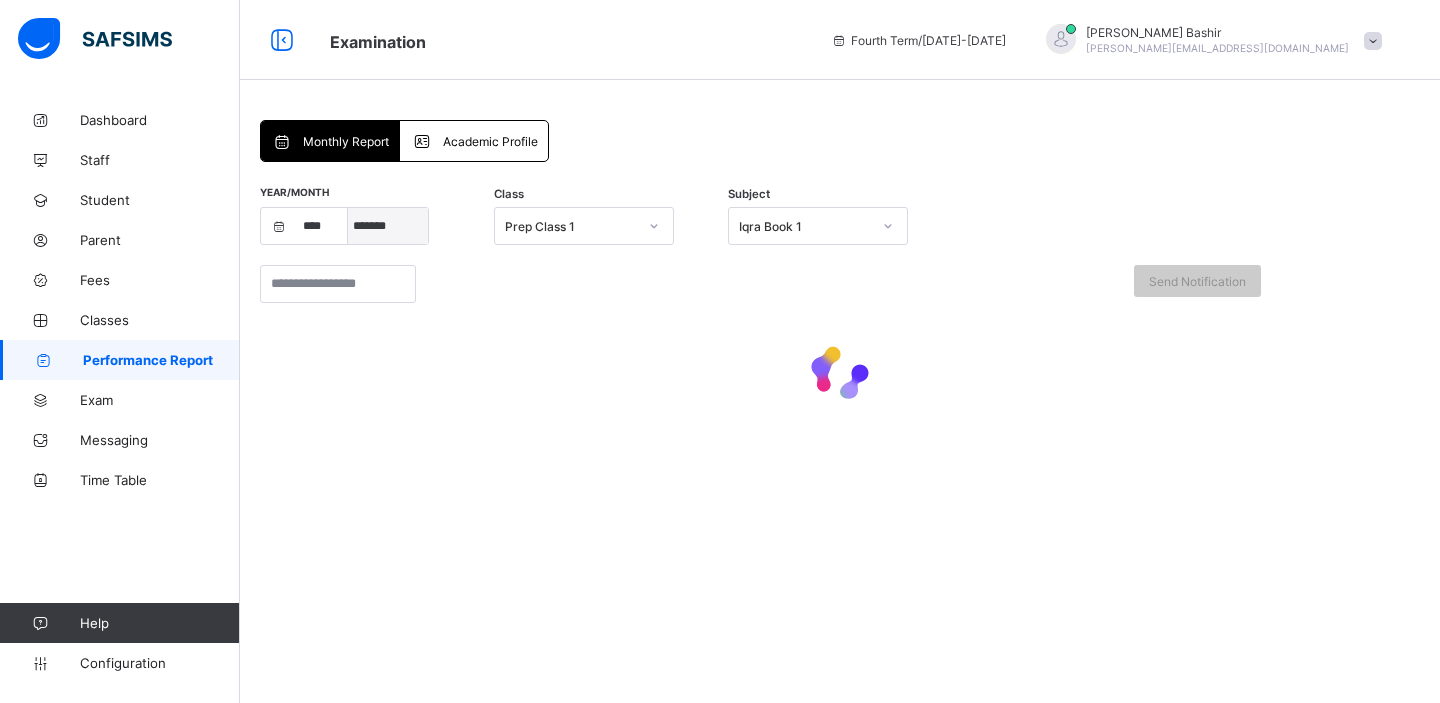 select on "*" 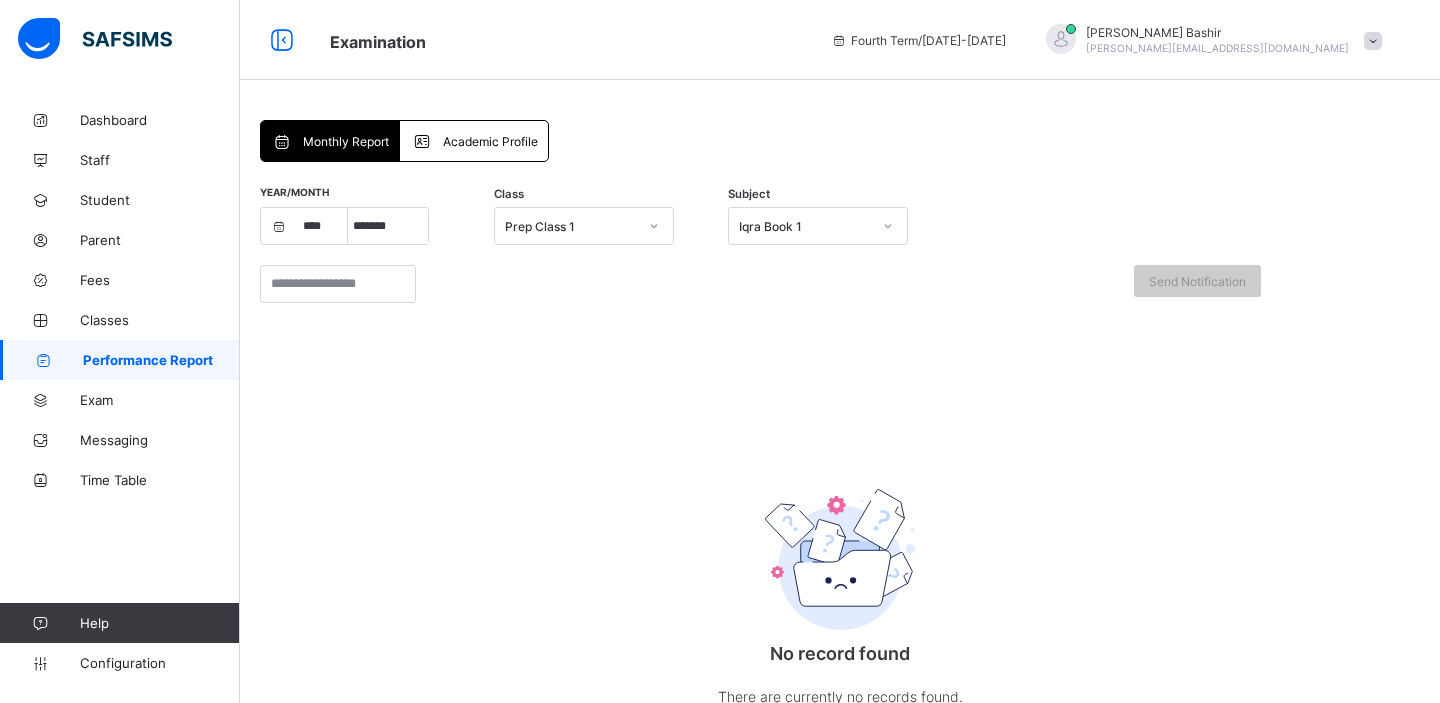 click on "Prep Class 1" at bounding box center (565, 226) 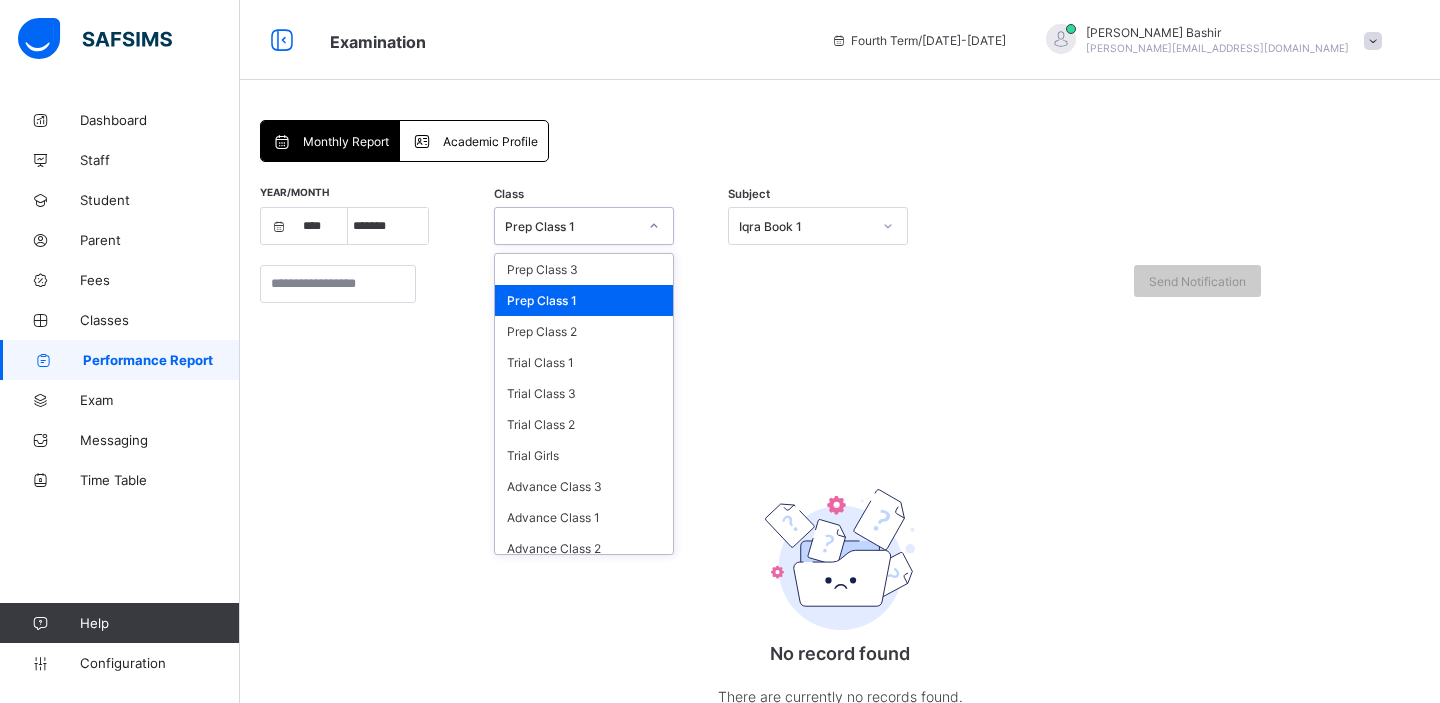 click on "Prep Class 1" at bounding box center [565, 226] 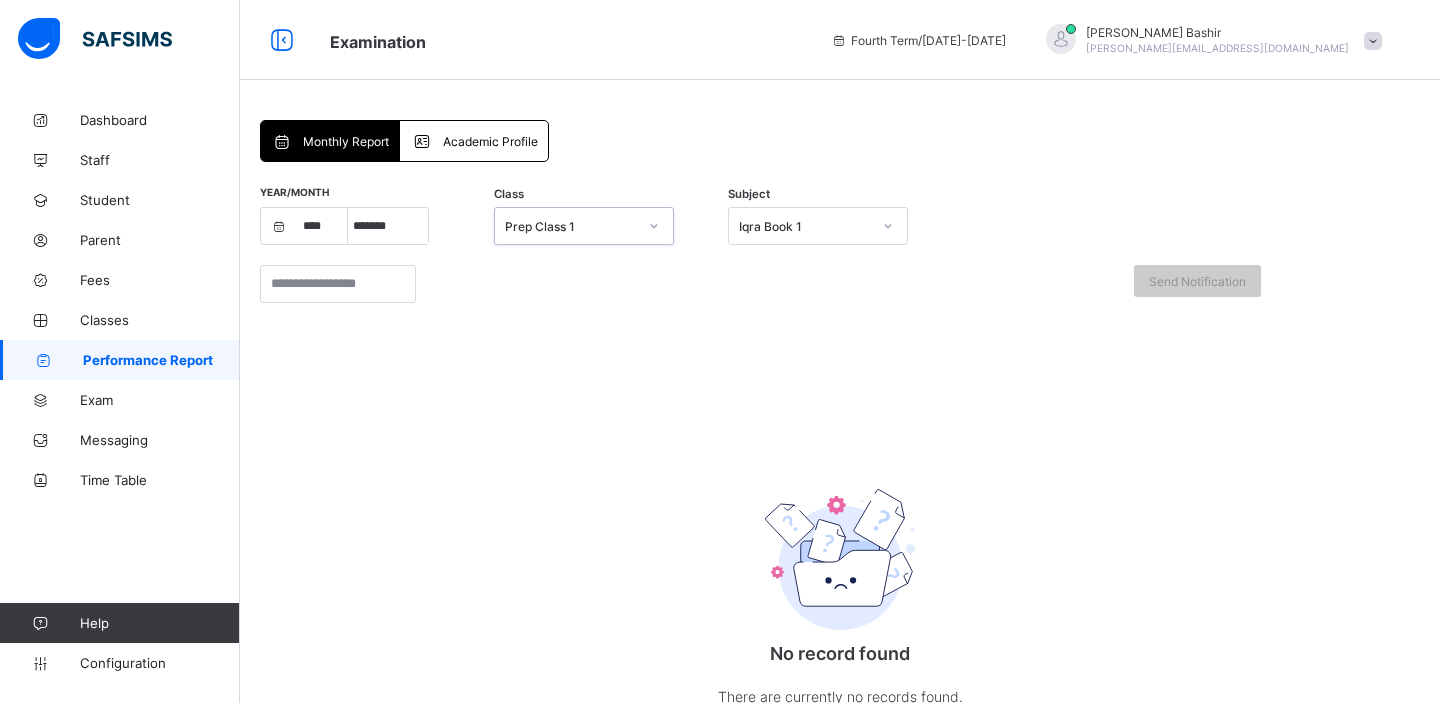click on "Prep Class 1" at bounding box center [565, 226] 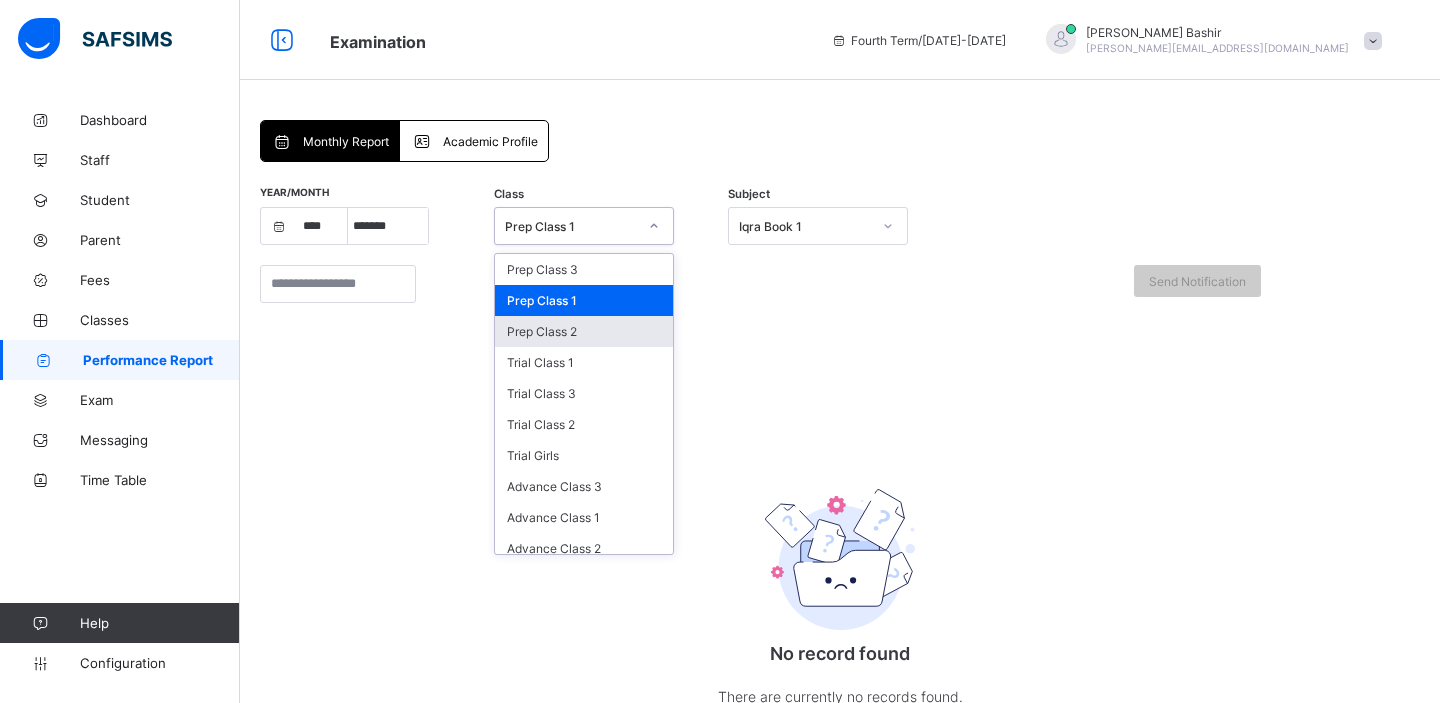 click on "Prep Class 2" at bounding box center [584, 331] 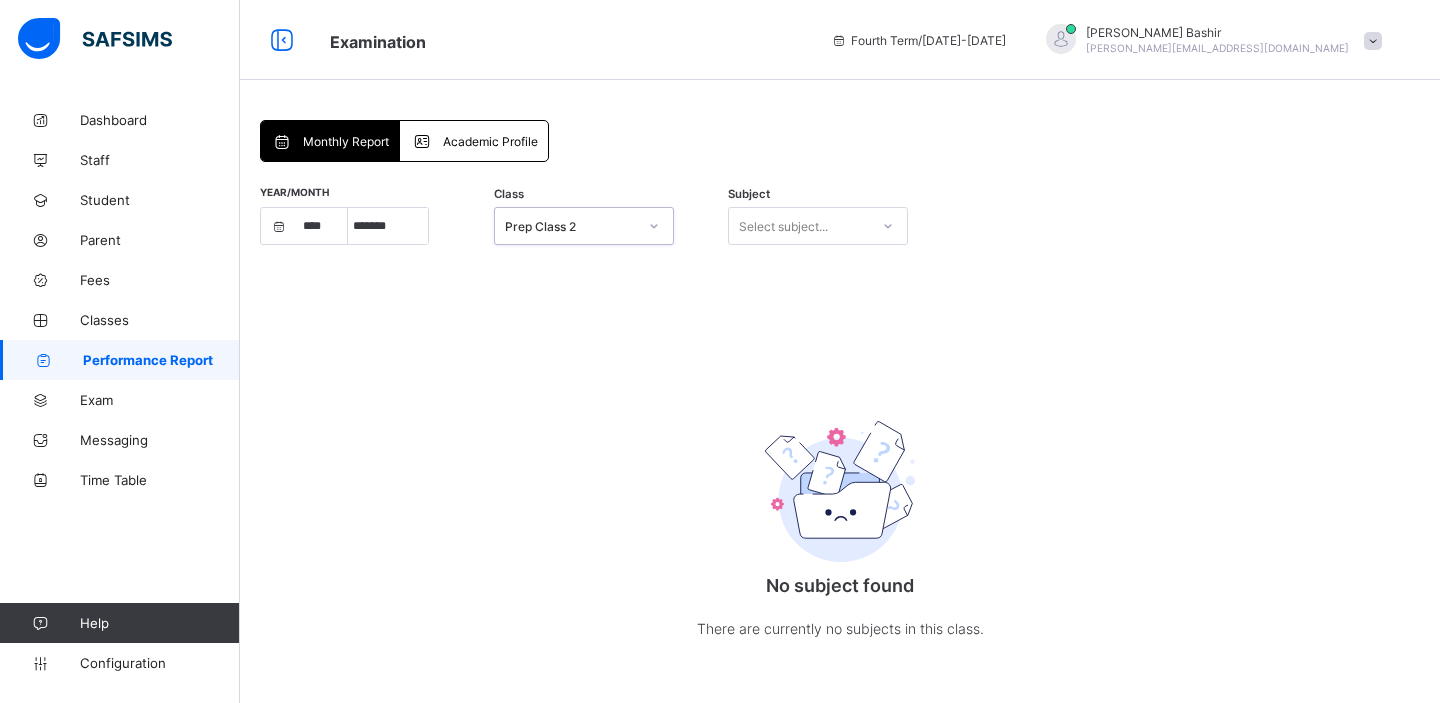 click on "Select subject..." at bounding box center (783, 226) 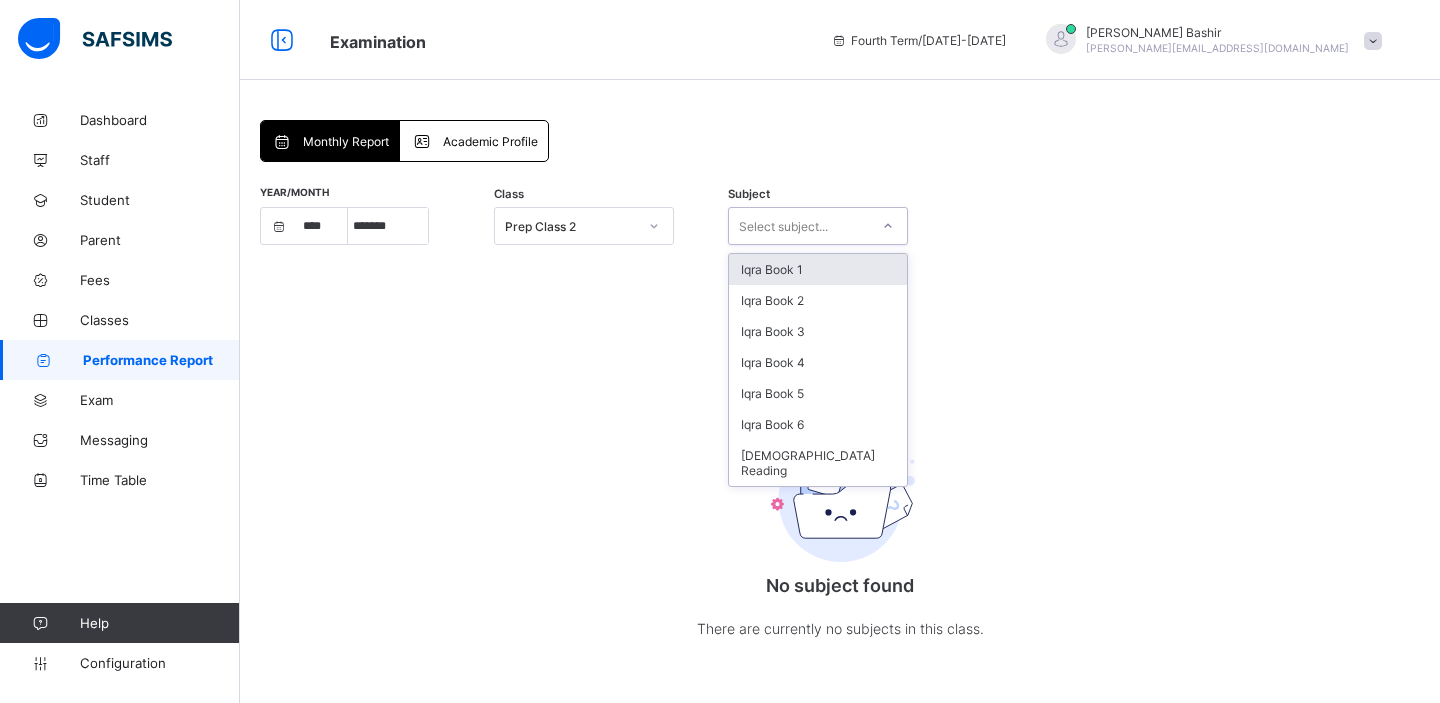 click on "Iqra Book 1" at bounding box center [818, 269] 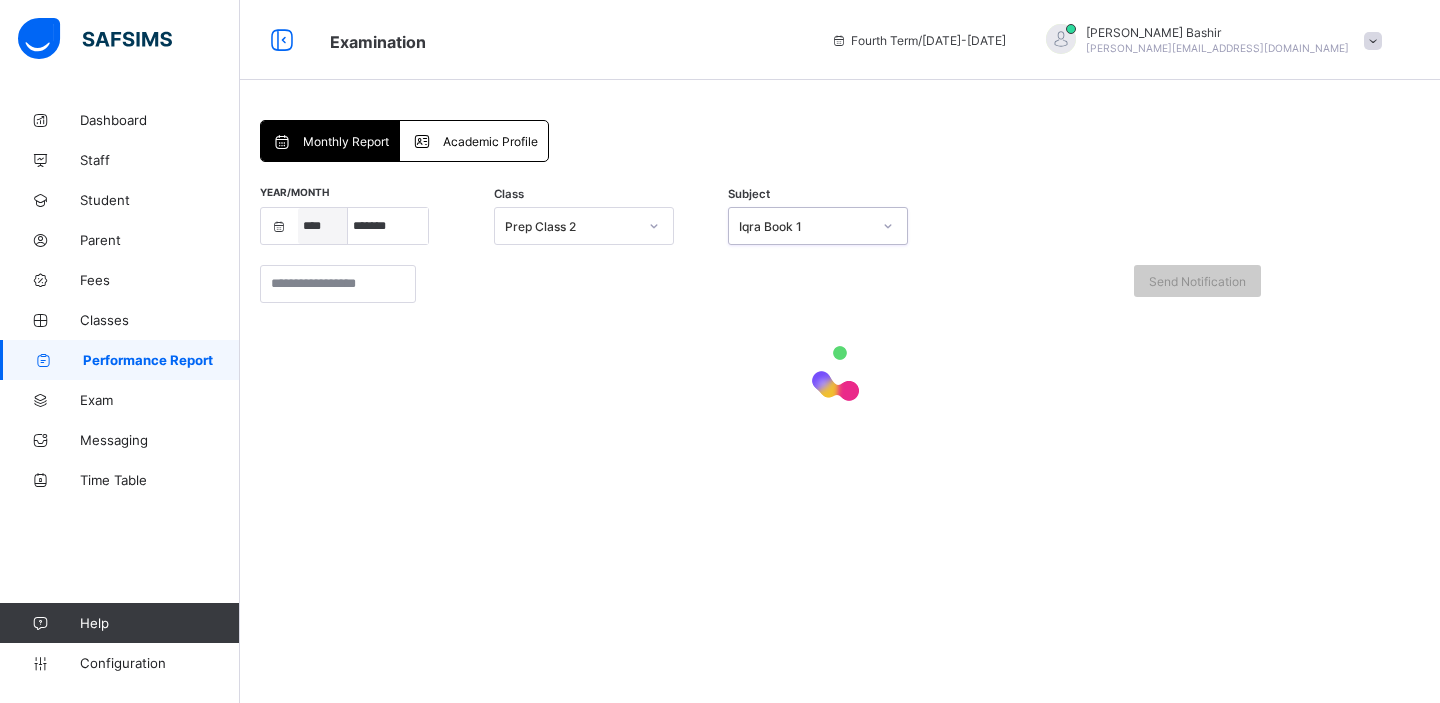 click on "**** **** **** **** **** **** **** **** **** **** **** **** **** **** **** **** **** **** **** **** **** **** **** **** **** **** **** **** **** **** **** **** **** **** **** **** **** **** **** **** **** **** **** **** **** **** **** **** **** **** **** **** **** **** **** **** **** **** **** **** **** **** **** **** **** **** **** **** **** **** **** **** **** **** **** **** **** **** **** **** **** **** **** **** **** **** **** **** **** **** **** **** **** **** **** **** **** **** **** **** **** **** **** **** **** **** **** **** **** **** **** **** **** **** **** **** **** **** **** **** **** **** **** **** **** **** **** **** **** **** ****" at bounding box center [323, 226] 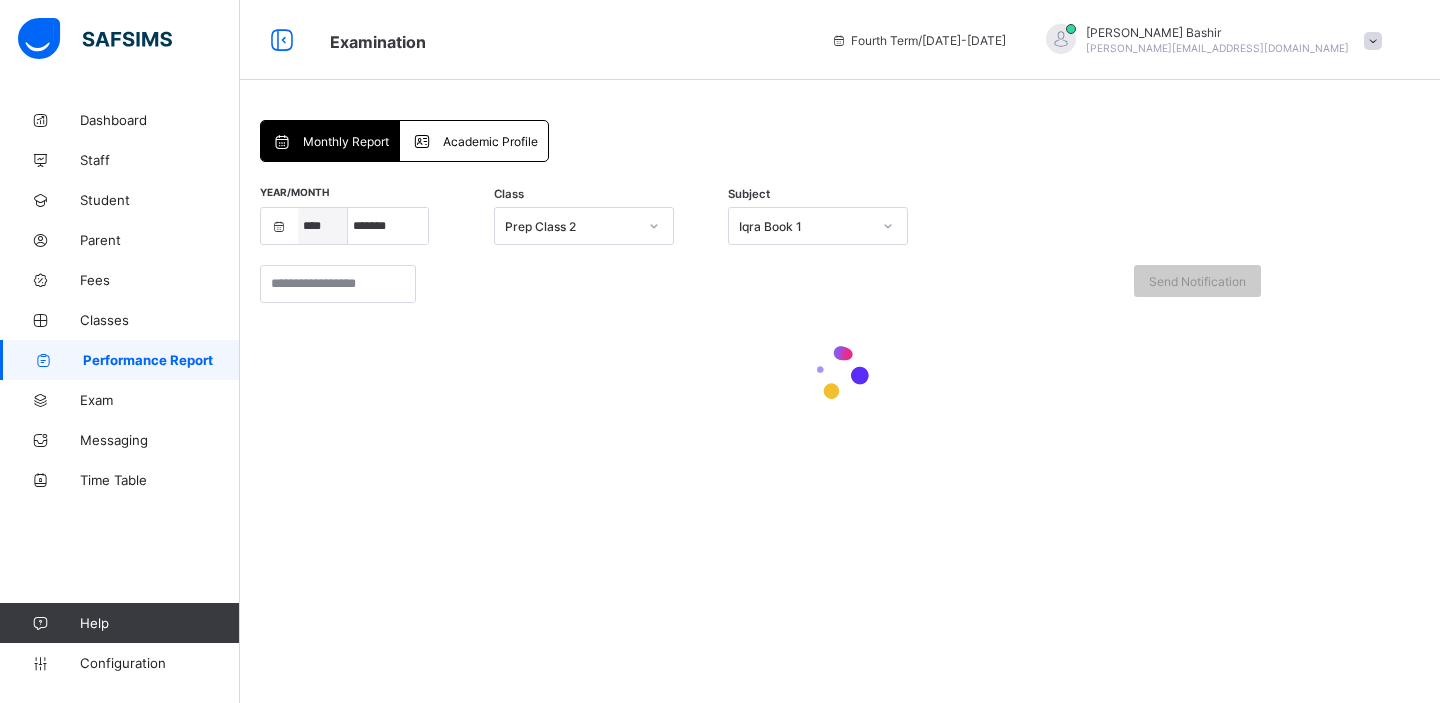 select on "****" 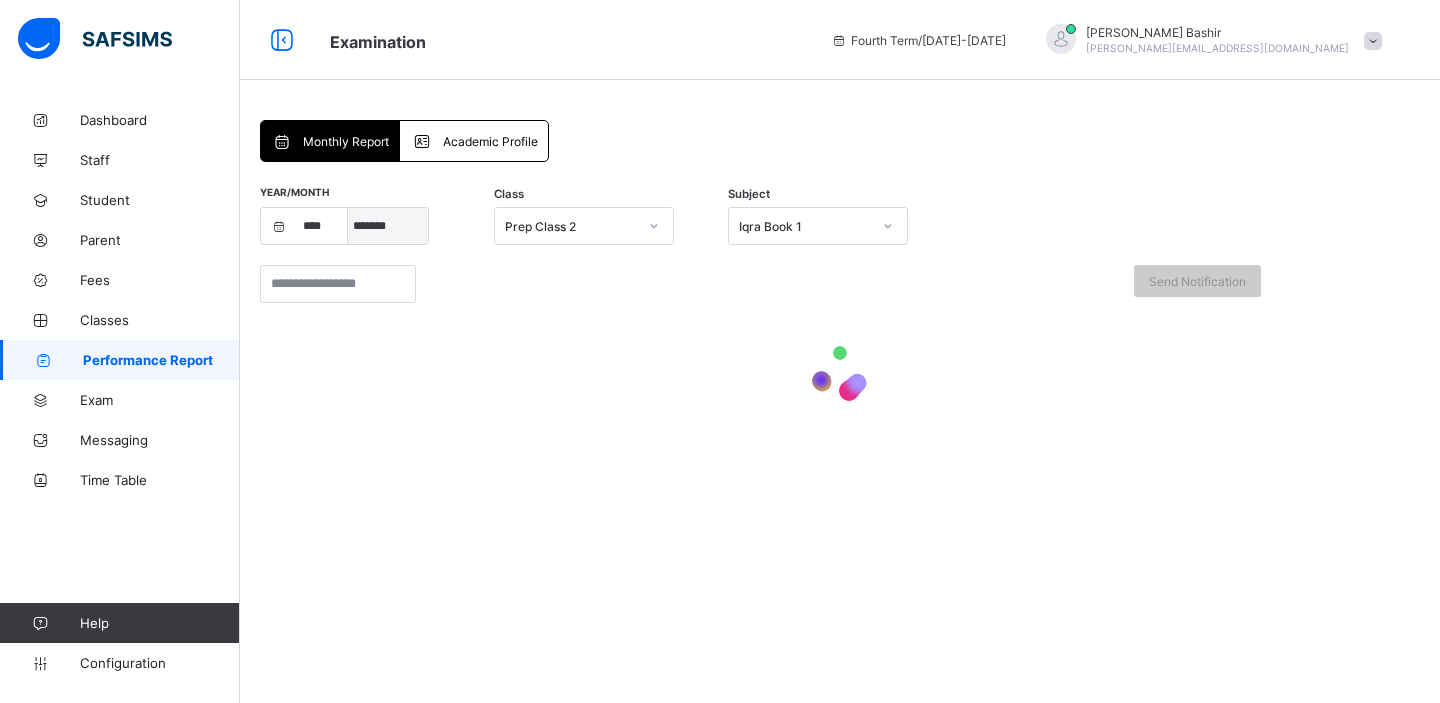 click on "***** ******* ******** ***** ***** *** **** **** ****** ********* ******* ******** ********" at bounding box center [388, 226] 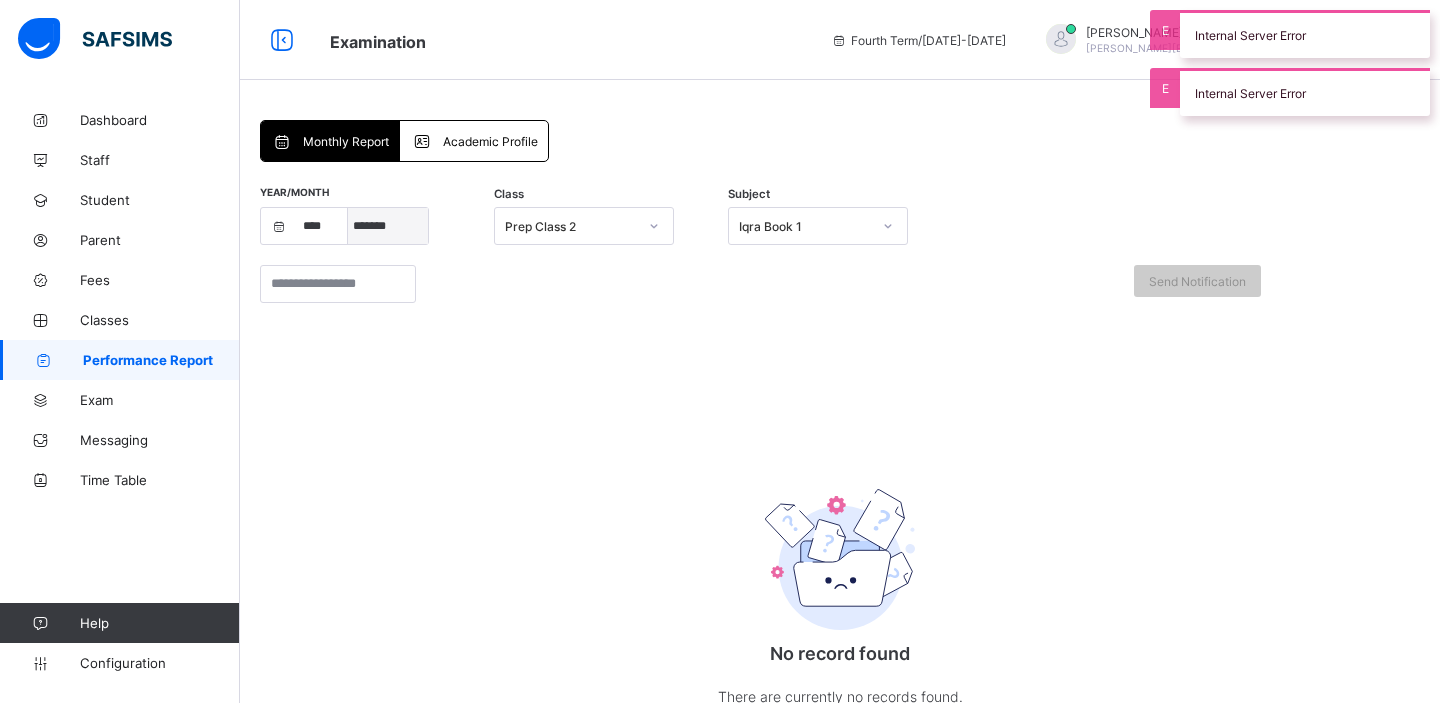 select on "**" 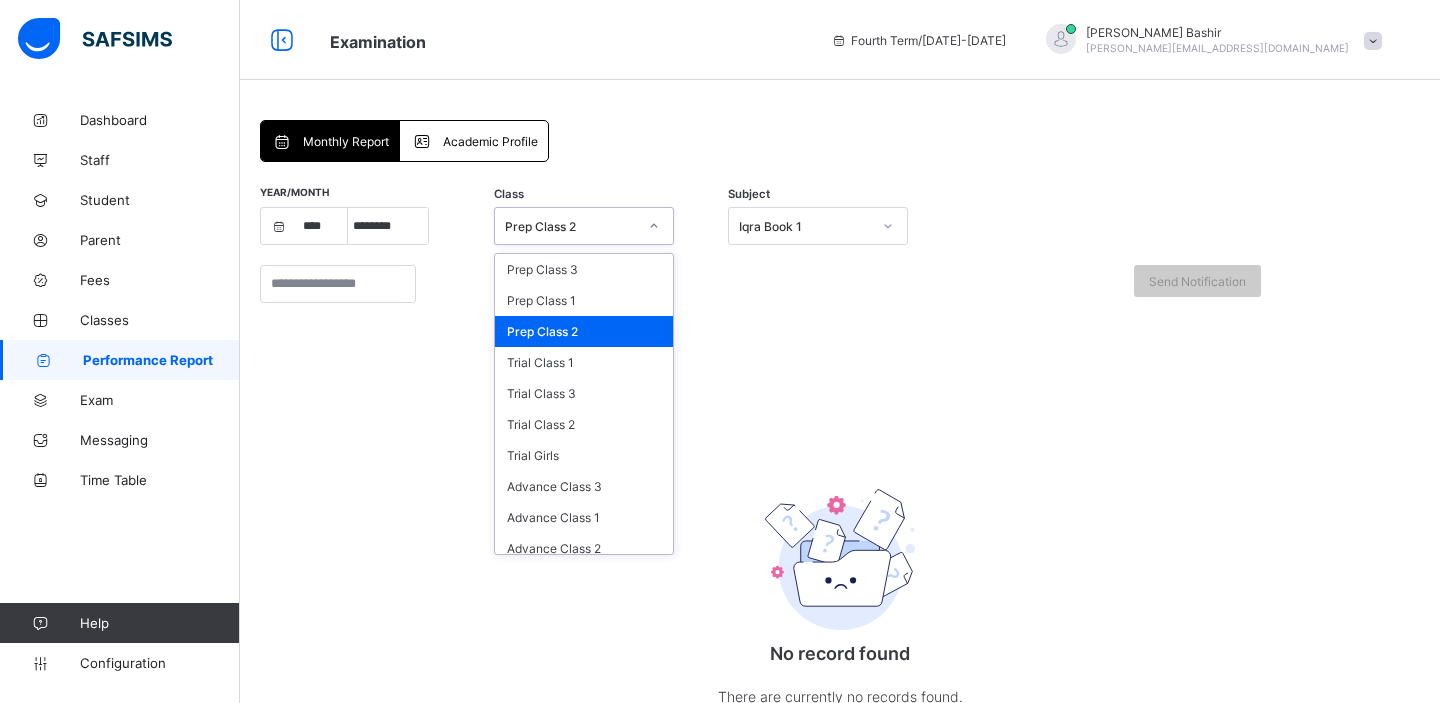 click on "Prep Class 2" at bounding box center [565, 226] 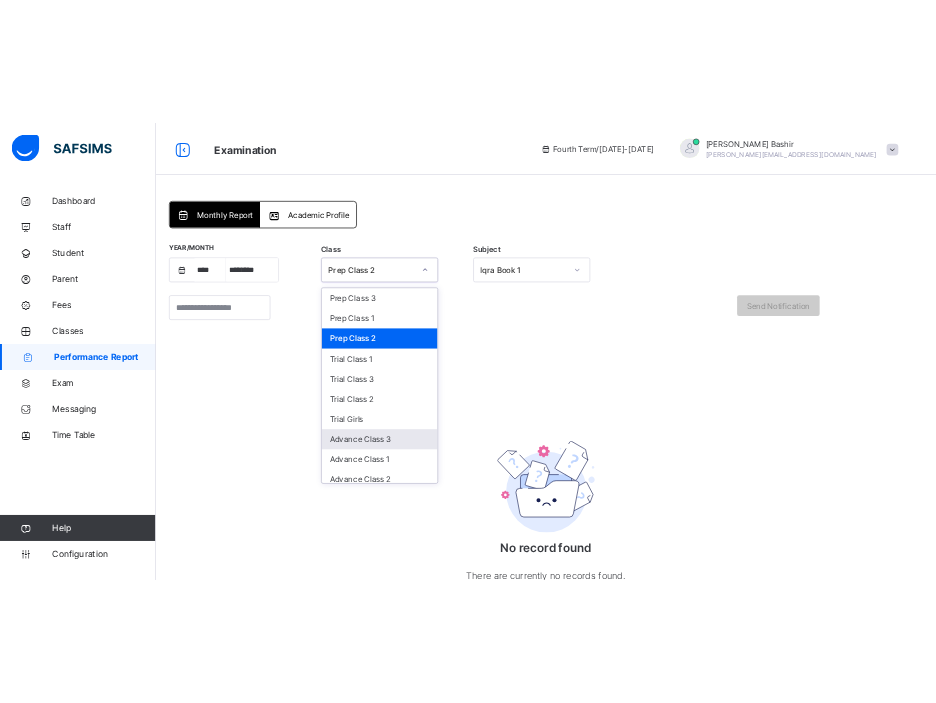 scroll, scrollTop: 127, scrollLeft: 0, axis: vertical 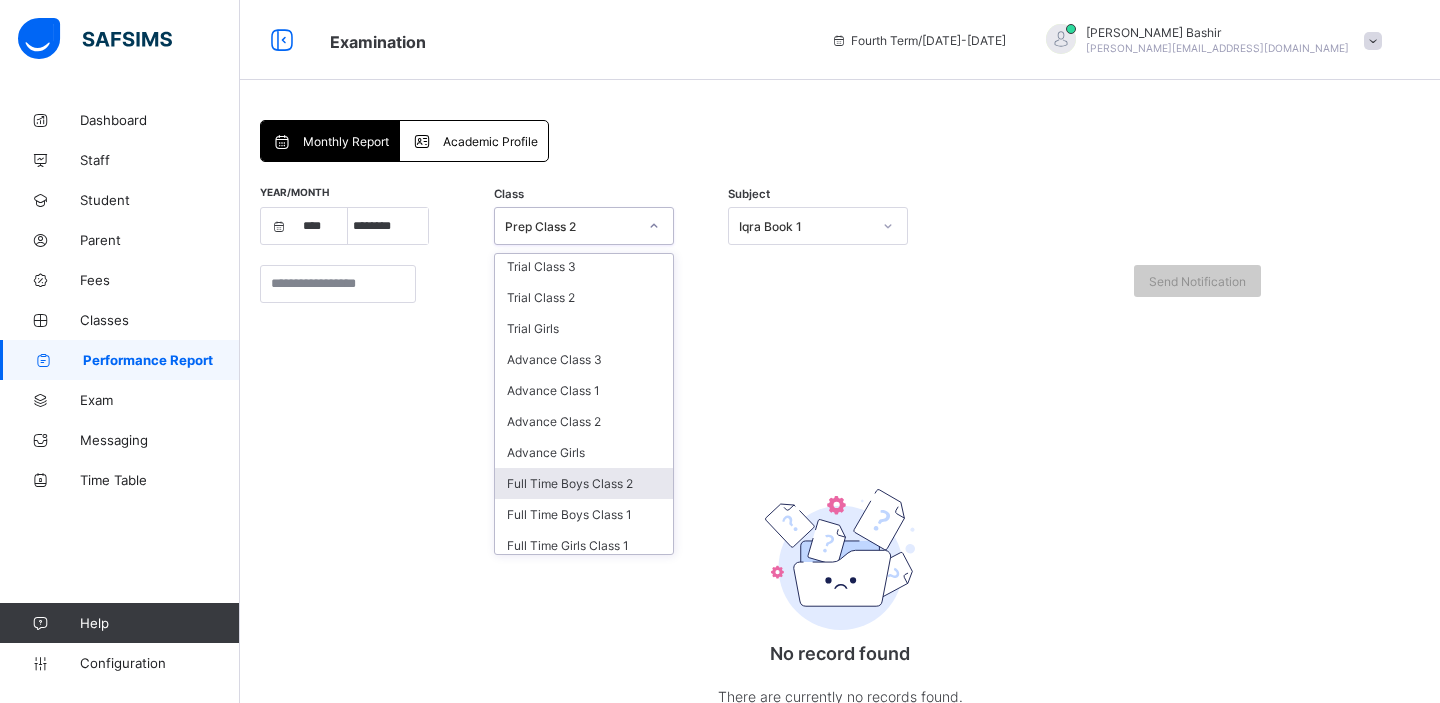 click on "Full Time Boys Class 2" at bounding box center [584, 483] 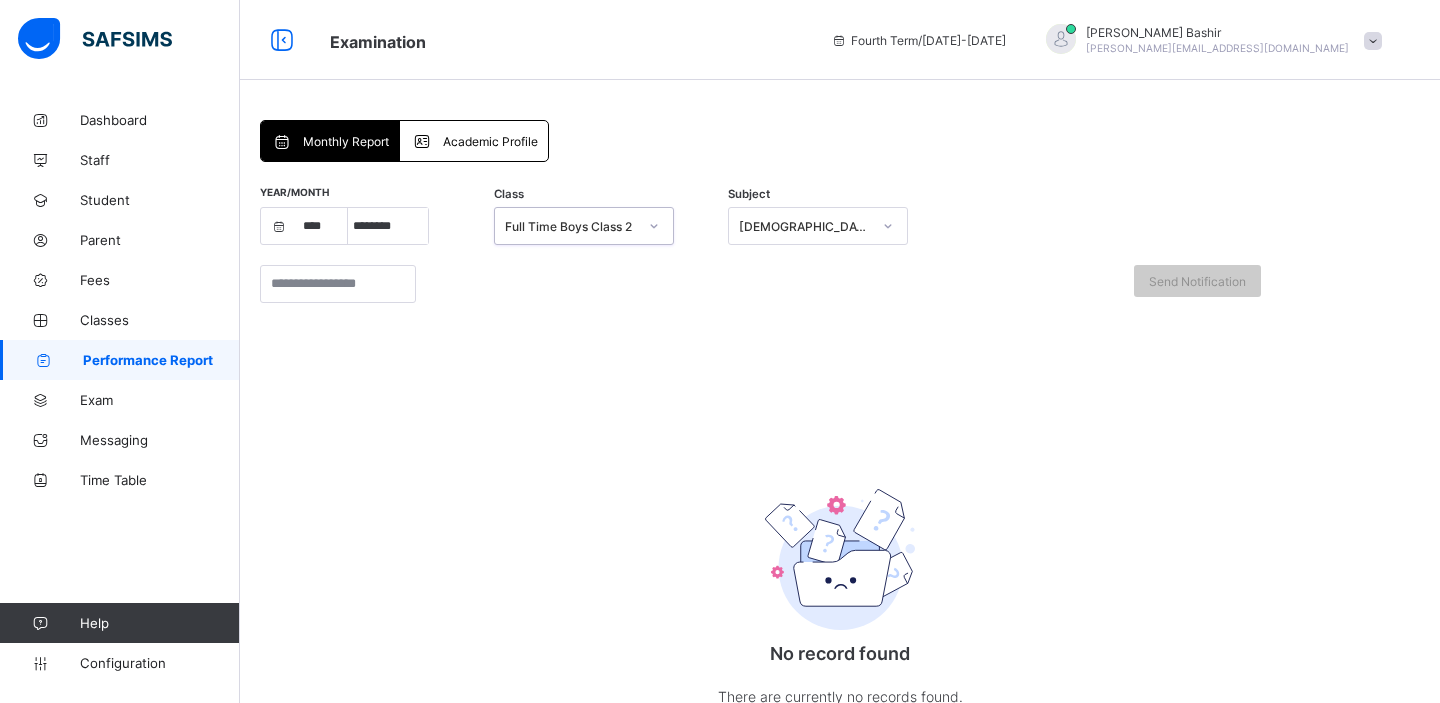 click on "[DEMOGRAPHIC_DATA] Reading" at bounding box center (805, 226) 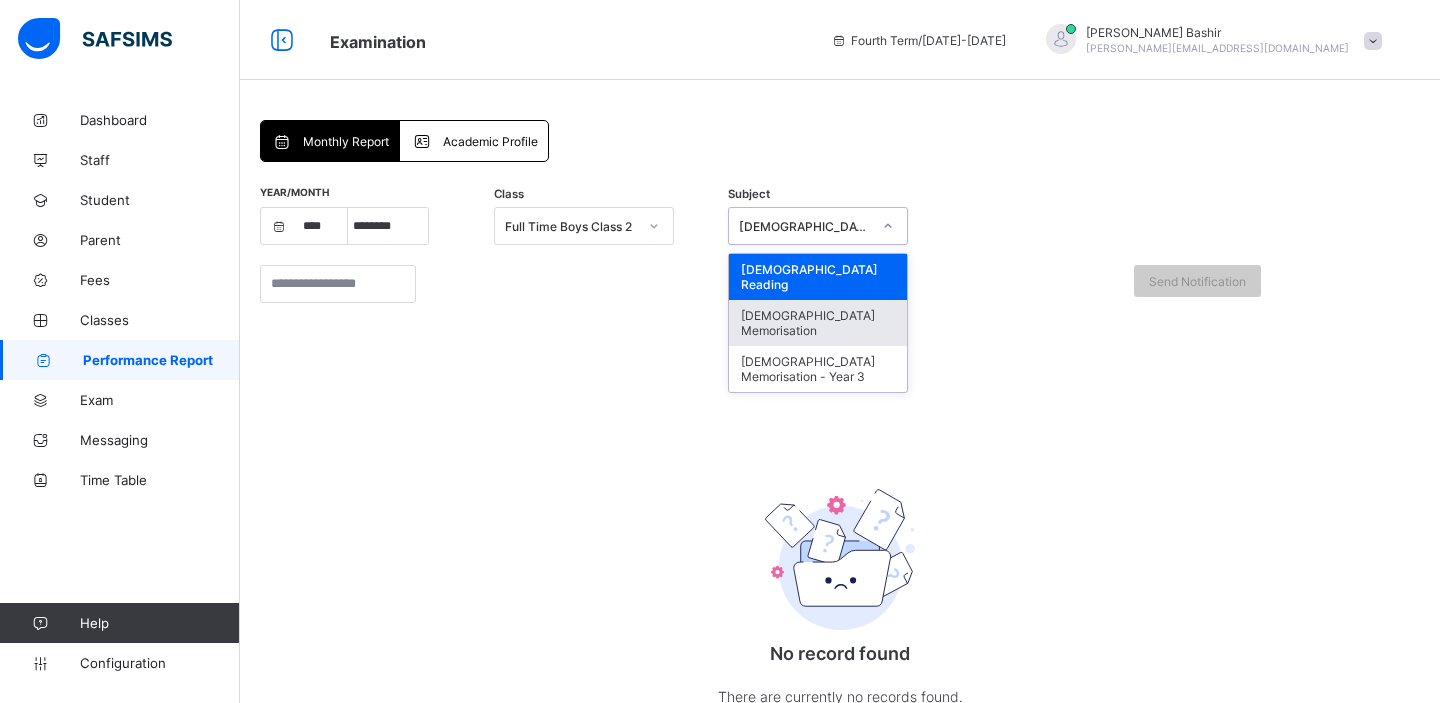 click on "[DEMOGRAPHIC_DATA] Memorisation" at bounding box center (818, 323) 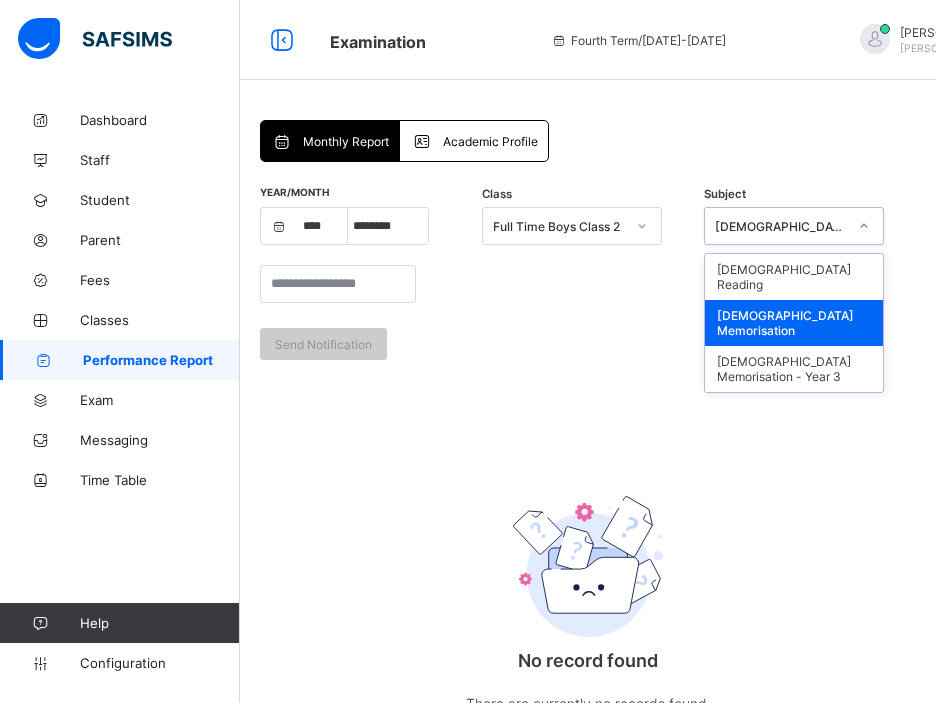 click on "[DEMOGRAPHIC_DATA] Memorisation" at bounding box center [781, 226] 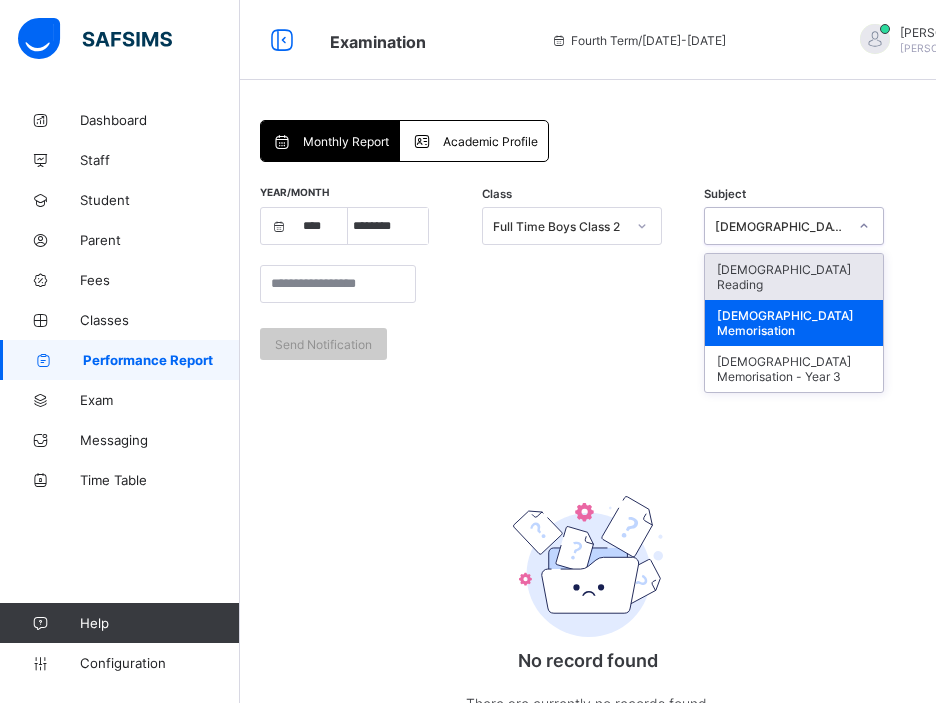 click on "[DEMOGRAPHIC_DATA] Reading" at bounding box center (794, 277) 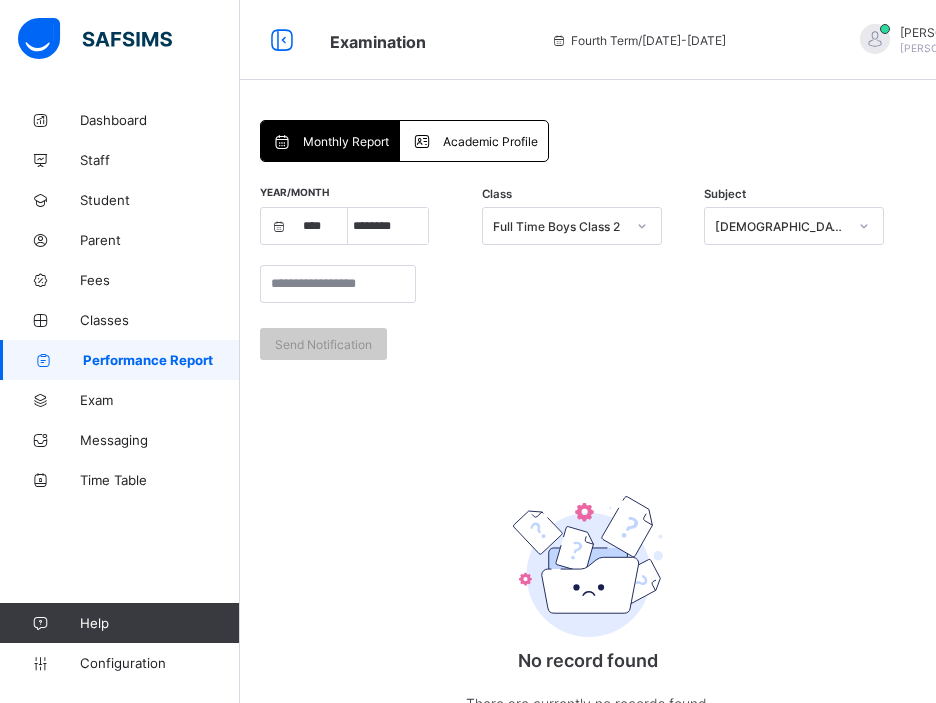 click on "[DEMOGRAPHIC_DATA] Reading" at bounding box center [781, 226] 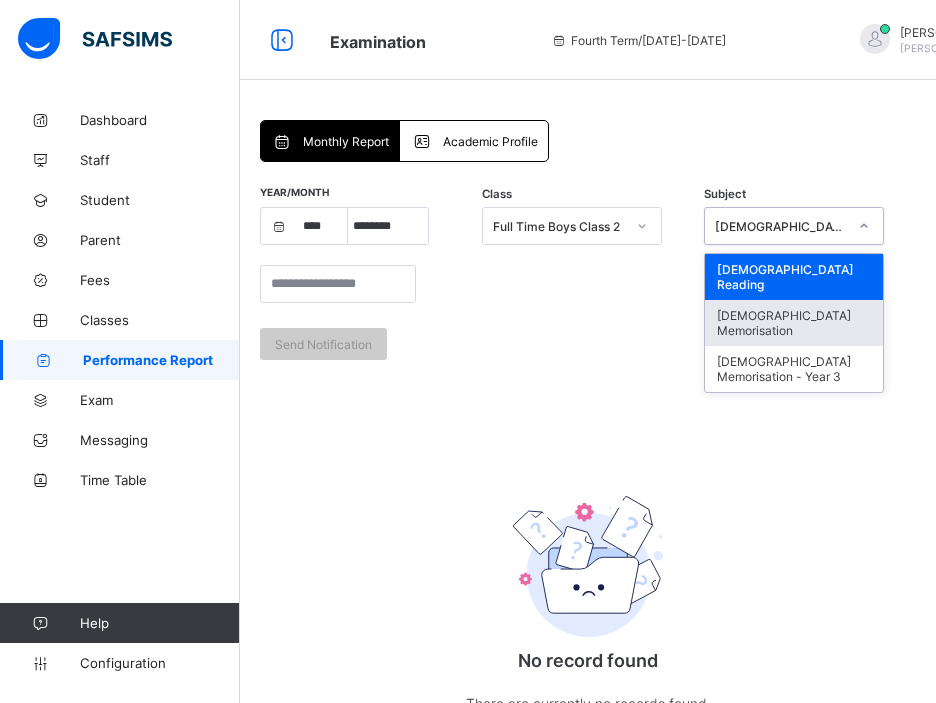 click on "[DEMOGRAPHIC_DATA] Memorisation" at bounding box center [794, 323] 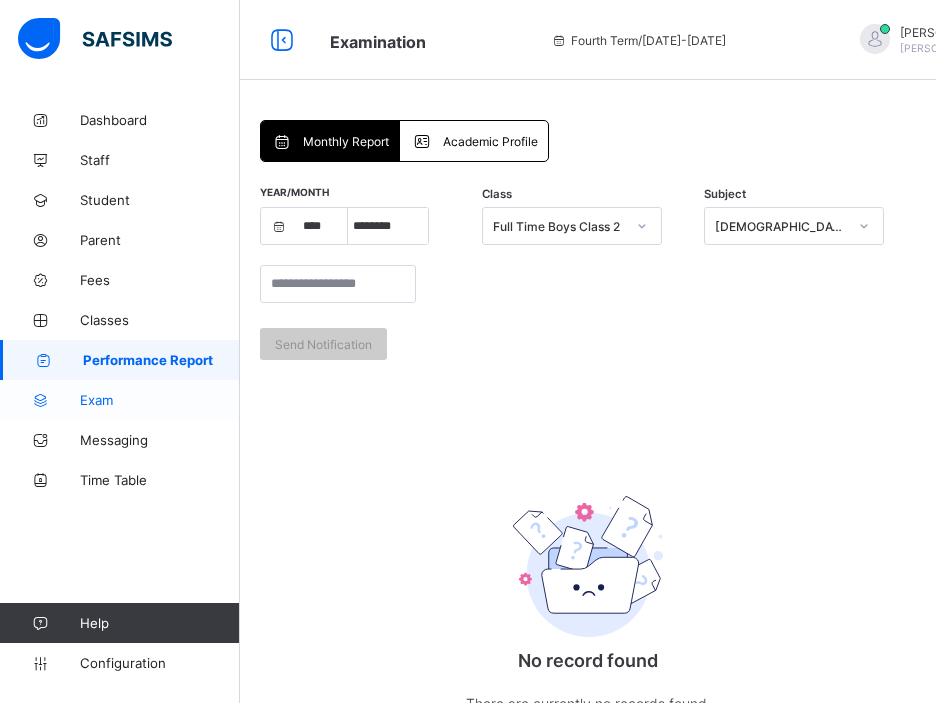 click on "Exam" at bounding box center [160, 400] 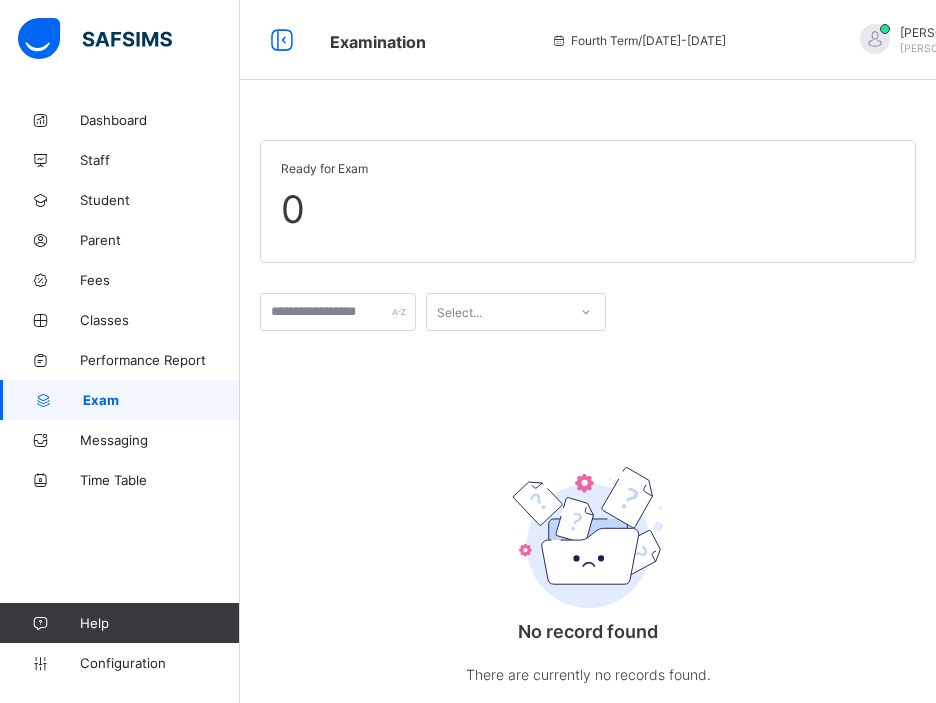 click on "Select..." at bounding box center (497, 312) 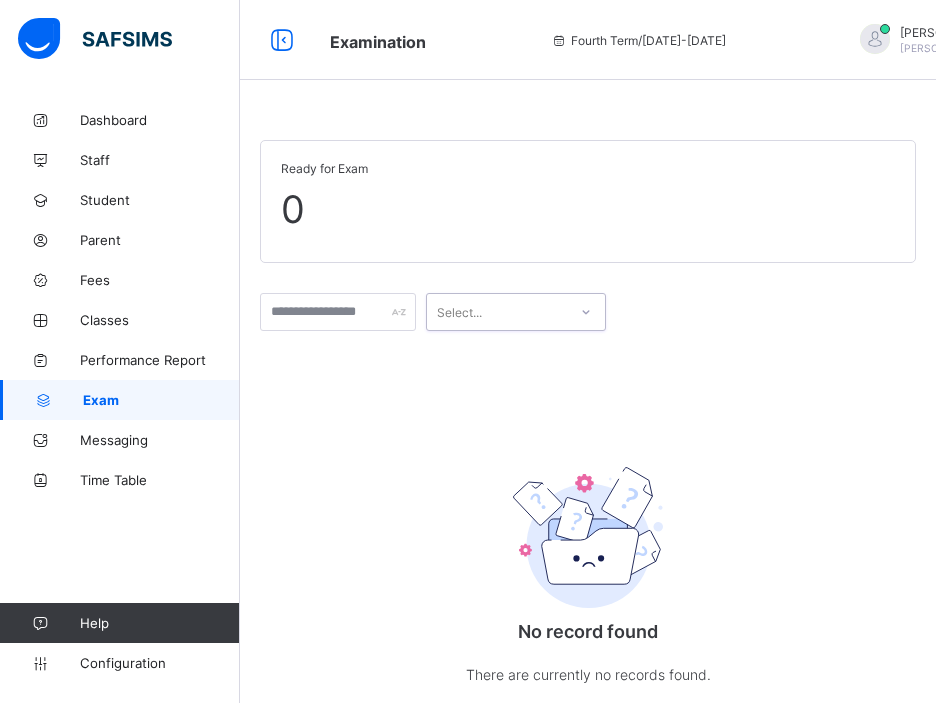 click on "Select..." at bounding box center [497, 312] 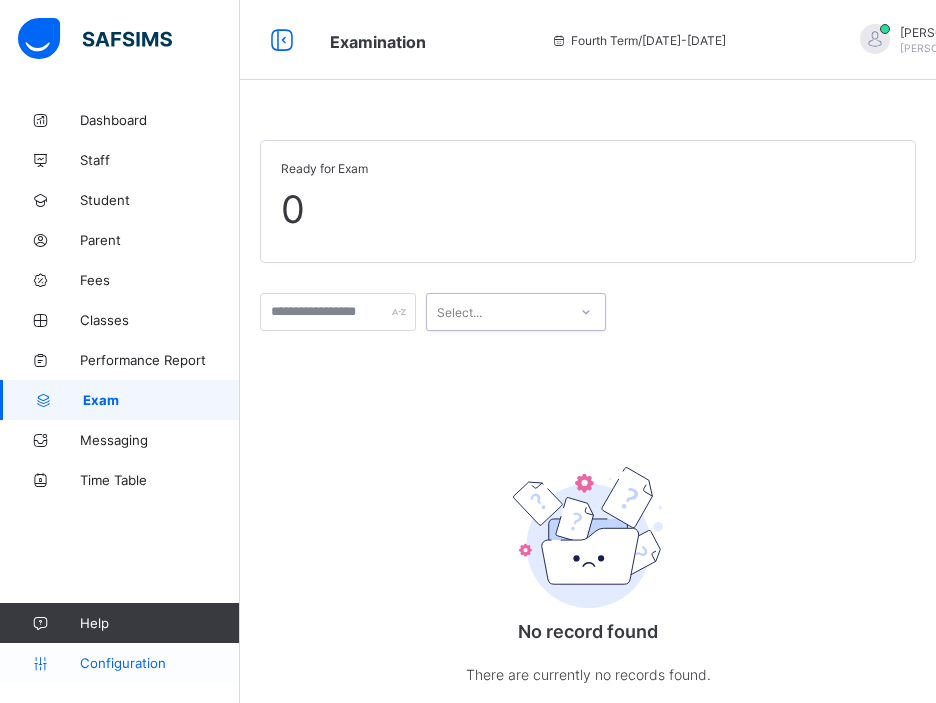 click on "Configuration" at bounding box center [159, 663] 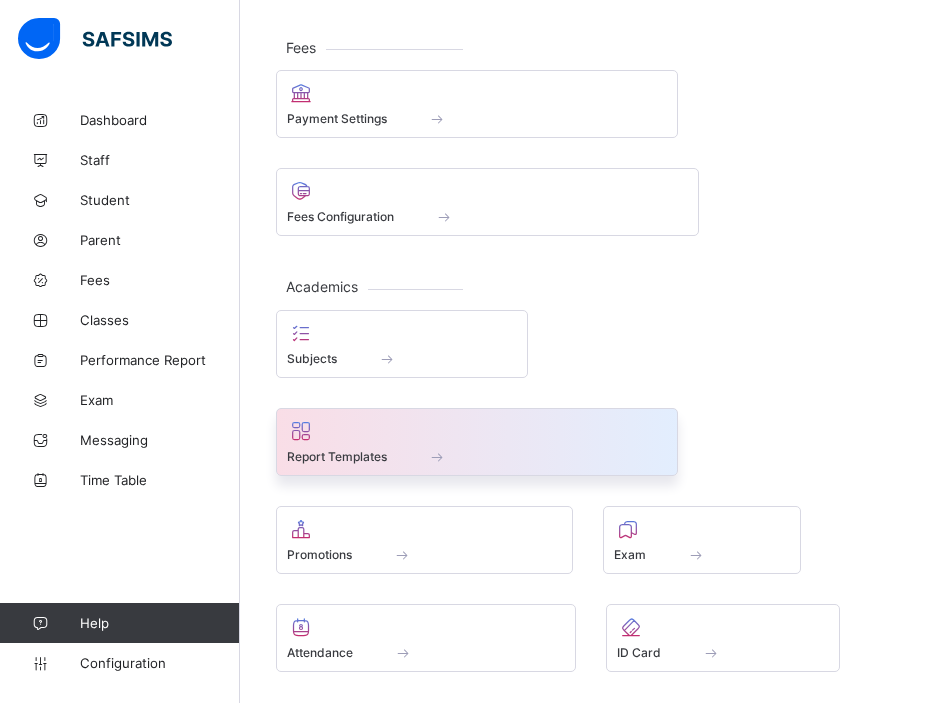scroll, scrollTop: 638, scrollLeft: 0, axis: vertical 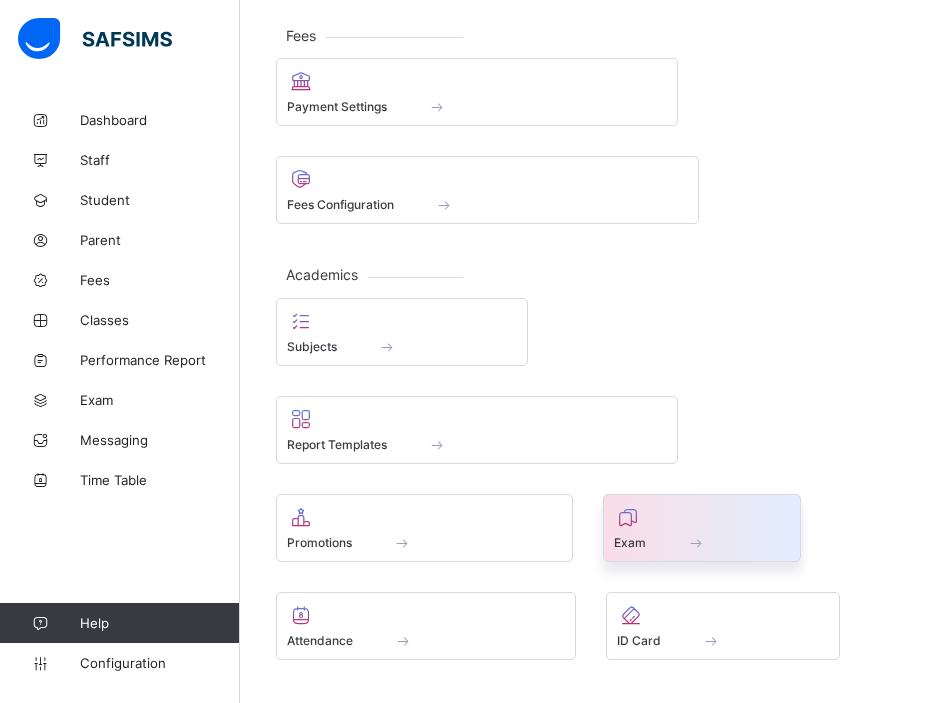 click at bounding box center [702, 517] 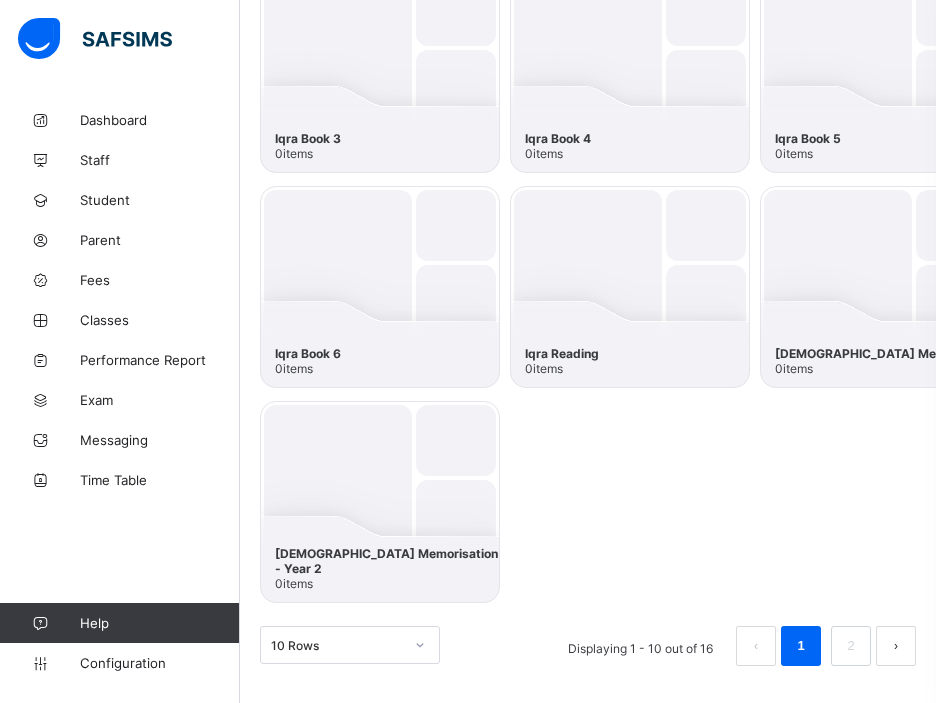 scroll, scrollTop: 717, scrollLeft: 0, axis: vertical 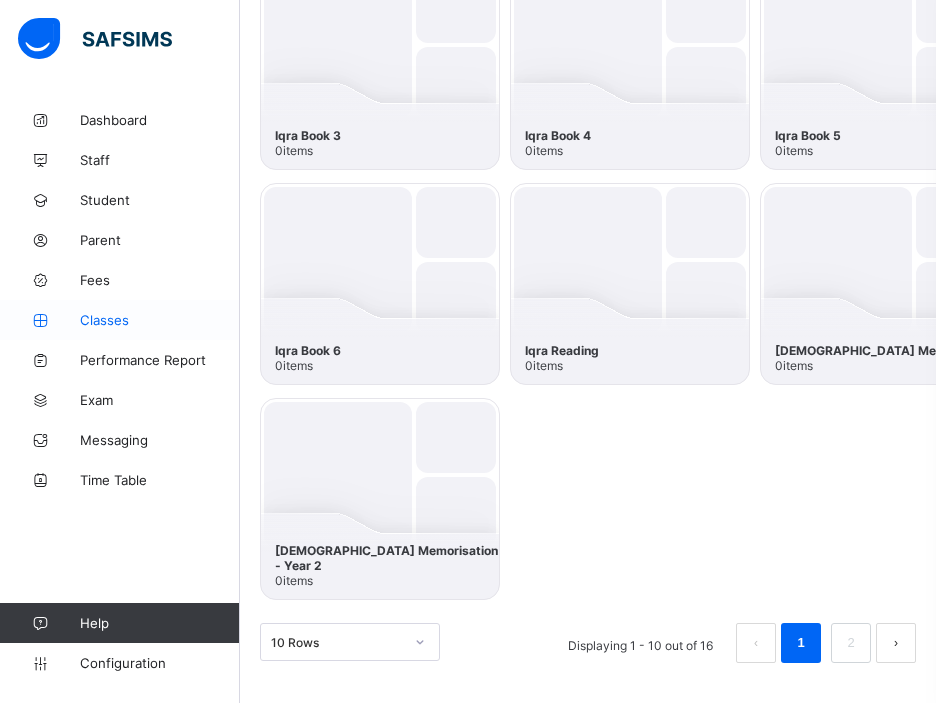click on "Classes" at bounding box center (160, 320) 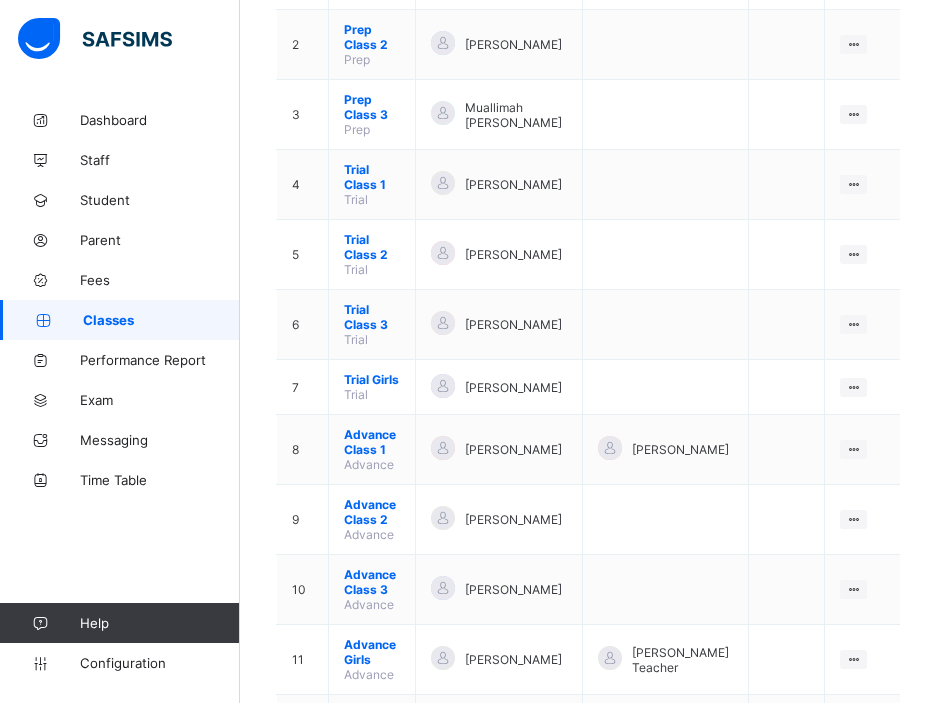 scroll, scrollTop: 632, scrollLeft: 0, axis: vertical 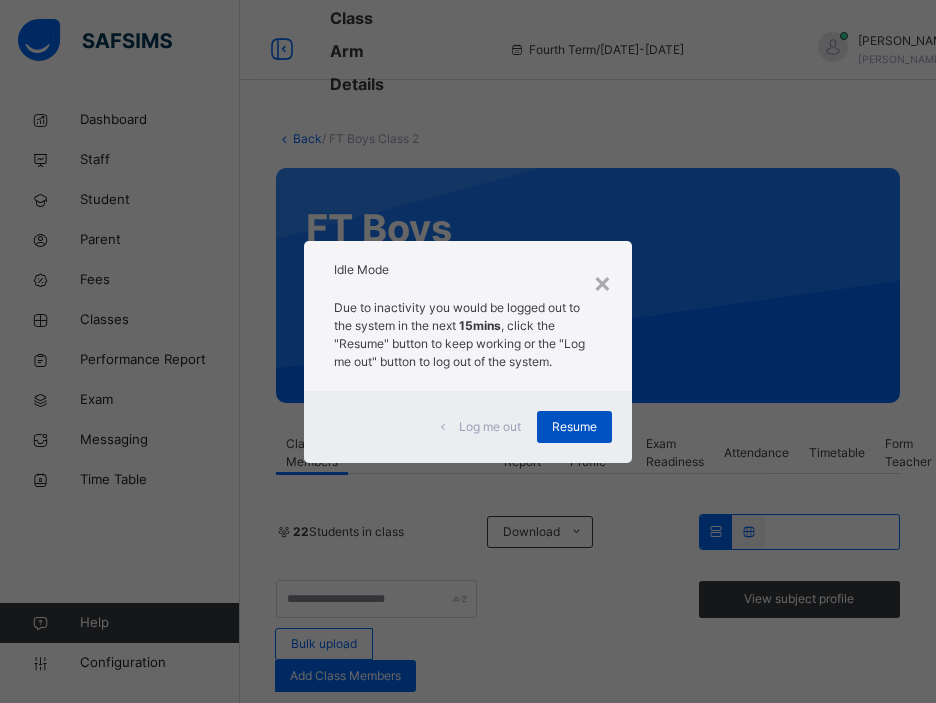 click on "Resume" at bounding box center (574, 427) 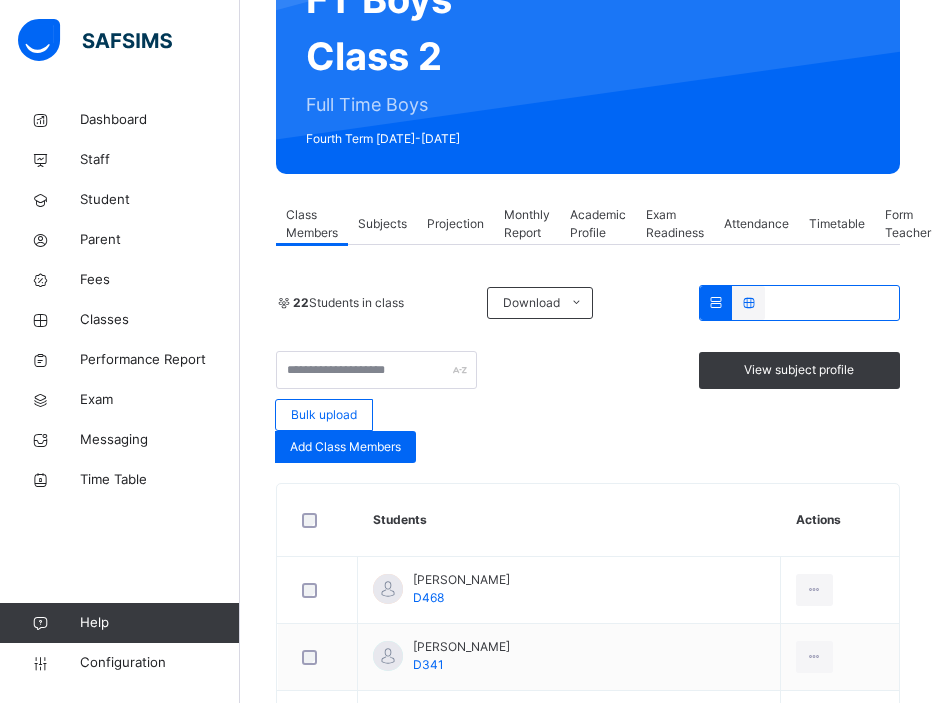 scroll, scrollTop: 227, scrollLeft: 0, axis: vertical 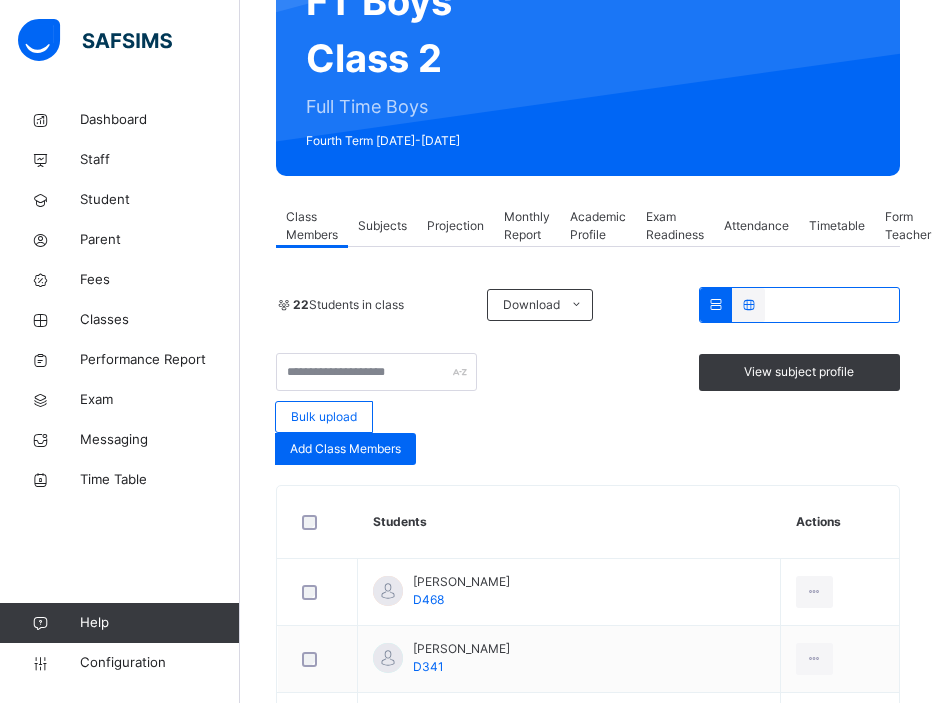 click on "Monthly Report" at bounding box center [527, 226] 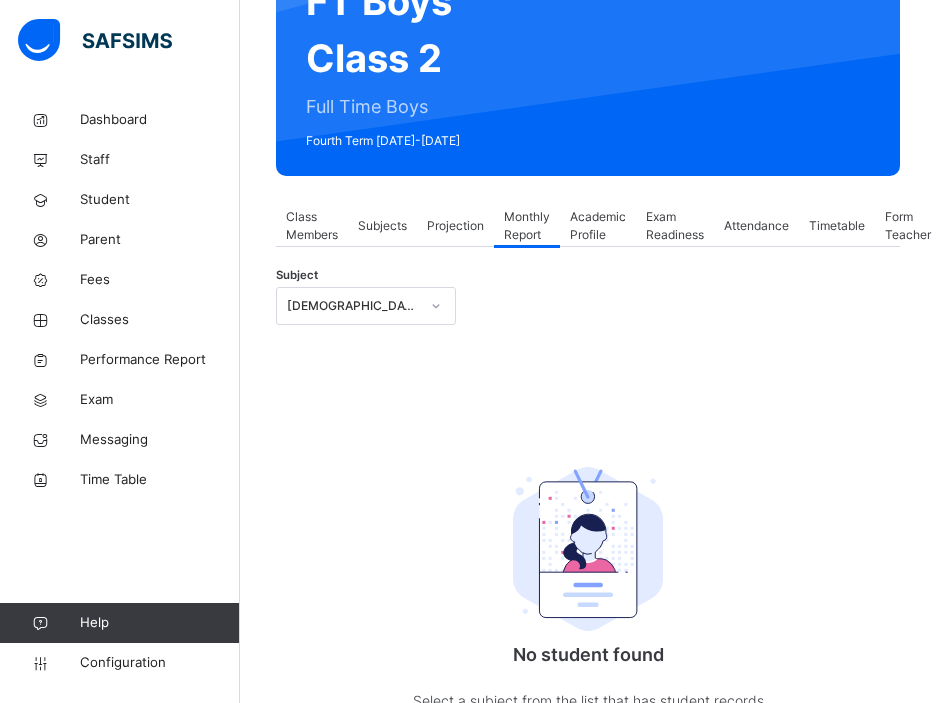 click on "Quran Reading" at bounding box center (353, 306) 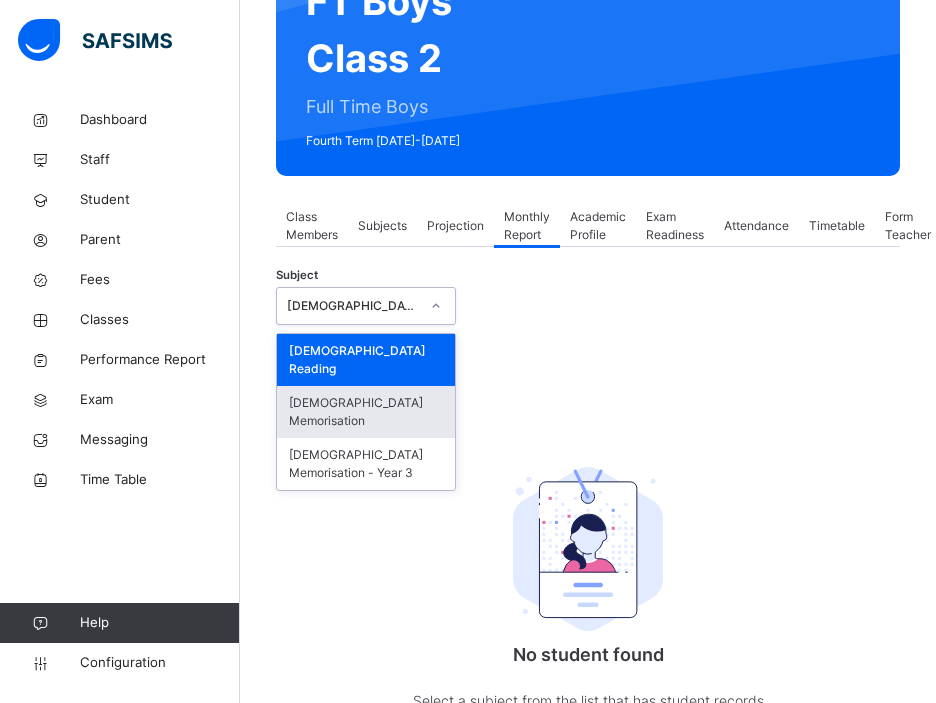 click on "Quran Memorisation" at bounding box center (366, 412) 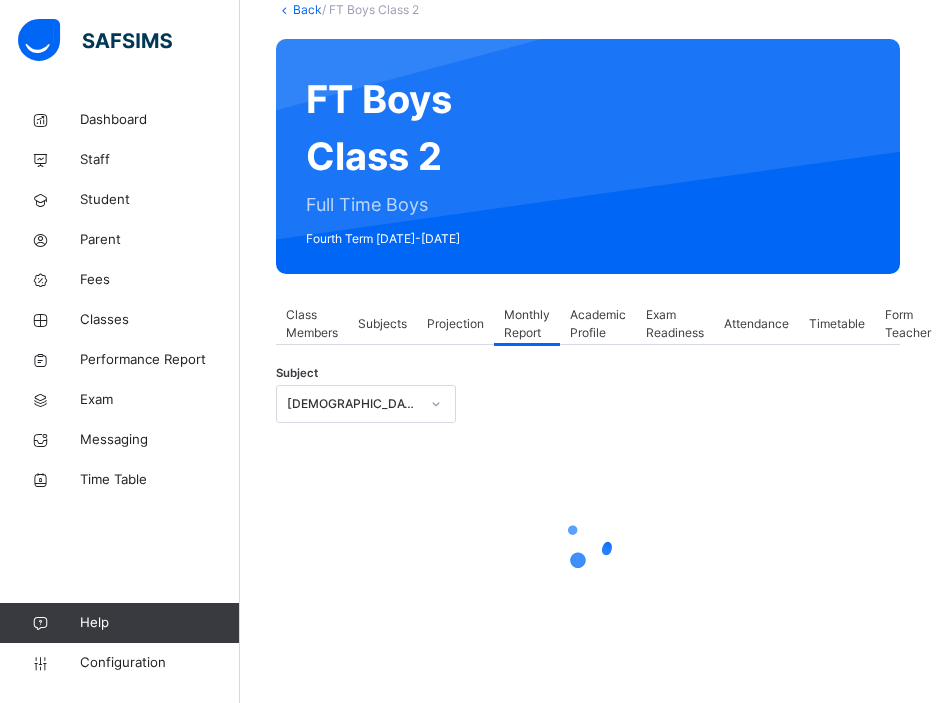 select on "****" 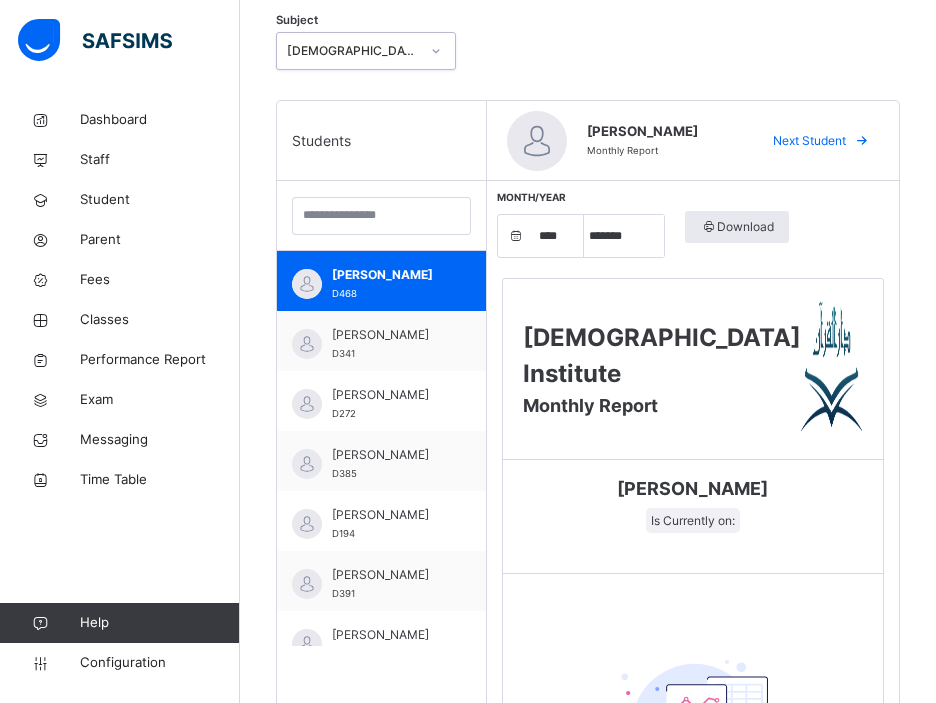 scroll, scrollTop: 452, scrollLeft: 0, axis: vertical 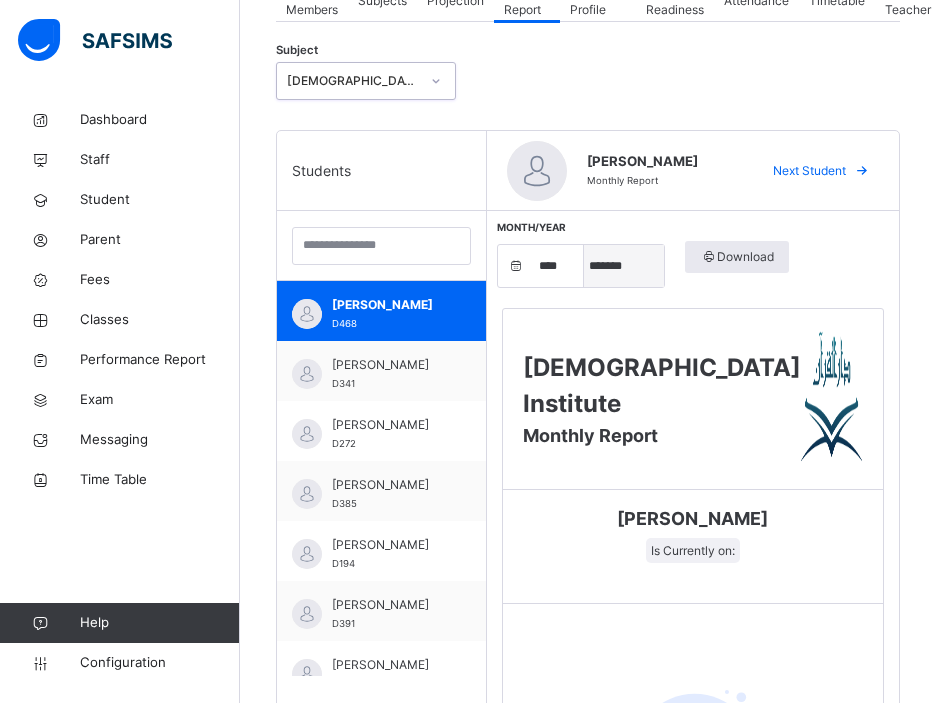 click on "***** ******* ******** ***** ***** *** **** **** ****** ********* ******* ******** ********" at bounding box center (624, 266) 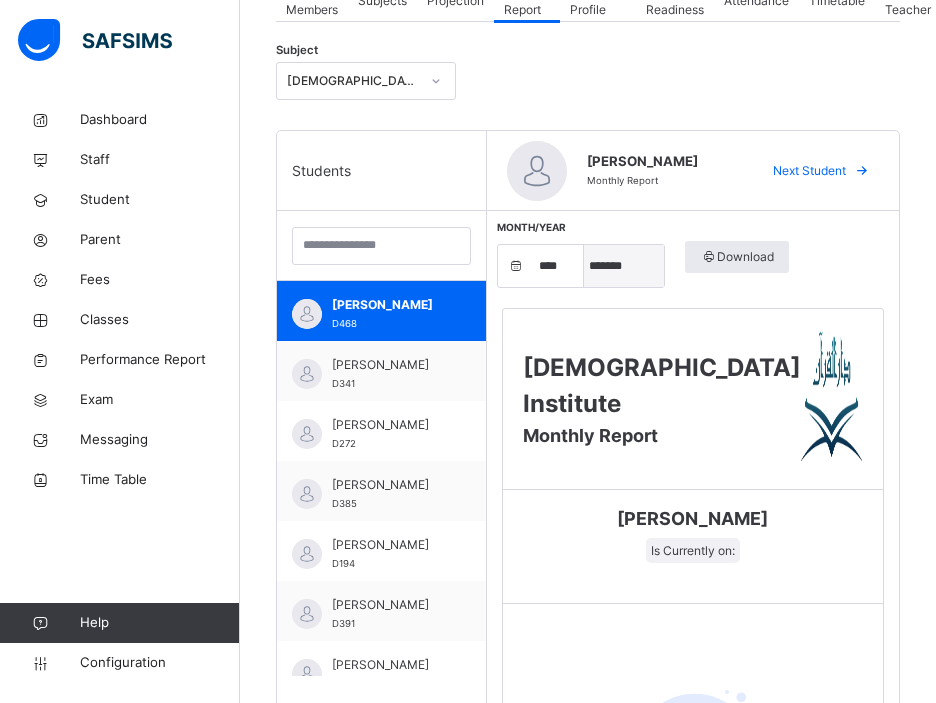 click on "***** ******* ******** ***** ***** *** **** **** ****** ********* ******* ******** ********" at bounding box center (624, 266) 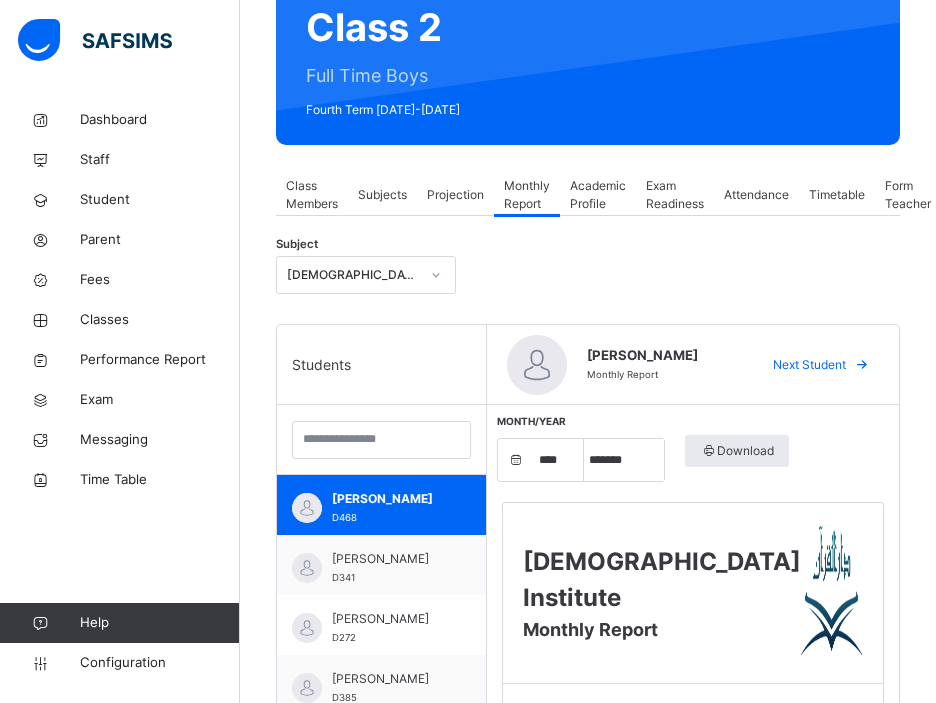 scroll, scrollTop: 300, scrollLeft: 0, axis: vertical 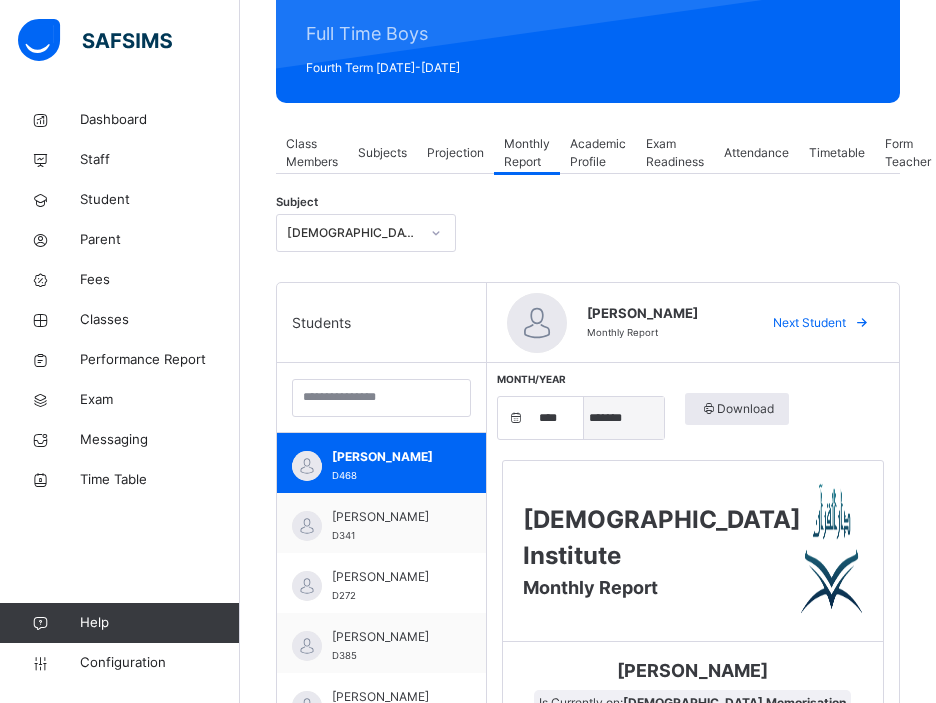click on "***** ******* ******** ***** ***** *** **** **** ****** ********* ******* ******** ********" at bounding box center [624, 418] 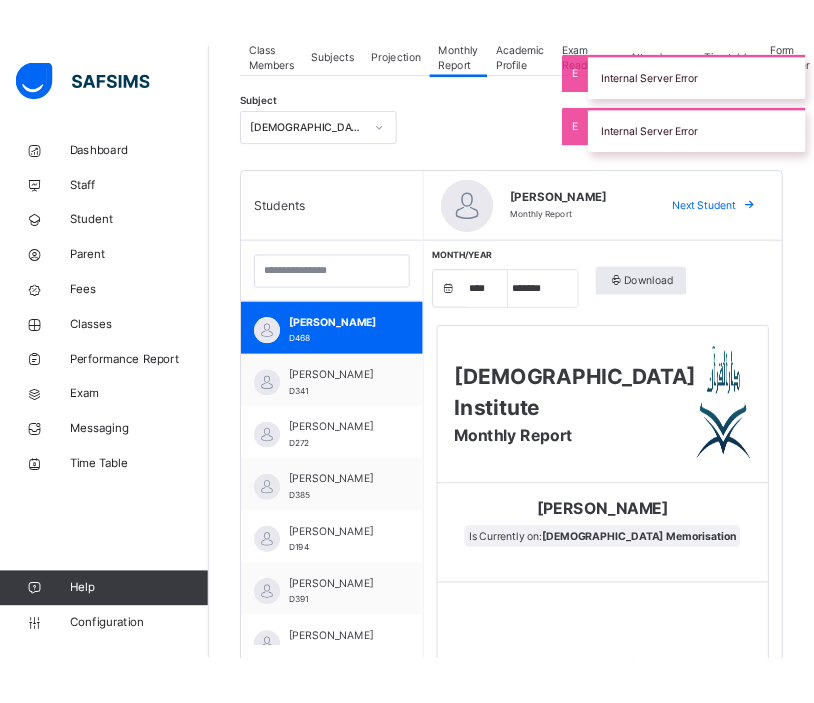 scroll, scrollTop: 431, scrollLeft: 0, axis: vertical 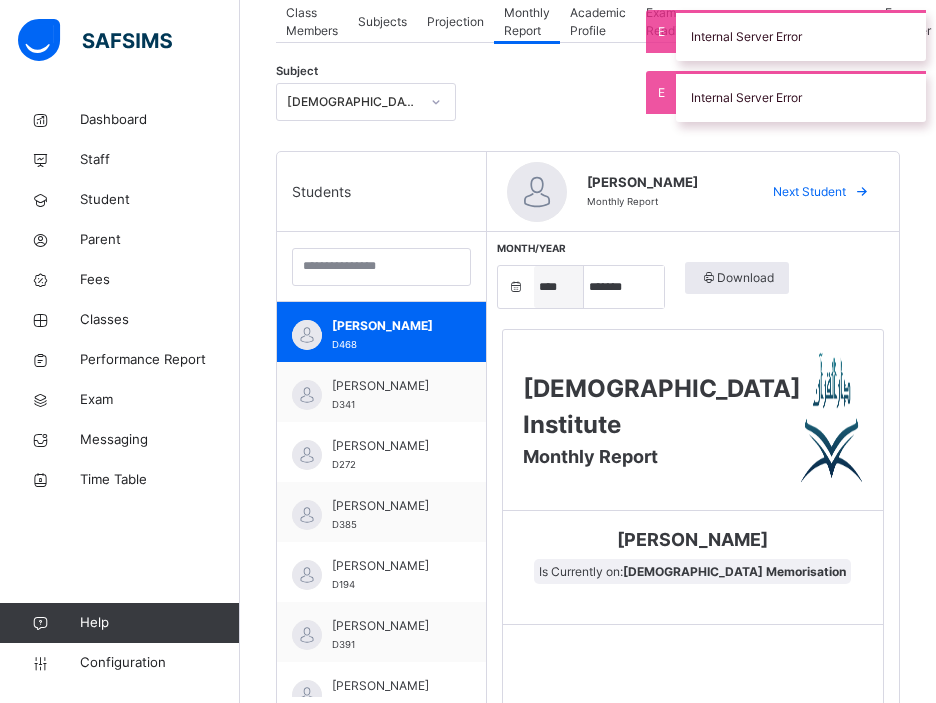 click on "**** **** **** **** **** **** **** **** **** **** **** **** **** **** **** **** **** **** **** **** **** **** **** **** **** **** **** **** **** **** **** **** **** **** **** **** **** **** **** **** **** **** **** **** **** **** **** **** **** **** **** **** **** **** **** **** **** **** **** **** **** **** **** **** **** **** **** **** **** **** **** **** **** **** **** **** **** **** **** **** **** **** **** **** **** **** **** **** **** **** **** **** **** **** **** **** **** **** **** **** **** **** **** **** **** **** **** **** **** **** **** **** **** **** **** **** **** **** **** **** **** **** **** **** **** **** **** **** **** **** ****" at bounding box center [559, 287] 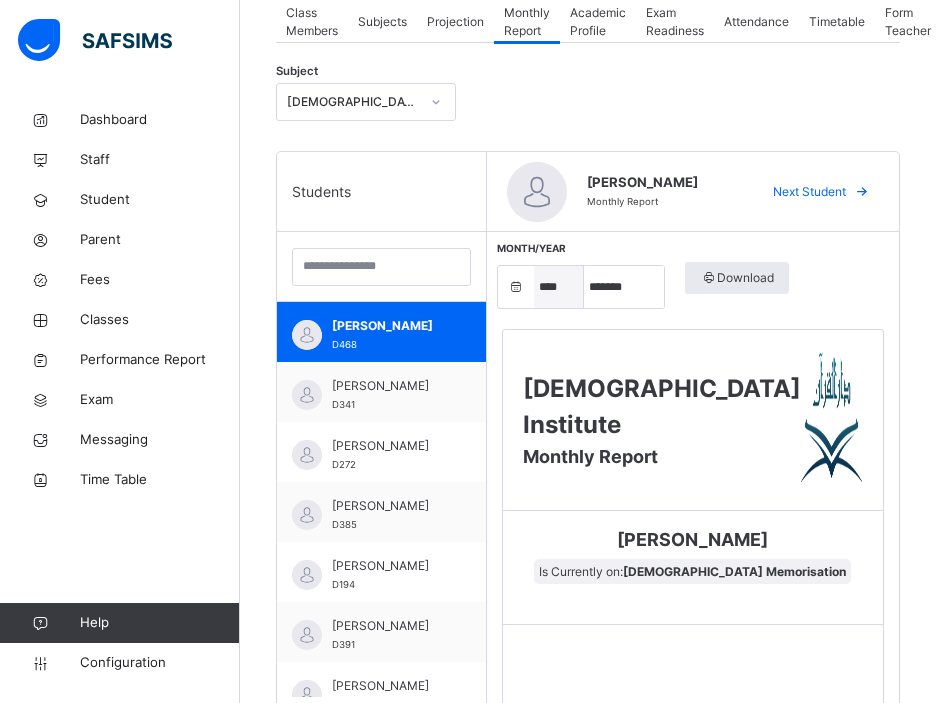 select on "****" 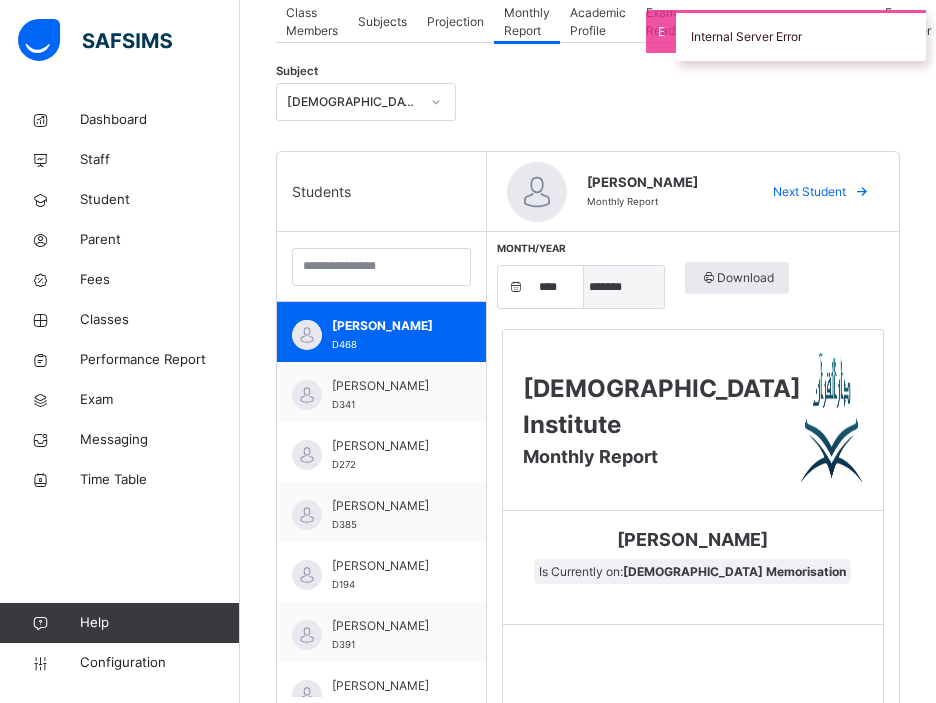 click on "***** ******* ******** ***** ***** *** **** **** ****** ********* ******* ******** ********" at bounding box center (624, 287) 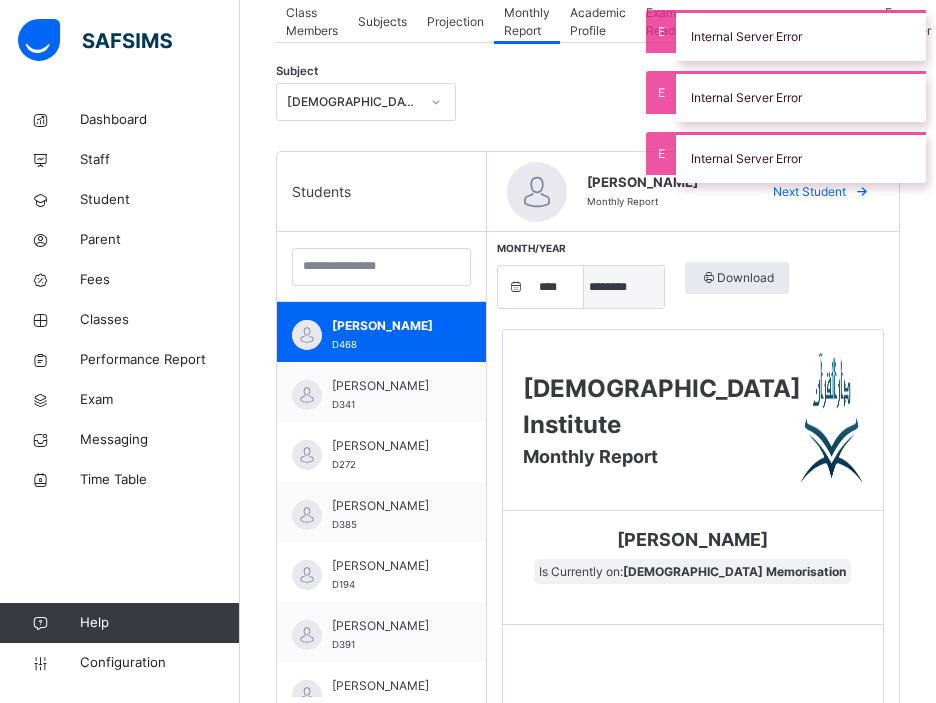 click on "***** ******* ******** ***** ***** *** **** **** ****** ********* ******* ******** ********" at bounding box center [624, 287] 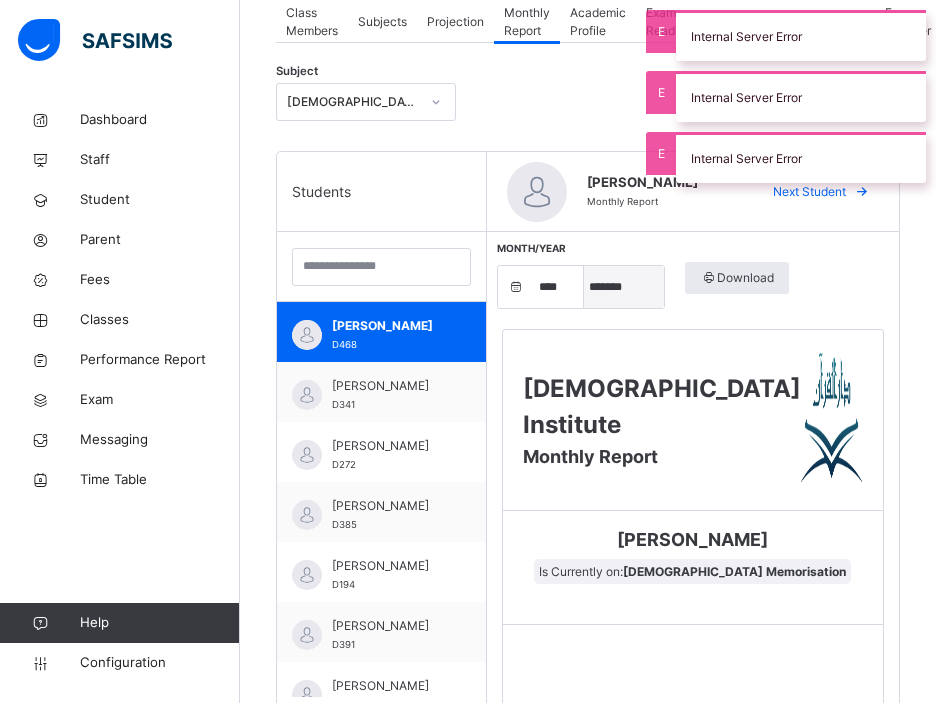 click on "***** ******* ******** ***** ***** *** **** **** ****** ********* ******* ******** ********" at bounding box center (624, 287) 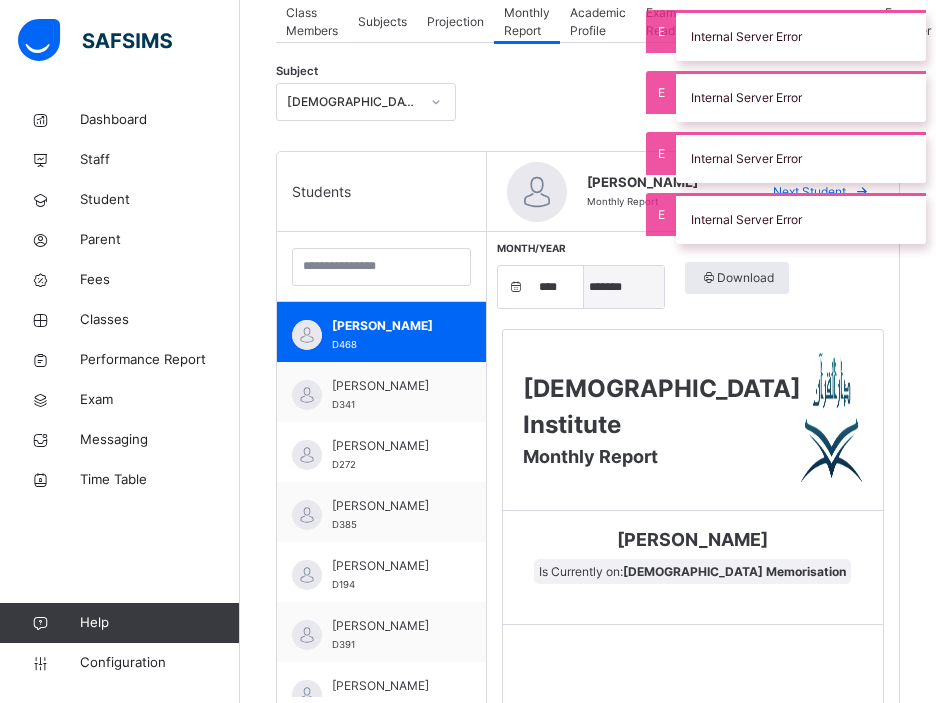 click on "***** ******* ******** ***** ***** *** **** **** ****** ********* ******* ******** ********" at bounding box center (624, 287) 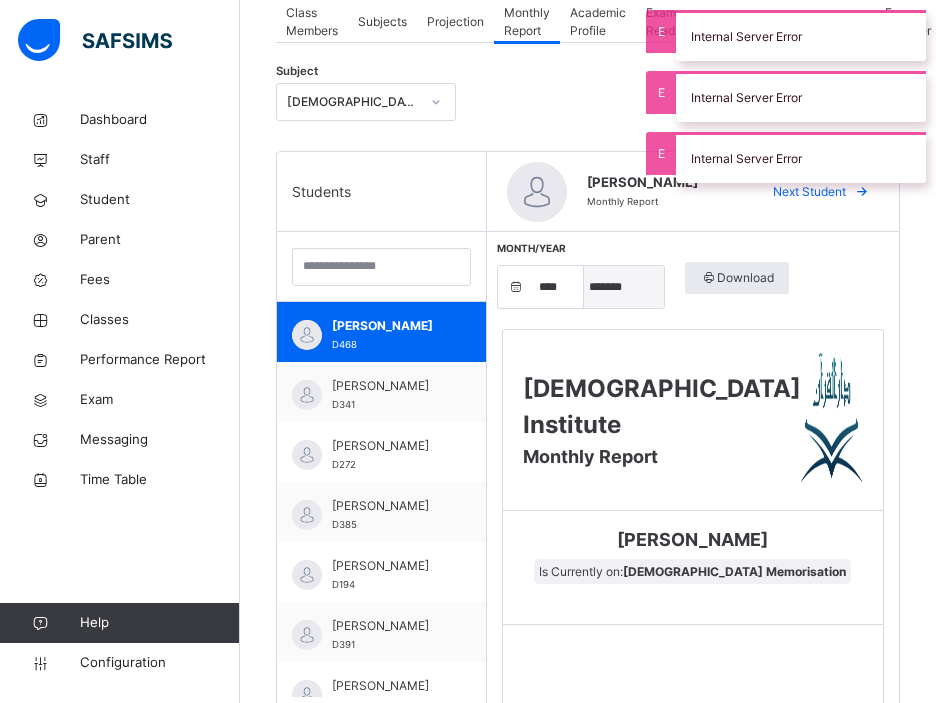 select on "*" 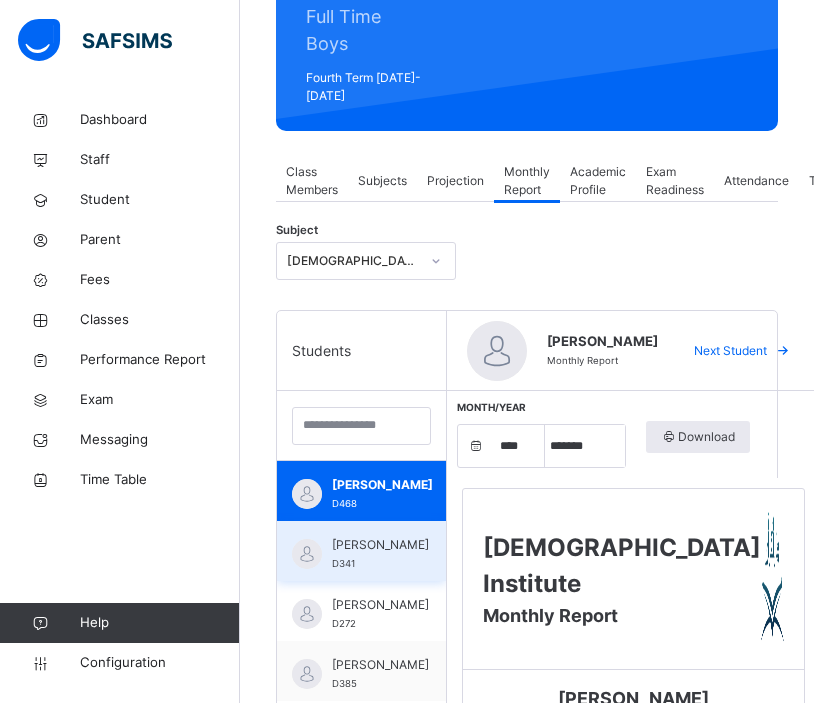 click on "Amaan  Mir D341" at bounding box center [380, 554] 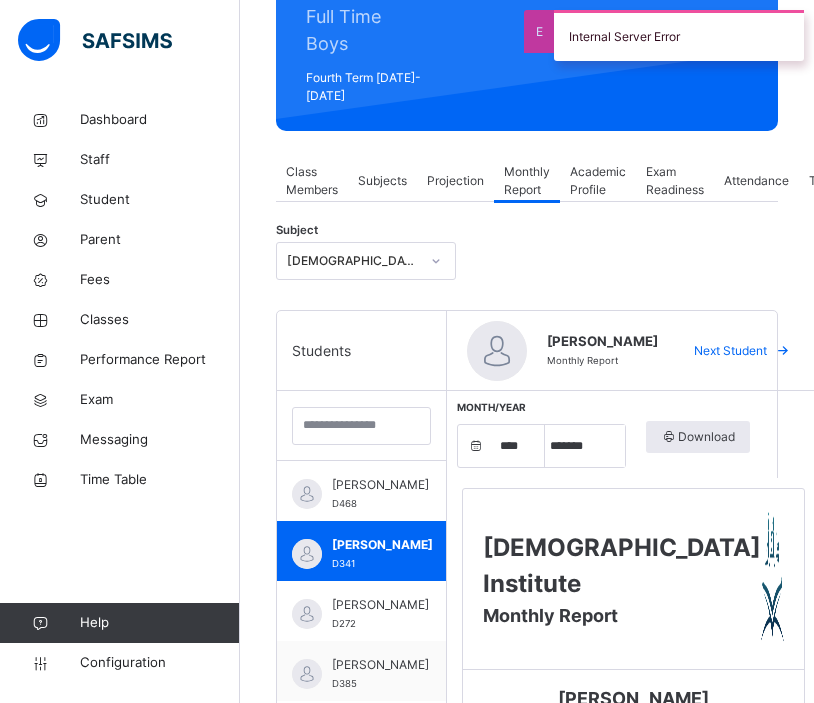 click on "Projection" at bounding box center (455, 181) 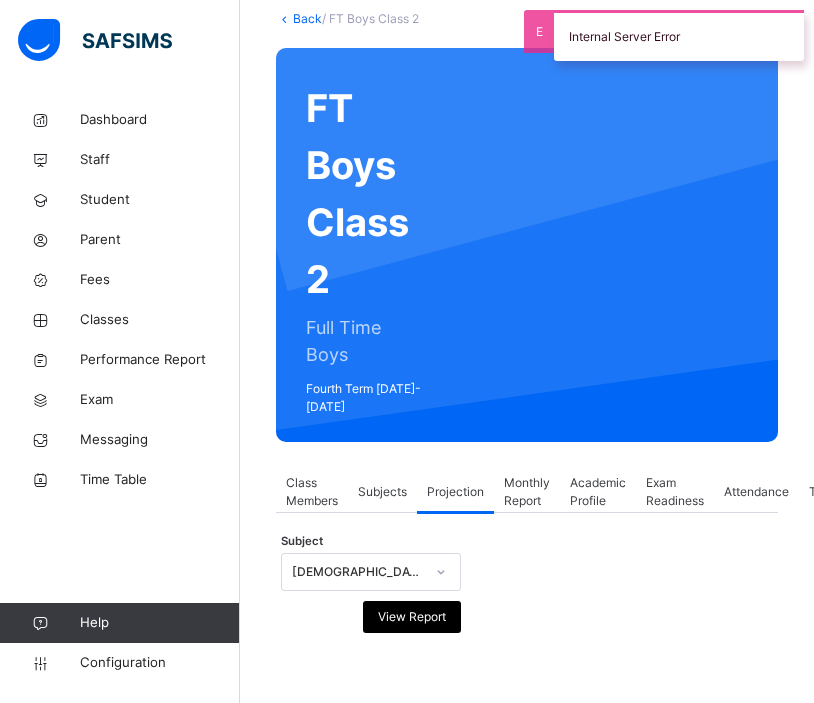 click on "Quran Reading" at bounding box center (352, 572) 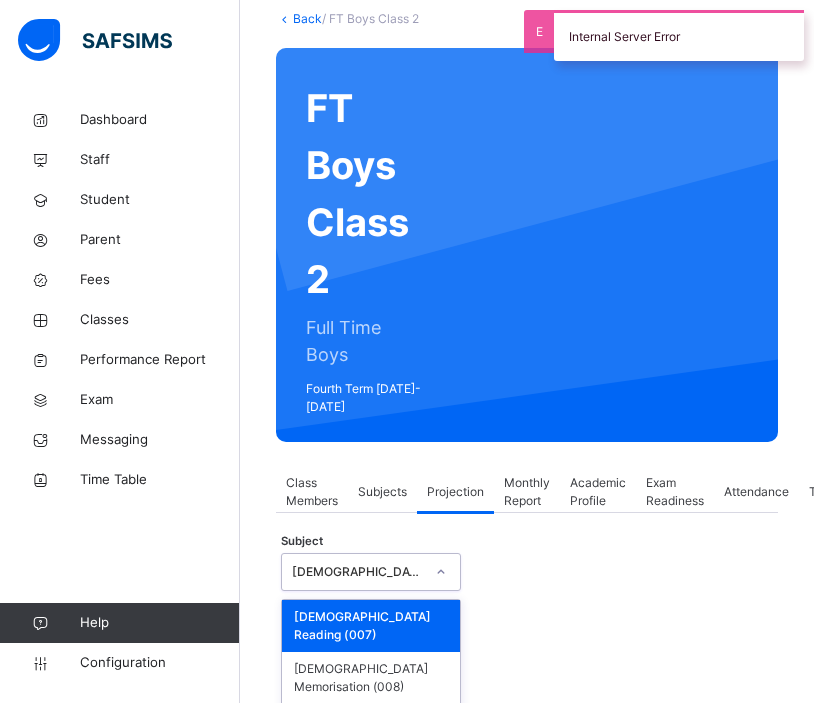 scroll, scrollTop: 138, scrollLeft: 0, axis: vertical 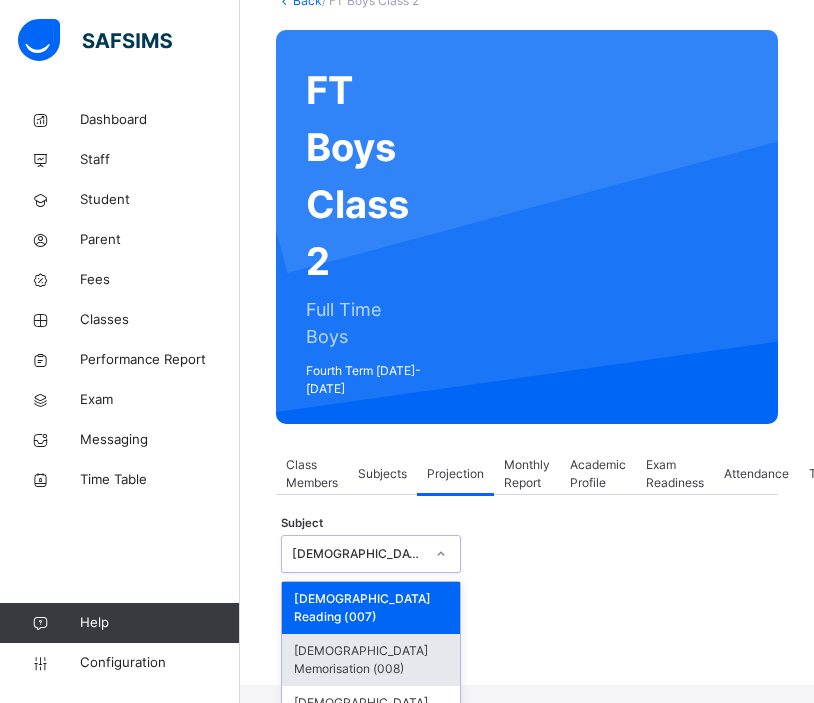 click on "Quran Memorisation (008)" at bounding box center [371, 660] 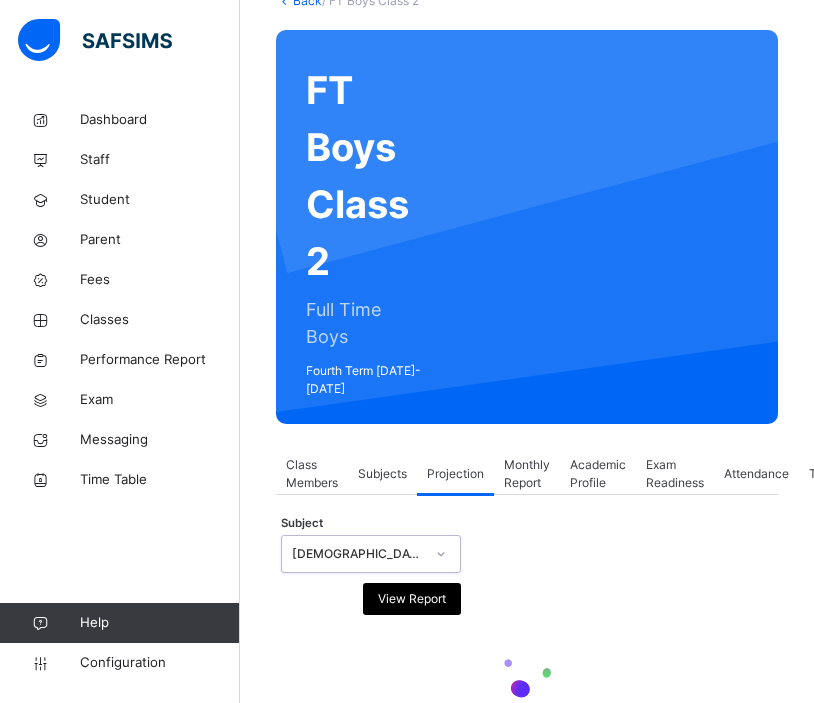 scroll, scrollTop: 205, scrollLeft: 0, axis: vertical 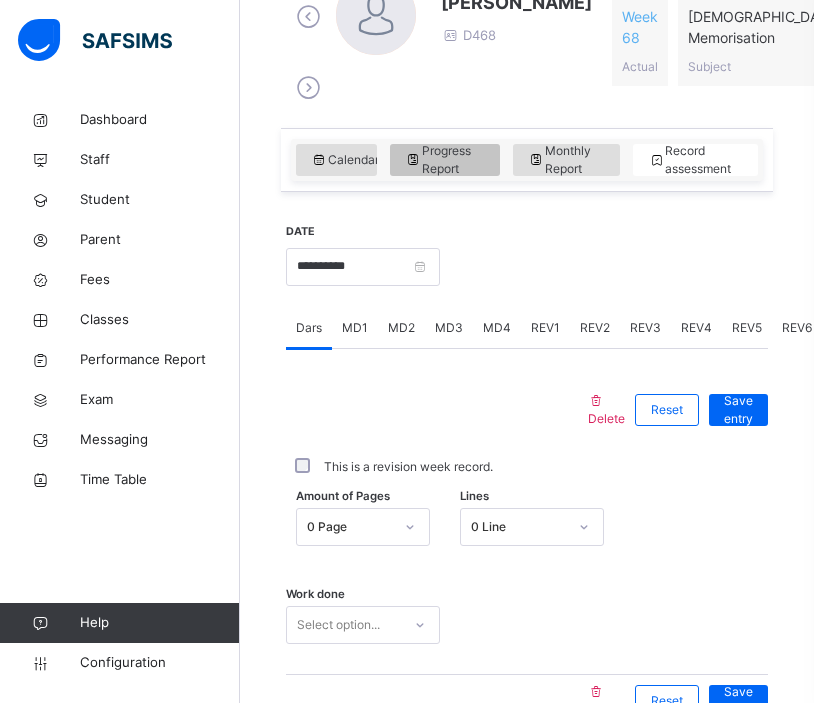 click on "Progress Report" at bounding box center (445, 160) 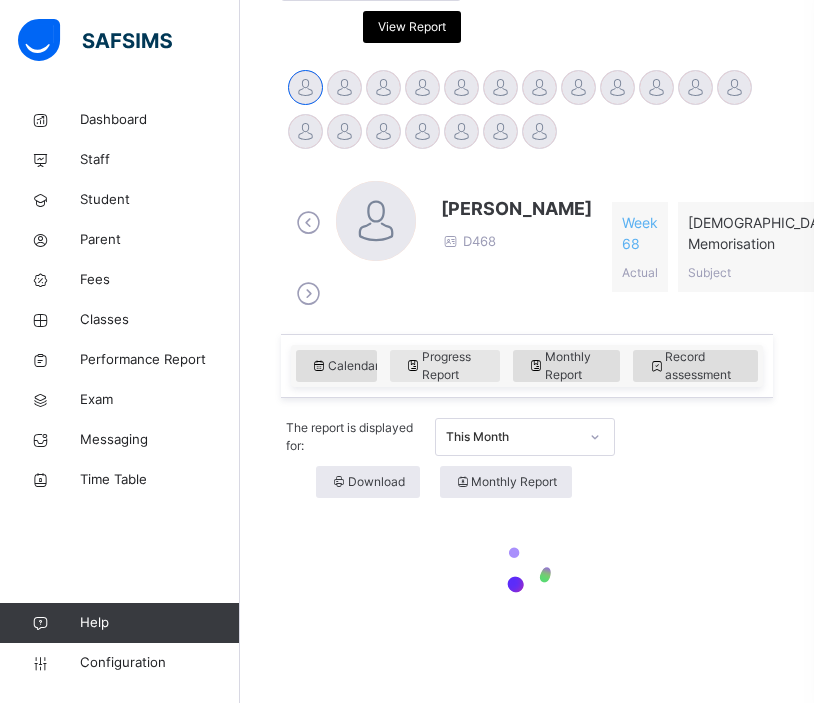 scroll, scrollTop: 916, scrollLeft: 0, axis: vertical 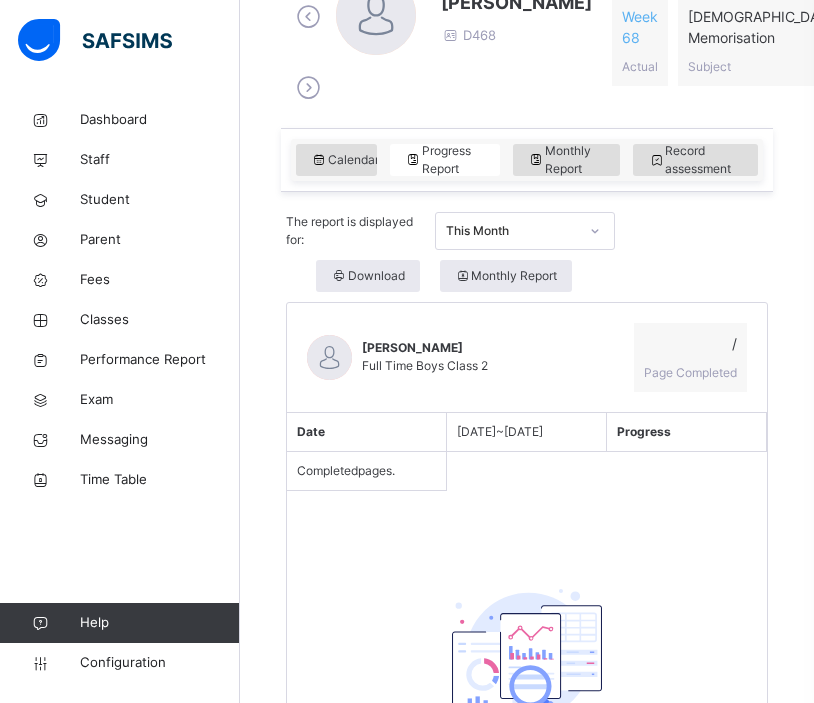 click on "This Month" at bounding box center (512, 231) 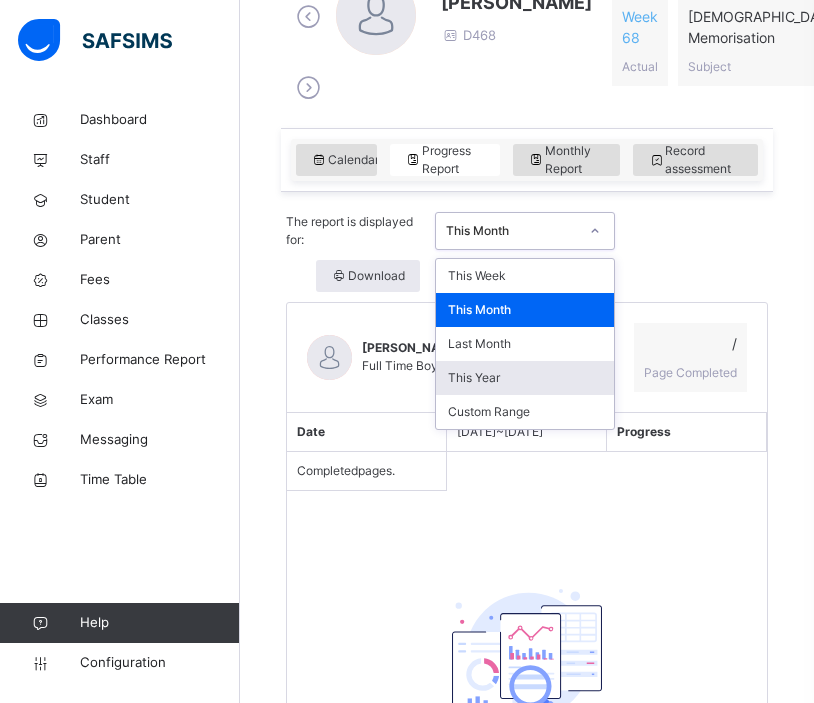 click on "This Year" at bounding box center [525, 378] 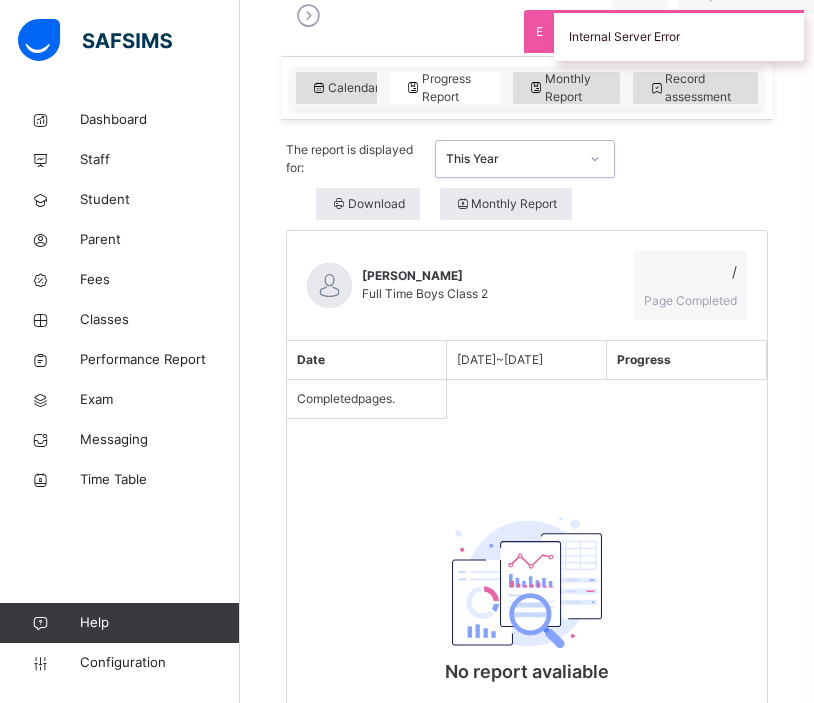 scroll, scrollTop: 980, scrollLeft: 0, axis: vertical 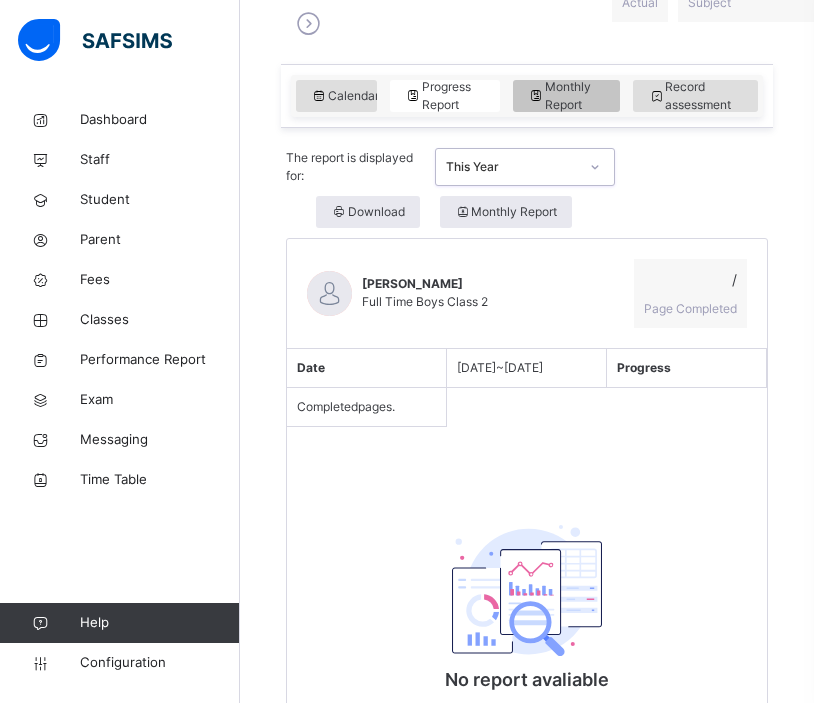 click on "Monthly Report" at bounding box center (566, 96) 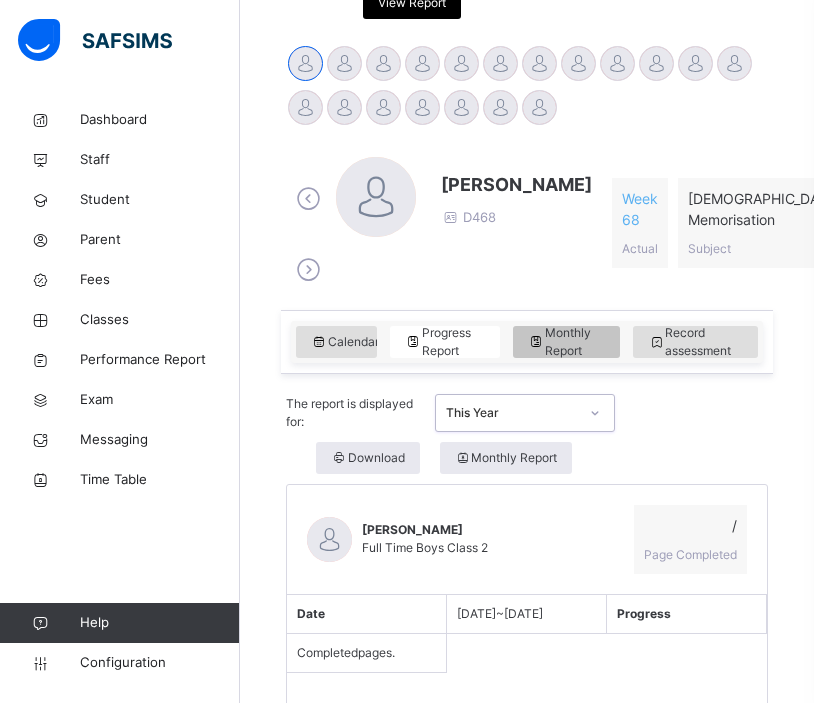 select on "****" 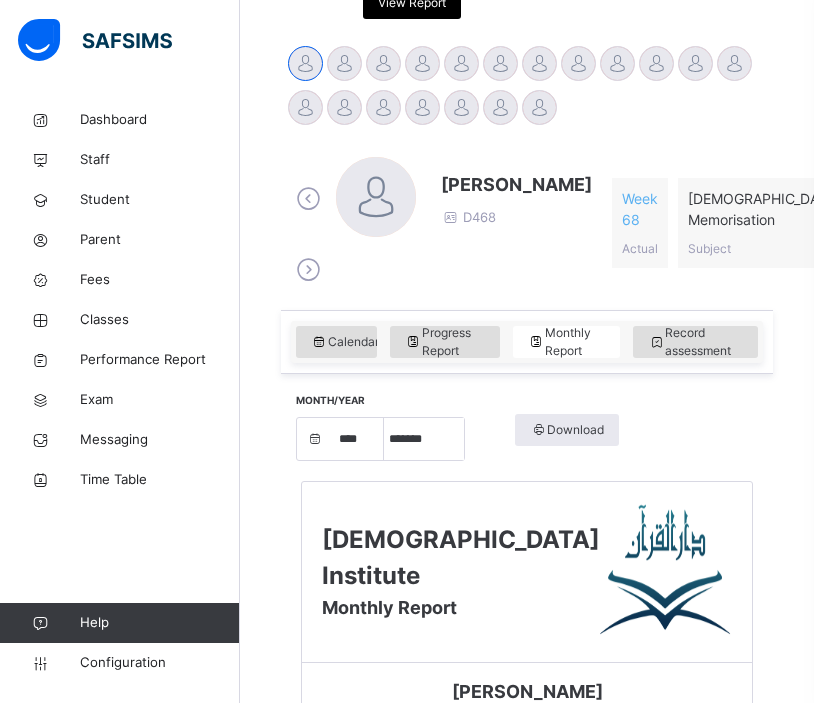 scroll, scrollTop: 980, scrollLeft: 0, axis: vertical 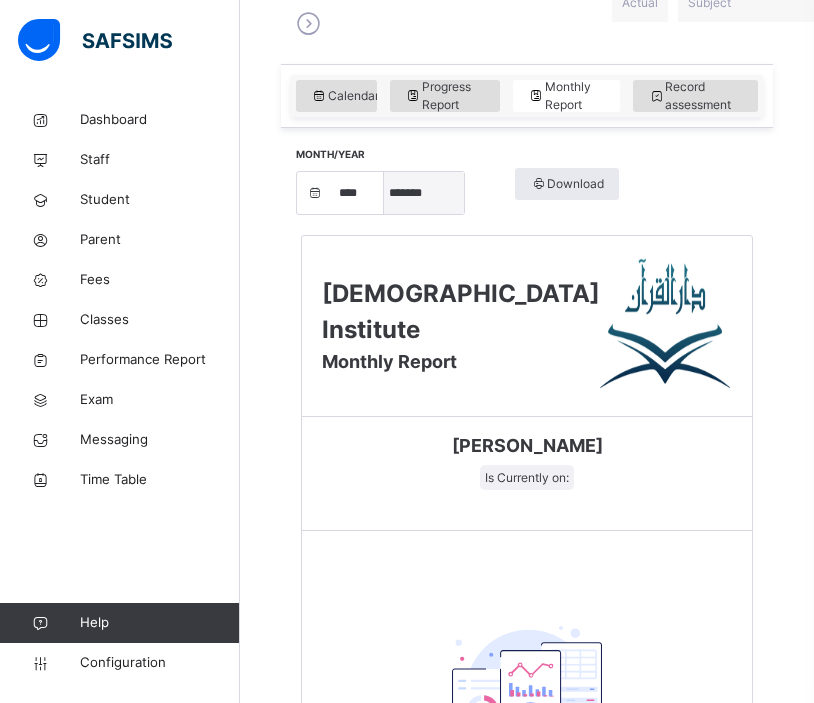 click on "***** ******* ******** ***** ***** *** **** **** ****** ********* ******* ******** ********" at bounding box center [424, 193] 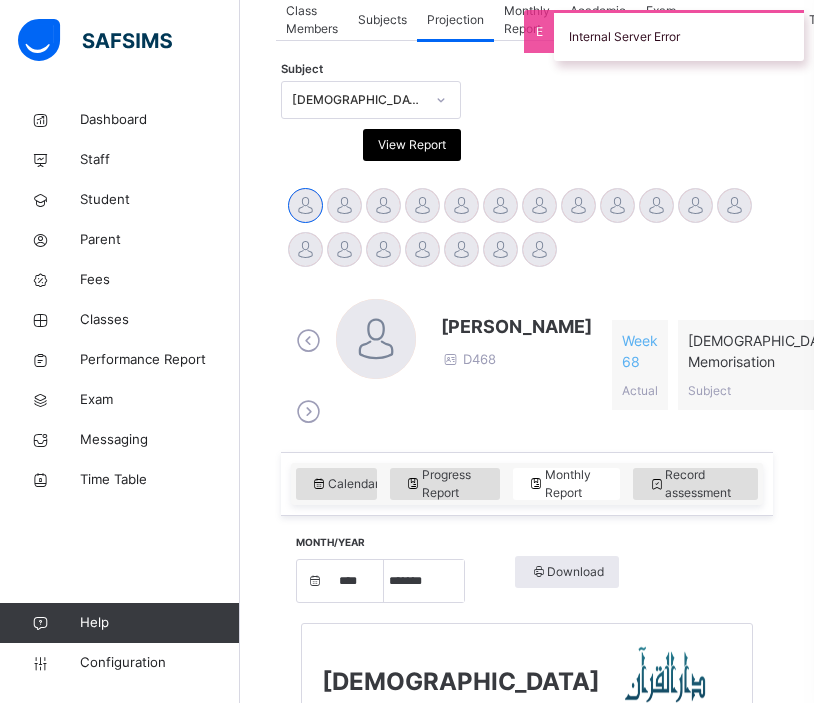 scroll, scrollTop: 585, scrollLeft: 0, axis: vertical 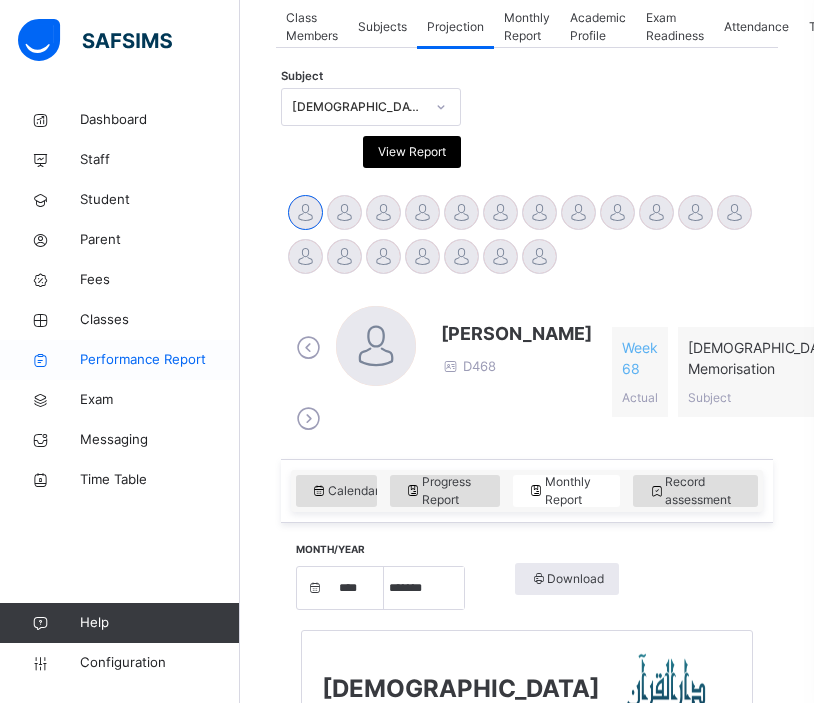 click on "Performance Report" at bounding box center [160, 360] 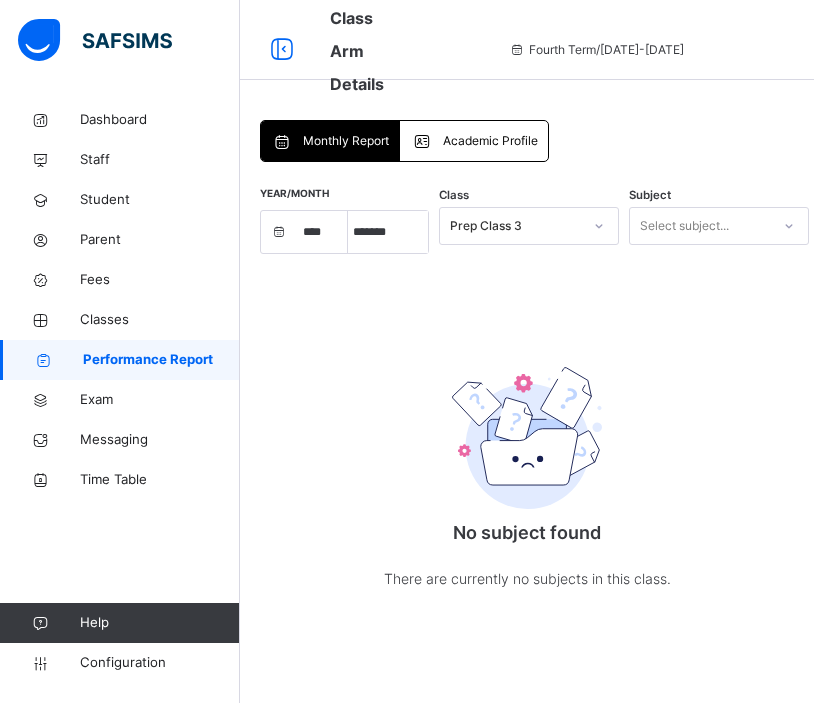 scroll, scrollTop: 0, scrollLeft: 0, axis: both 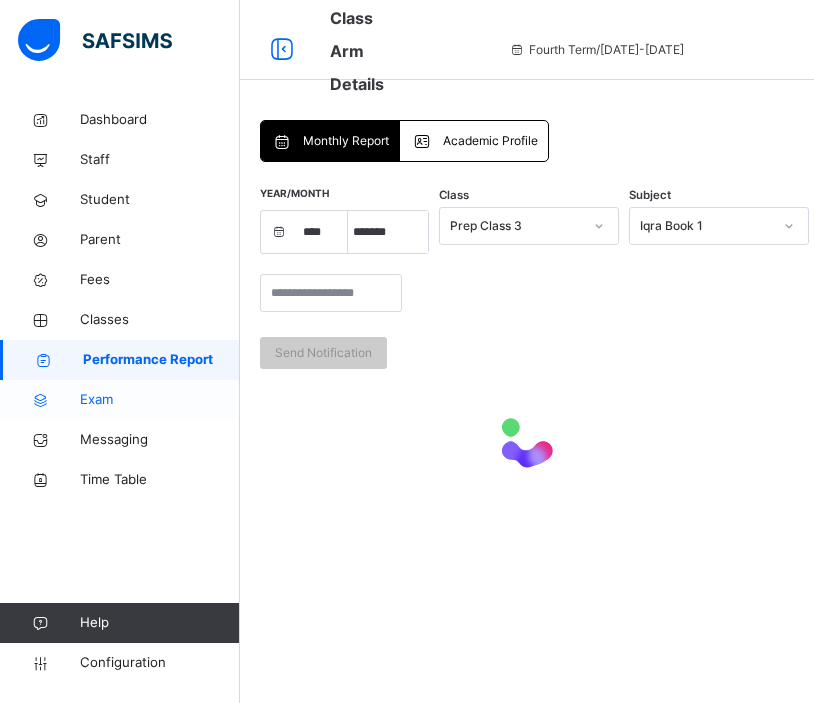 click on "Exam" at bounding box center [160, 400] 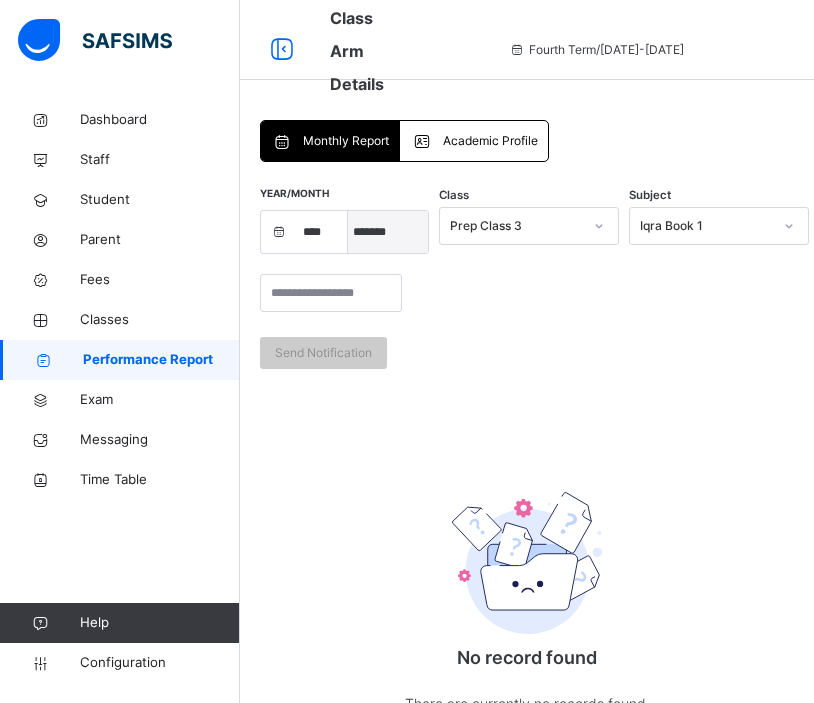 click on "***** ******* ******** ***** ***** *** **** **** ****** ********* ******* ******** ********" at bounding box center [388, 232] 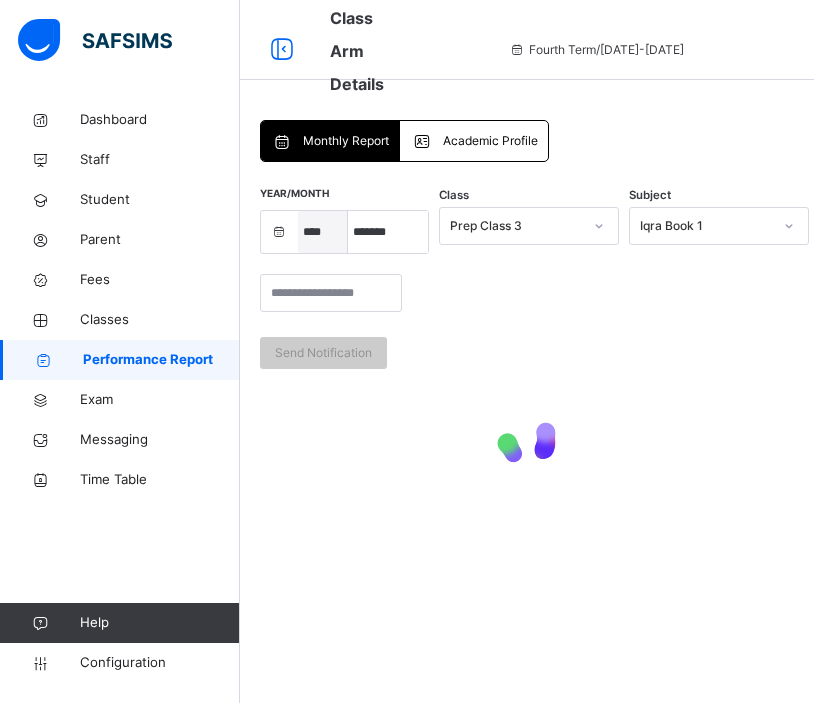 click on "**** **** **** **** **** **** **** **** **** **** **** **** **** **** **** **** **** **** **** **** **** **** **** **** **** **** **** **** **** **** **** **** **** **** **** **** **** **** **** **** **** **** **** **** **** **** **** **** **** **** **** **** **** **** **** **** **** **** **** **** **** **** **** **** **** **** **** **** **** **** **** **** **** **** **** **** **** **** **** **** **** **** **** **** **** **** **** **** **** **** **** **** **** **** **** **** **** **** **** **** **** **** **** **** **** **** **** **** **** **** **** **** **** **** **** **** **** **** **** **** **** **** **** **** **** **** **** **** **** **** ****" at bounding box center [323, 232] 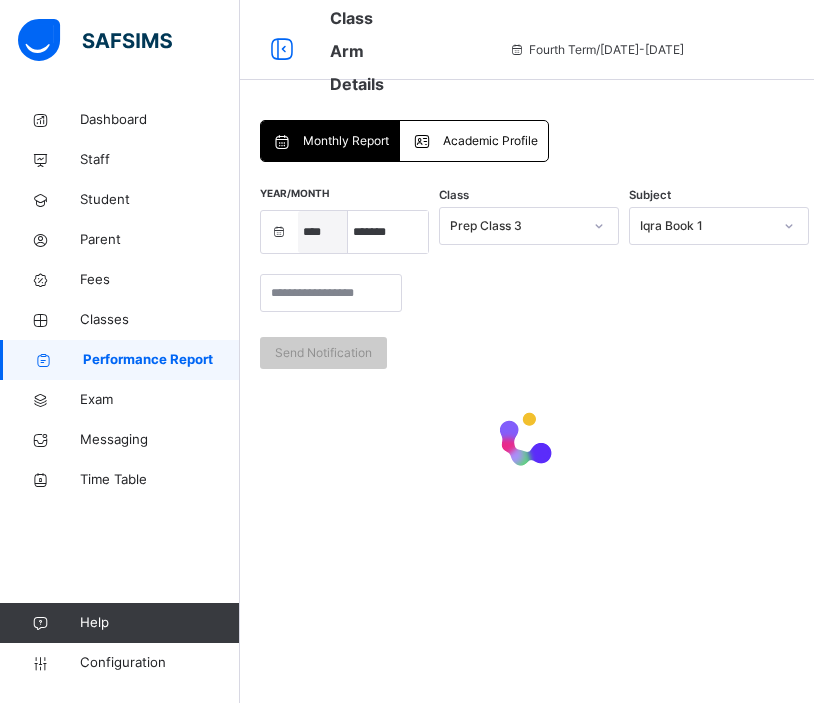 select on "****" 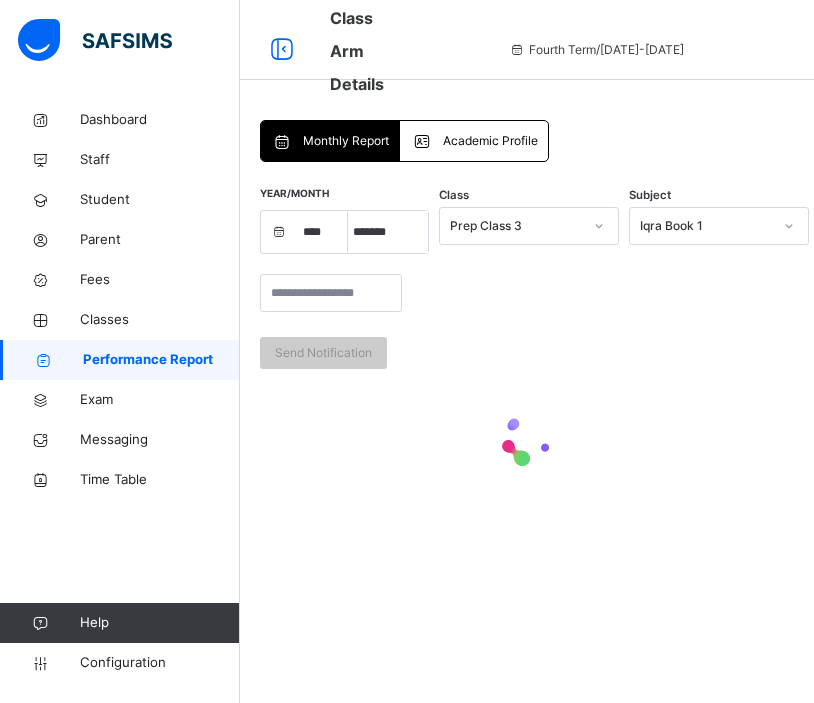 click on "Prep Class 3" at bounding box center [516, 226] 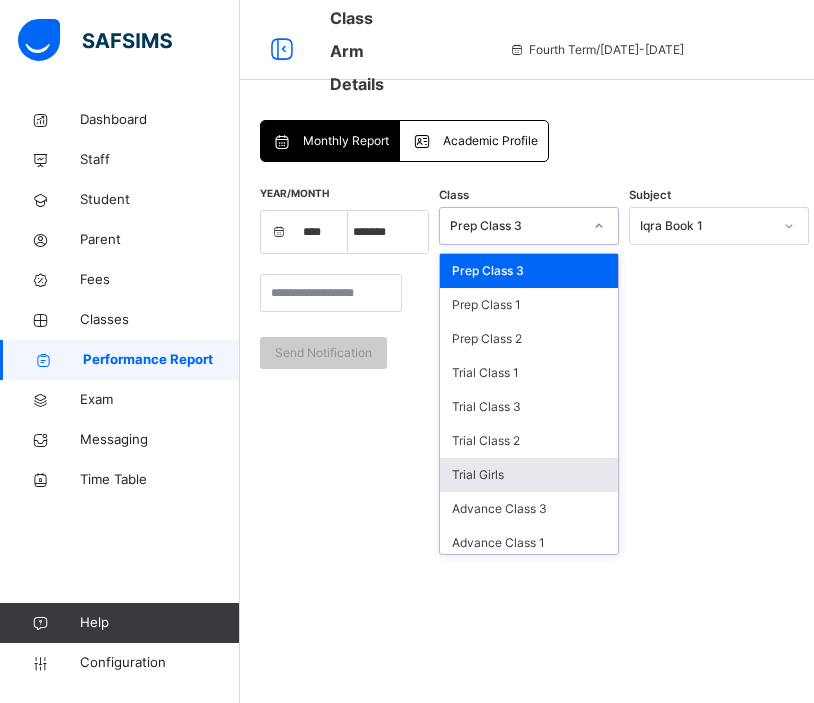 click on "Trial Girls" at bounding box center (529, 475) 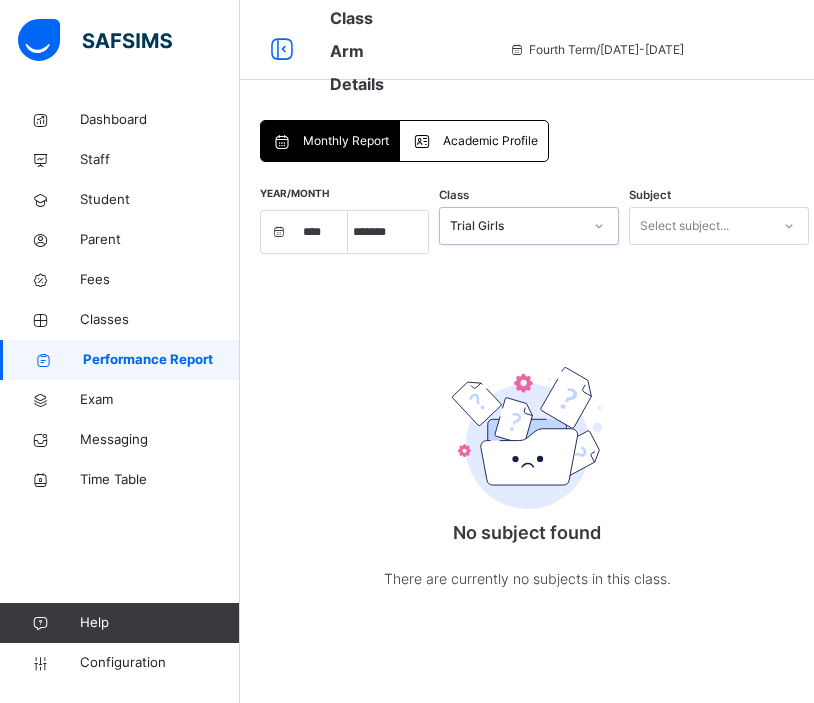 click on "Trial Girls" at bounding box center [516, 226] 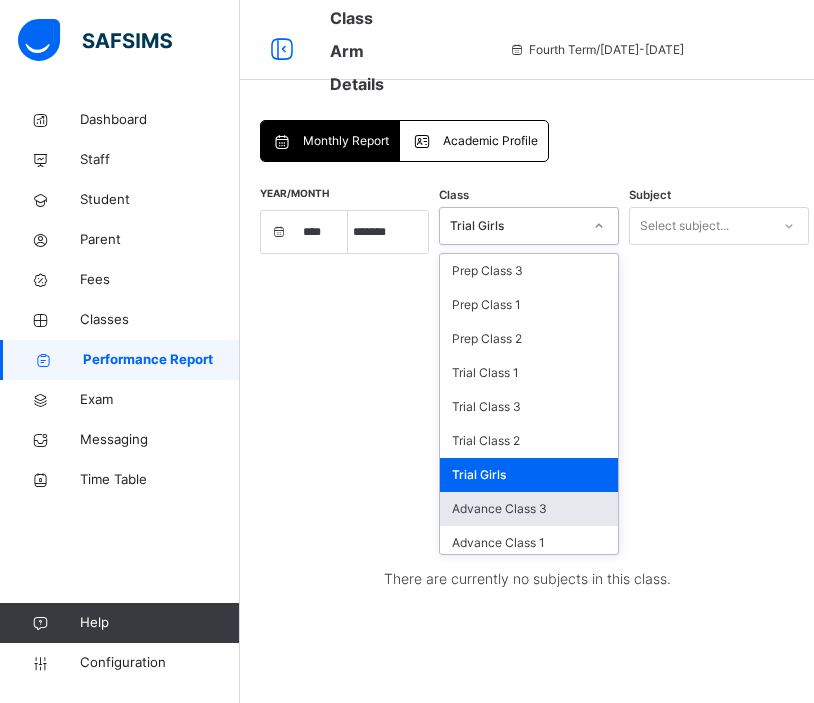 click on "Advance Class 3" at bounding box center [529, 509] 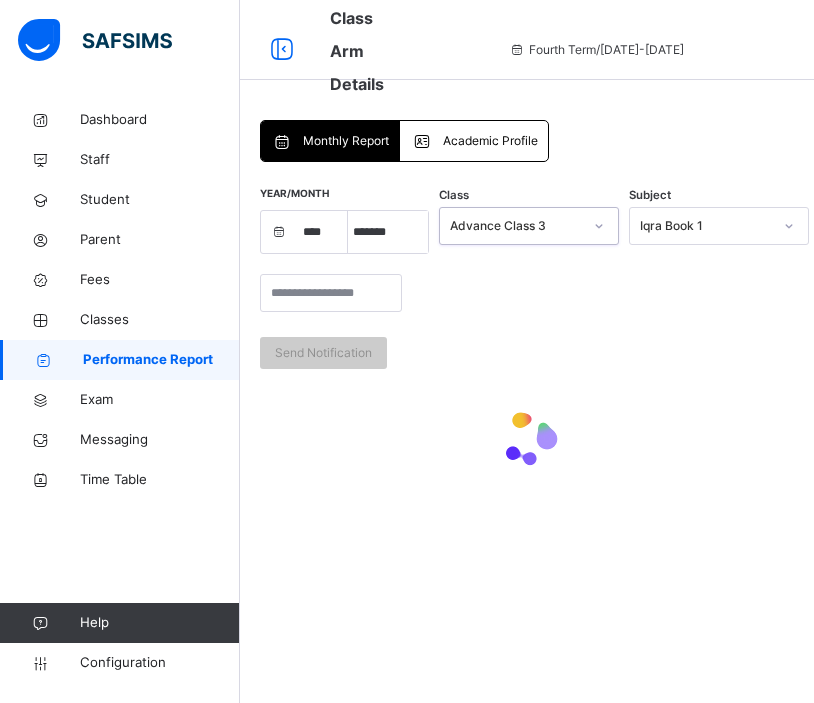 click on "Advance Class 3" at bounding box center [516, 226] 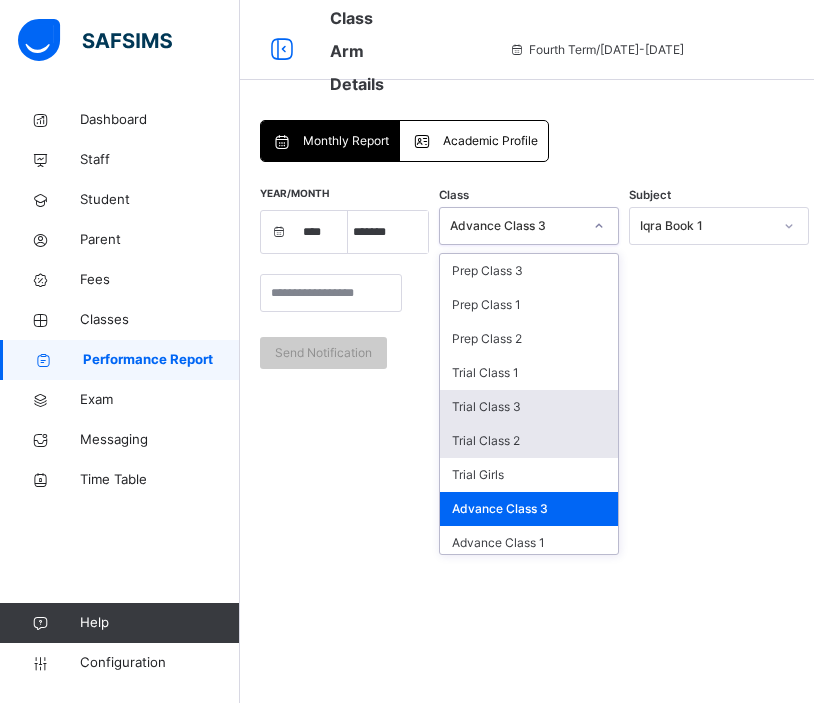 scroll, scrollTop: 176, scrollLeft: 0, axis: vertical 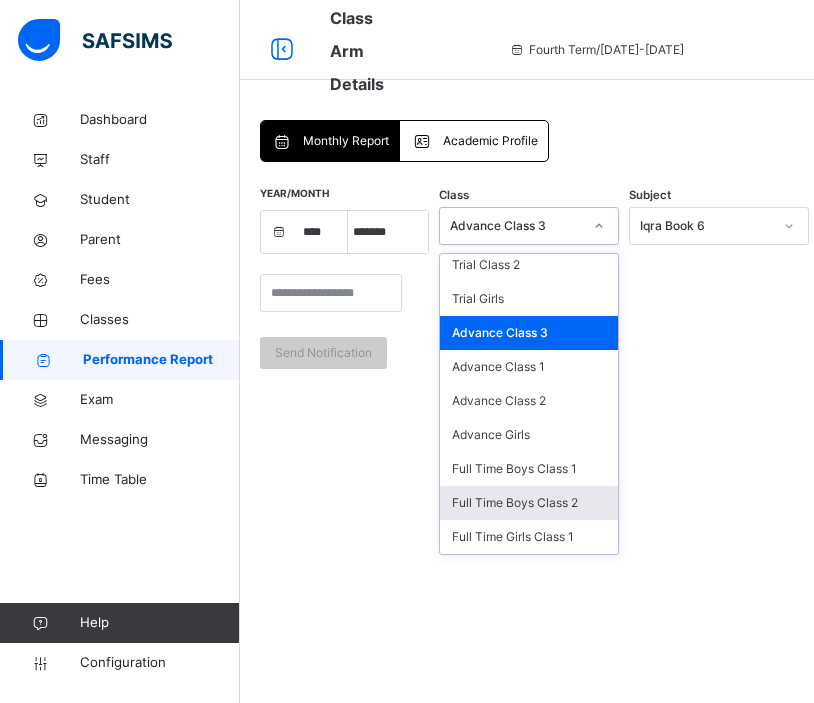 click on "Full Time Boys Class 2" at bounding box center (529, 503) 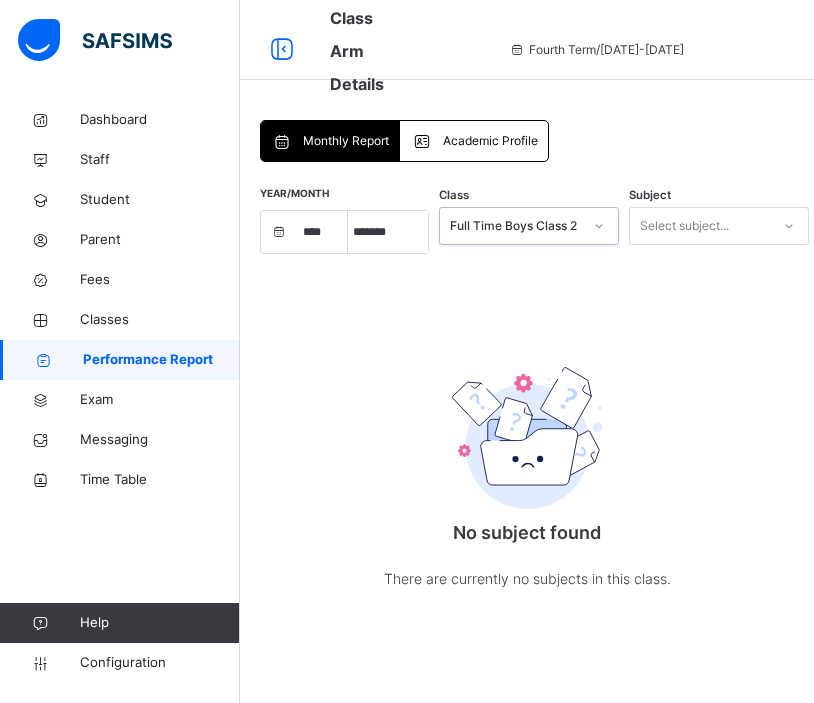 click on "Select subject..." at bounding box center (684, 226) 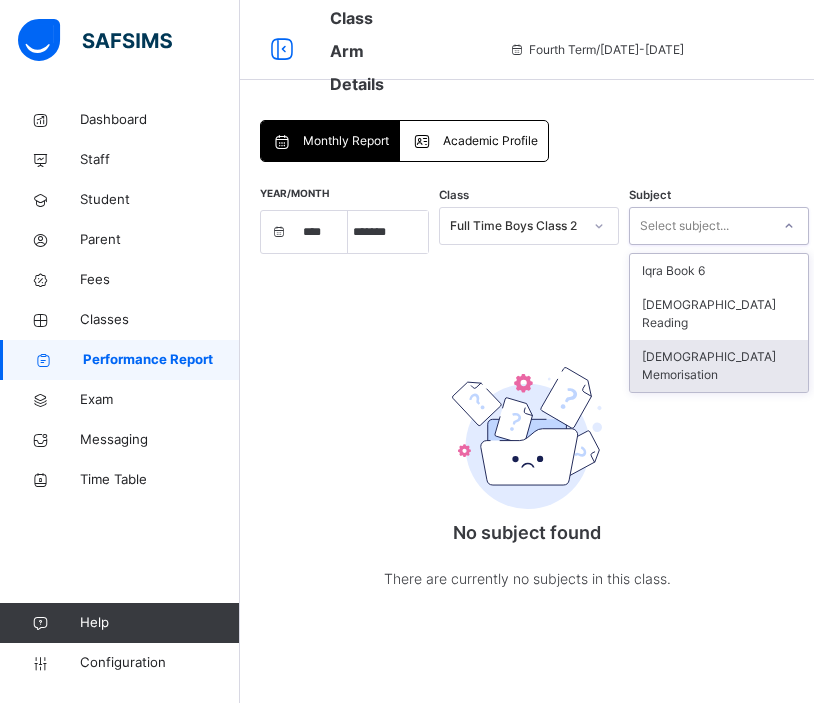 click on "Quran Memorisation" at bounding box center [719, 366] 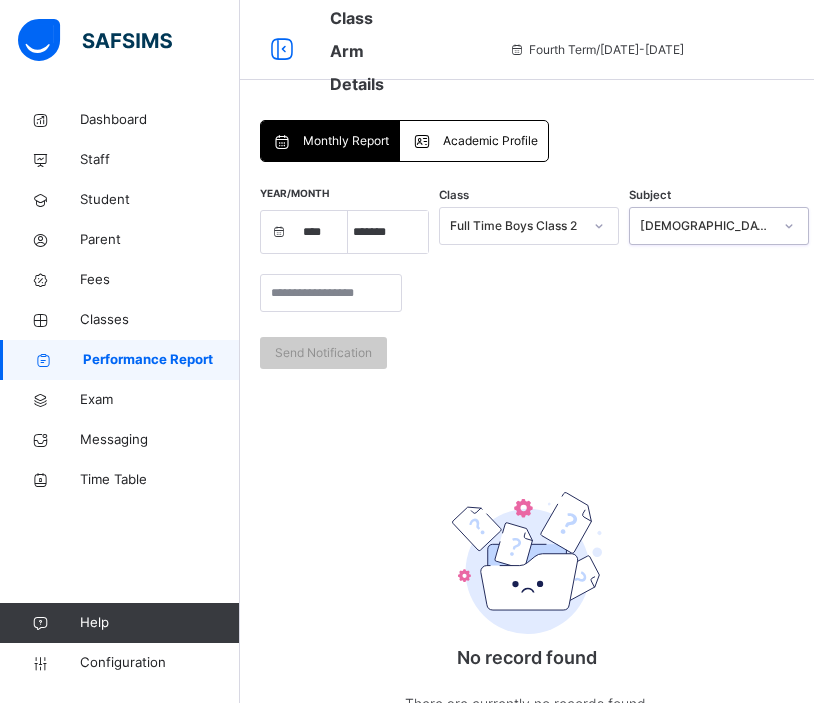 click on "Quran Reading" at bounding box center (706, 226) 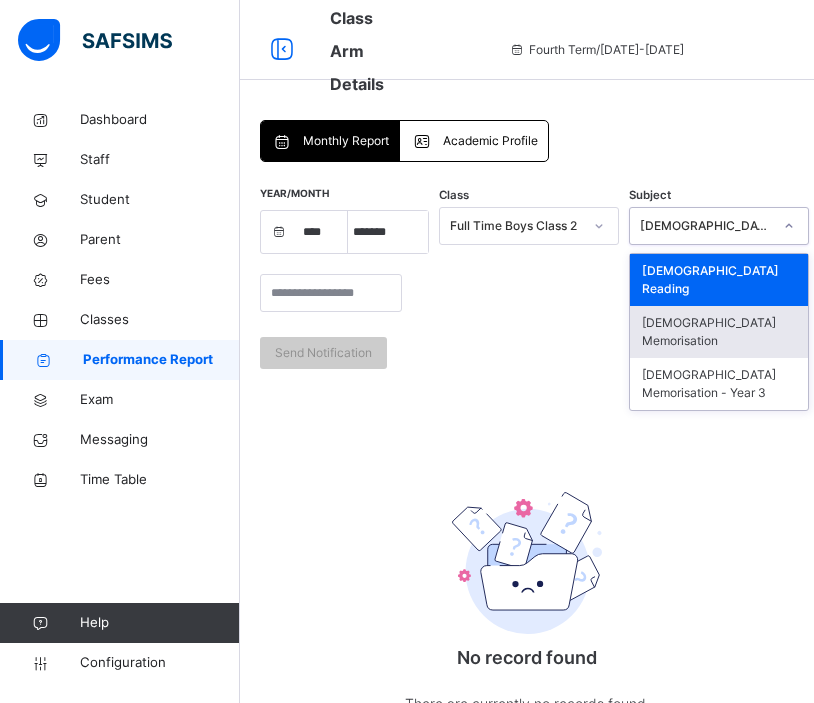 click on "Quran Memorisation" at bounding box center [719, 332] 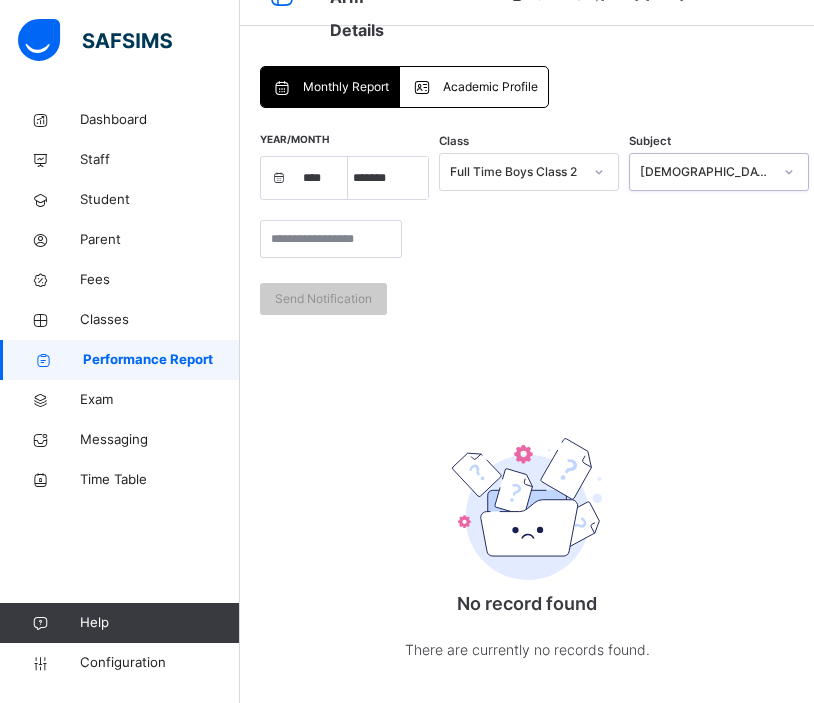 scroll, scrollTop: 0, scrollLeft: 0, axis: both 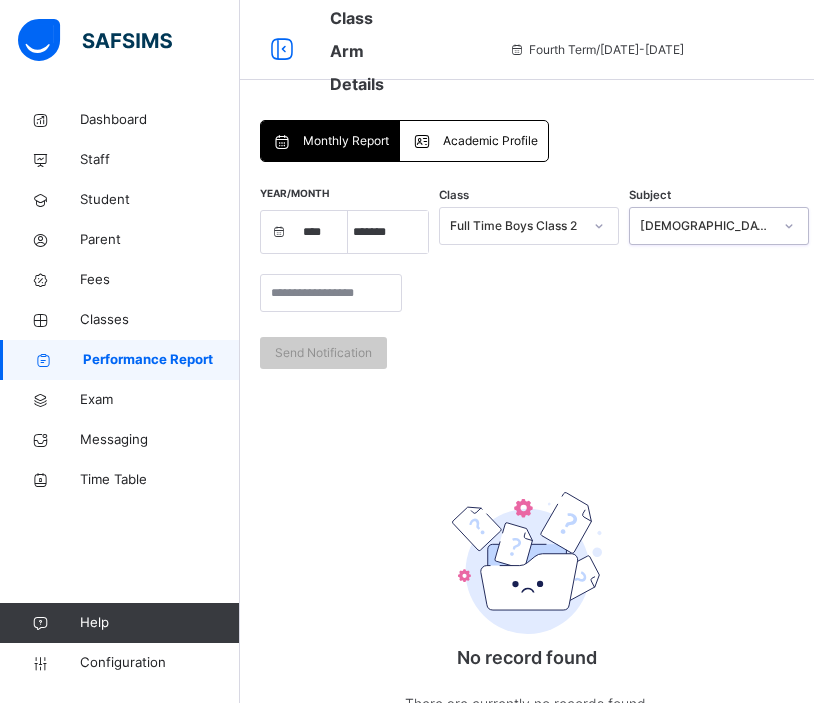 click on "Quran Memorisation" at bounding box center (706, 226) 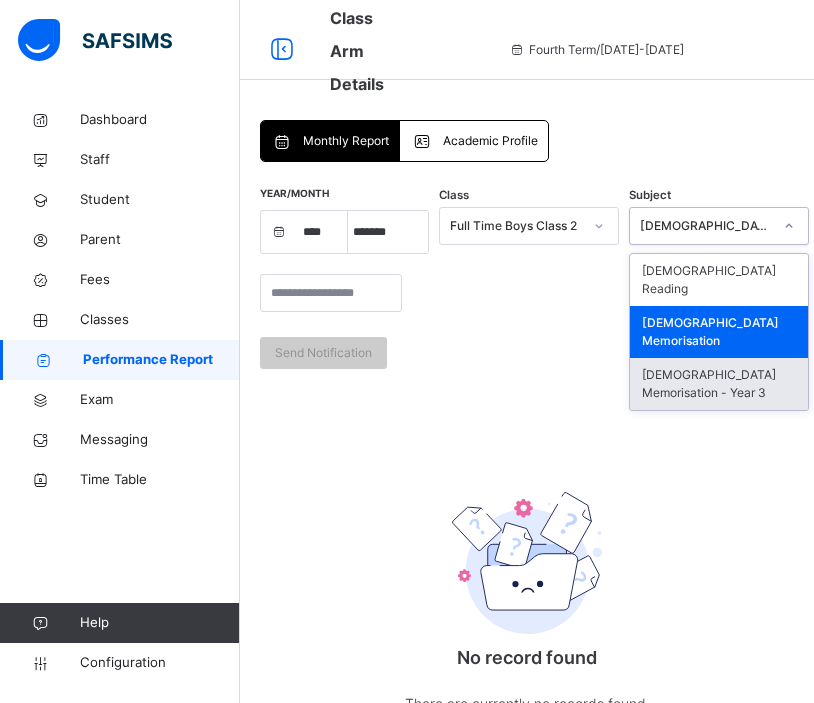 click on "Full Time Boys Class 2" at bounding box center (516, 226) 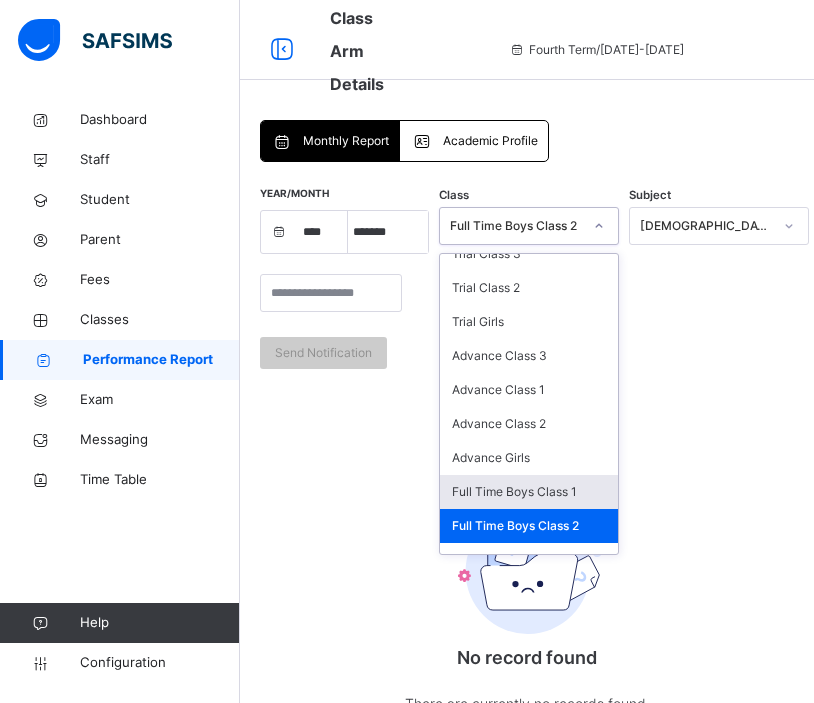 scroll, scrollTop: 176, scrollLeft: 0, axis: vertical 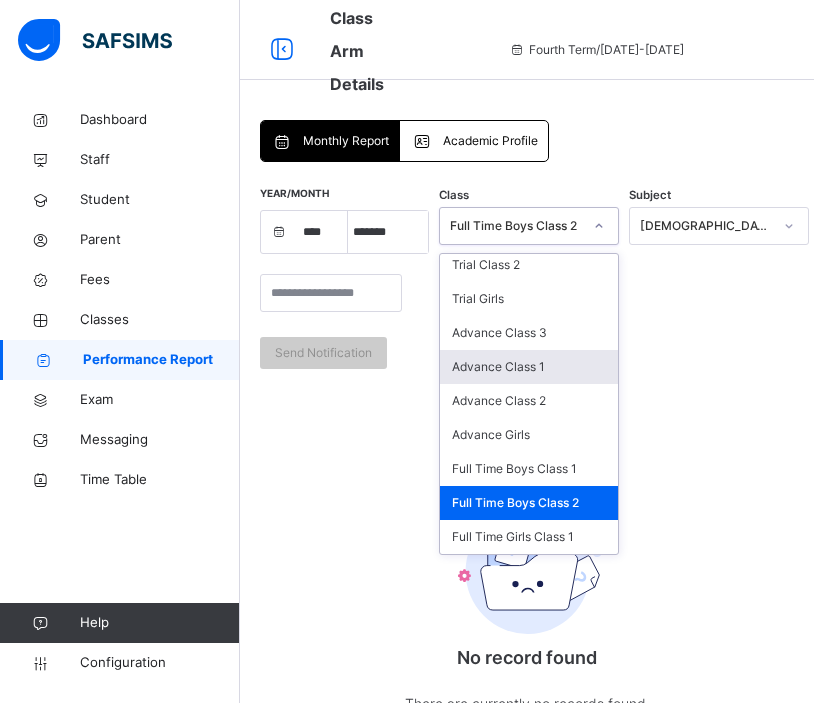 click on "Send Notification" at bounding box center (527, 321) 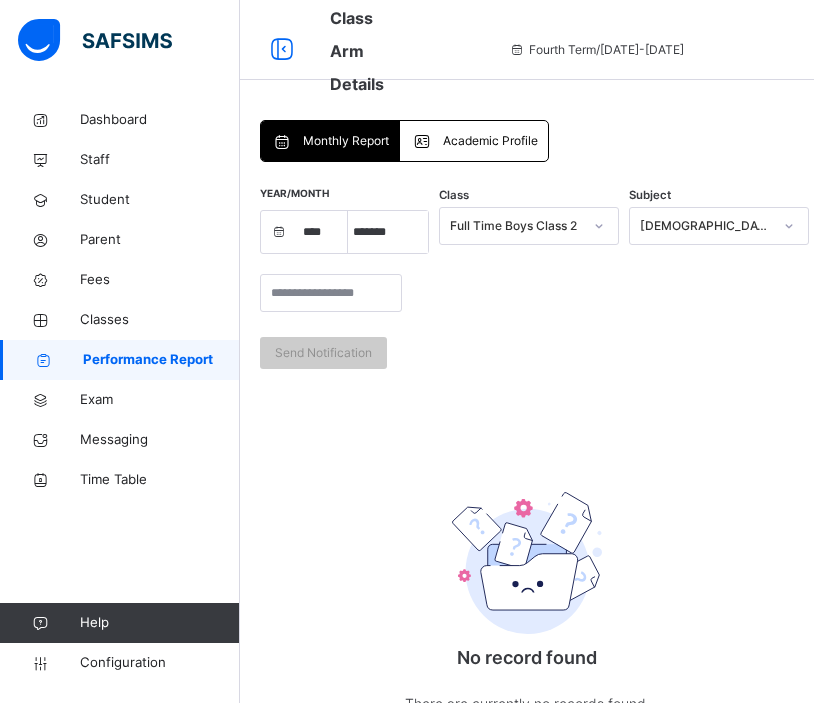 click on "Academic Profile" at bounding box center (490, 141) 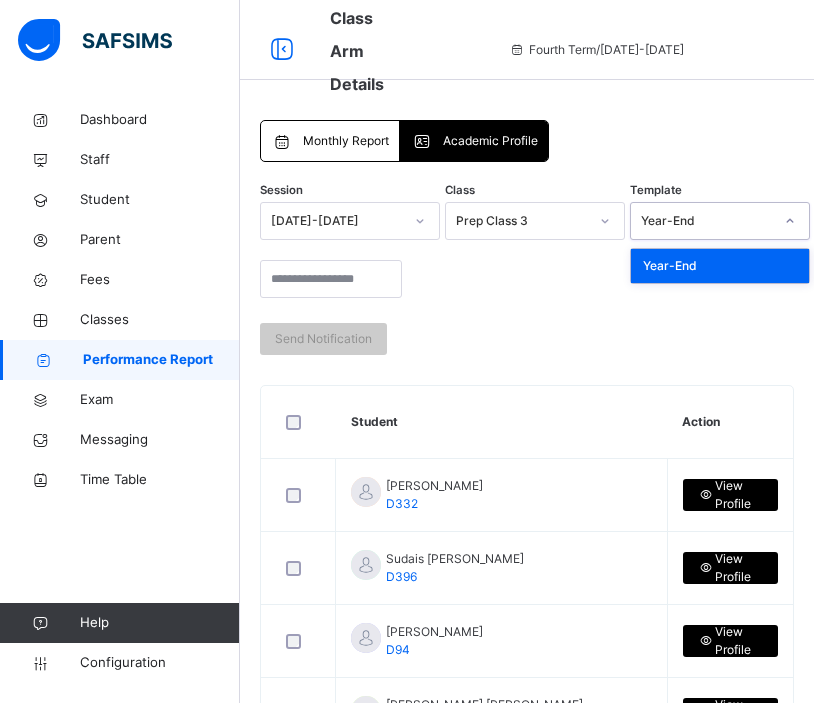 click on "Year-End" at bounding box center (707, 221) 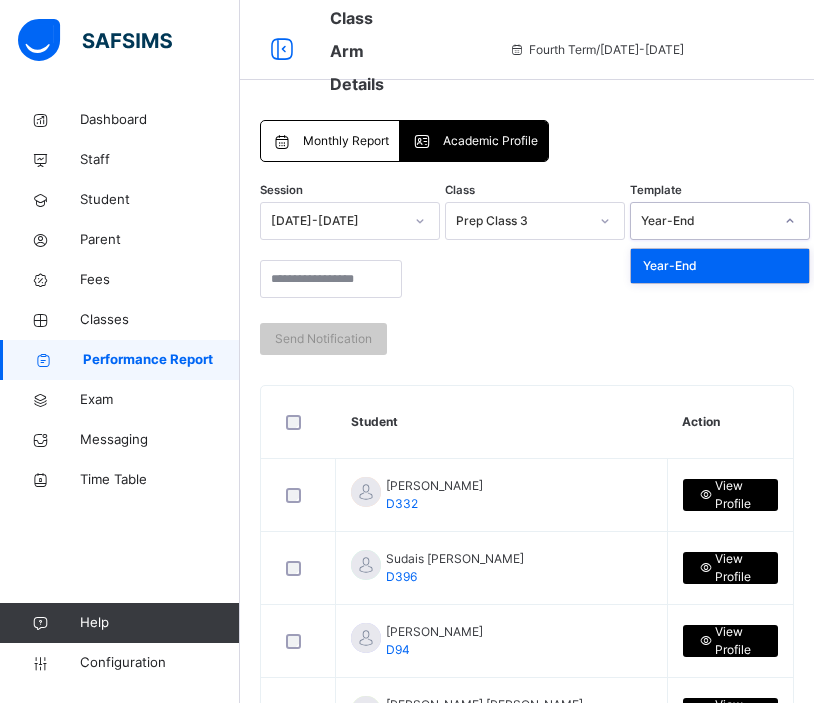 click on "Prep Class 3" at bounding box center (522, 221) 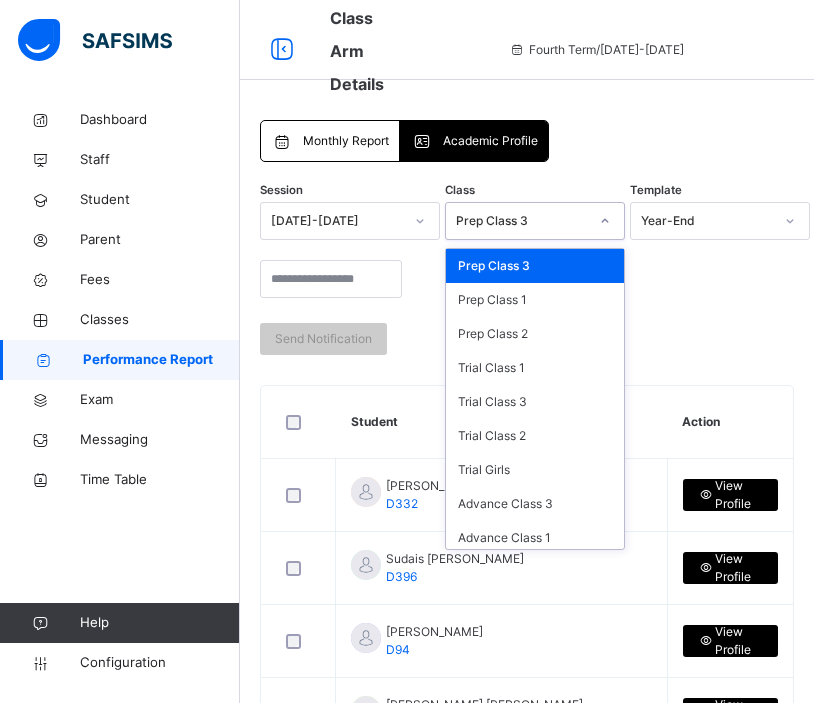 click on "Monthly Report Academic Profile Monthly Report Academic Profile   Year/Month   **** **** **** **** **** **** **** **** **** **** **** **** **** **** **** **** **** **** **** **** **** **** **** **** **** **** **** **** **** **** **** **** **** **** **** **** **** **** **** **** **** **** **** **** **** **** **** **** **** **** **** **** **** **** **** **** **** **** **** **** **** **** **** **** **** **** **** **** **** **** **** **** **** **** **** **** **** **** **** **** **** **** **** **** **** **** **** **** **** **** **** **** **** **** **** **** **** **** **** **** **** **** **** **** **** **** **** **** **** **** **** **** **** **** **** **** **** **** **** **** **** **** **** **** **** **** **** **** **** **** **** ***** ******* ******** ***** ***** *** **** **** ****** ********* ******* ******** ******** Class Full Time Boys Class 2 Subject Quran Memorisation Send Notification No record found There are currently no records found. × Darul Quran Institute Monthly Report Is Currently on:  ×     0" at bounding box center [527, 795] 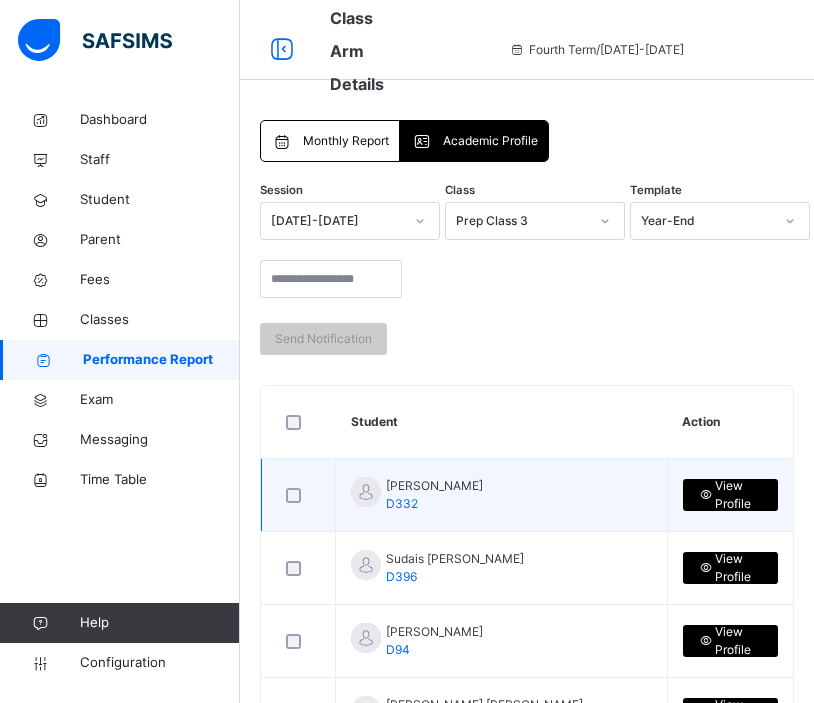 click at bounding box center [706, 495] 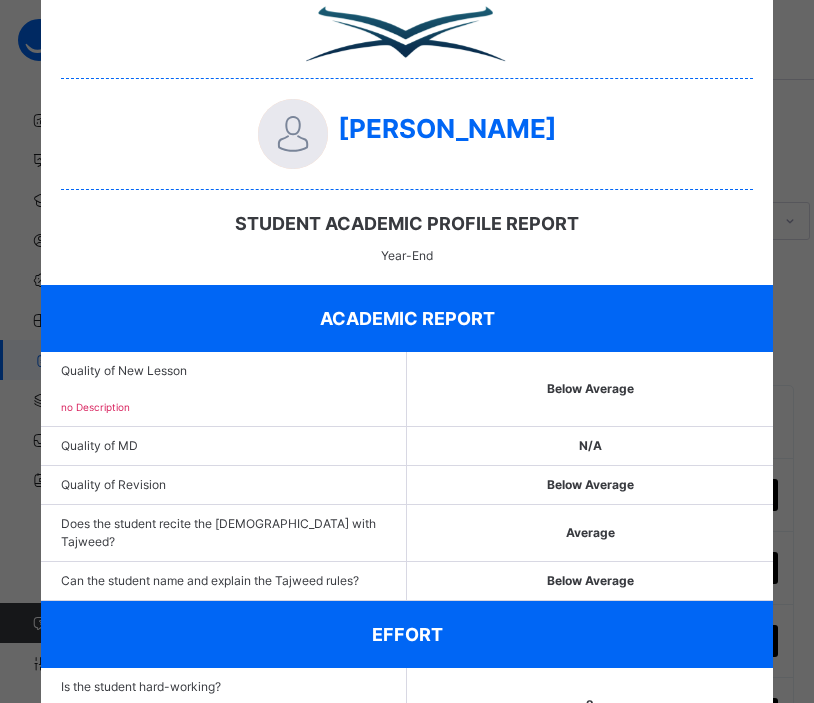 scroll, scrollTop: 0, scrollLeft: 0, axis: both 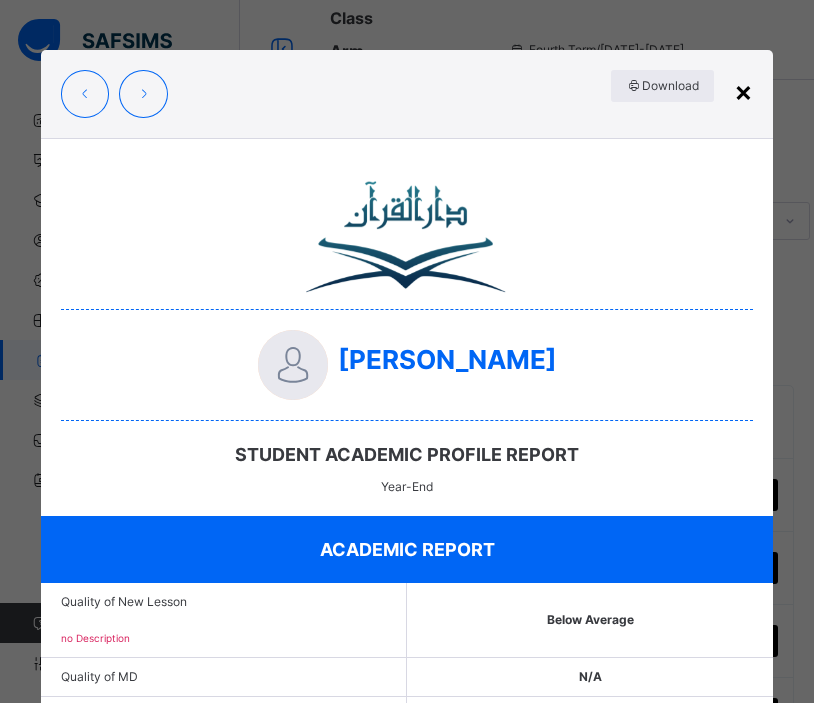 click on "×" at bounding box center (743, 91) 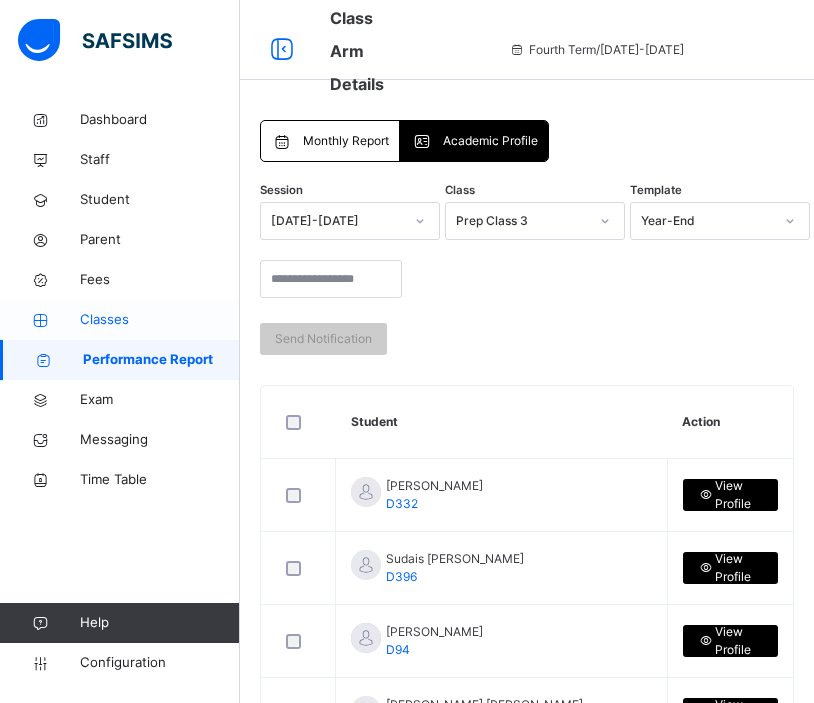click on "Classes" at bounding box center (160, 320) 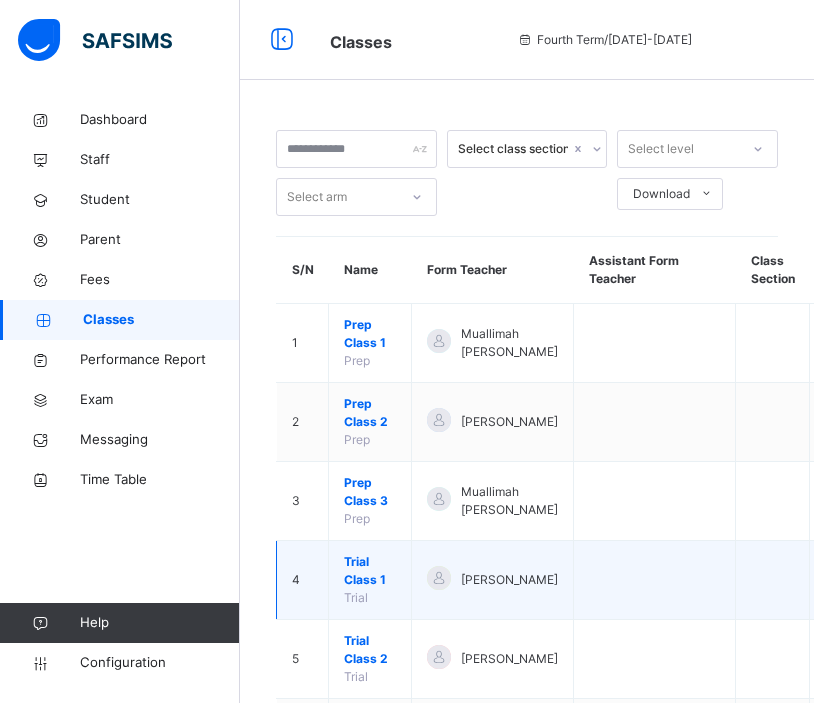 scroll, scrollTop: 811, scrollLeft: 0, axis: vertical 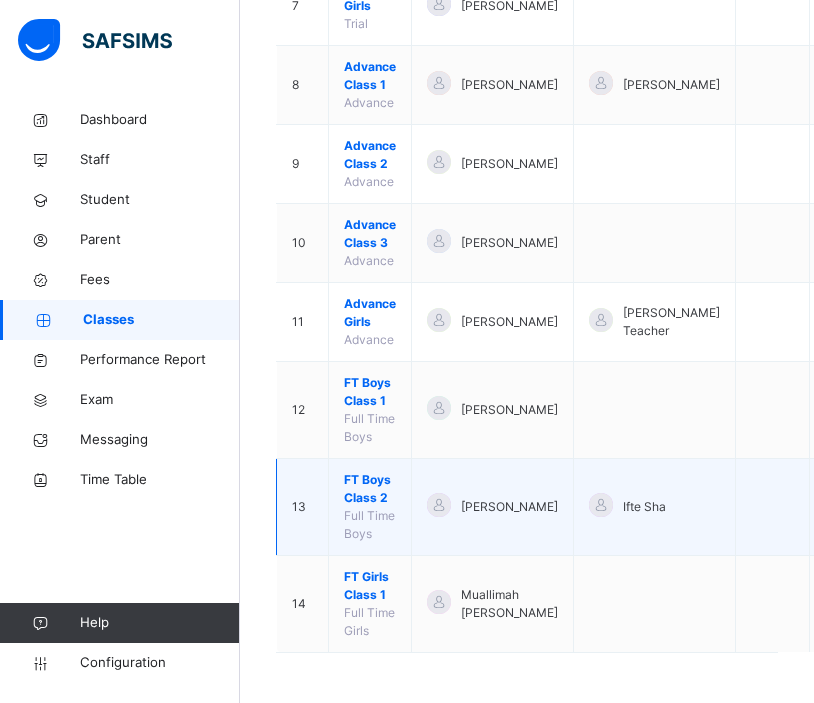 click on "FT Boys   Class 2" at bounding box center (370, 489) 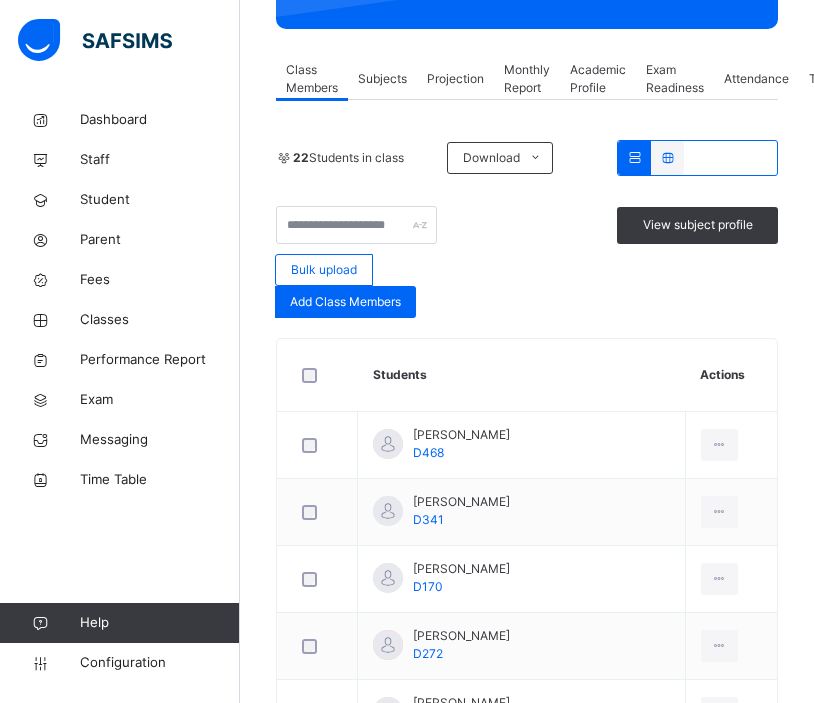 scroll, scrollTop: 534, scrollLeft: 0, axis: vertical 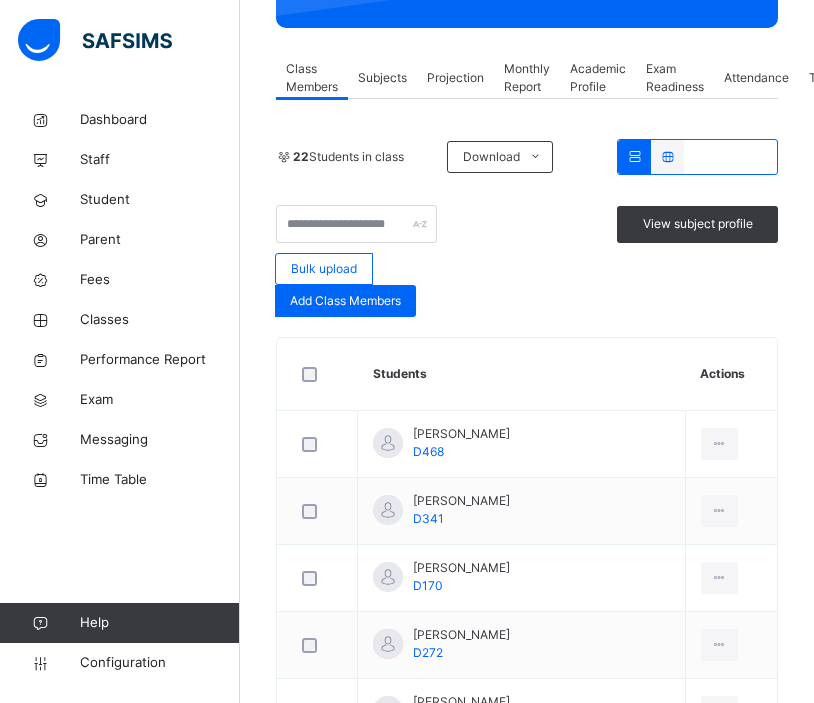 click on "Projection" at bounding box center (455, 78) 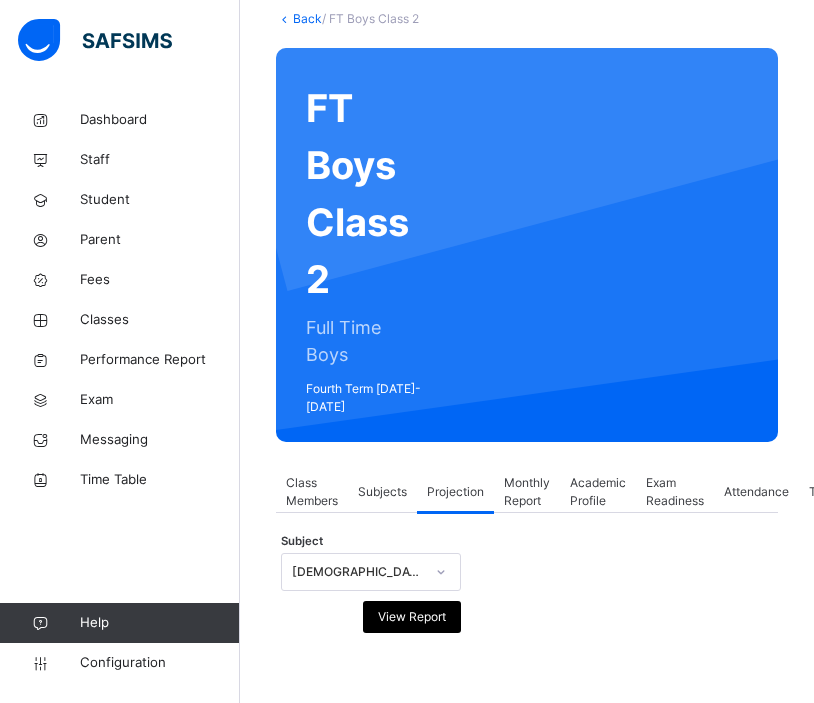 click on "Subject Quran Reading View Report" at bounding box center [527, 593] 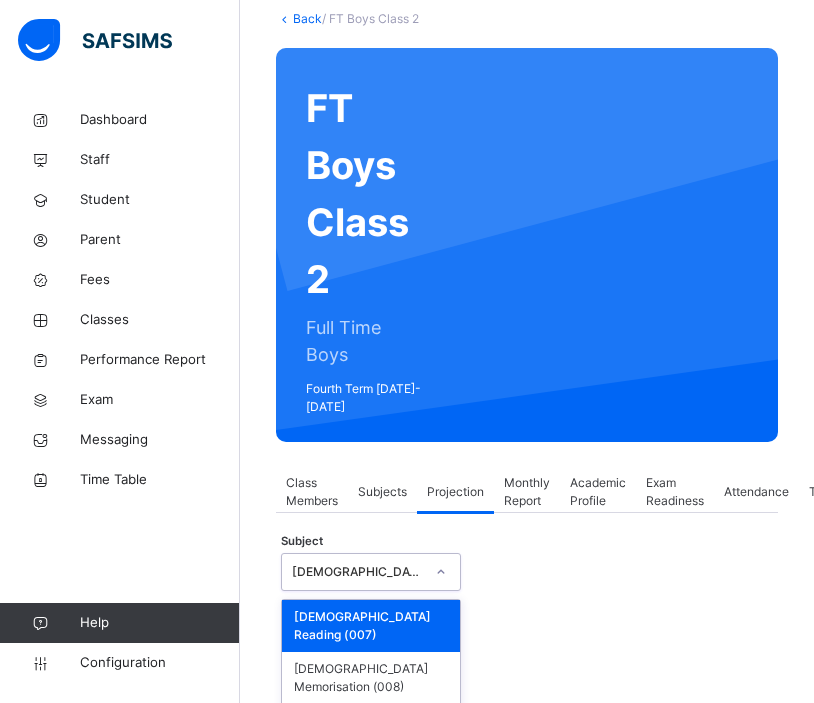 scroll, scrollTop: 138, scrollLeft: 0, axis: vertical 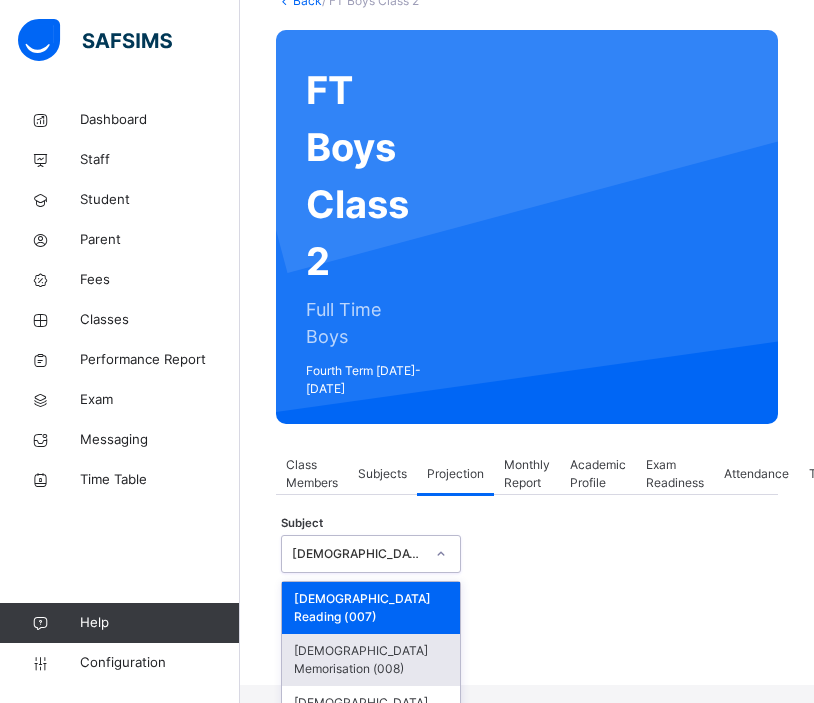 click on "Quran Memorisation (008)" at bounding box center [371, 660] 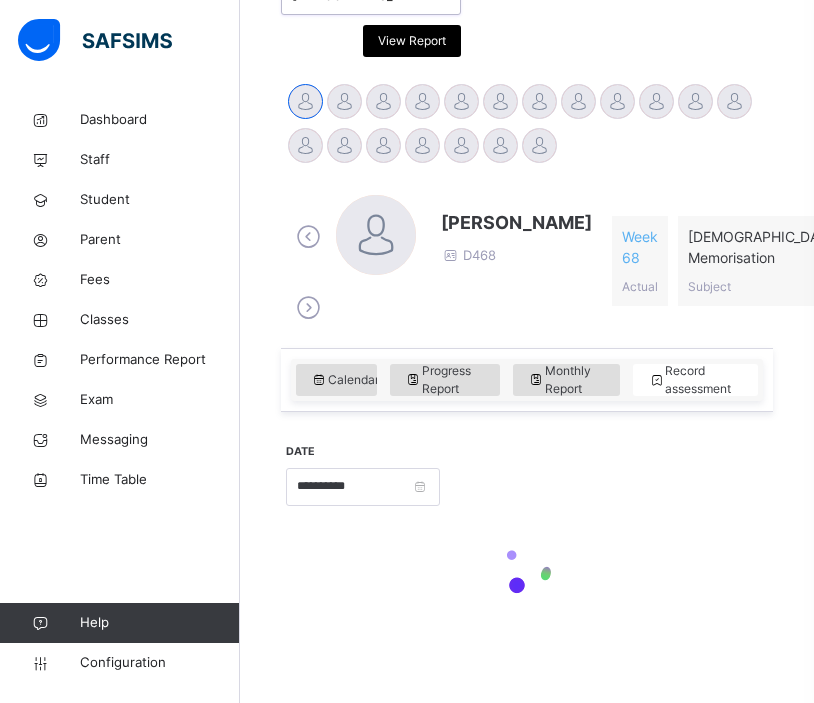 scroll, scrollTop: 705, scrollLeft: 0, axis: vertical 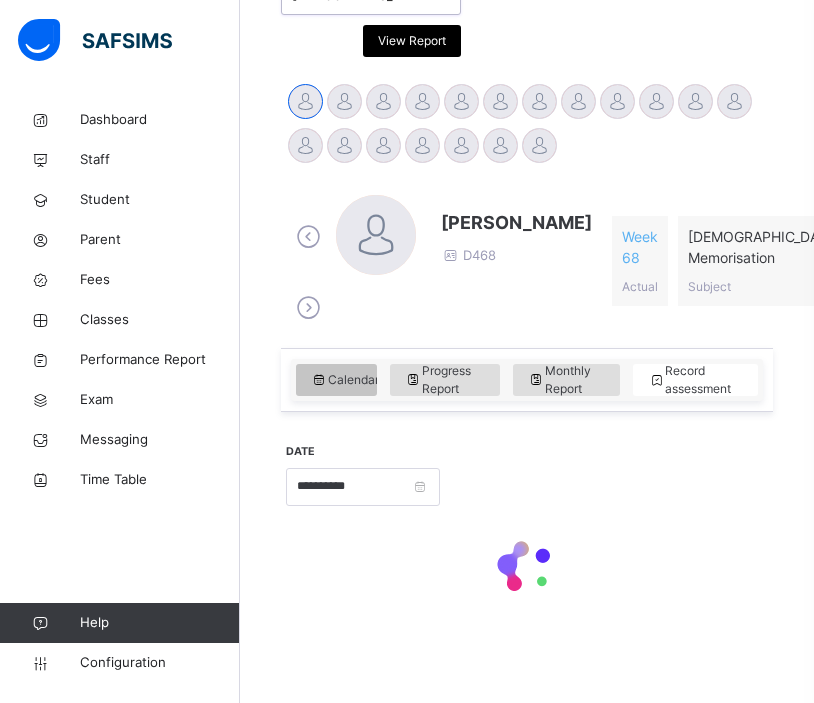 click on "Calendar" at bounding box center (336, 380) 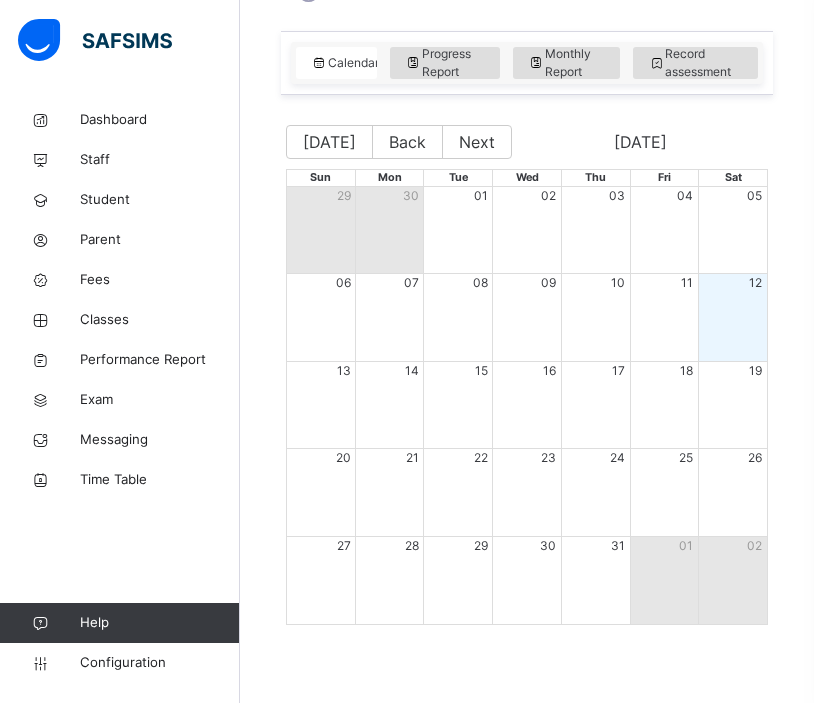 scroll, scrollTop: 1042, scrollLeft: 0, axis: vertical 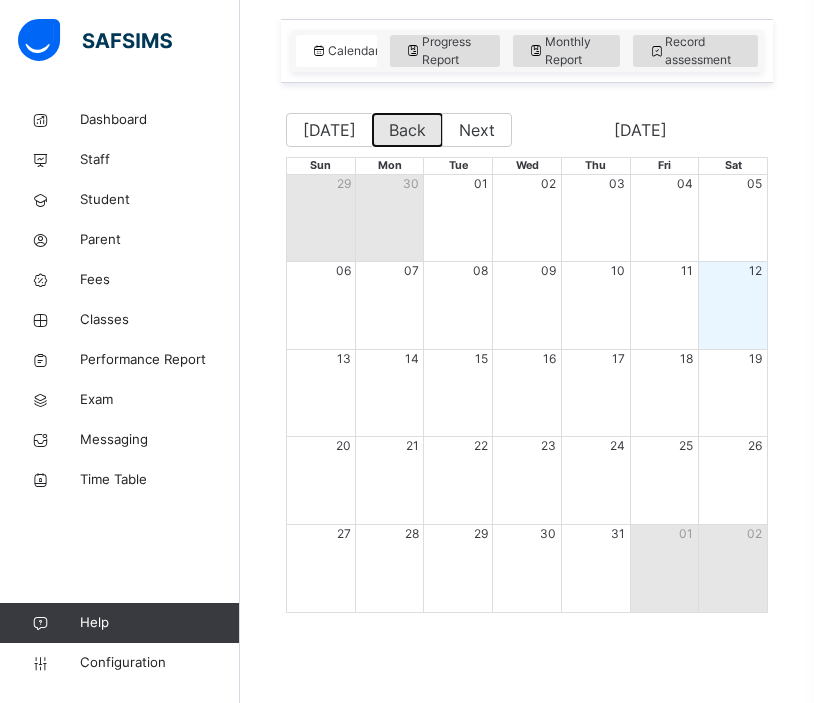 click on "Back" at bounding box center (407, 130) 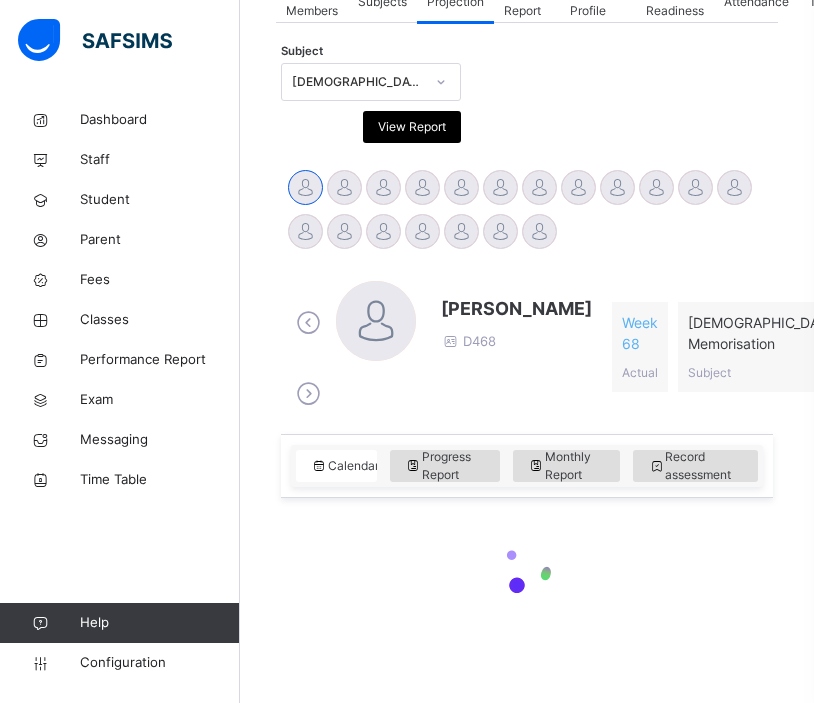 scroll, scrollTop: 627, scrollLeft: 0, axis: vertical 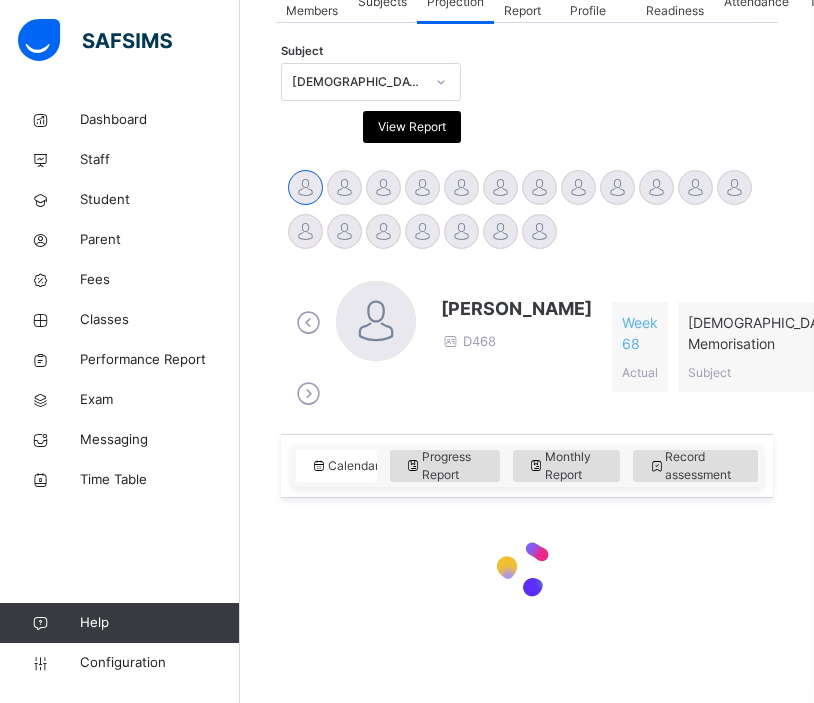 click on "Subject Quran Memorisation (008) View Report" at bounding box center (527, 103) 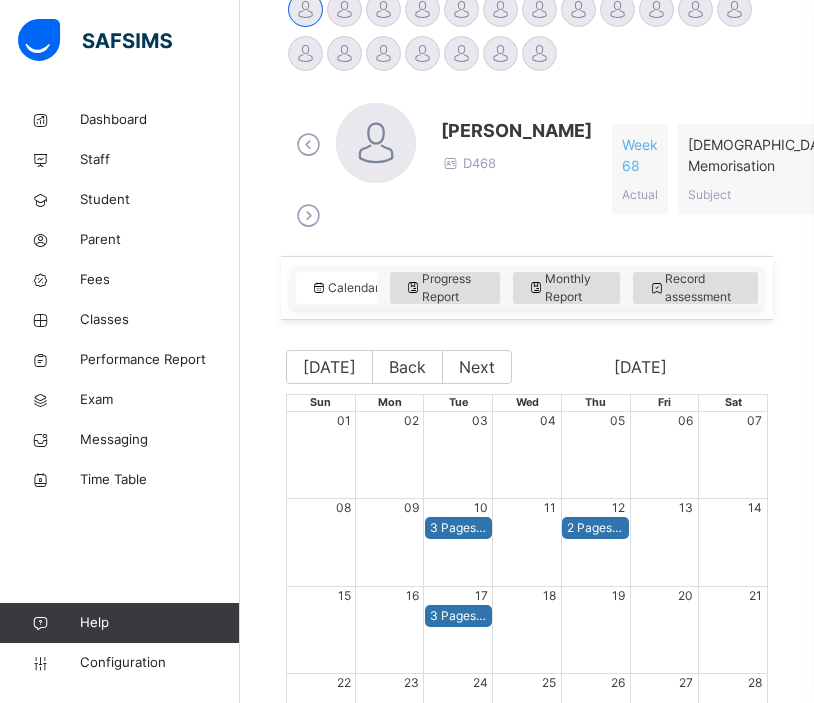scroll, scrollTop: 841, scrollLeft: 0, axis: vertical 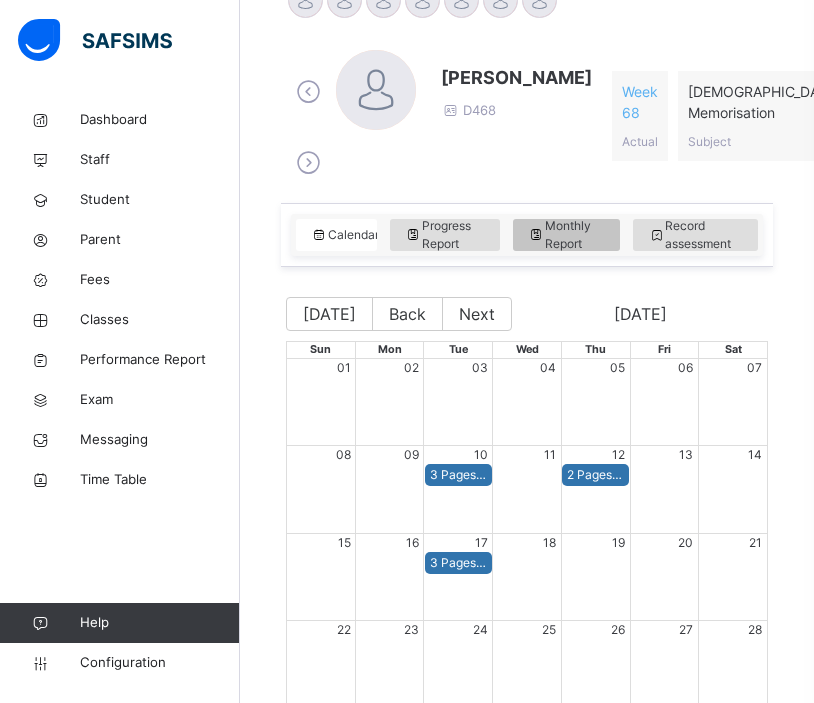 click on "Monthly Report" at bounding box center [566, 235] 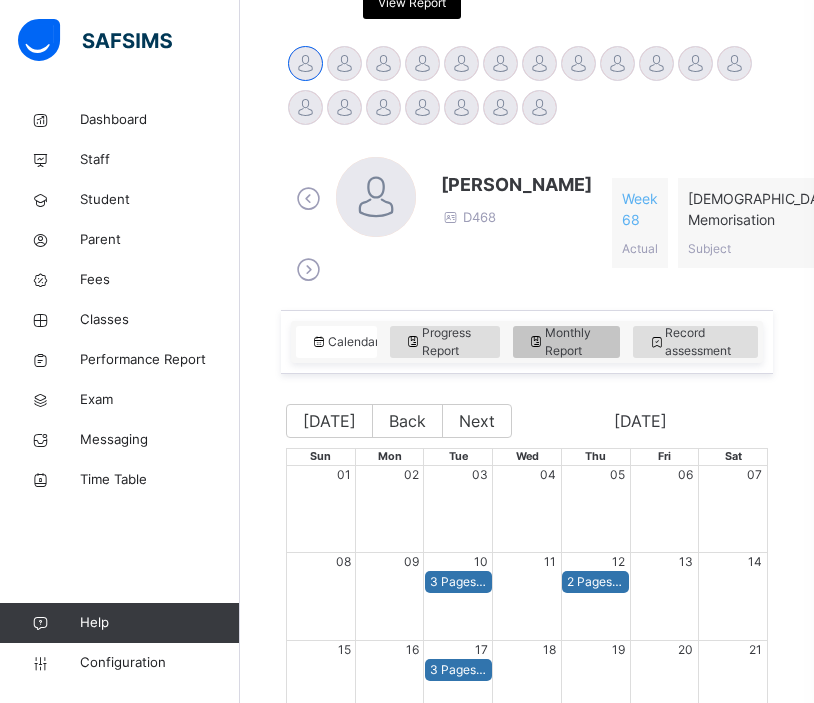 select on "****" 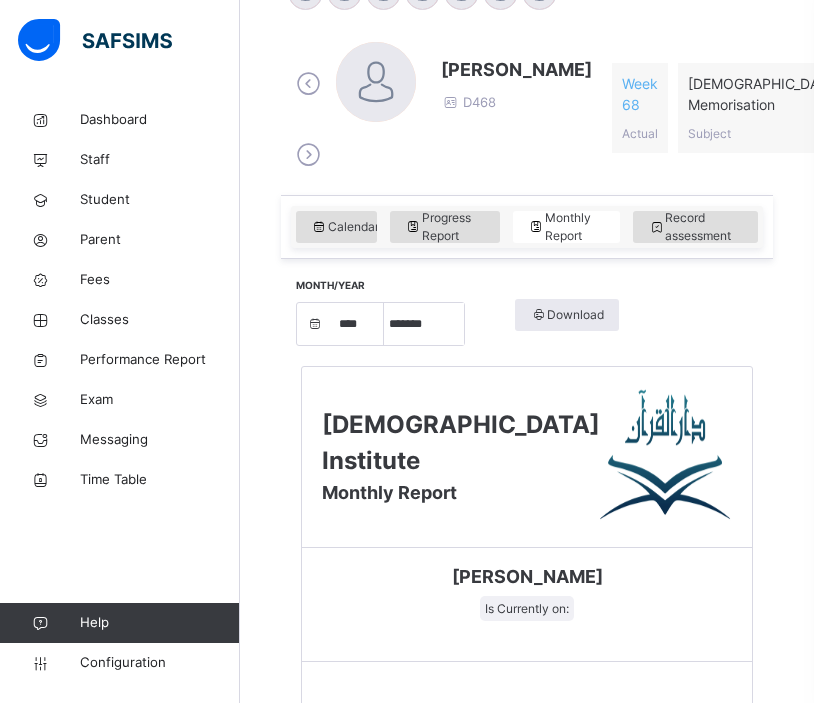 scroll, scrollTop: 823, scrollLeft: 0, axis: vertical 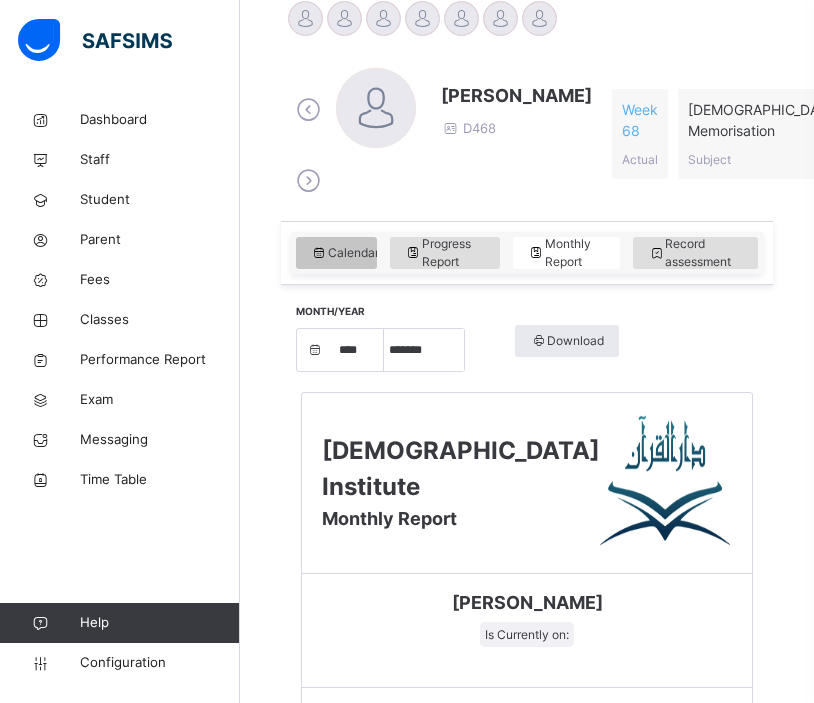 click on "Calendar" at bounding box center [345, 253] 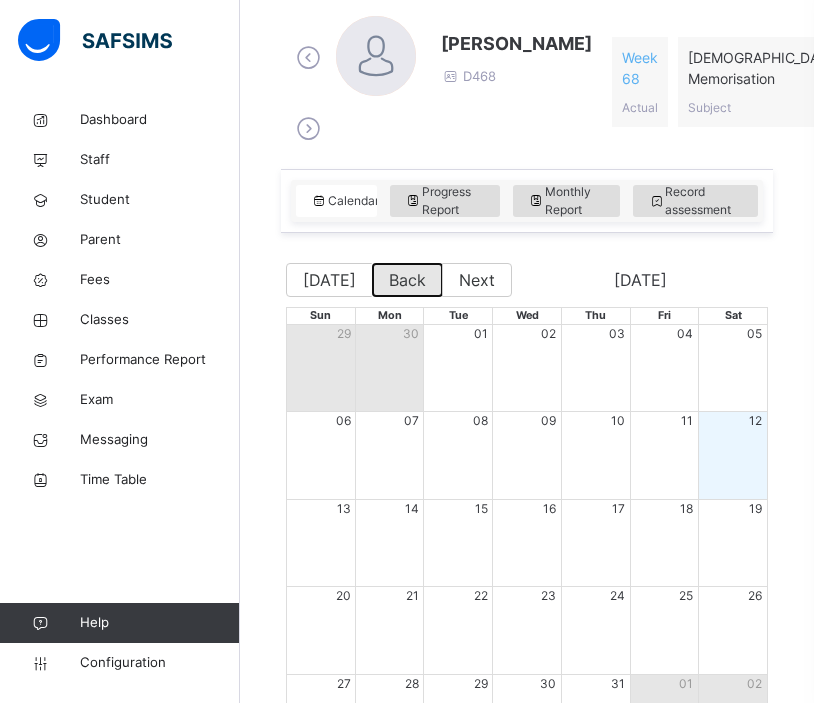 click on "Back" at bounding box center (407, 280) 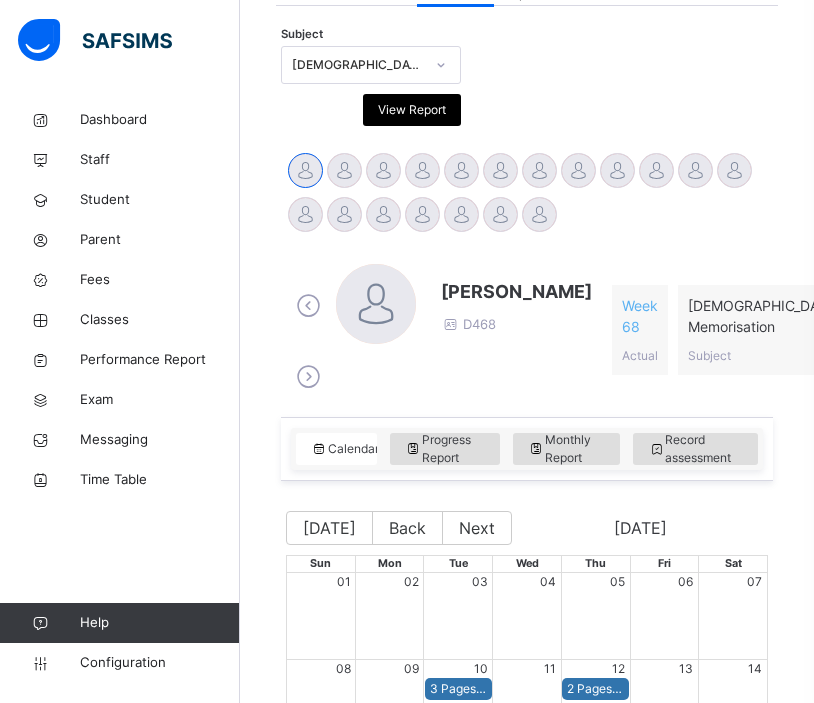 scroll, scrollTop: 875, scrollLeft: 0, axis: vertical 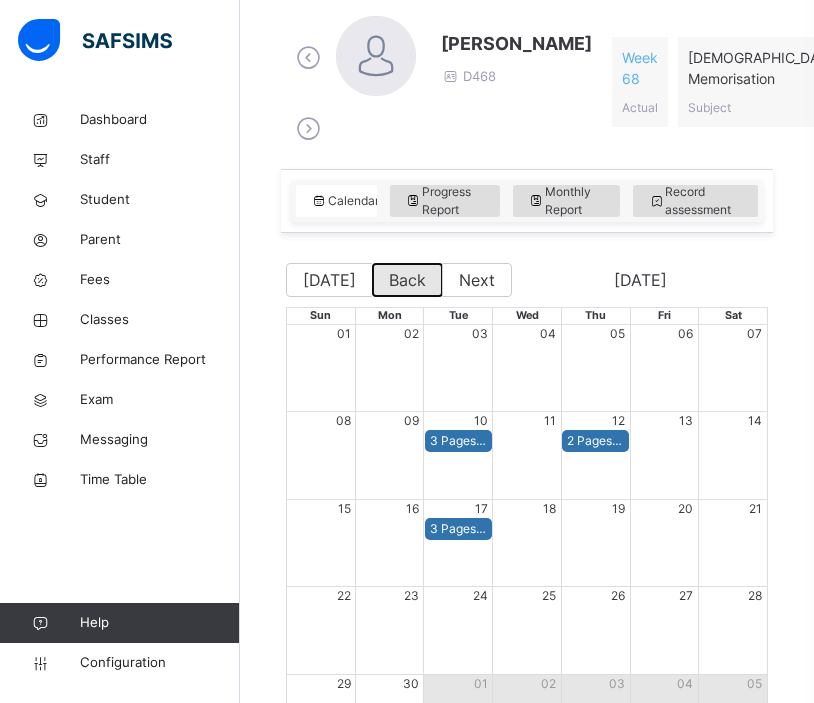 click on "Back" at bounding box center (407, 280) 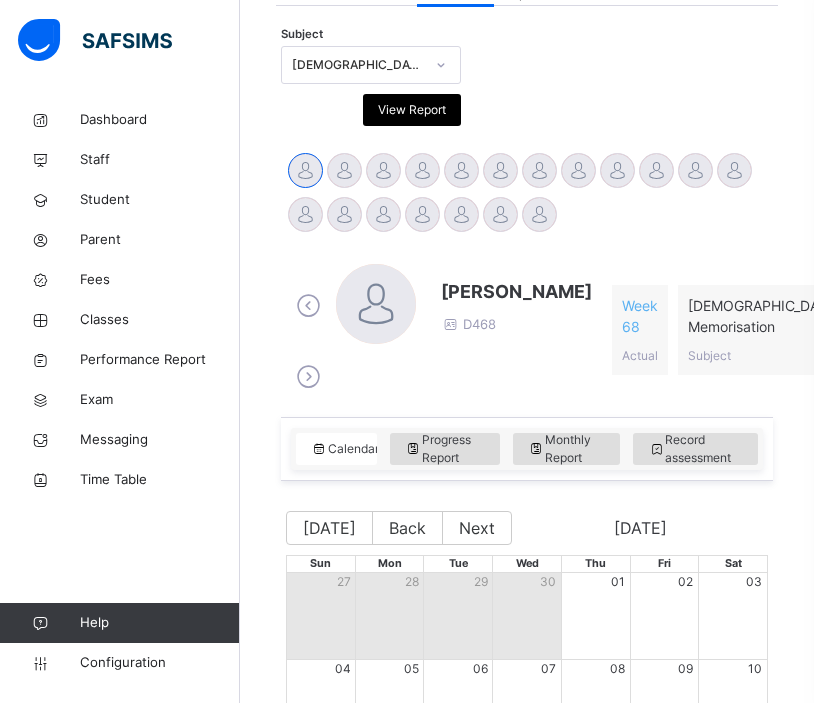 scroll, scrollTop: 875, scrollLeft: 0, axis: vertical 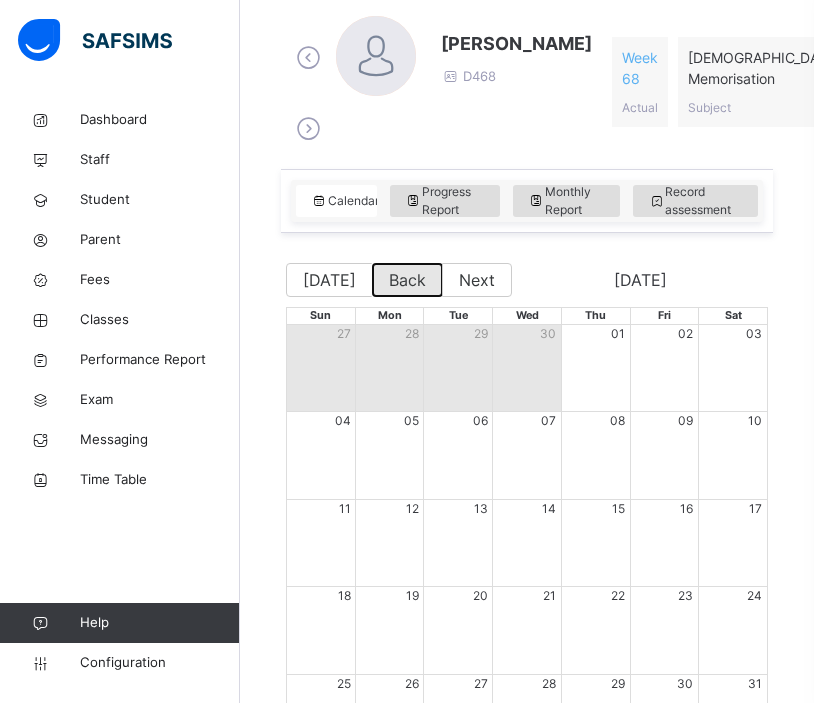 click on "Back" at bounding box center [407, 280] 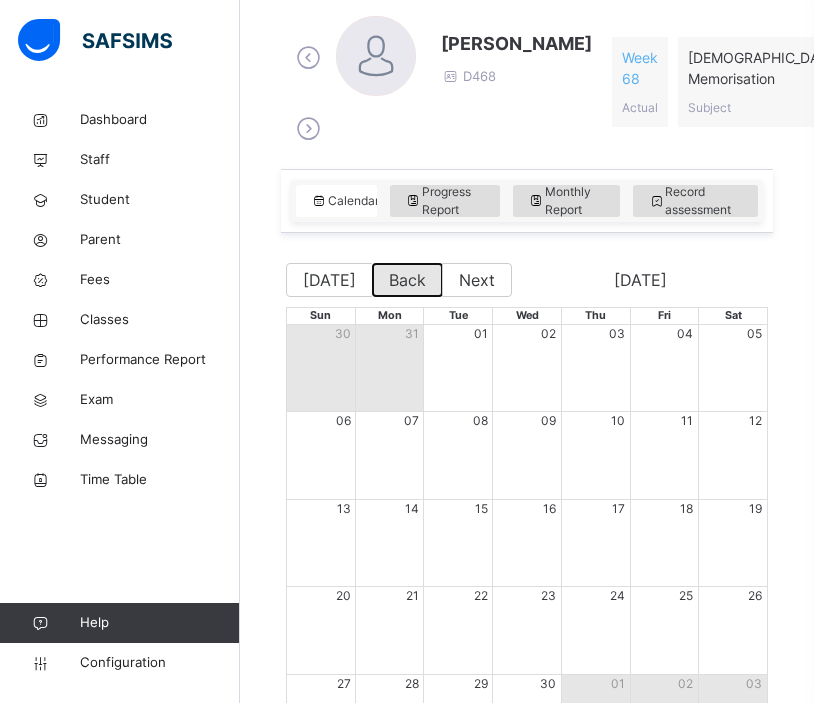 click on "Back" at bounding box center (407, 280) 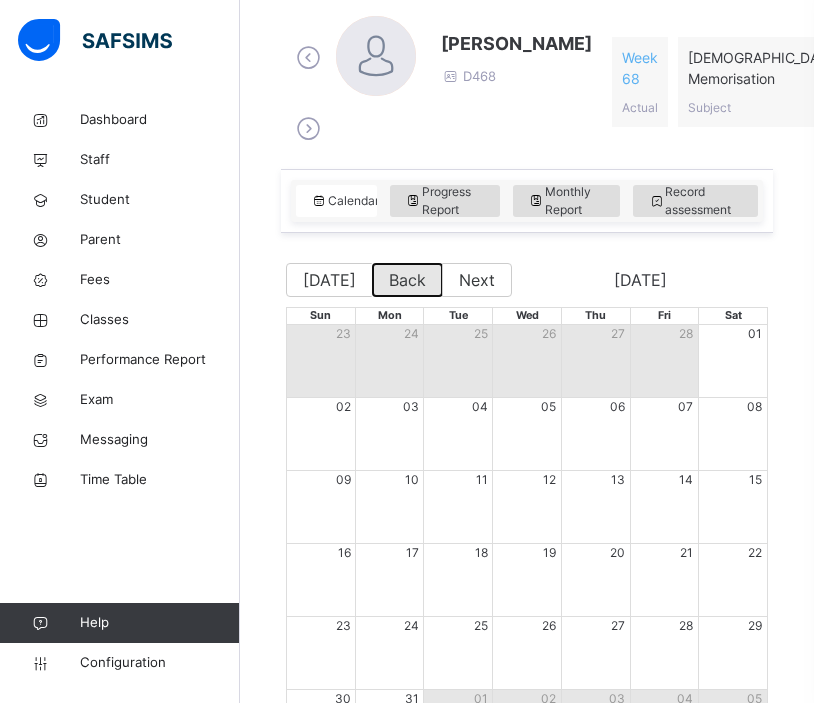 click on "Back" at bounding box center (407, 280) 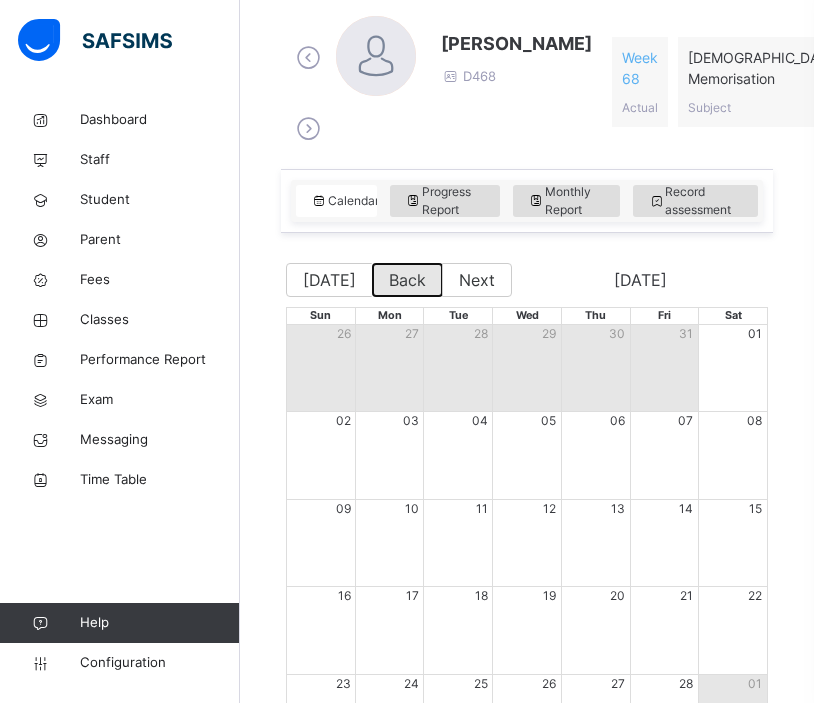 click on "Back" at bounding box center [407, 280] 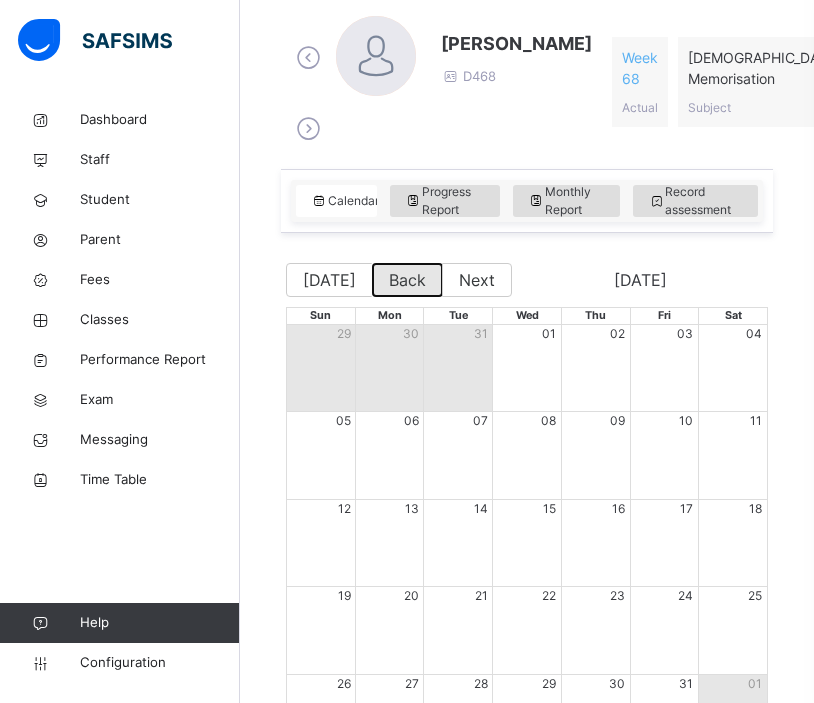 click on "Back" at bounding box center (407, 280) 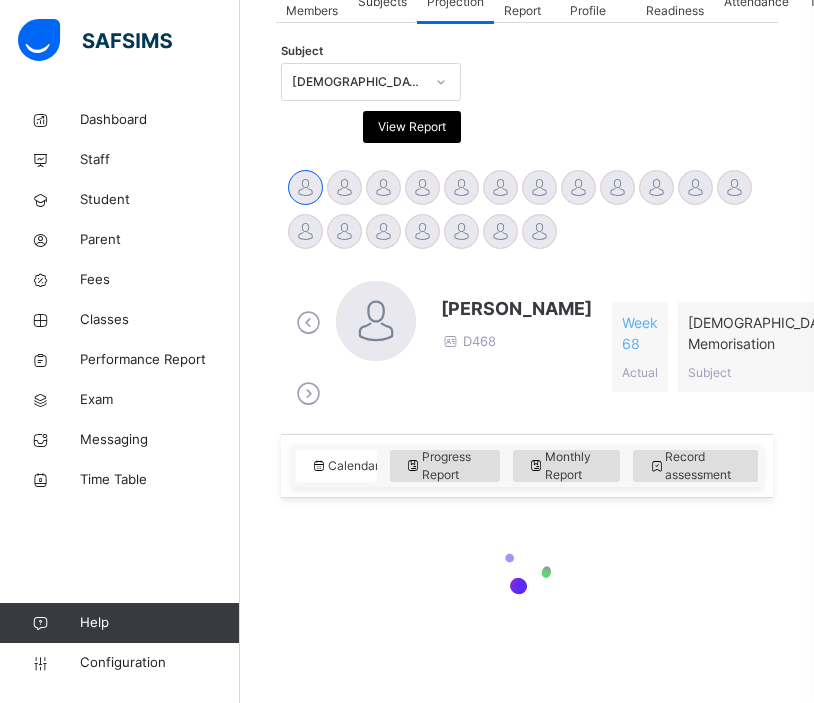 scroll, scrollTop: 627, scrollLeft: 0, axis: vertical 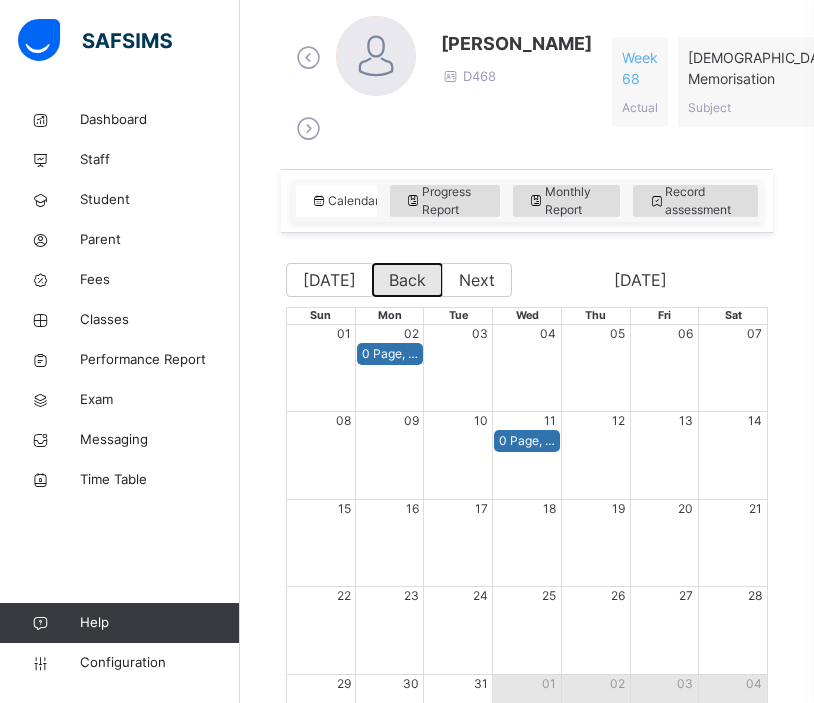 click on "Back" at bounding box center [407, 280] 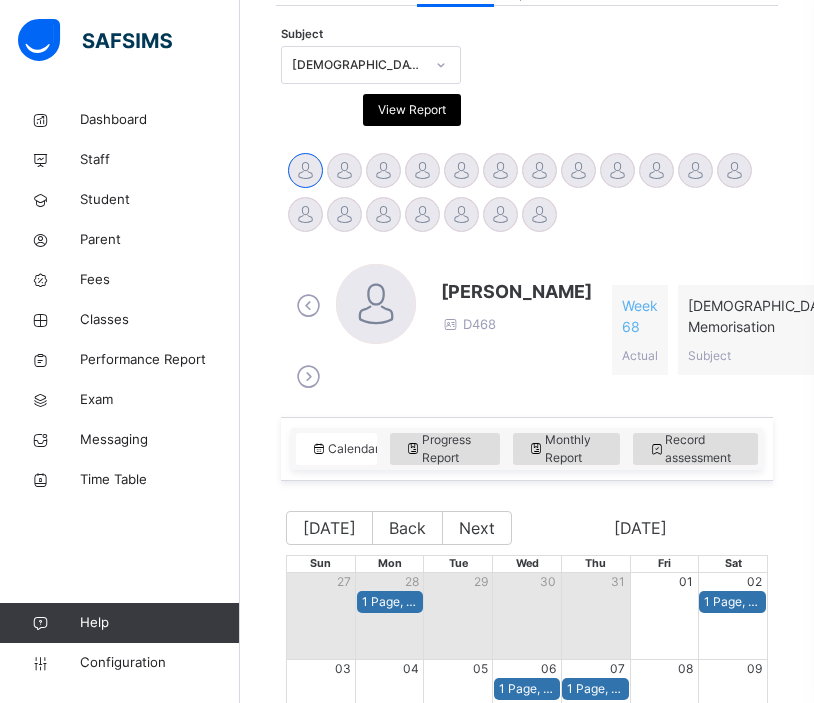 scroll, scrollTop: 875, scrollLeft: 0, axis: vertical 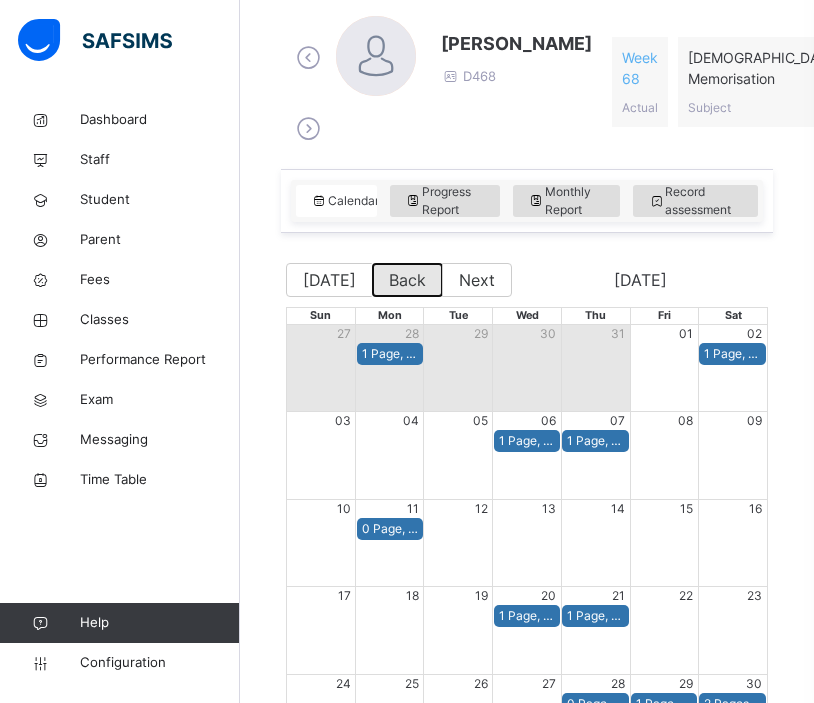 click on "Back" at bounding box center (407, 280) 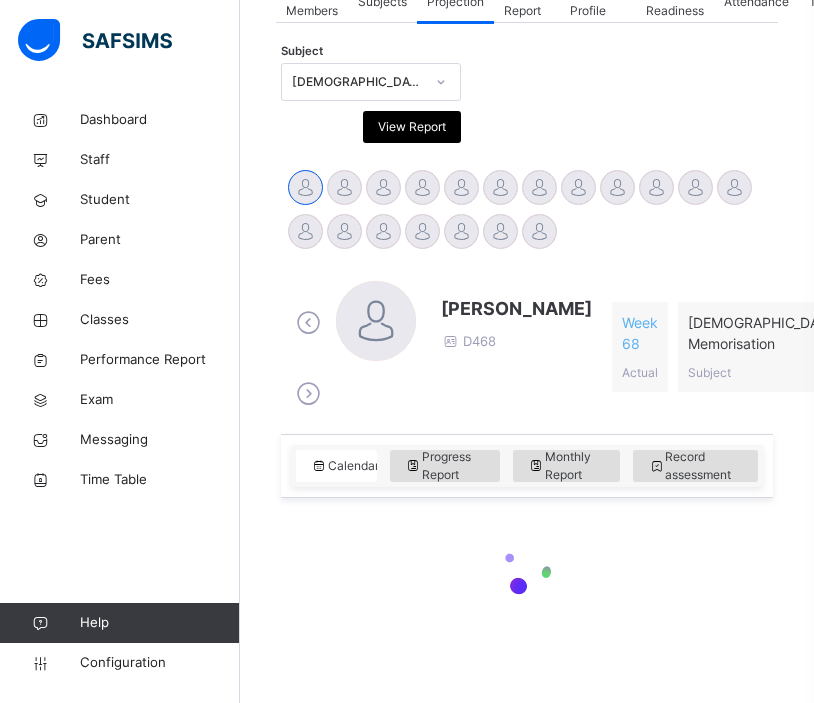 scroll, scrollTop: 875, scrollLeft: 0, axis: vertical 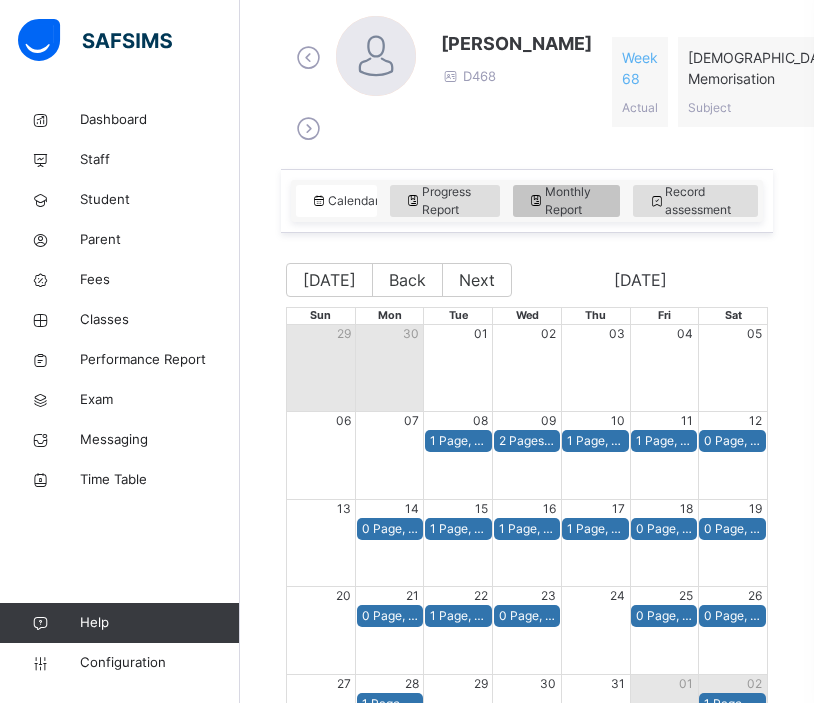 click on "Monthly Report" at bounding box center [566, 201] 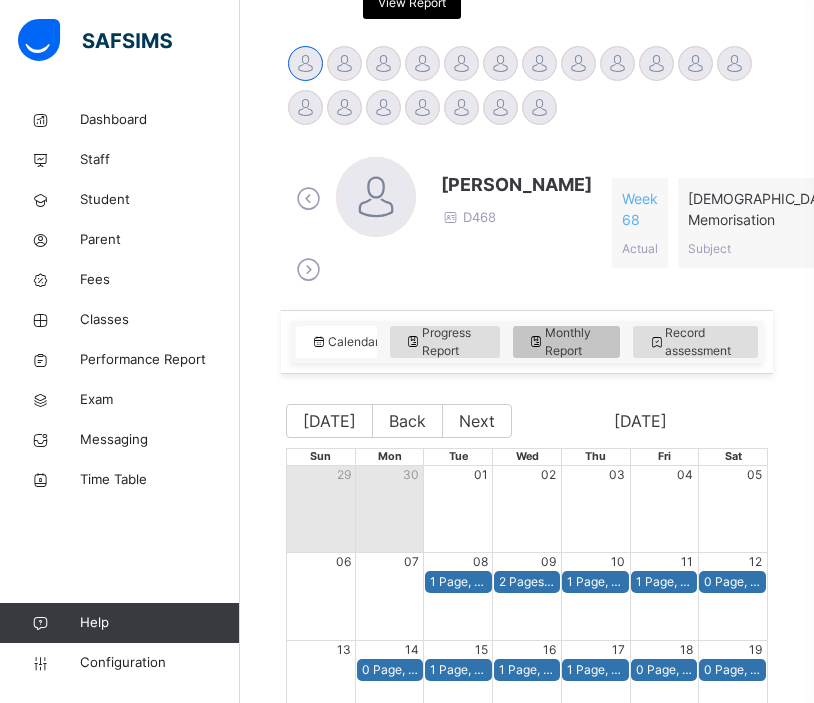 select on "****" 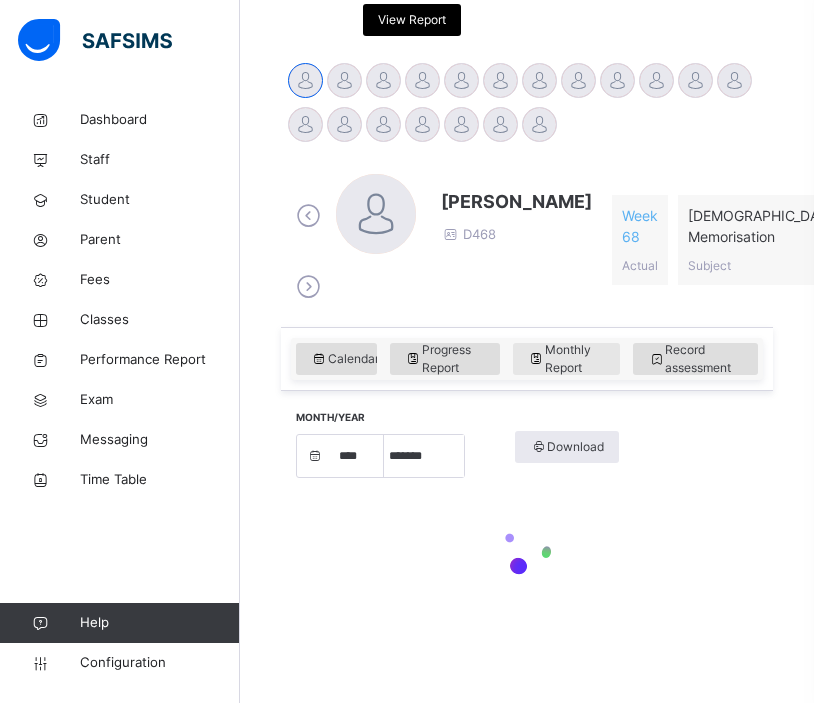 scroll, scrollTop: 875, scrollLeft: 0, axis: vertical 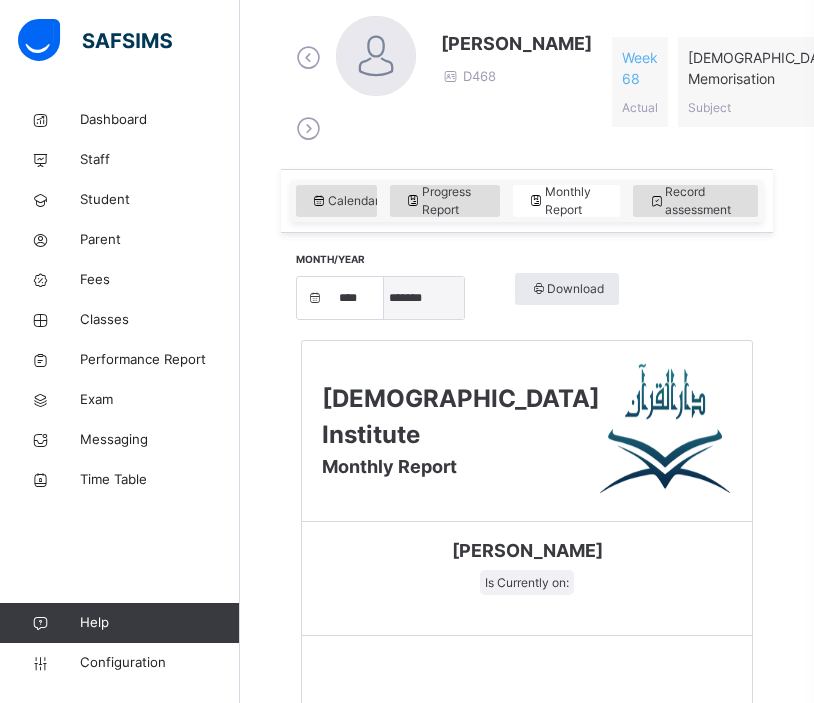 click on "***** ******* ******** ***** ***** *** **** **** ****** ********* ******* ******** ********" at bounding box center [424, 298] 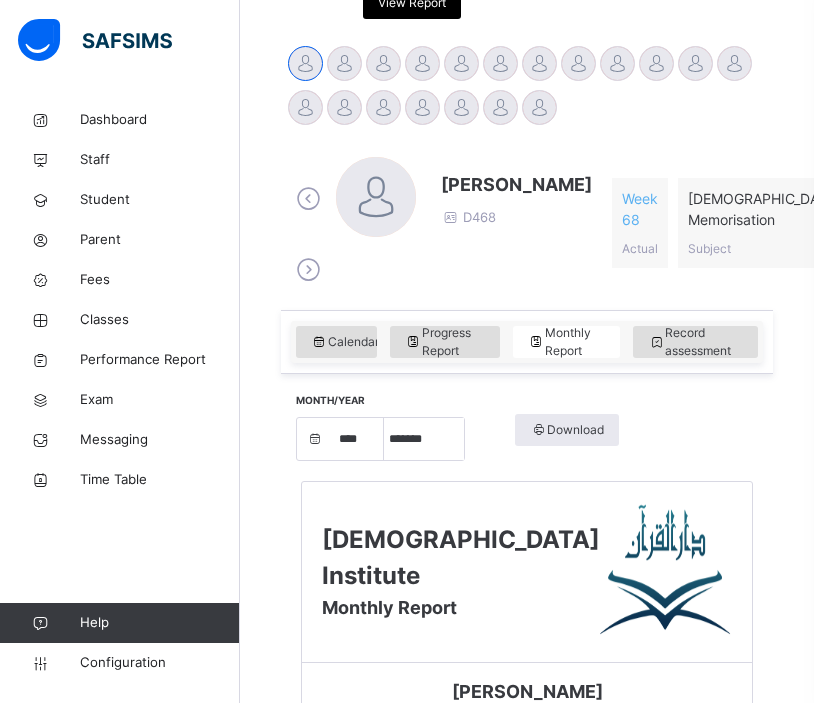 scroll, scrollTop: 875, scrollLeft: 0, axis: vertical 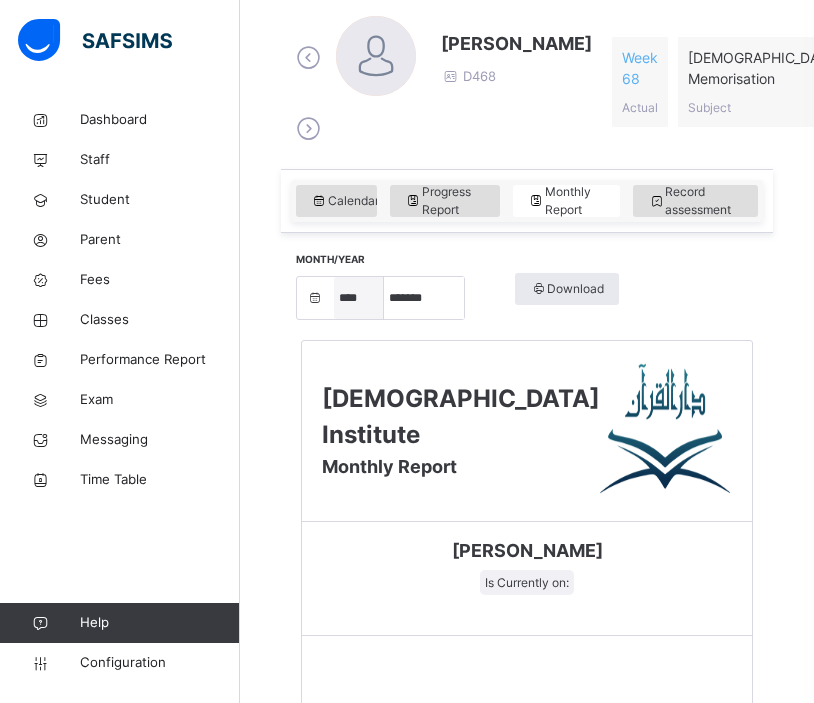 click on "**** **** **** **** **** **** **** **** **** **** **** **** **** **** **** **** **** **** **** **** **** **** **** **** **** **** **** **** **** **** **** **** **** **** **** **** **** **** **** **** **** **** **** **** **** **** **** **** **** **** **** **** **** **** **** **** **** **** **** **** **** **** **** **** **** **** **** **** **** **** **** **** **** **** **** **** **** **** **** **** **** **** **** **** **** **** **** **** **** **** **** **** **** **** **** **** **** **** **** **** **** **** **** **** **** **** **** **** **** **** **** **** **** **** **** **** **** **** **** **** **** **** **** **** **** **** **** **** **** **** ****" at bounding box center (359, 298) 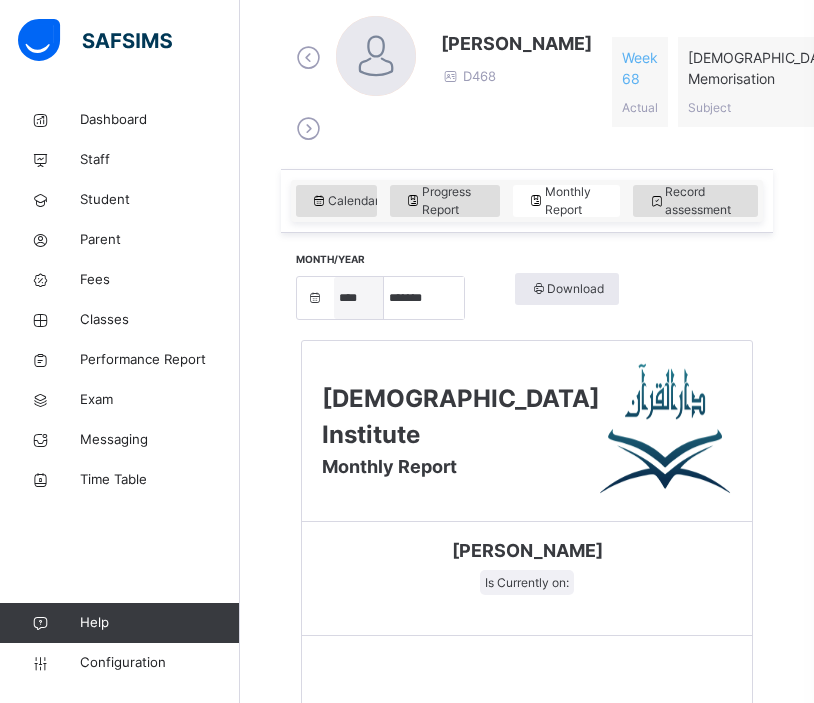 select on "****" 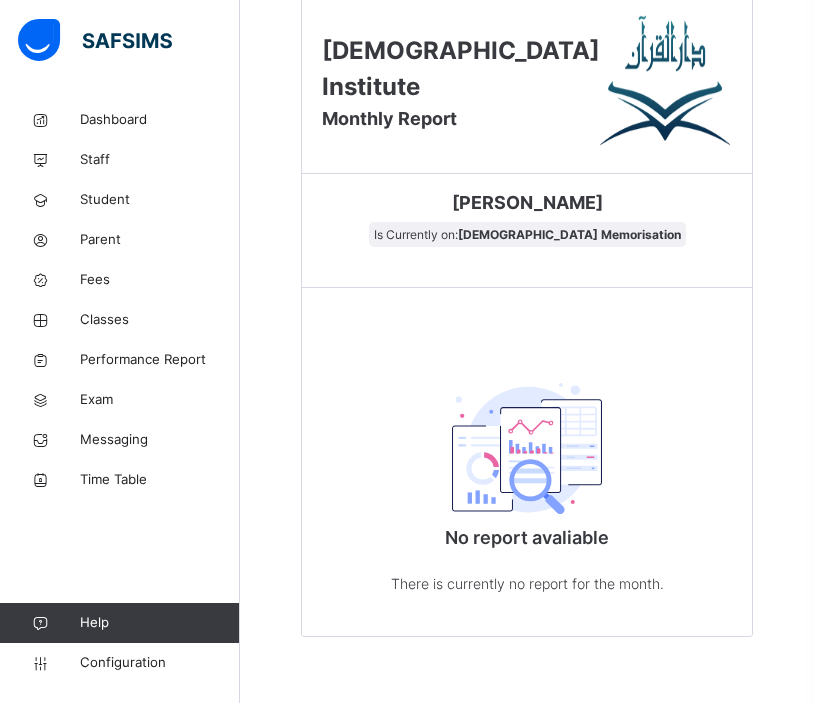scroll, scrollTop: 1273, scrollLeft: 0, axis: vertical 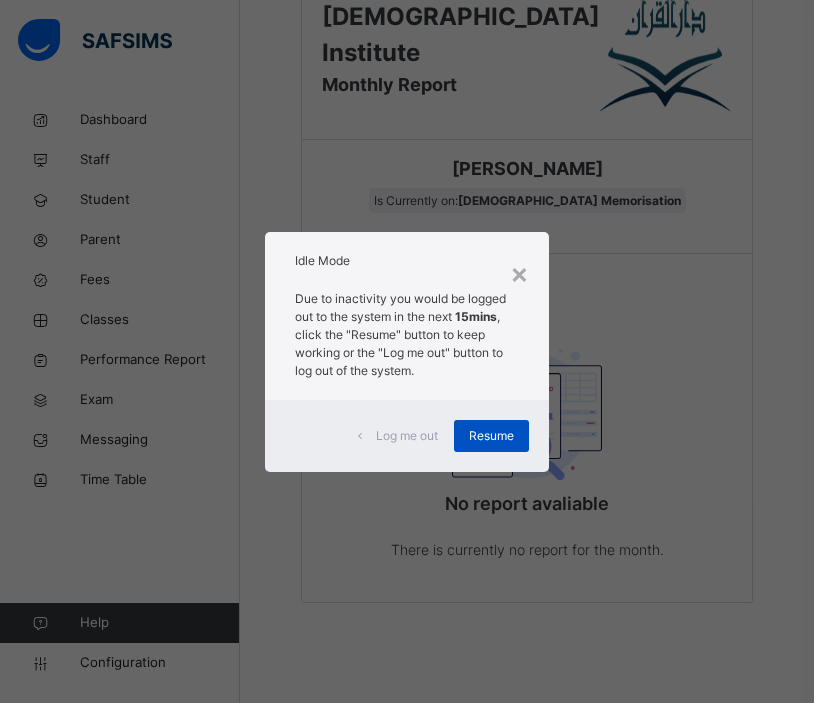 click on "Resume" at bounding box center (491, 436) 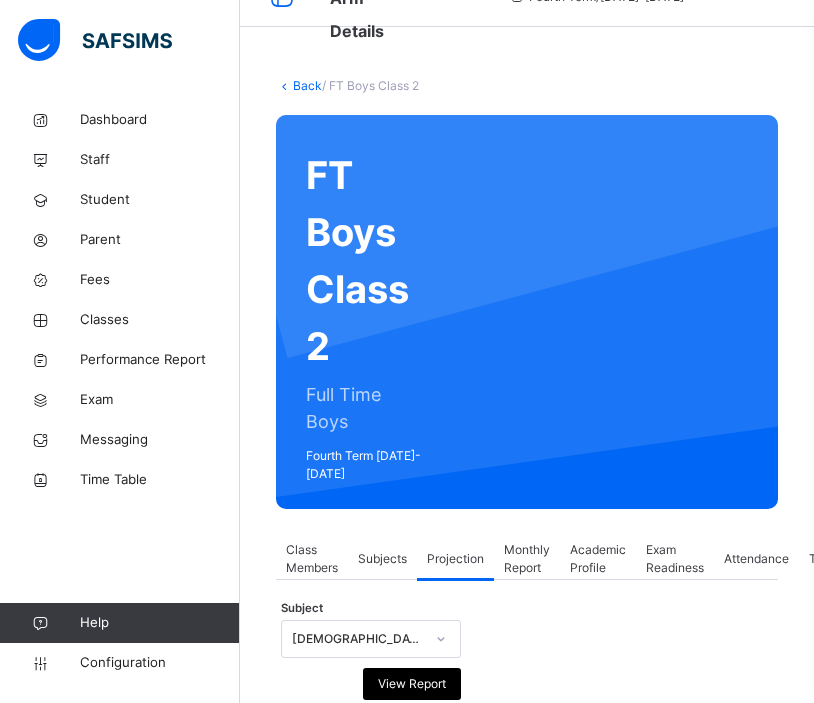 scroll, scrollTop: 0, scrollLeft: 0, axis: both 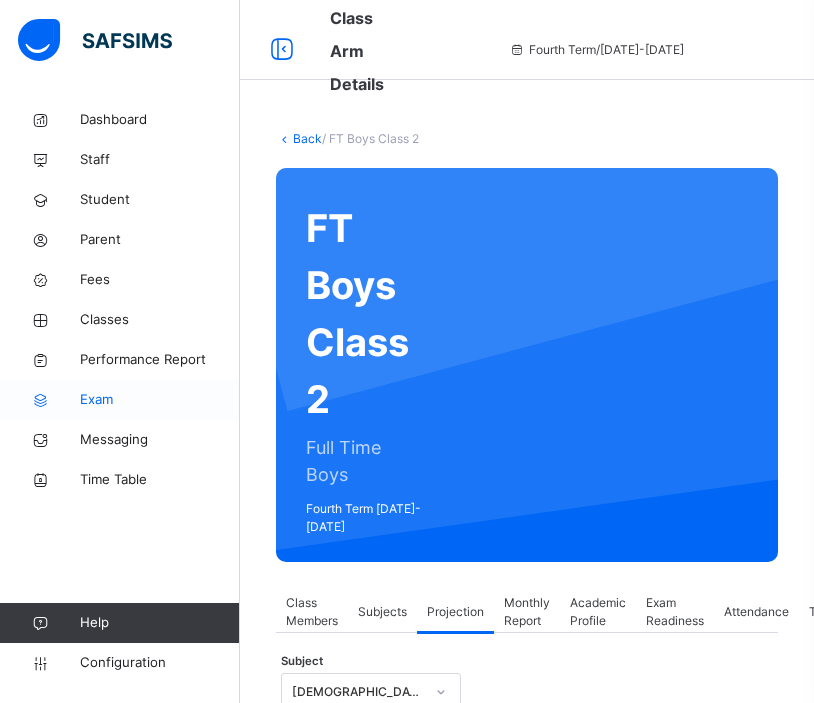 click on "Exam" at bounding box center [160, 400] 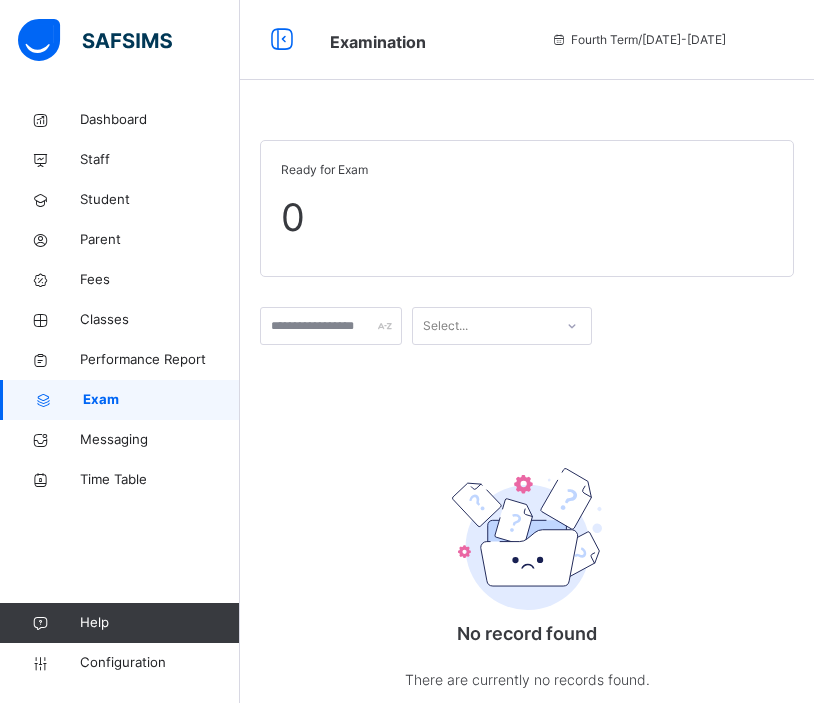click on "Hamid   Bashir hamid+6@flexisaf.com" at bounding box center [1031, 40] 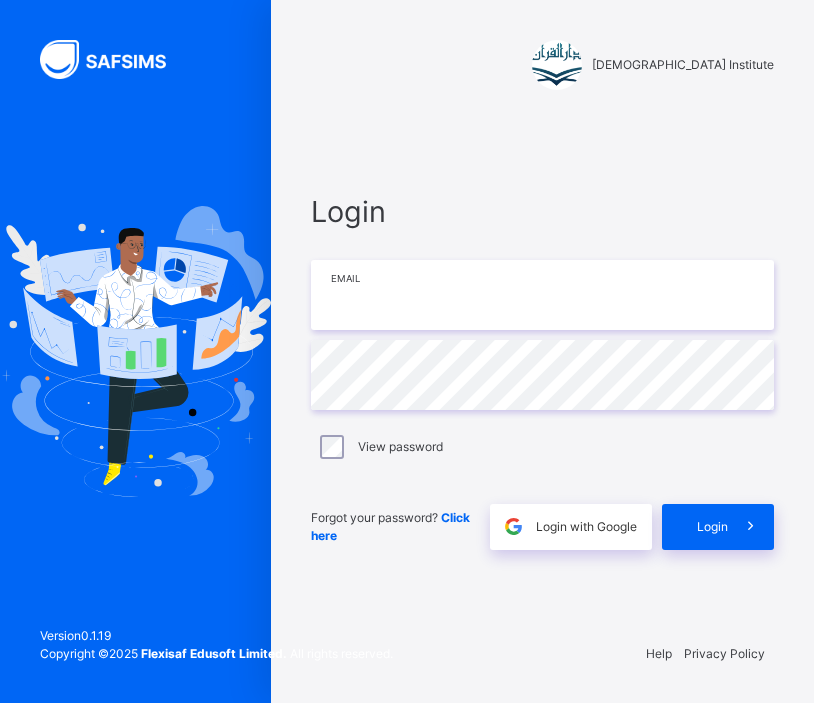 type on "**********" 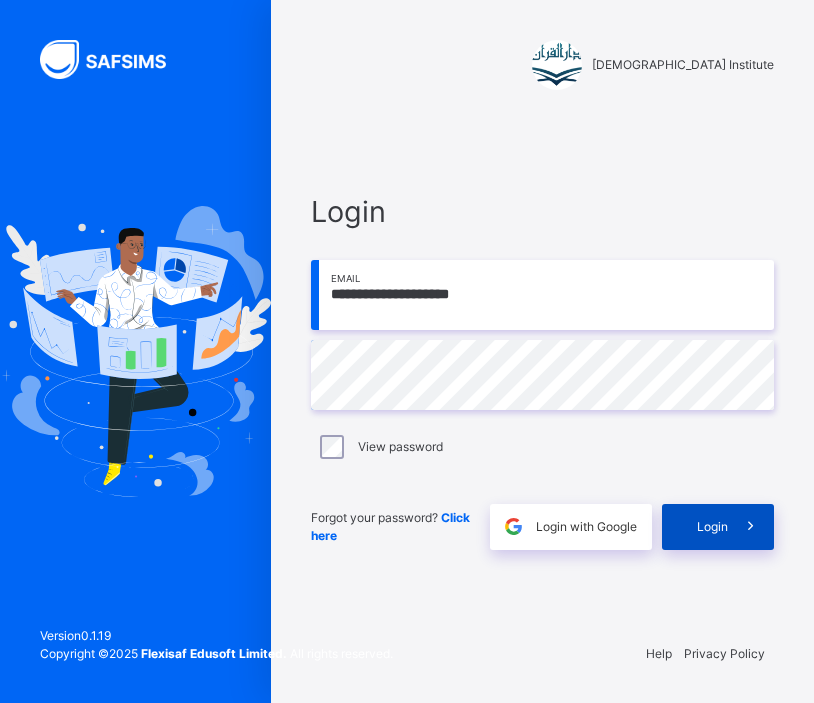 click on "Login" at bounding box center [712, 527] 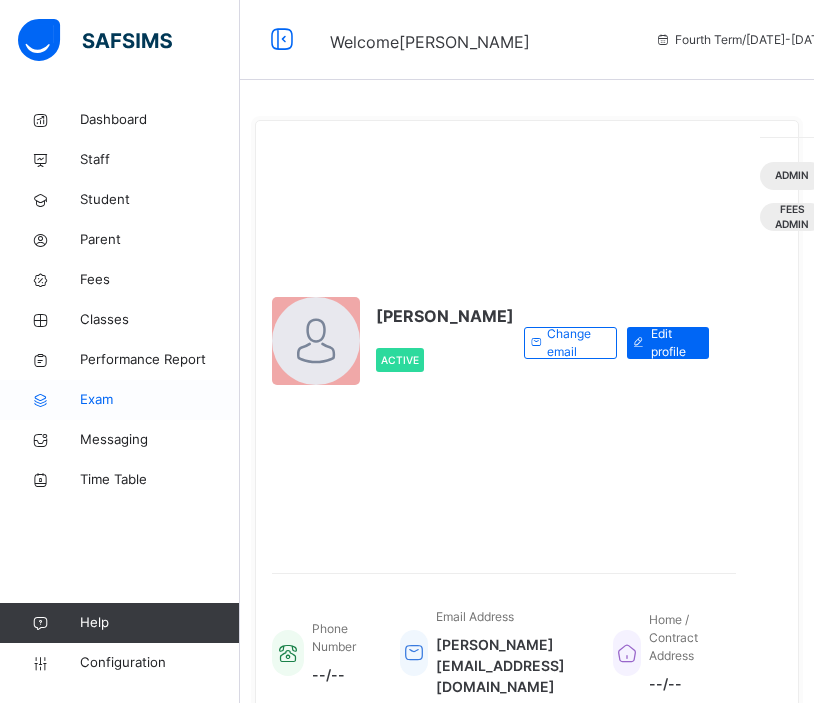 click on "Exam" at bounding box center (160, 400) 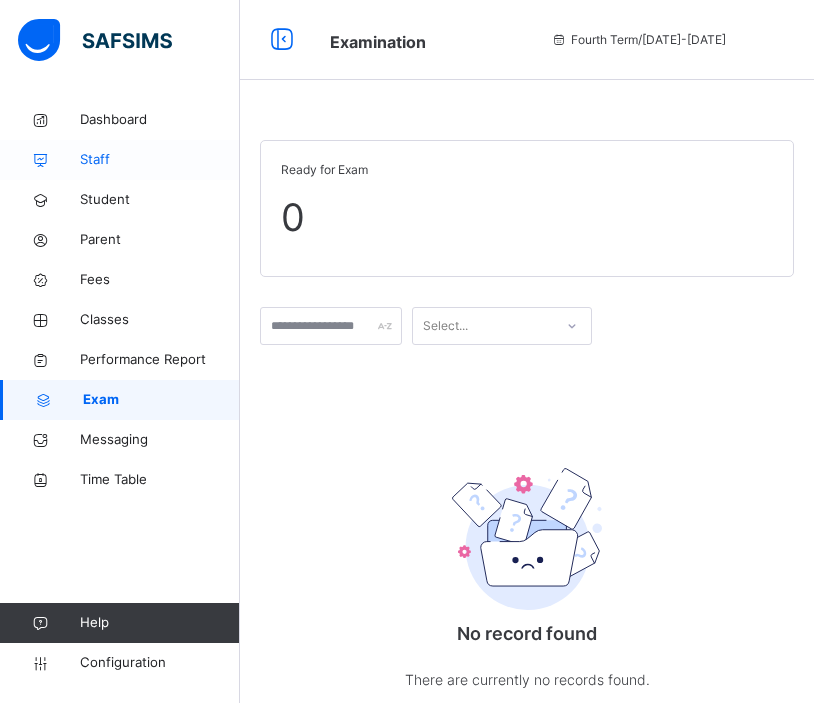 click on "Staff" at bounding box center [160, 160] 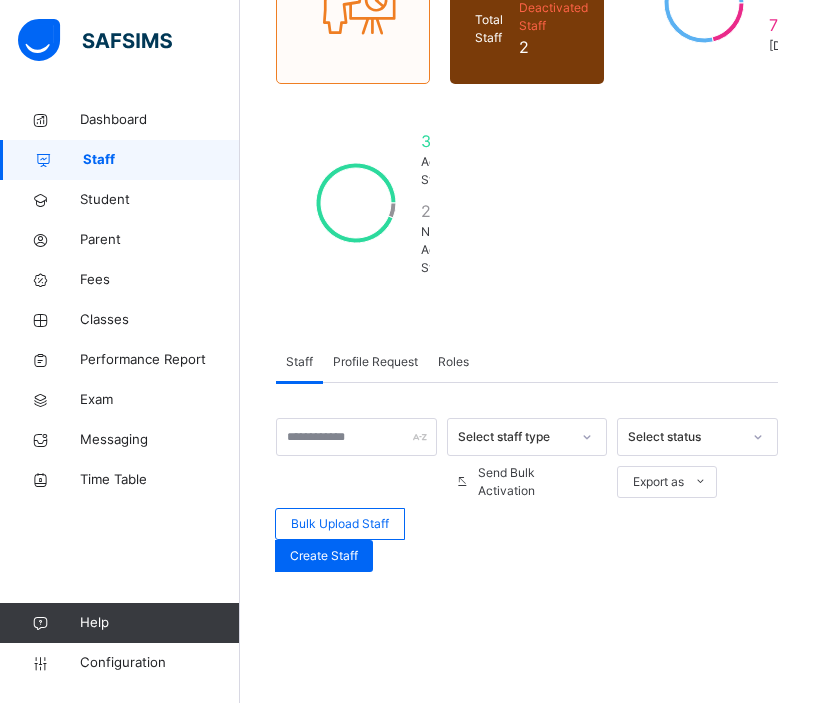 scroll, scrollTop: 257, scrollLeft: 0, axis: vertical 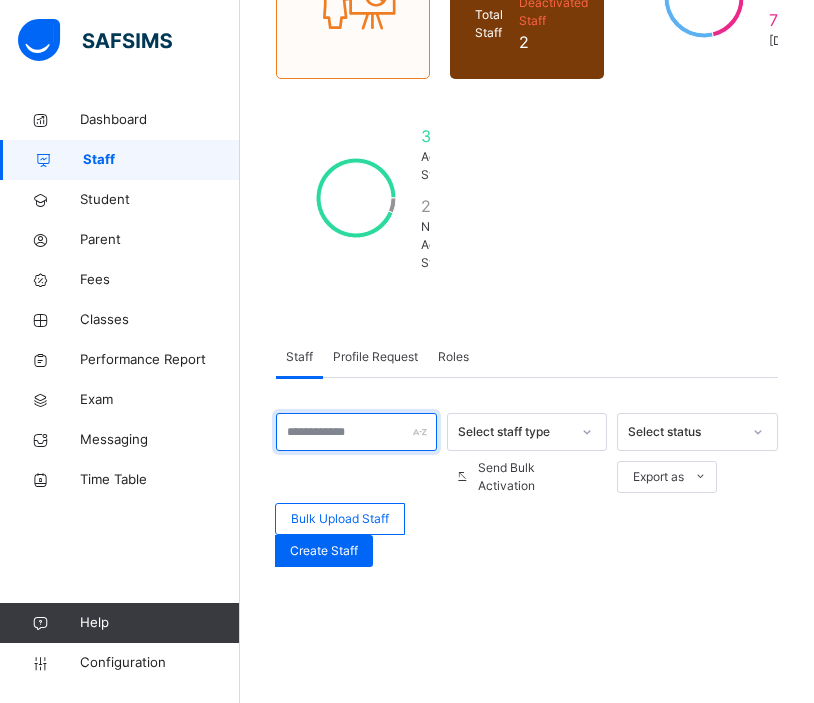 click at bounding box center [356, 432] 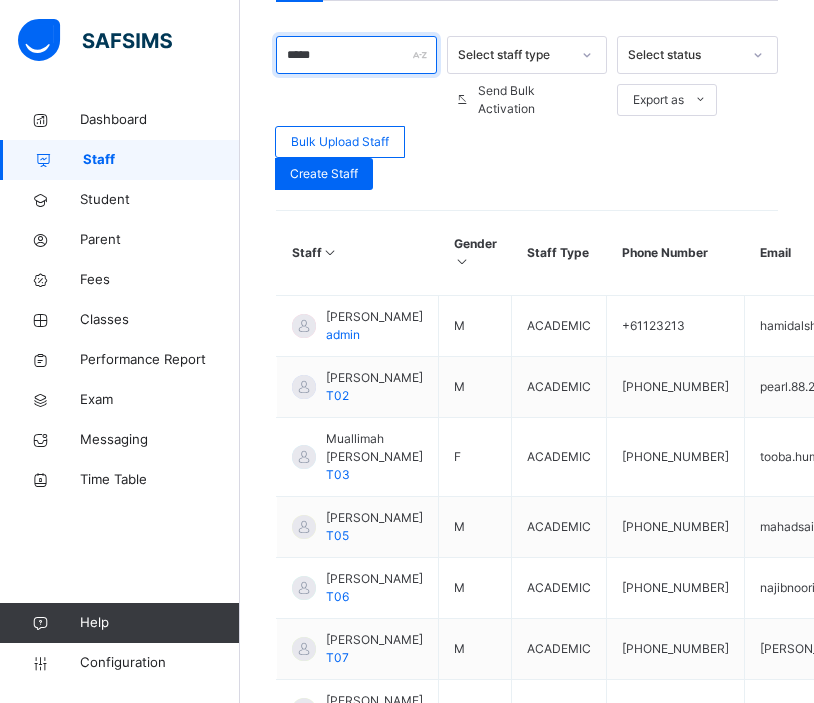scroll, scrollTop: 633, scrollLeft: 0, axis: vertical 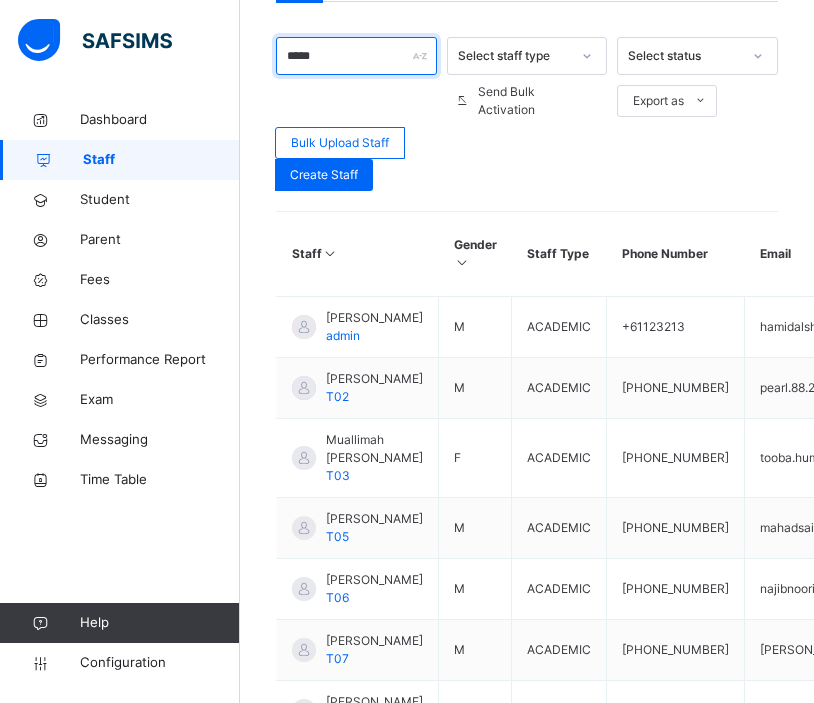 click on "*****" at bounding box center [356, 56] 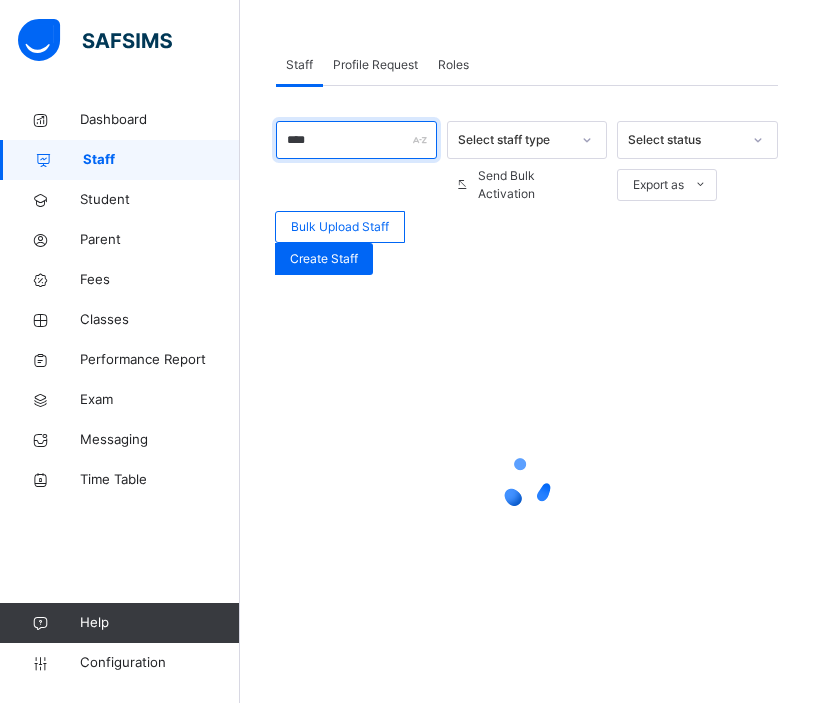 scroll, scrollTop: 505, scrollLeft: 0, axis: vertical 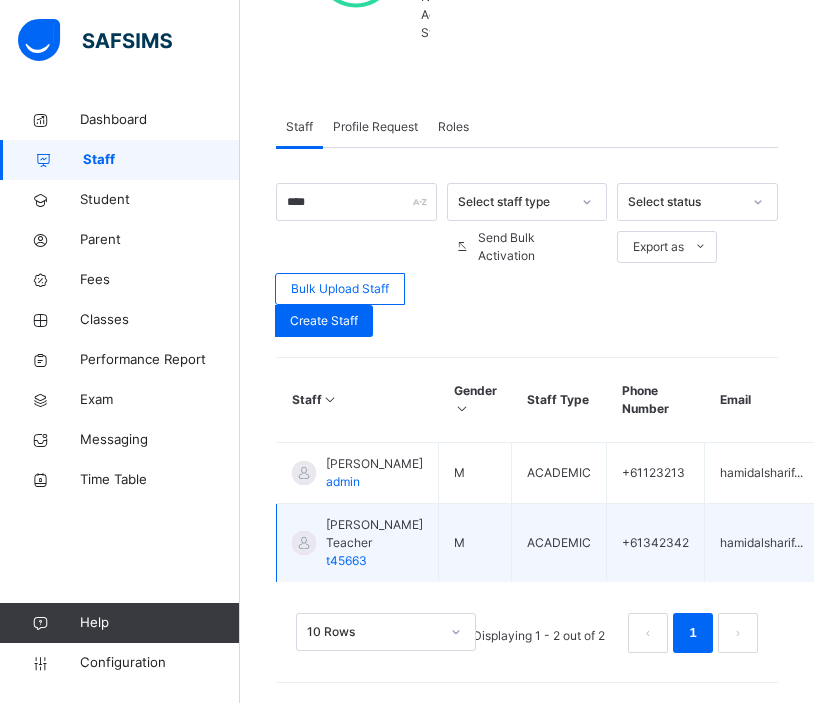 click on "Hamid  Teacher" at bounding box center [374, 534] 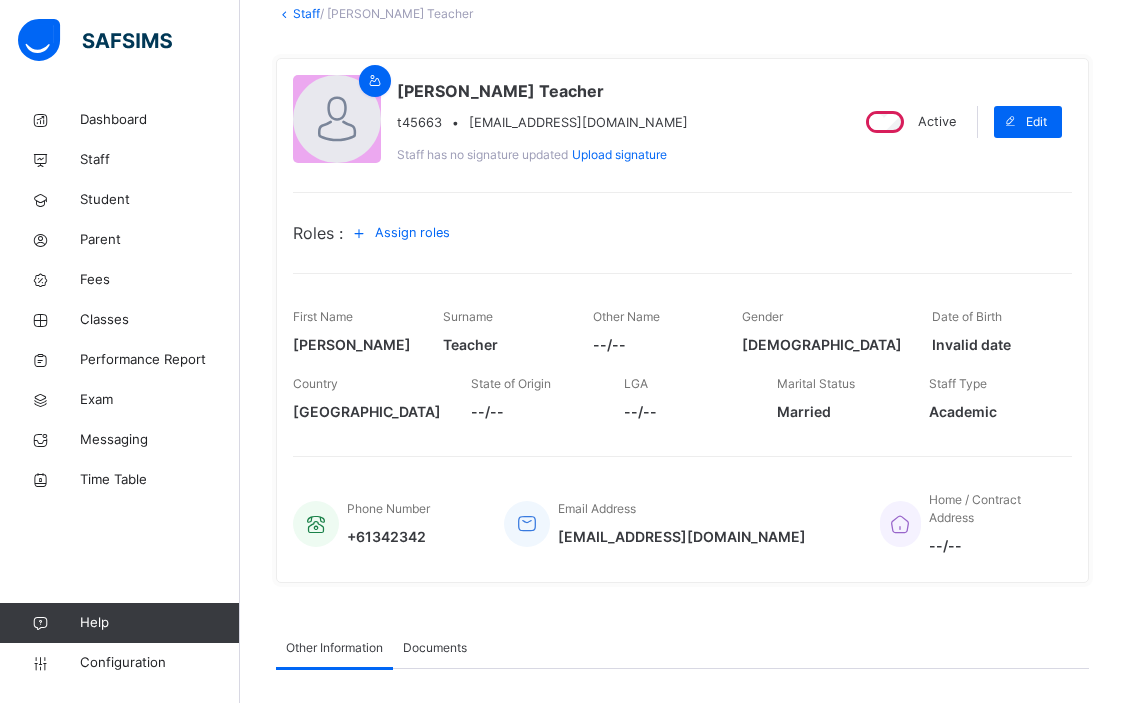 scroll, scrollTop: 0, scrollLeft: 0, axis: both 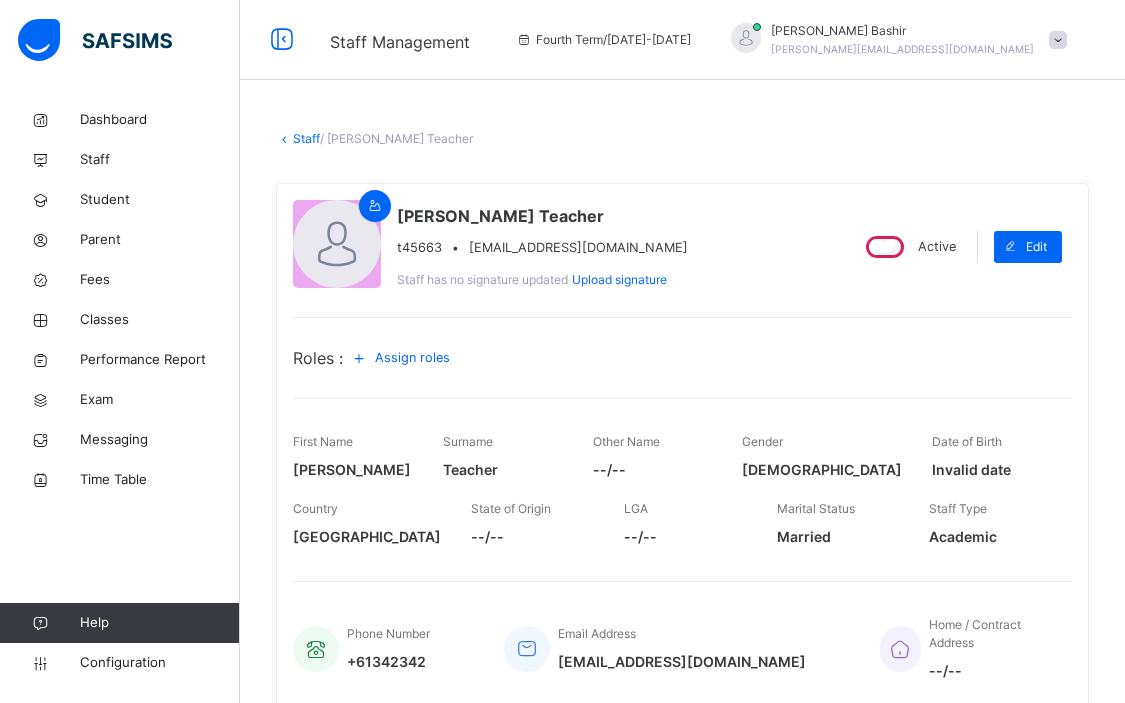 click on "Staff" at bounding box center [306, 138] 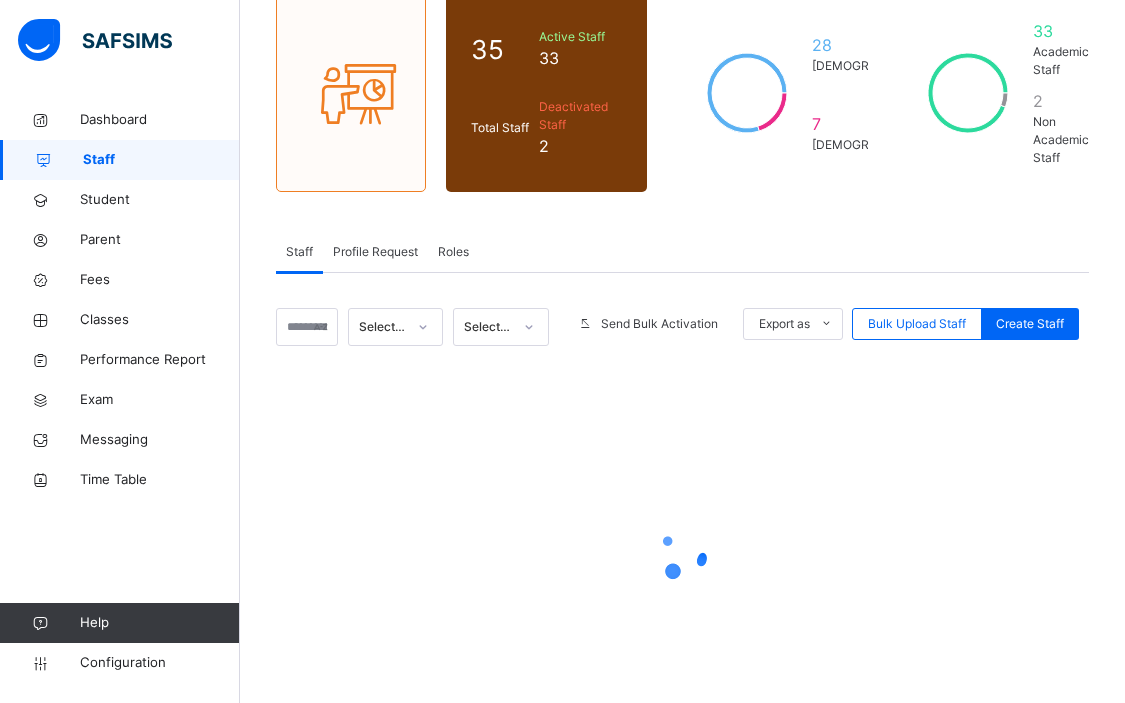 scroll, scrollTop: 219, scrollLeft: 0, axis: vertical 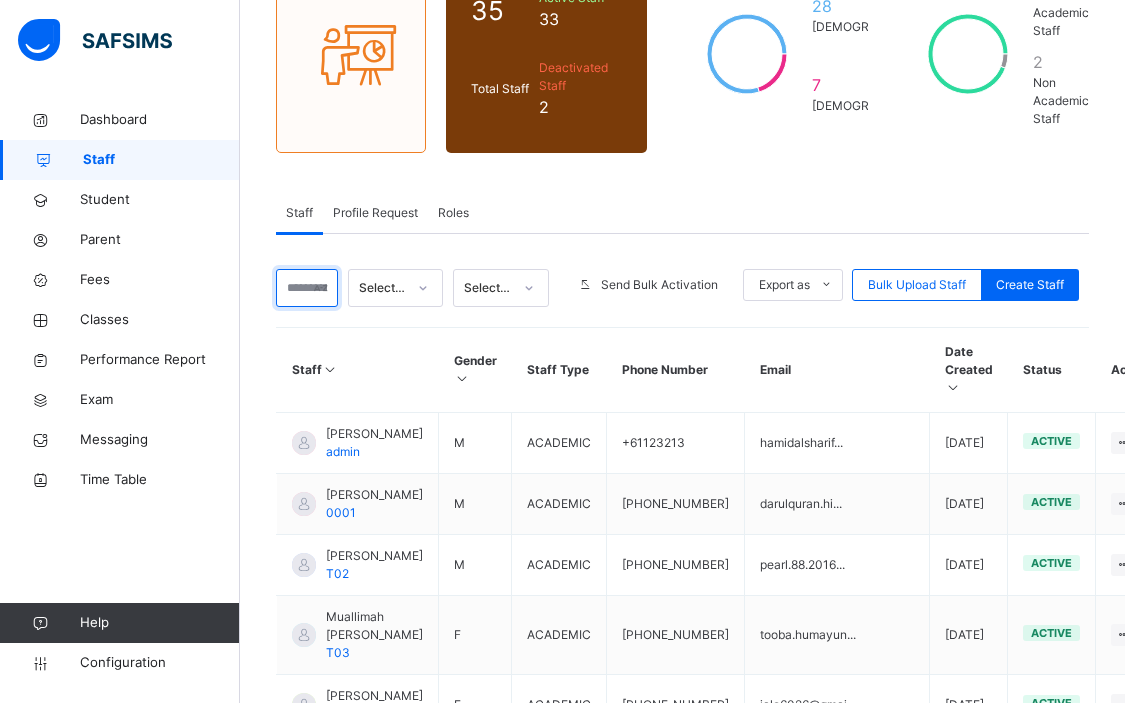 click at bounding box center (307, 288) 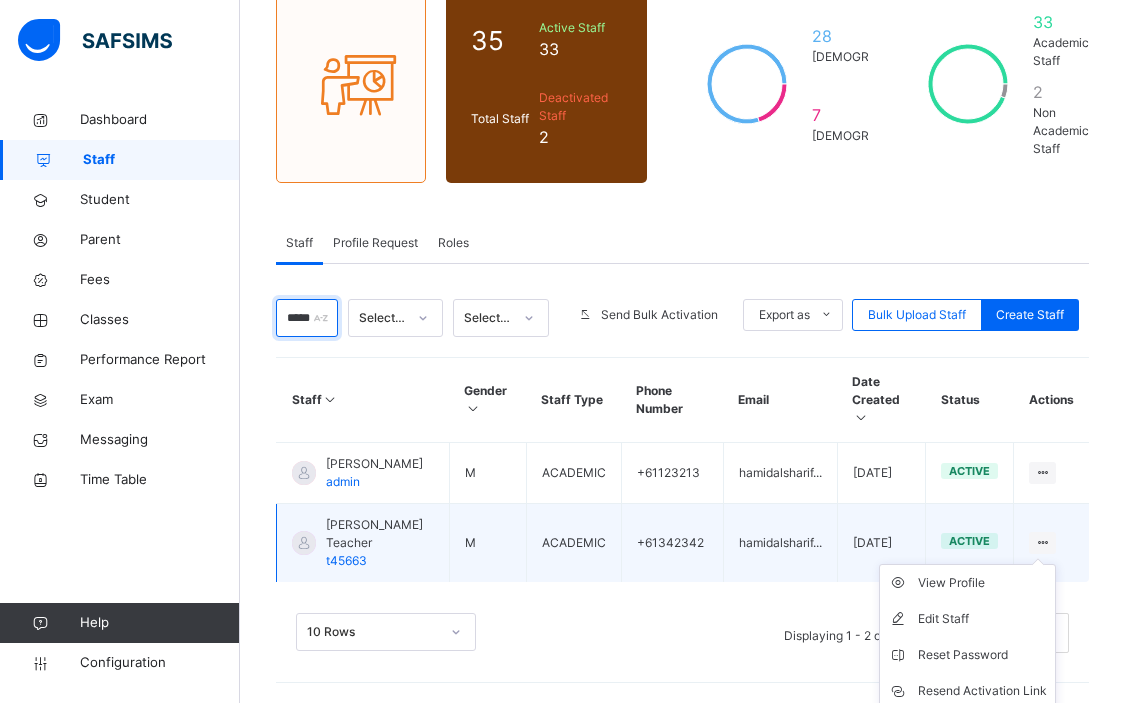 scroll, scrollTop: 219, scrollLeft: 0, axis: vertical 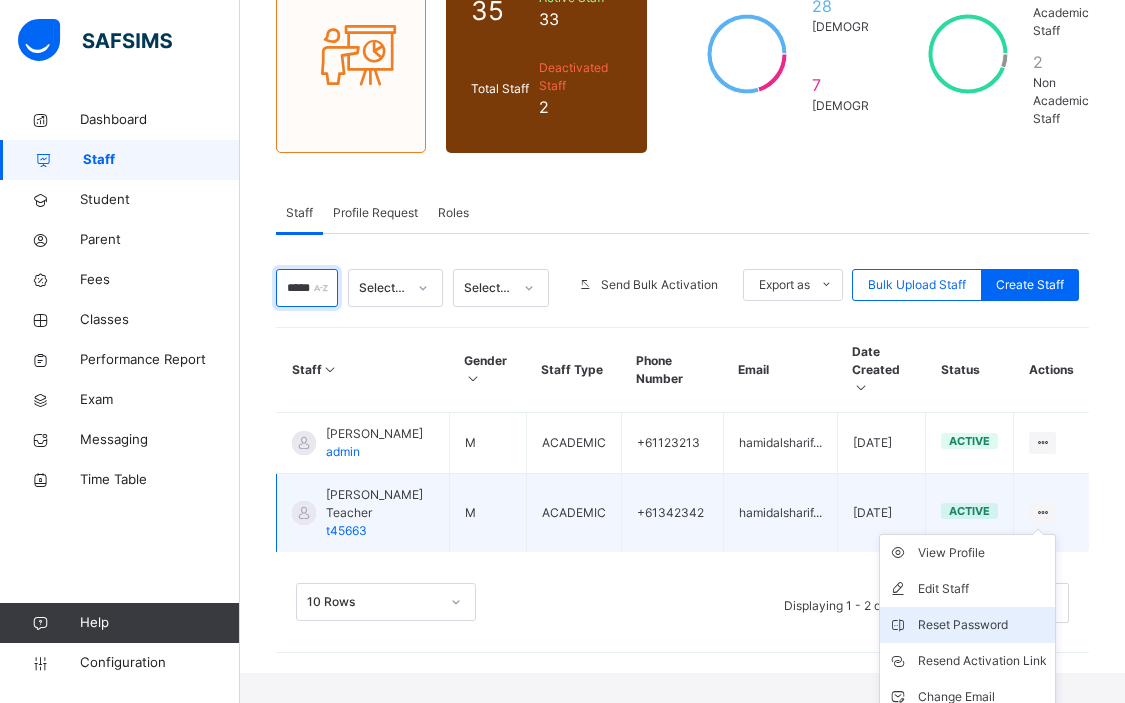 type on "*****" 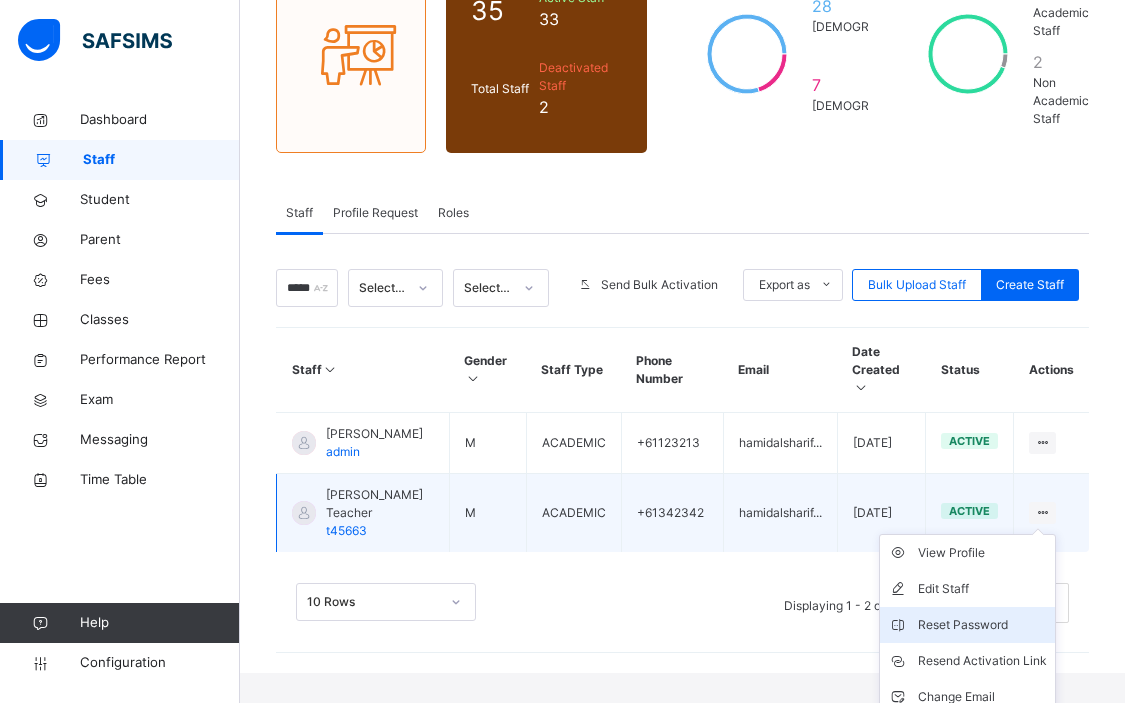 click on "Reset Password" at bounding box center [982, 625] 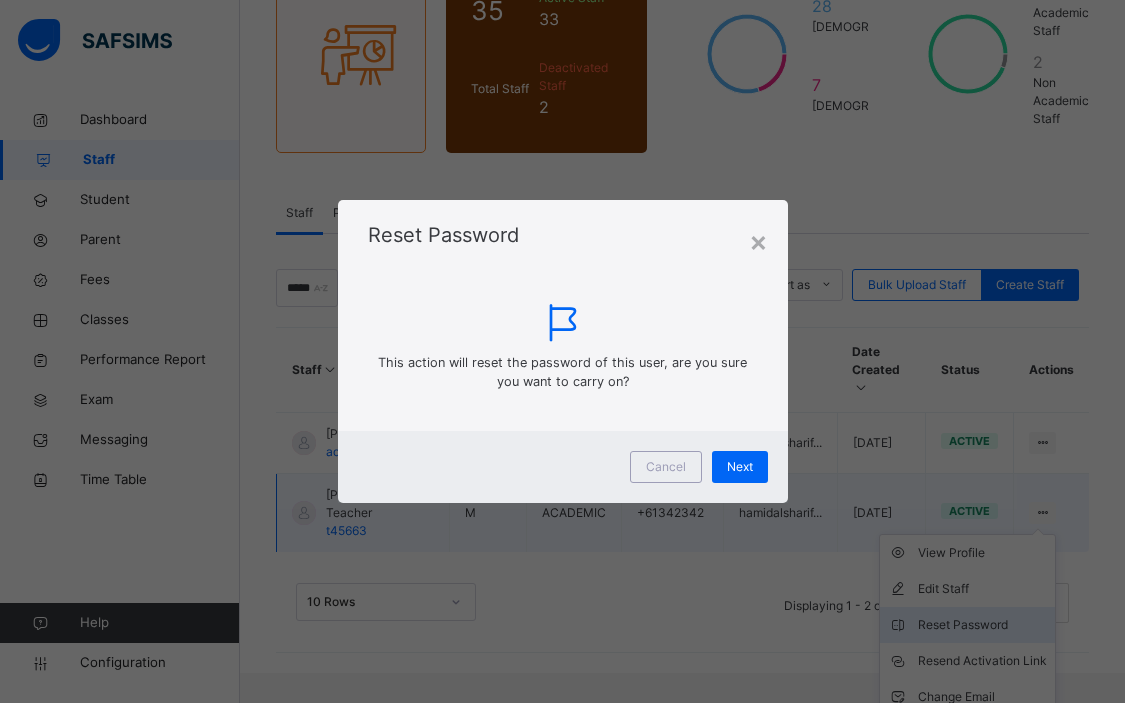 scroll, scrollTop: 189, scrollLeft: 0, axis: vertical 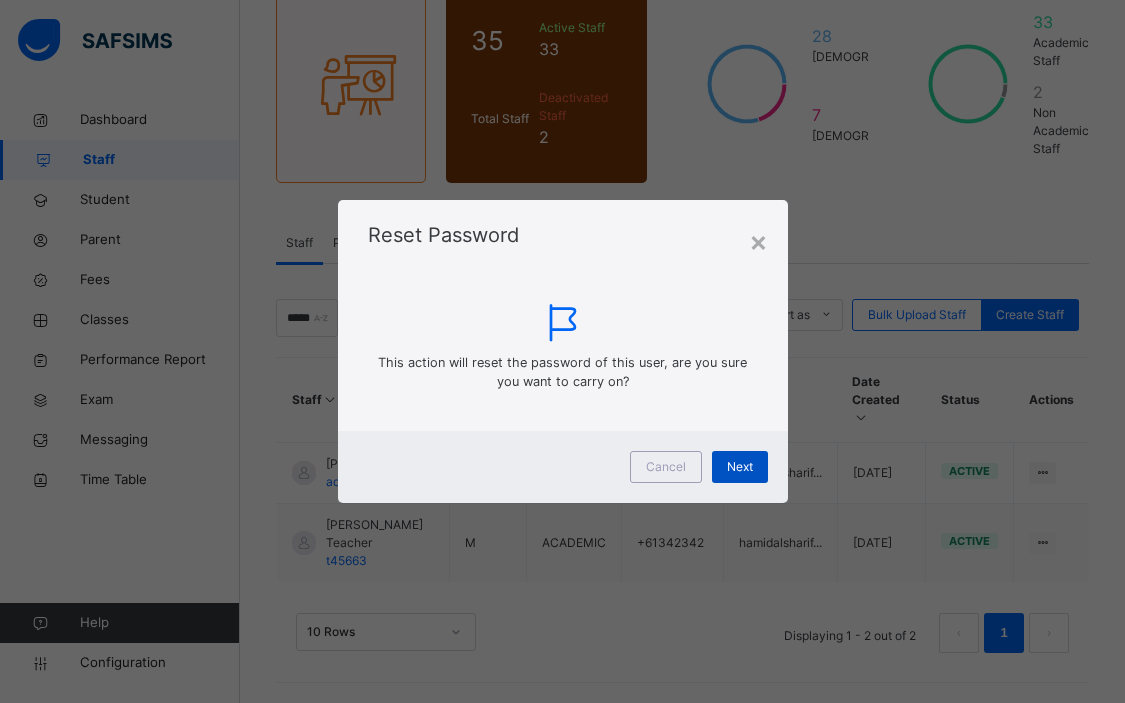 click on "Next" at bounding box center (740, 467) 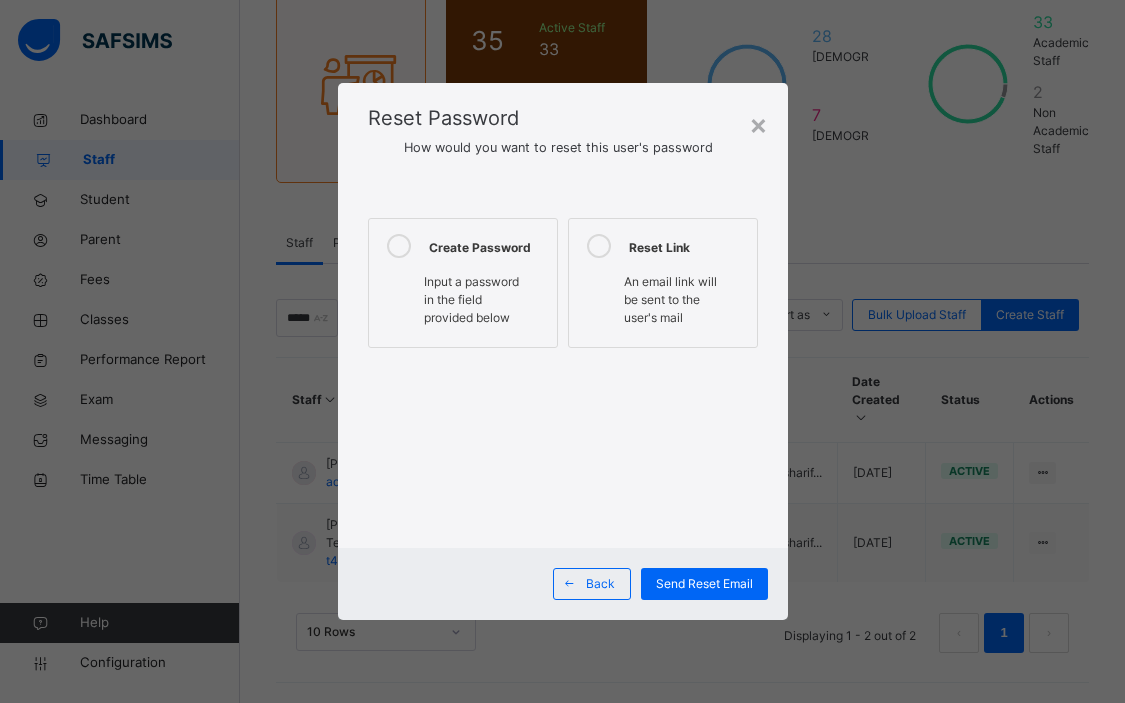 click on "Input a password in the field provided below" at bounding box center [463, 302] 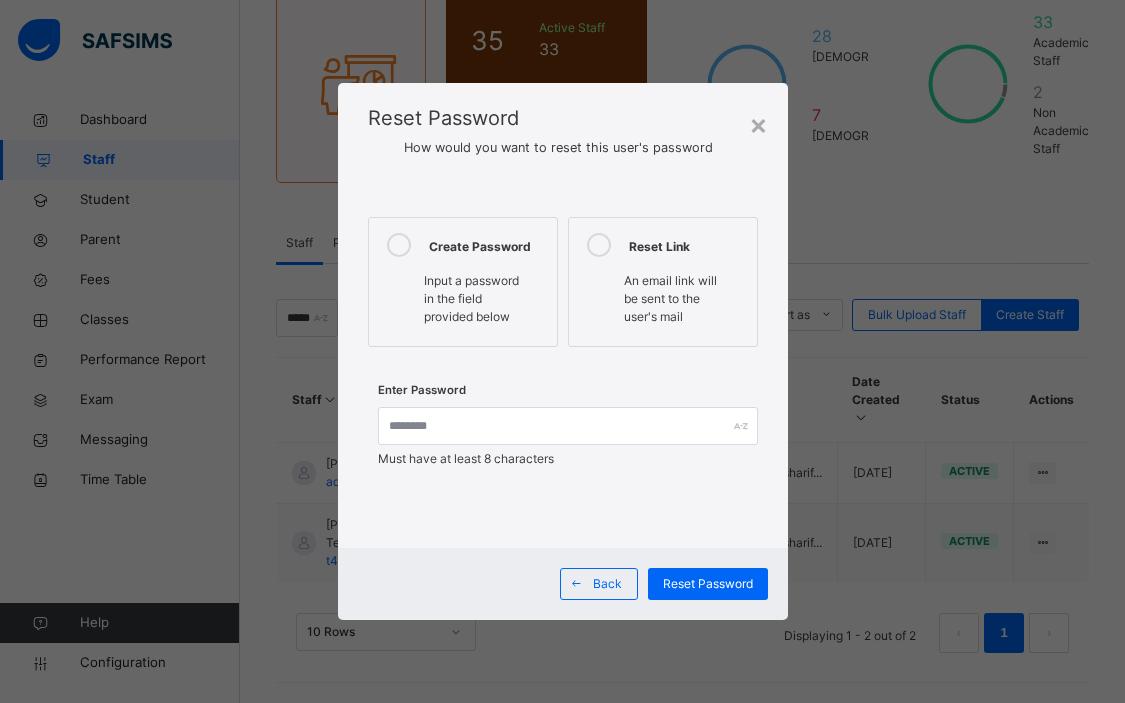 click on "Input a password in the field provided below" at bounding box center [463, 301] 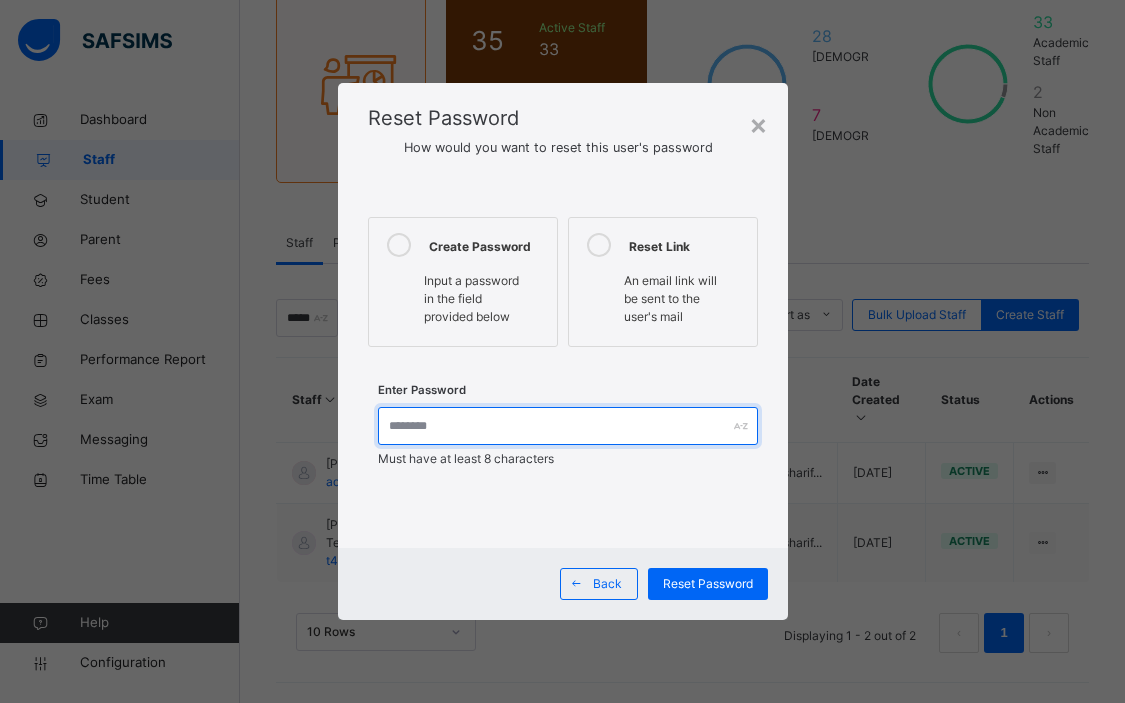 click at bounding box center [568, 426] 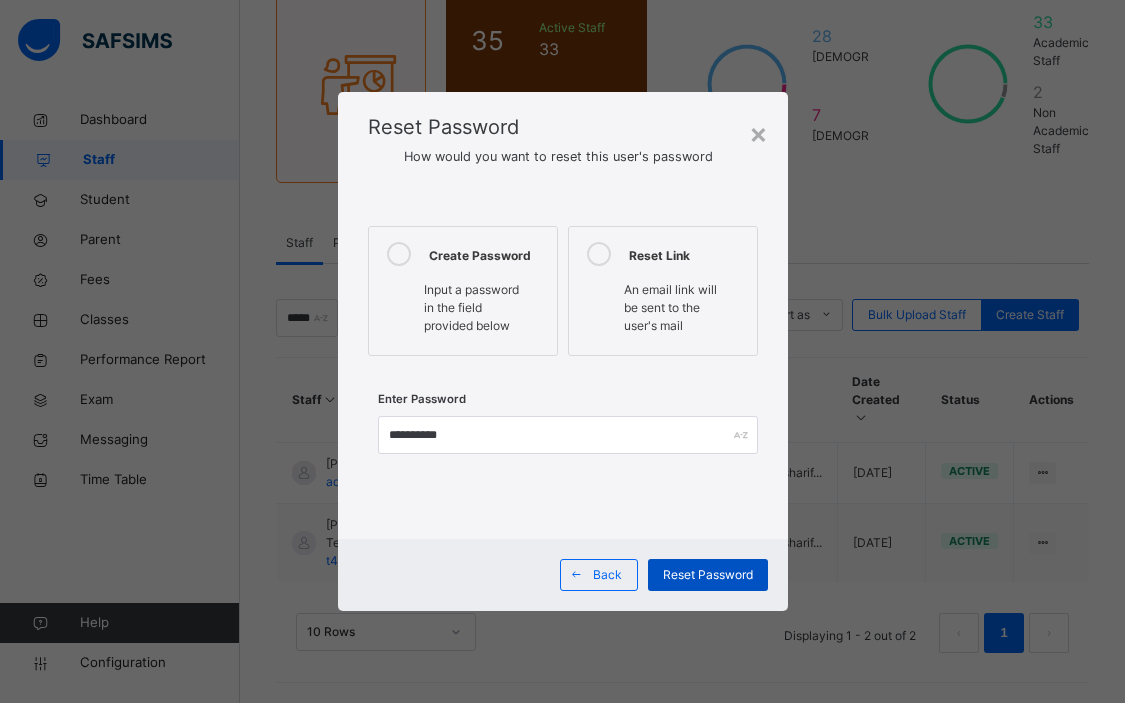 click on "Reset Password" at bounding box center (708, 575) 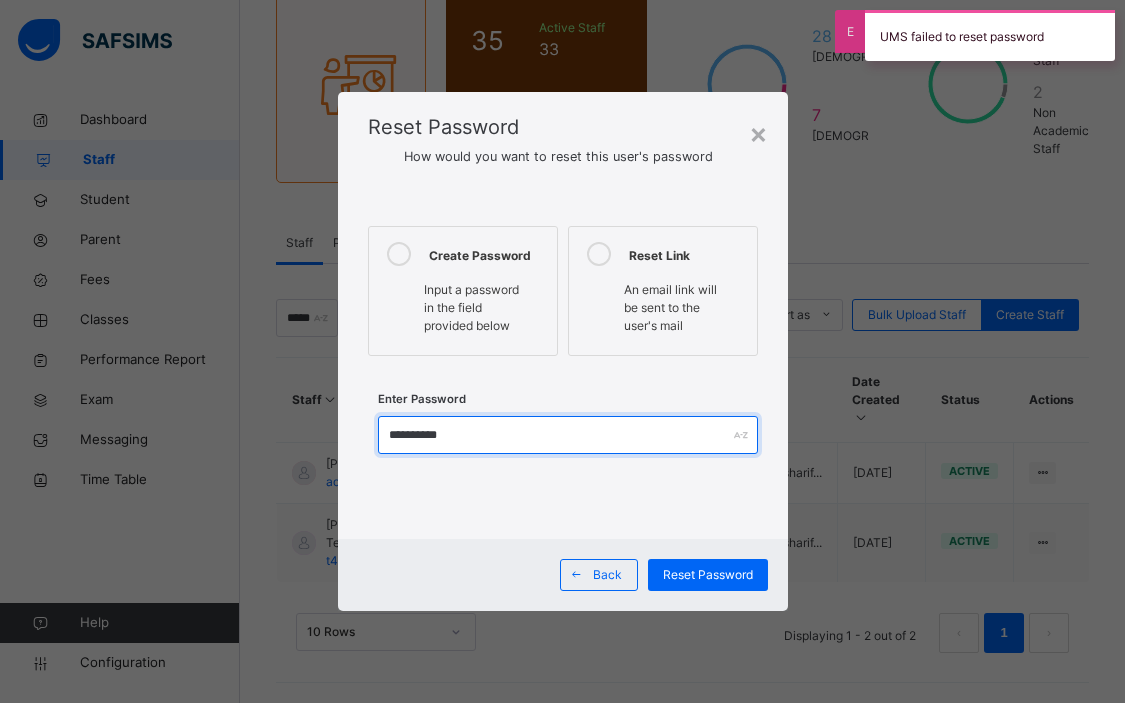 click on "**********" at bounding box center [568, 435] 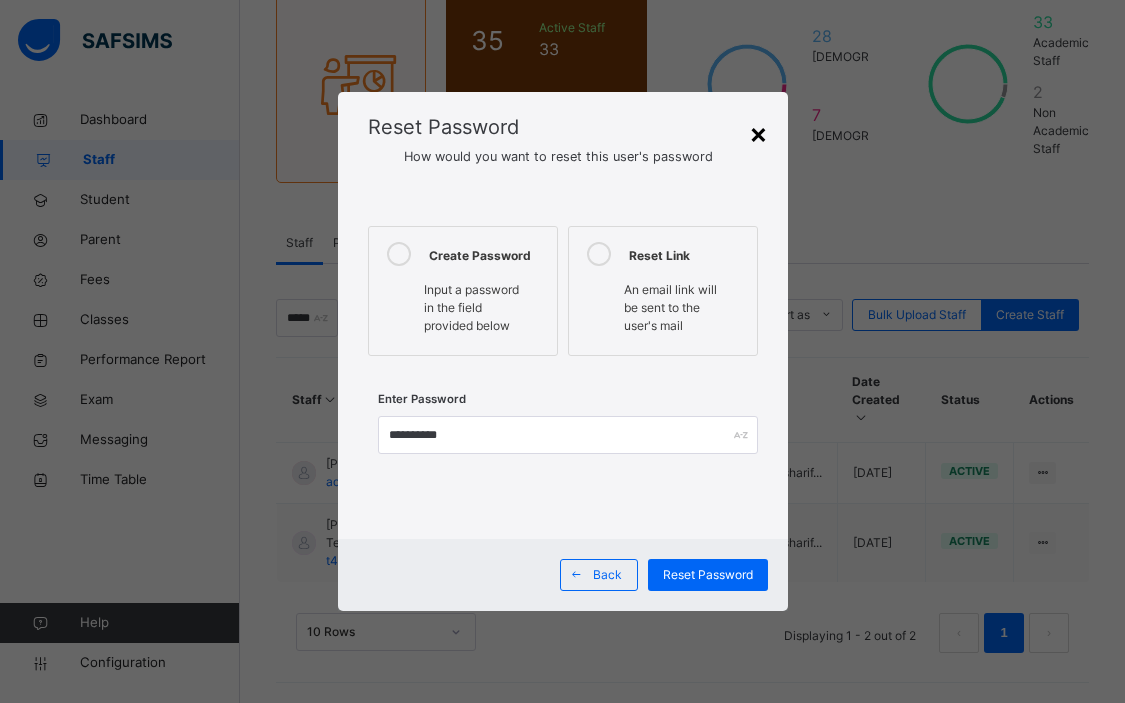 click on "×" at bounding box center (758, 133) 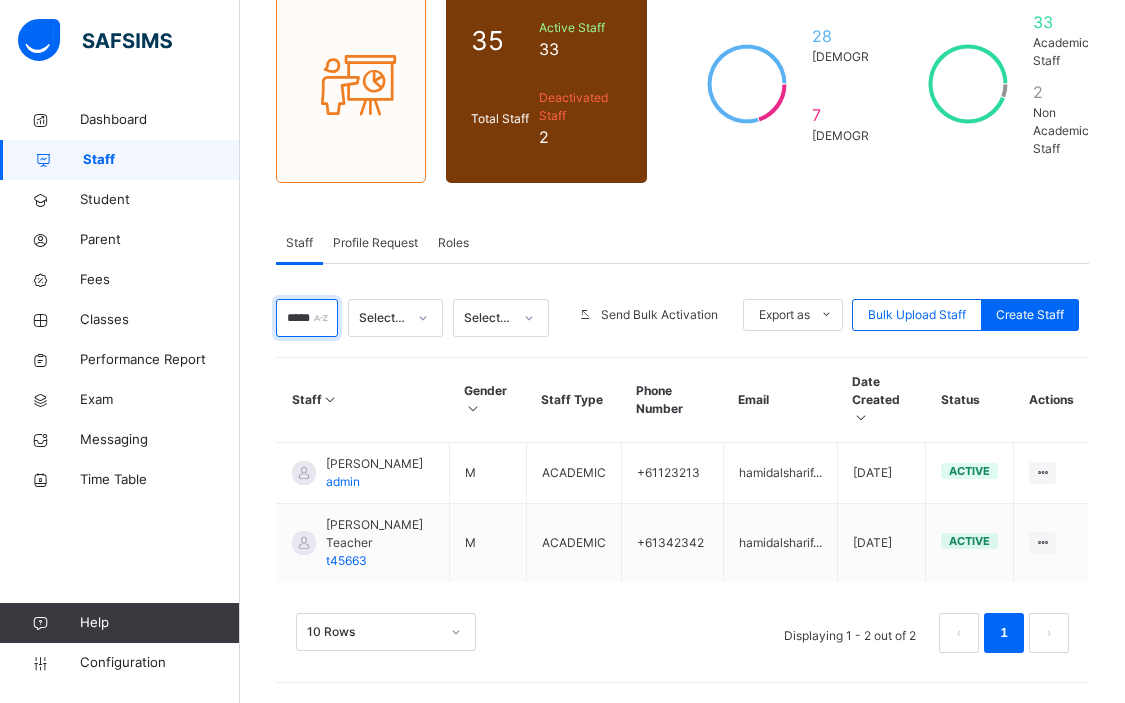 click on "*****" at bounding box center [307, 318] 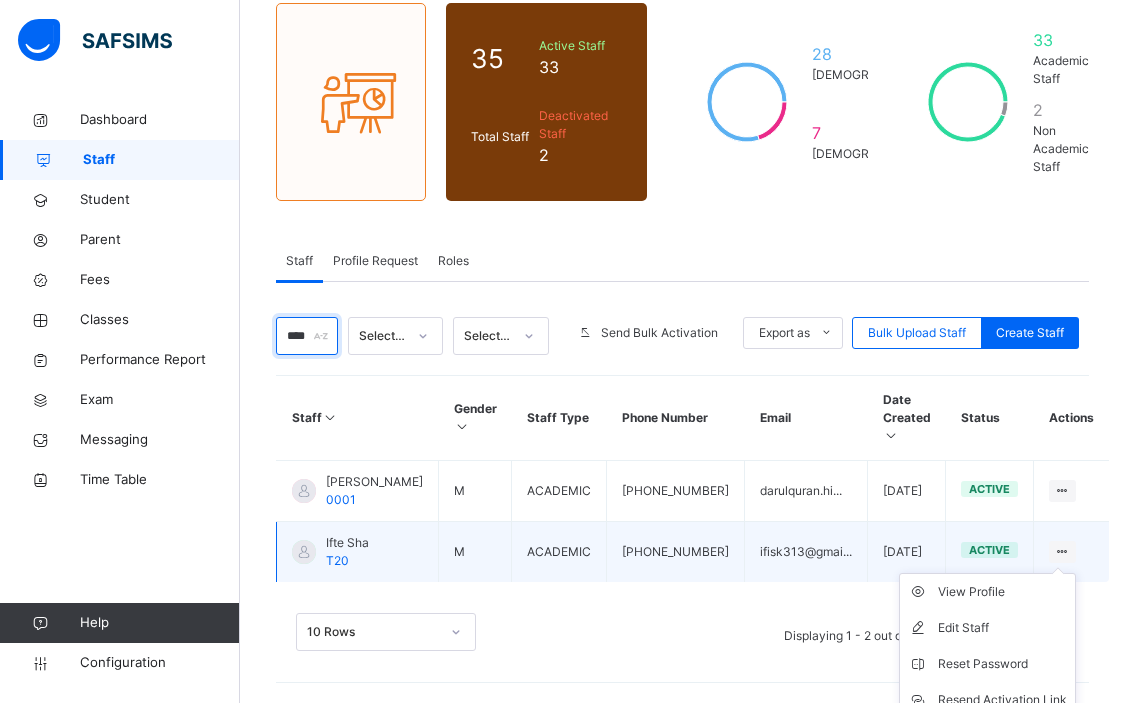 scroll, scrollTop: 189, scrollLeft: 0, axis: vertical 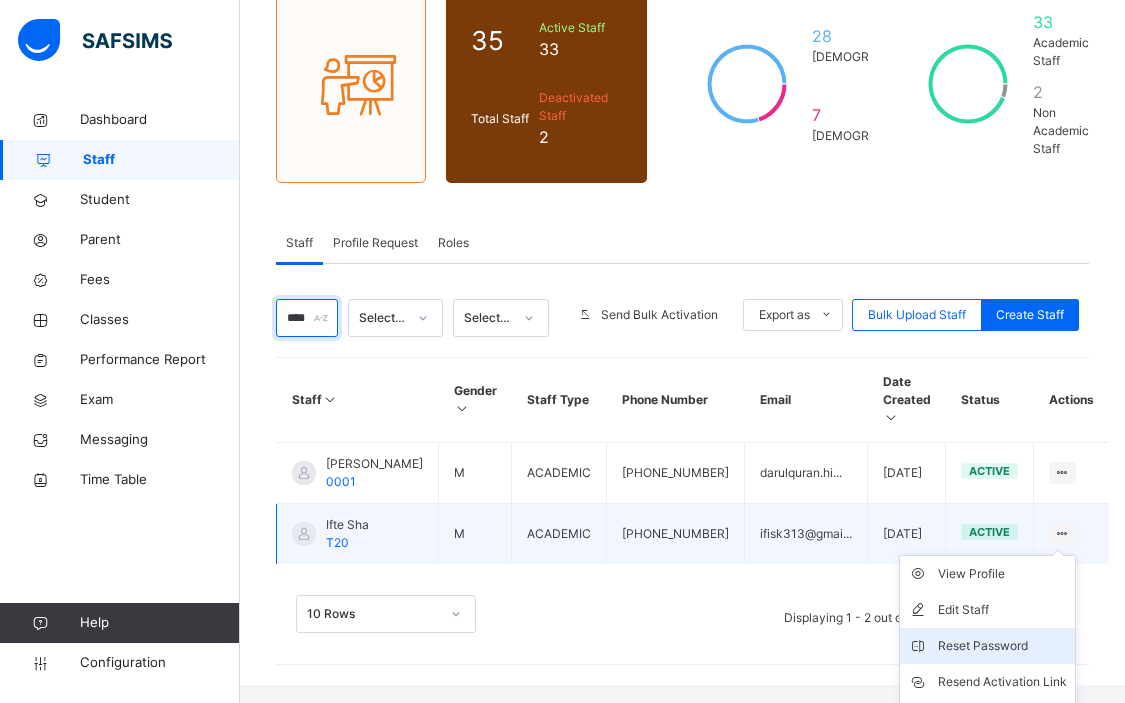 type on "****" 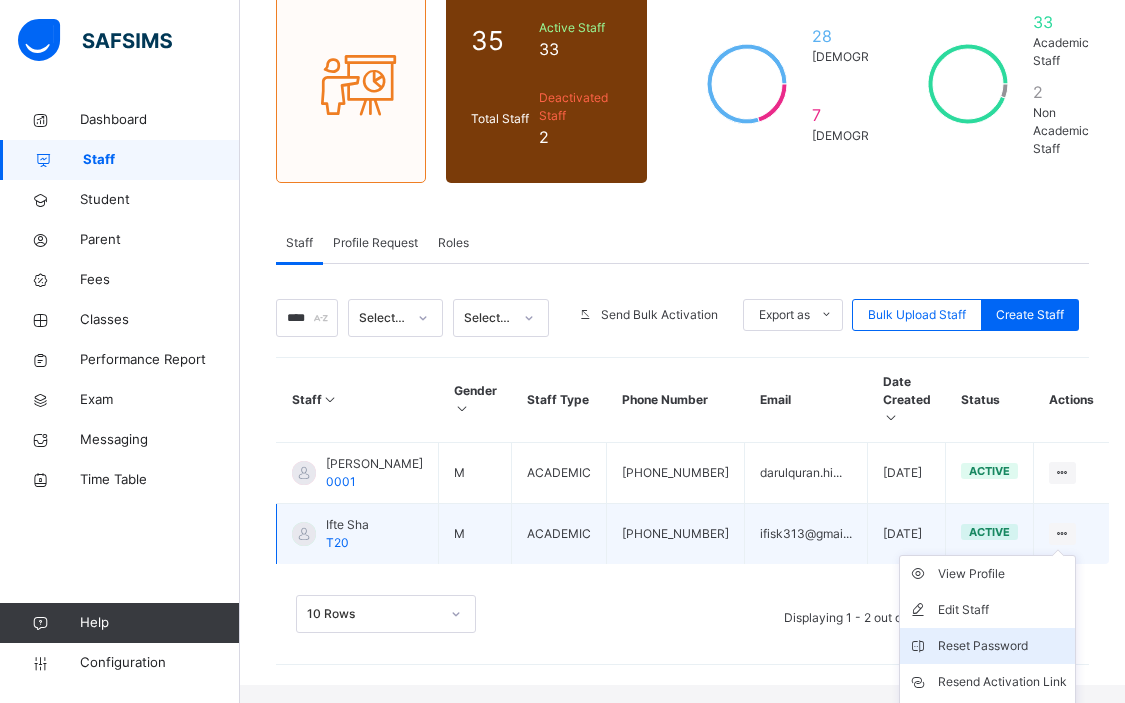 click on "Reset Password" at bounding box center (1002, 646) 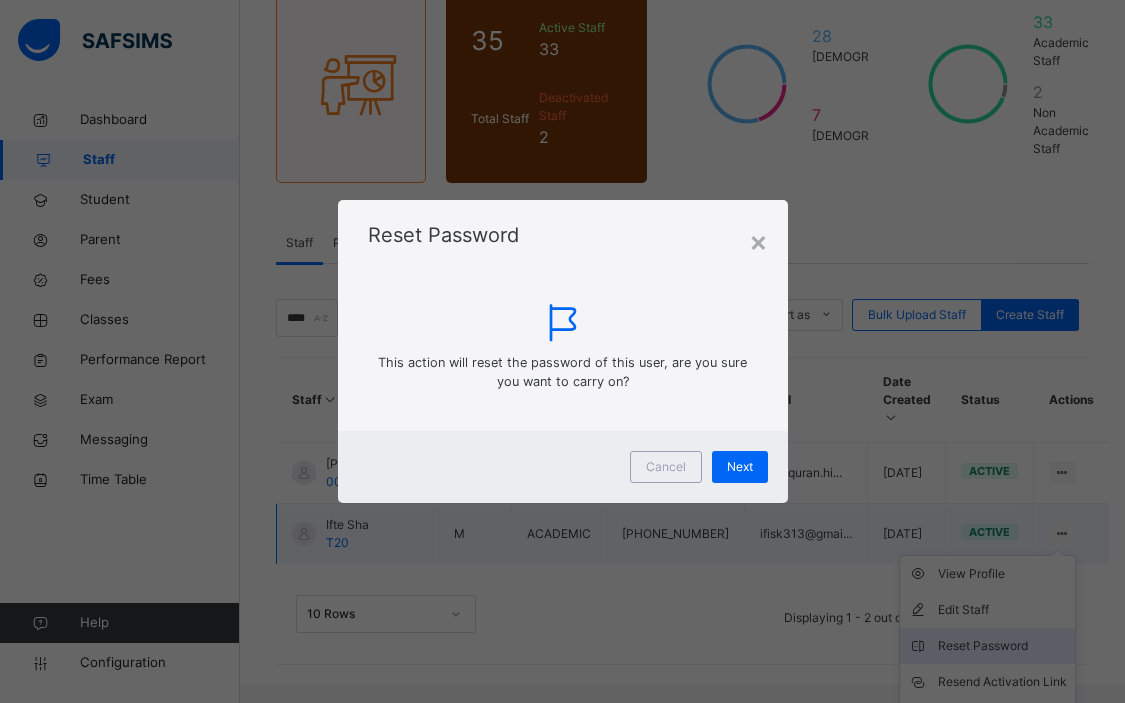 scroll, scrollTop: 171, scrollLeft: 0, axis: vertical 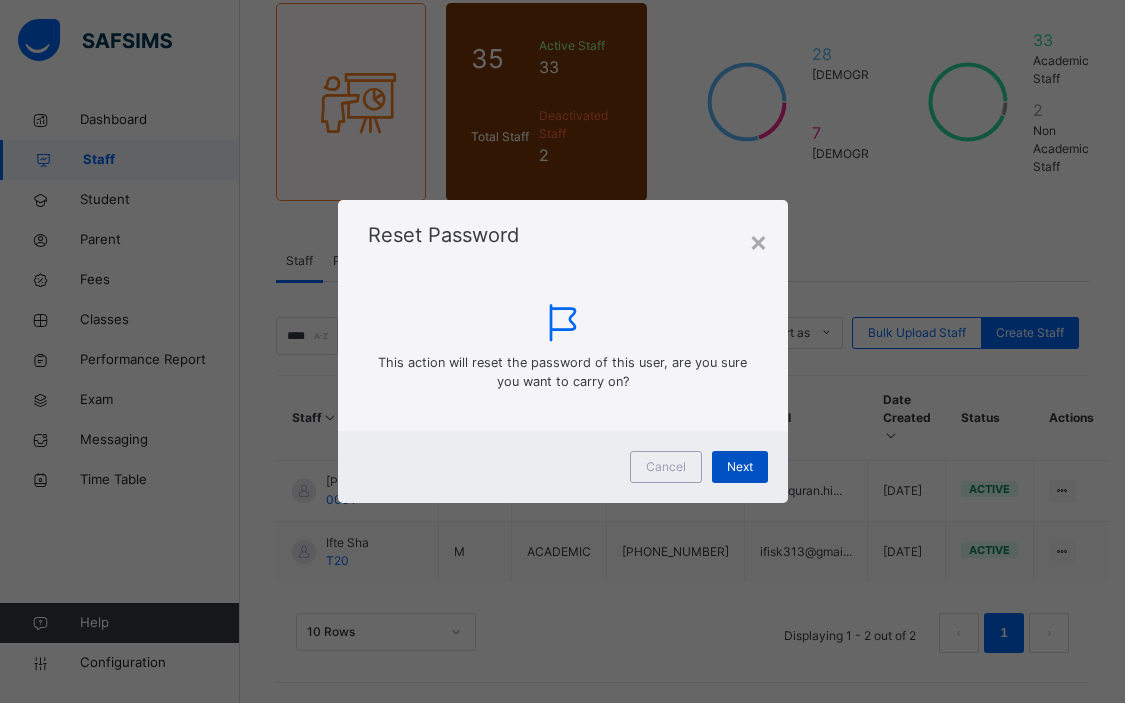 click on "Next" at bounding box center [740, 467] 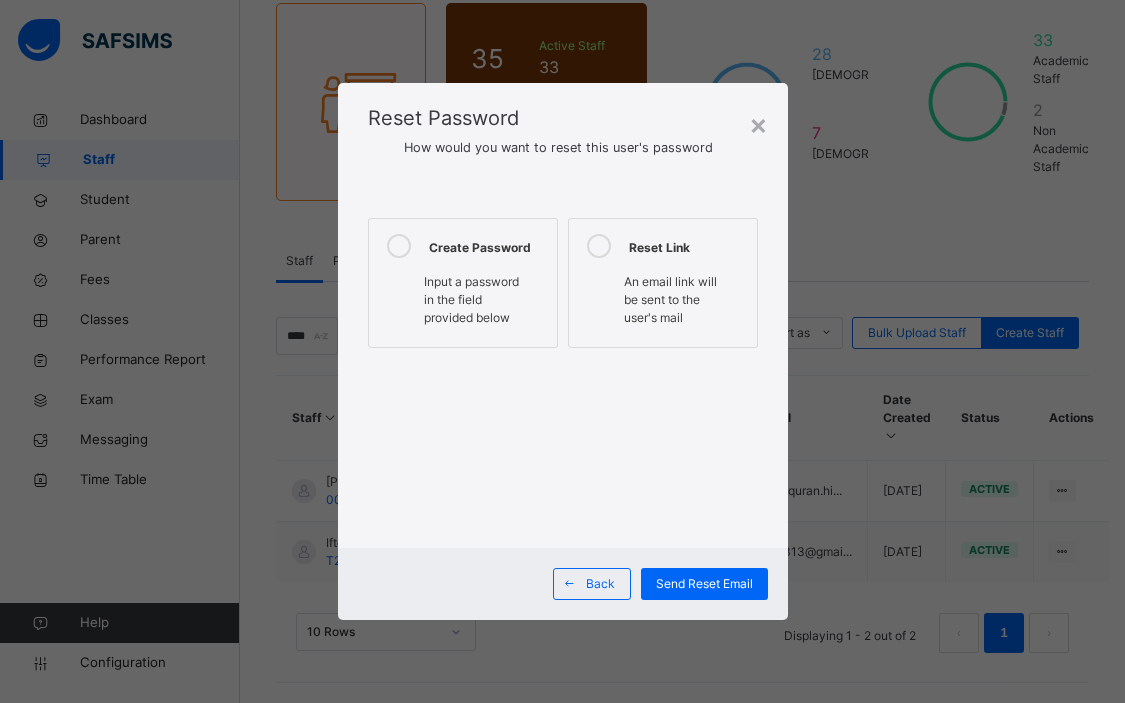 click on "Input a password in the field provided below" at bounding box center [471, 299] 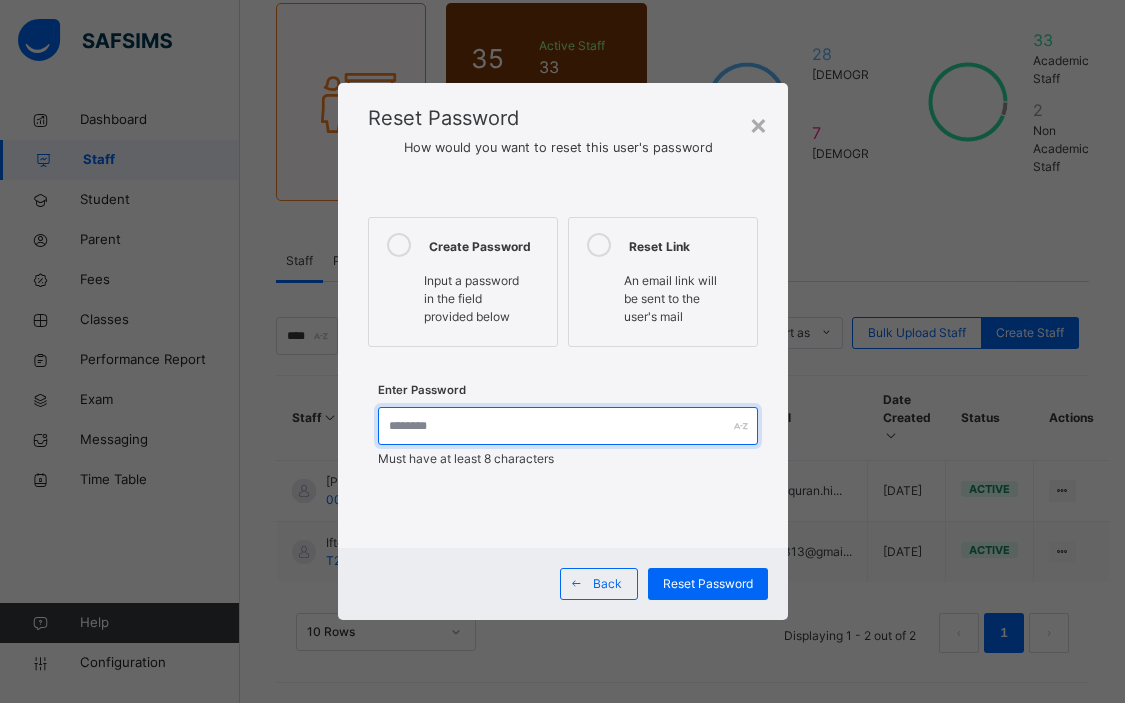 click at bounding box center [568, 426] 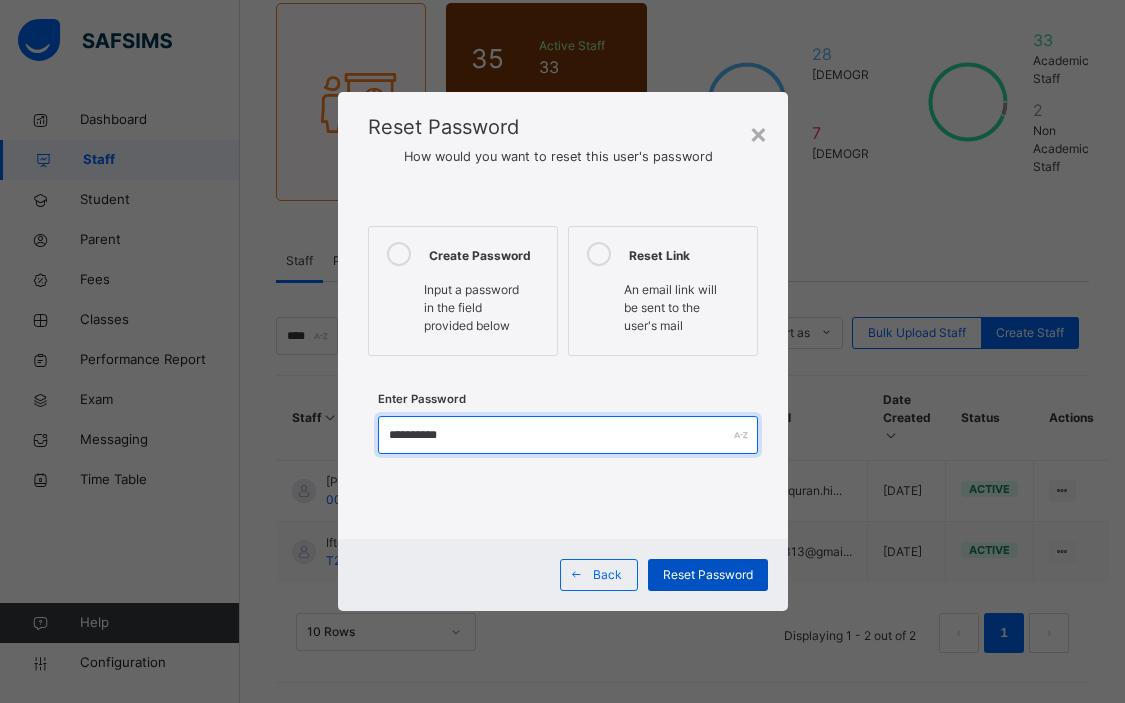 type on "**********" 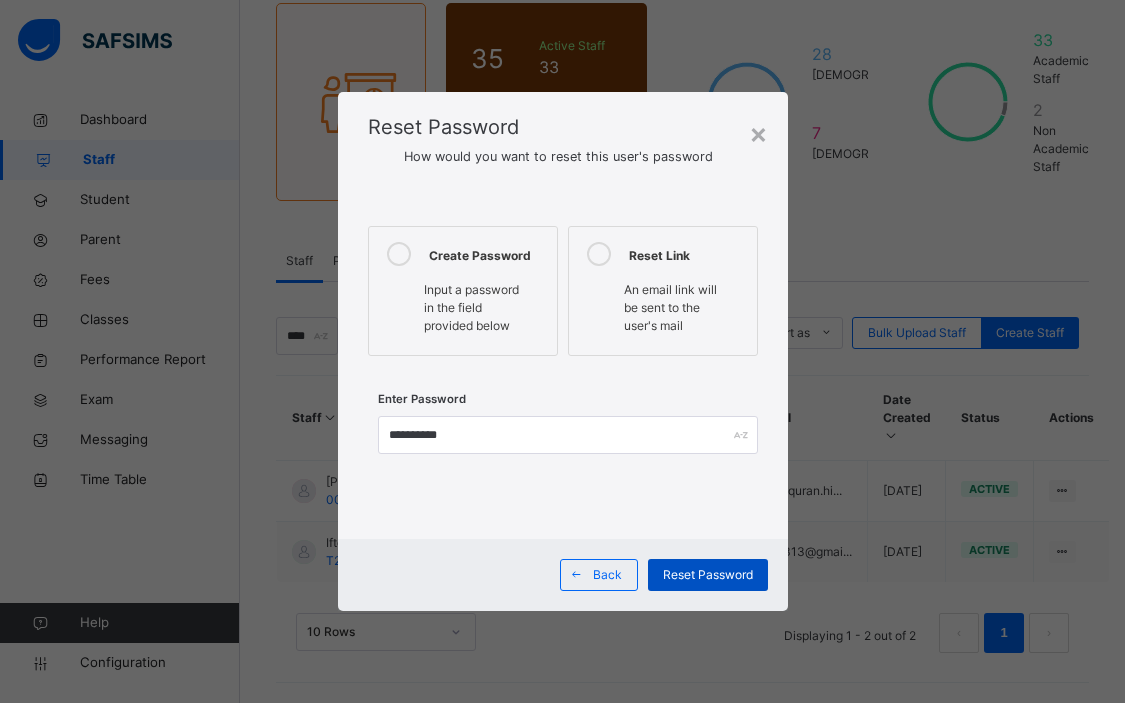 click on "Reset Password" at bounding box center [708, 575] 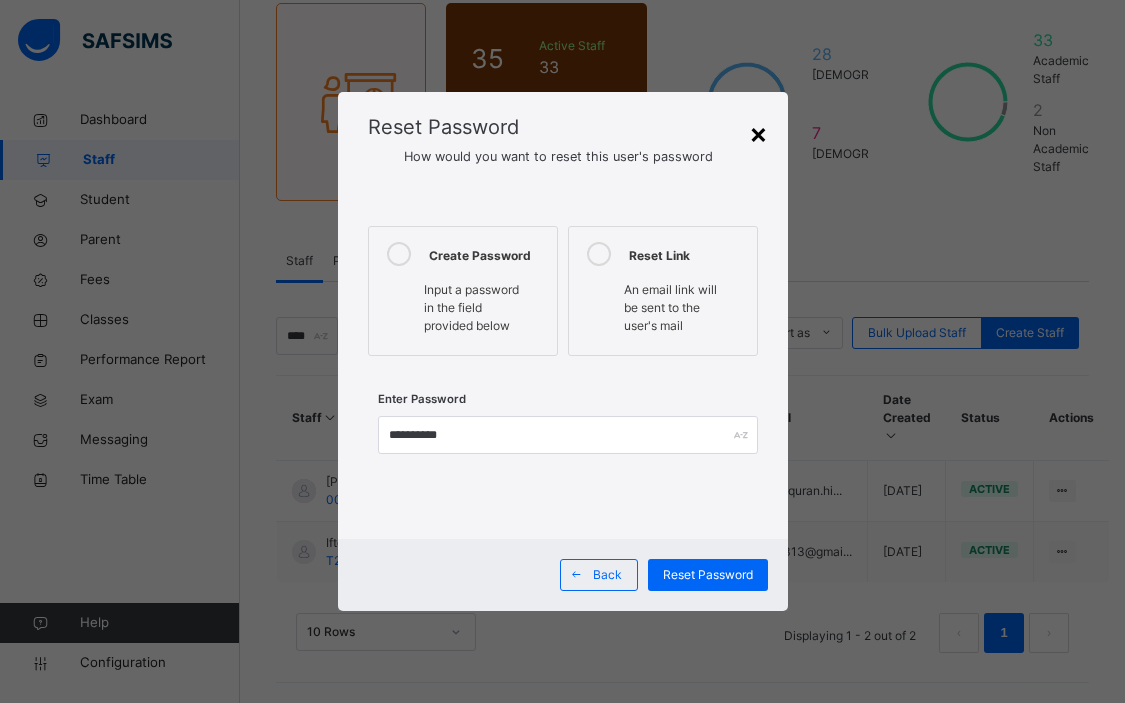 click on "×" at bounding box center [758, 133] 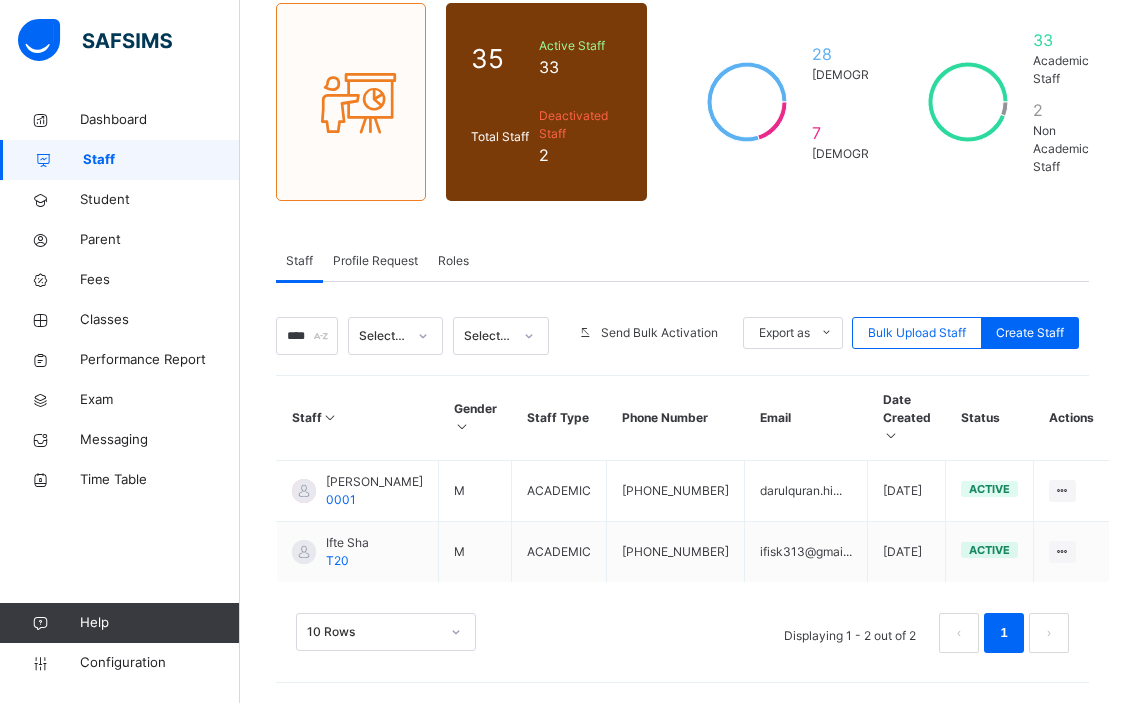 scroll, scrollTop: 0, scrollLeft: 0, axis: both 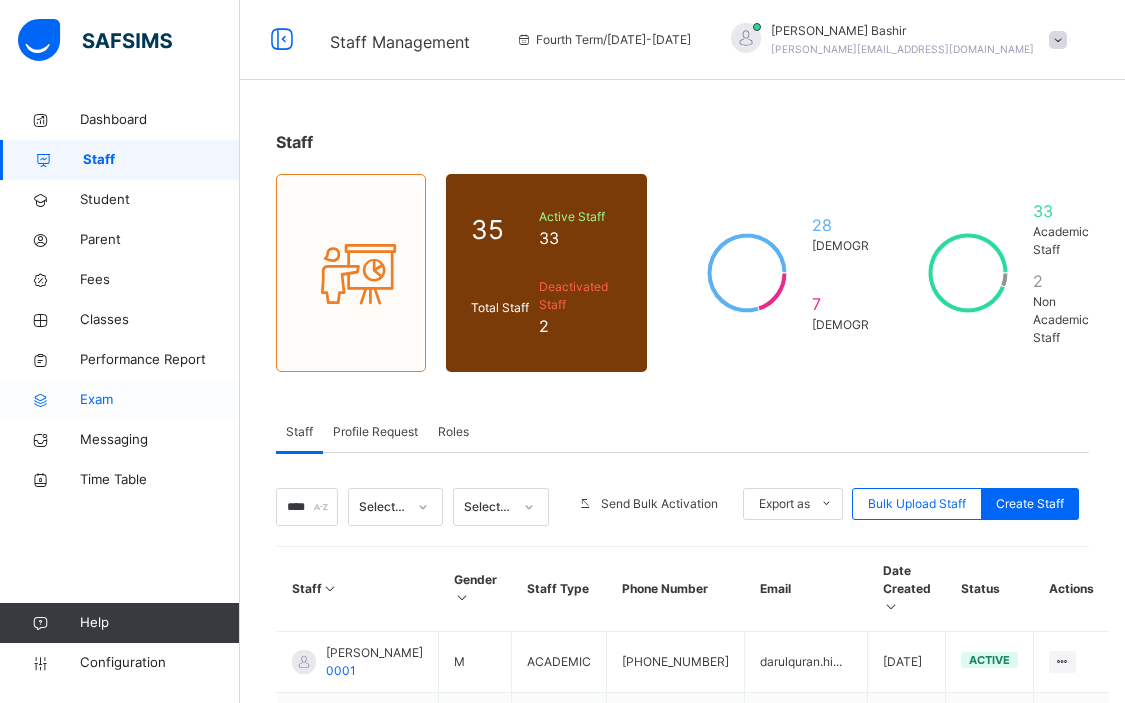 click on "Exam" at bounding box center [160, 400] 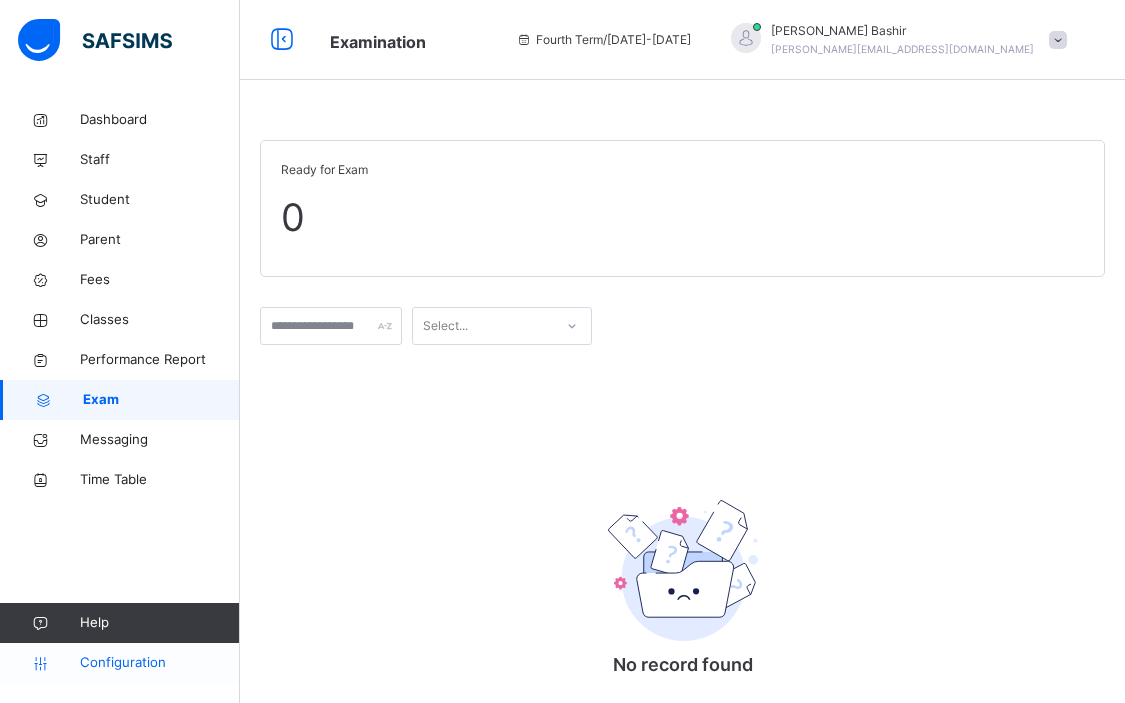 click on "Configuration" at bounding box center [159, 663] 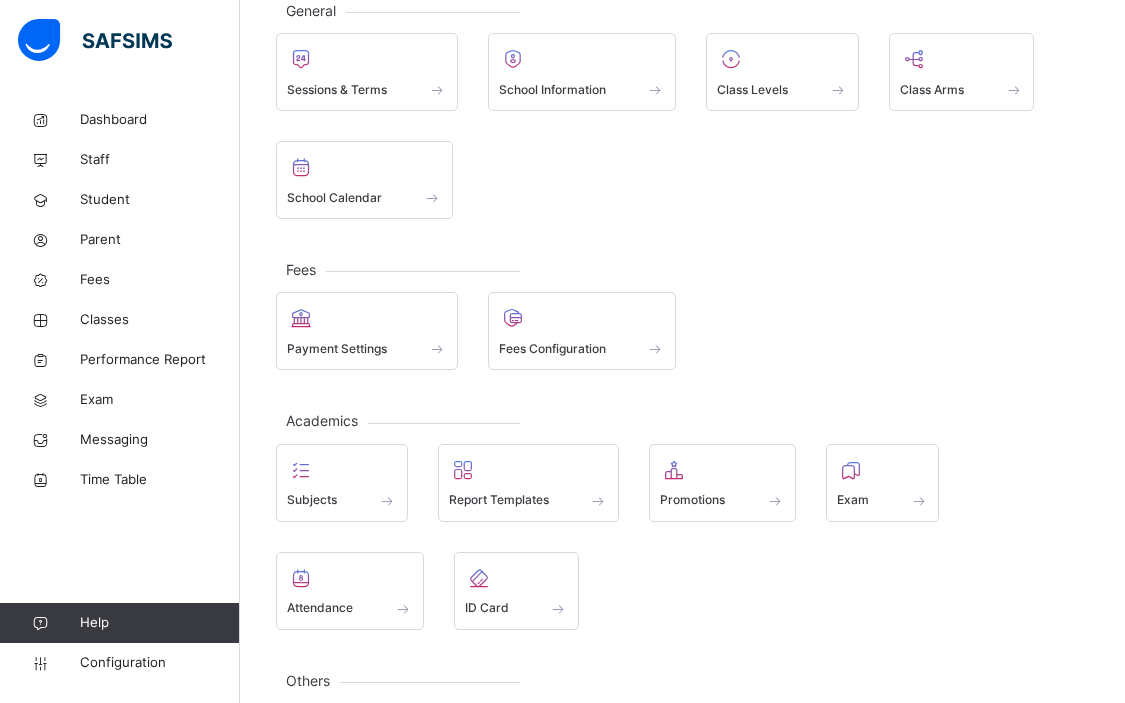 scroll, scrollTop: 238, scrollLeft: 0, axis: vertical 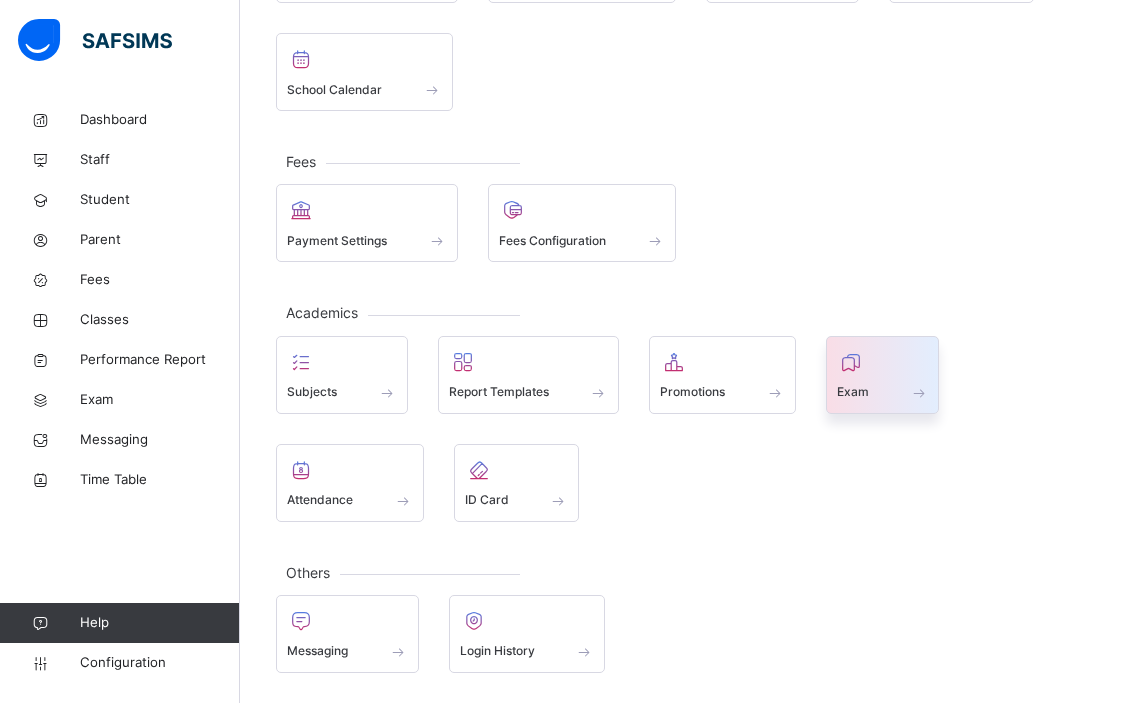 click on "Exam" at bounding box center [883, 392] 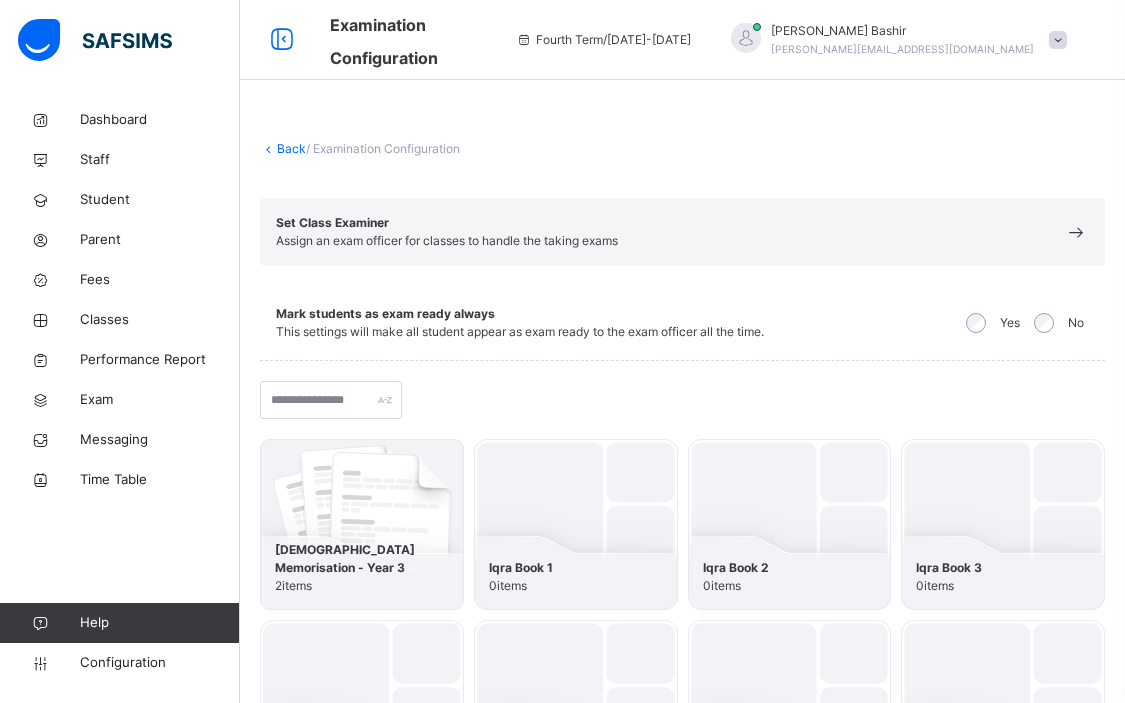 scroll, scrollTop: 126, scrollLeft: 0, axis: vertical 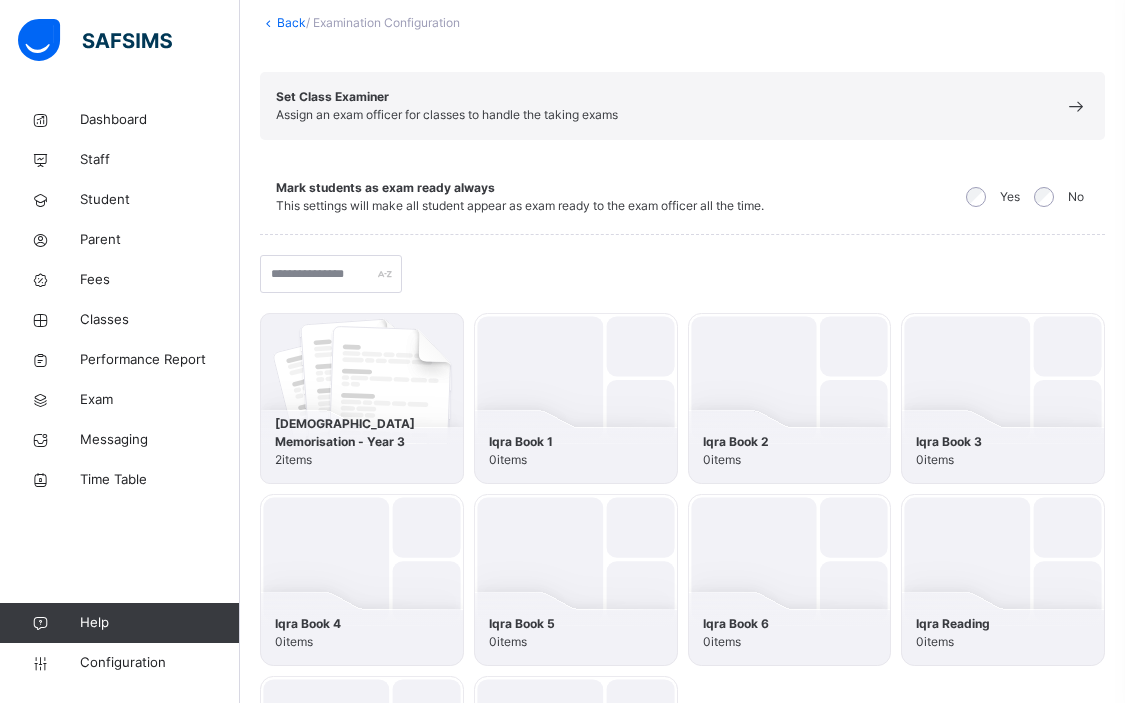 click on "Set Class Examiner  Assign an exam officer for classes to handle the taking exams" at bounding box center [682, 106] 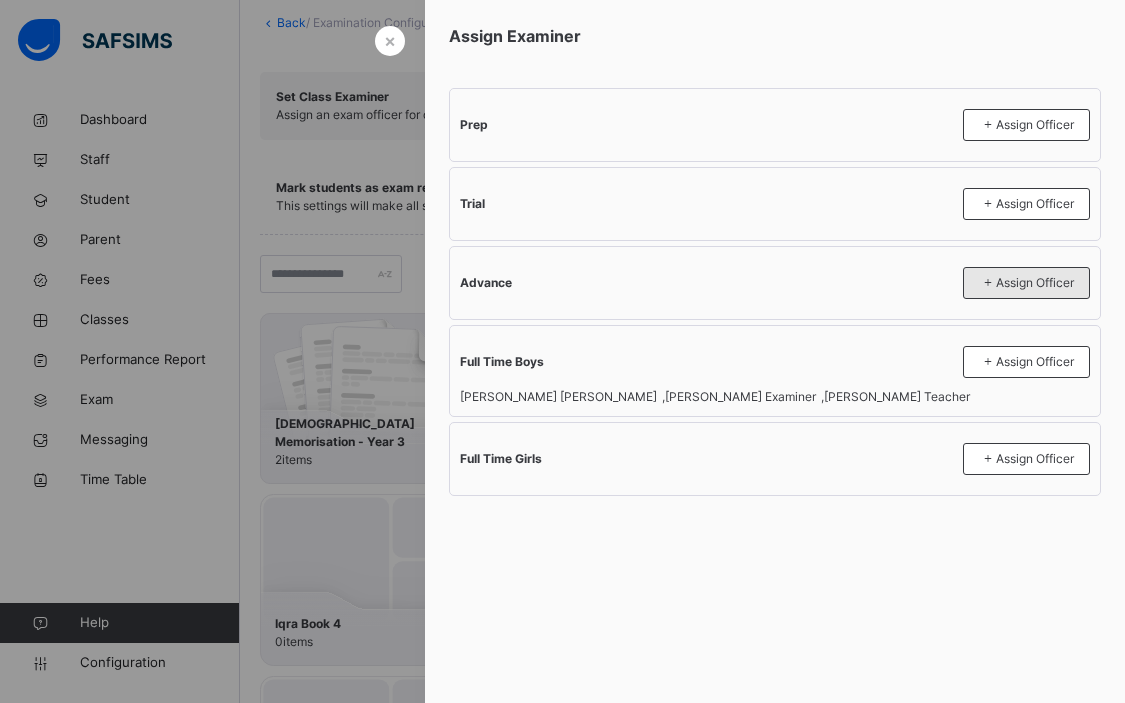 click on "Assign Officer" at bounding box center [1026, 283] 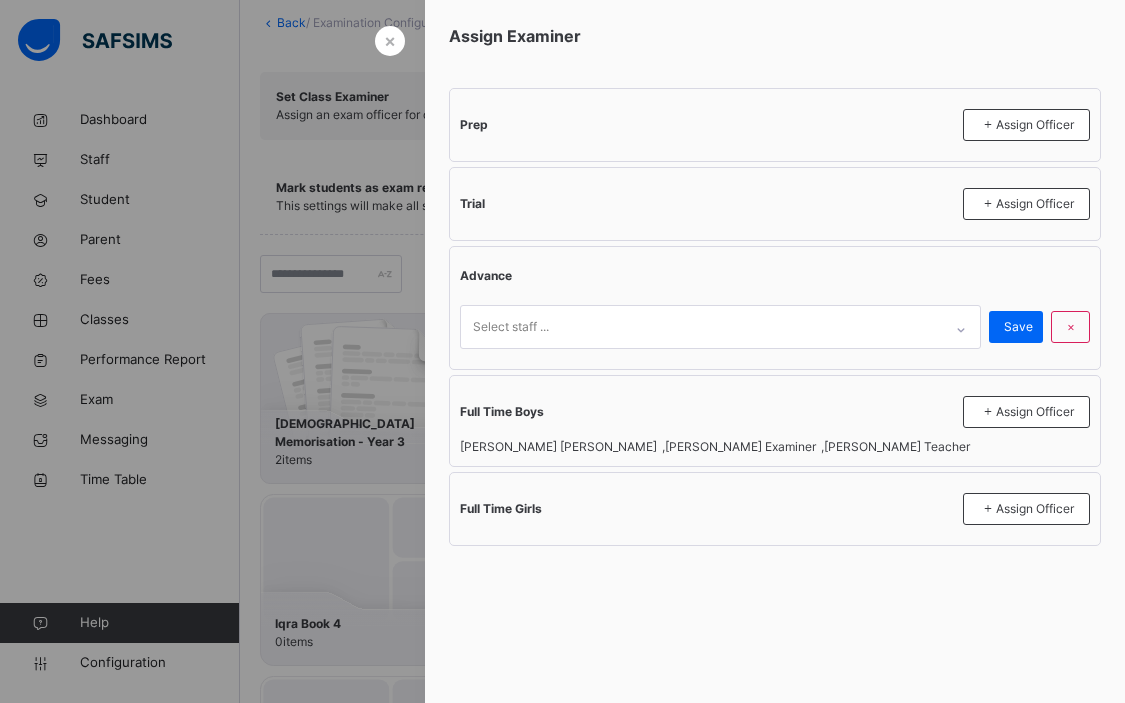 click on "Select staff ..." at bounding box center (701, 327) 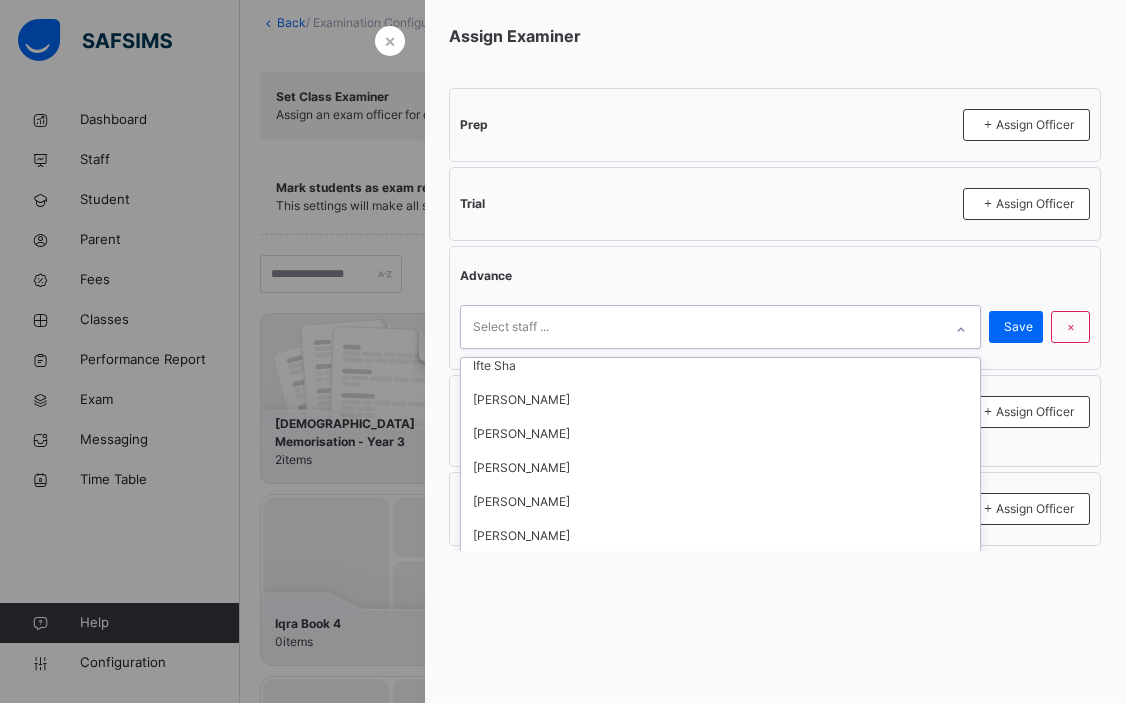 scroll, scrollTop: 0, scrollLeft: 0, axis: both 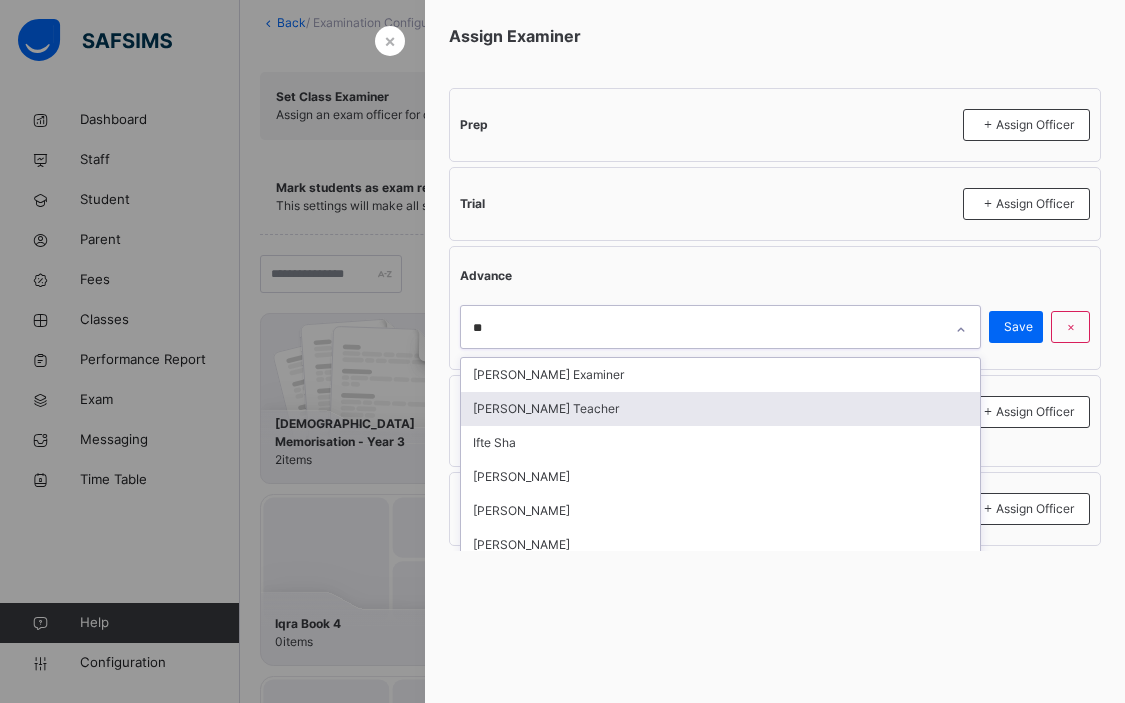 type on "*" 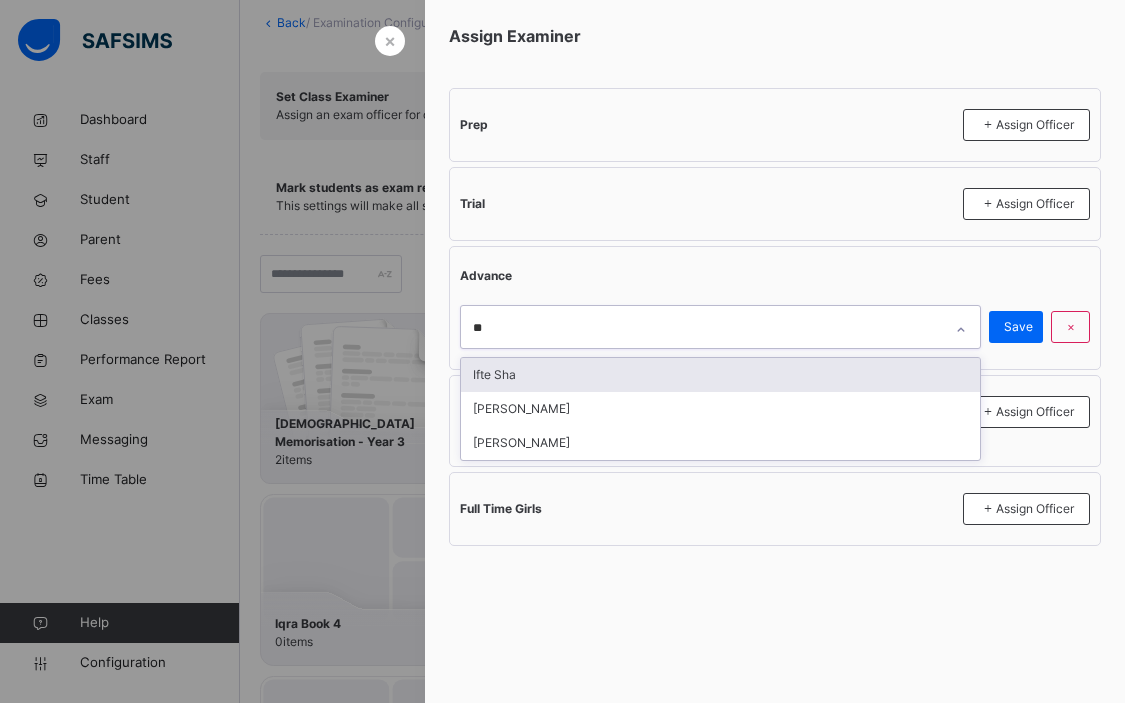 type on "*" 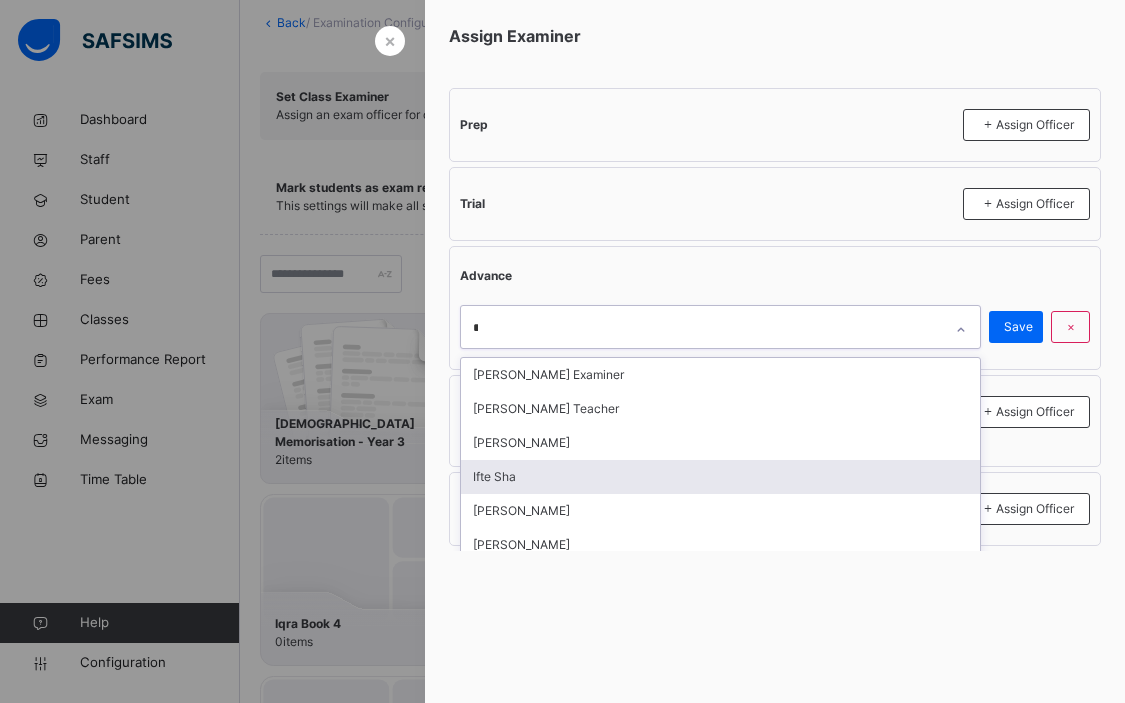 type 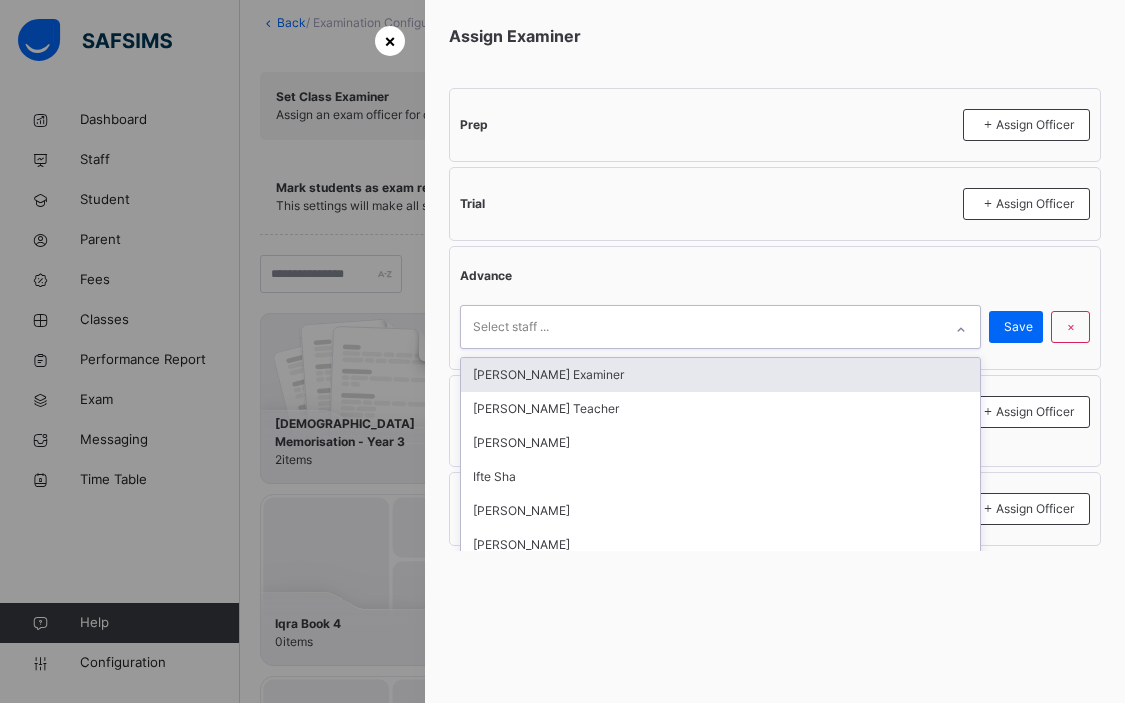 click on "×" at bounding box center (390, 40) 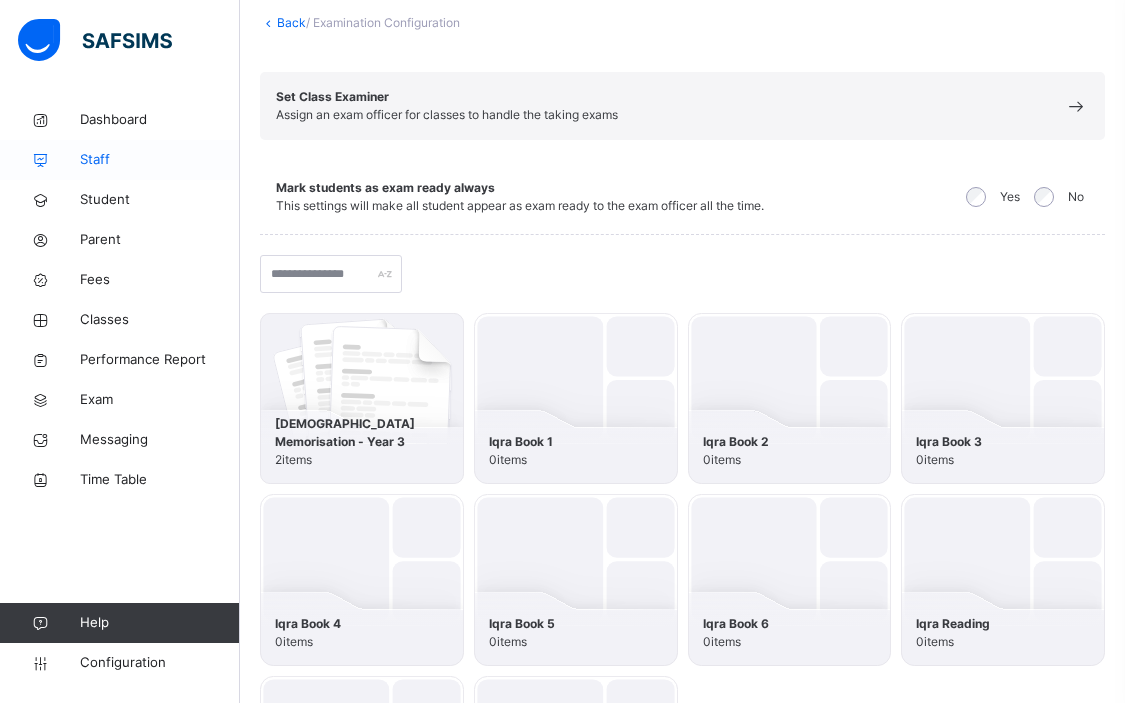 click on "Staff" at bounding box center [160, 160] 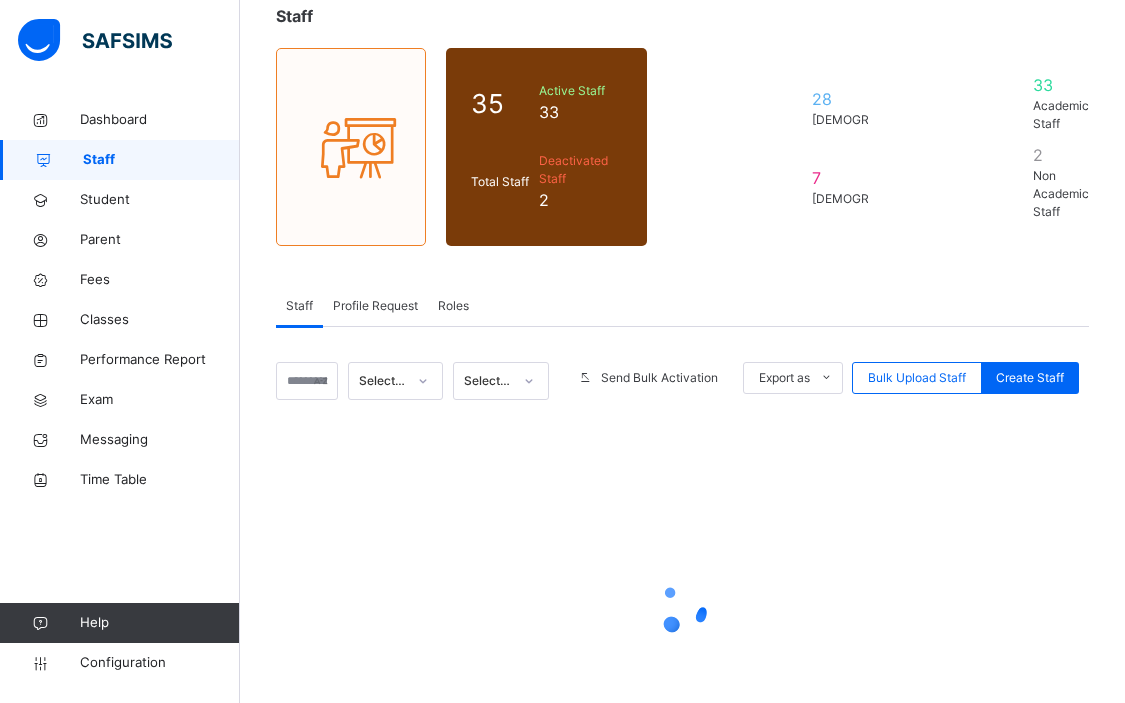 scroll, scrollTop: 0, scrollLeft: 0, axis: both 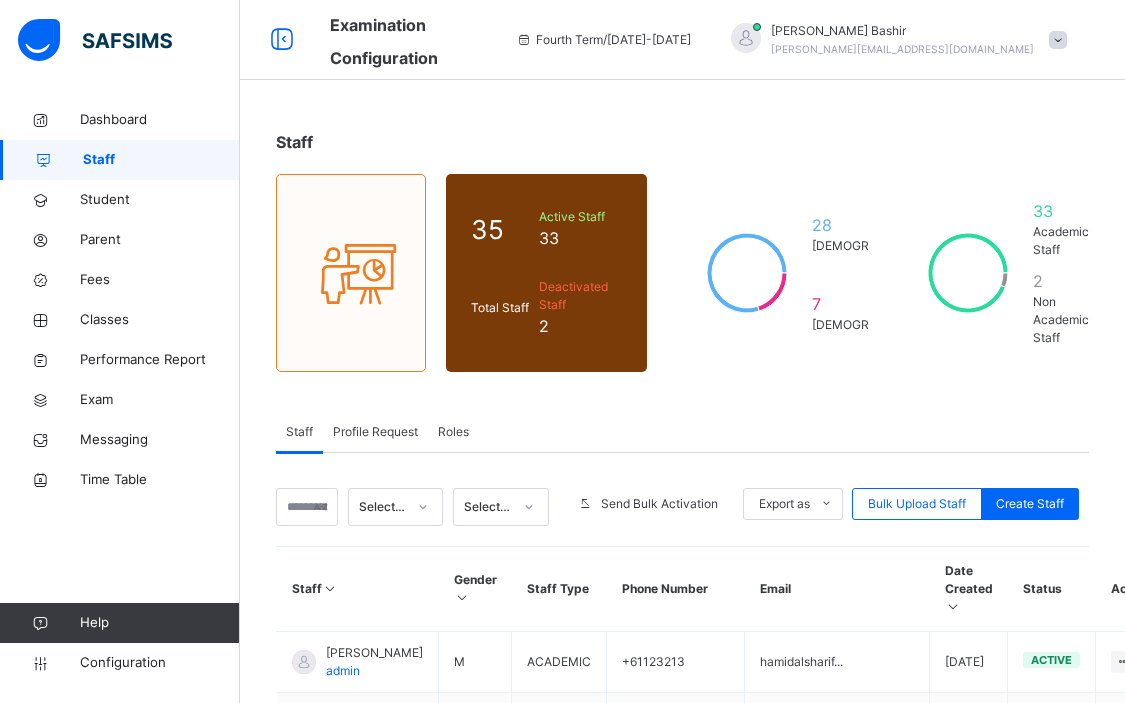 click on "Roles" at bounding box center (453, 432) 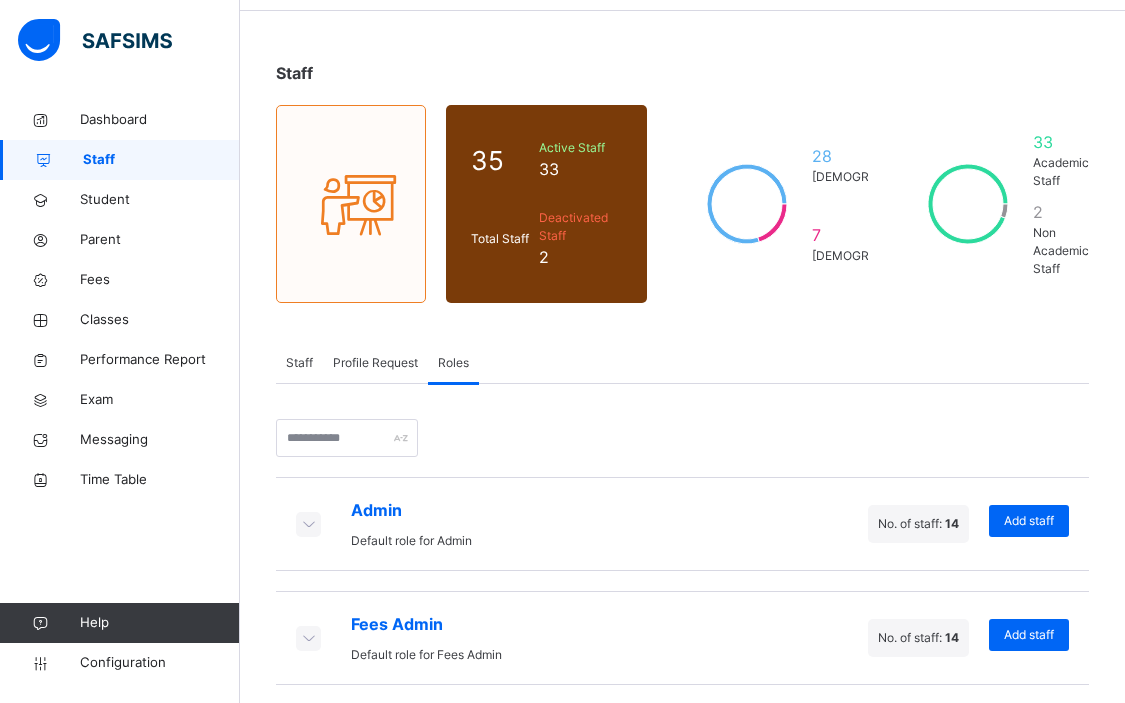 scroll, scrollTop: 81, scrollLeft: 0, axis: vertical 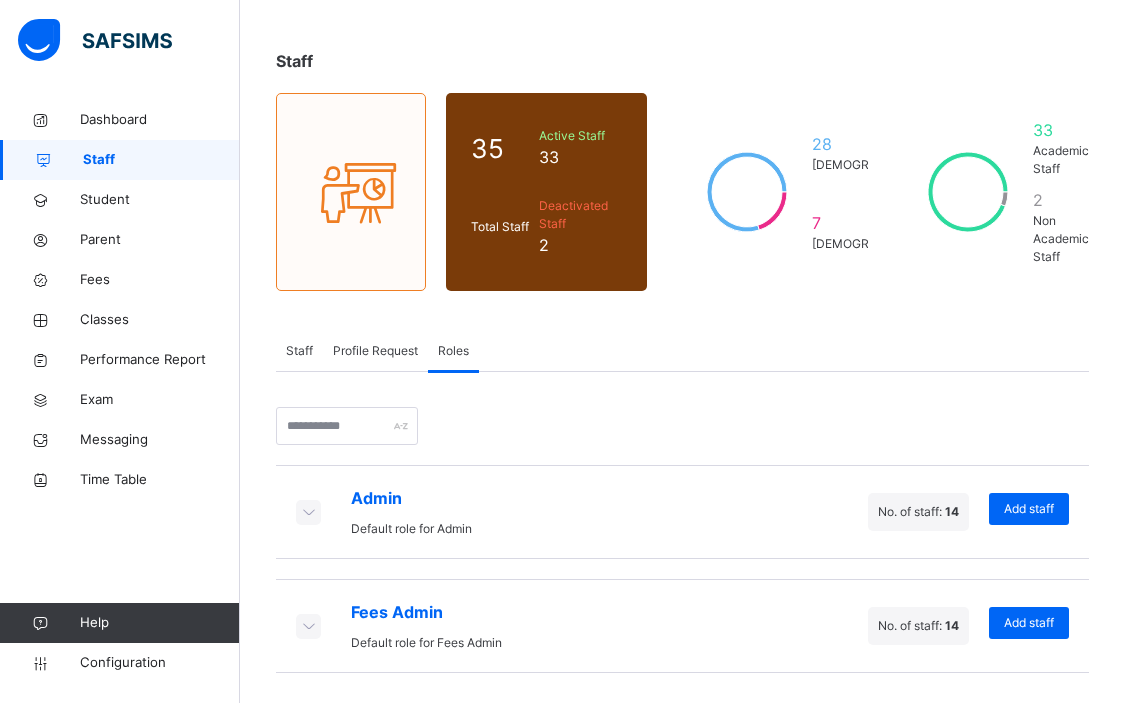 click at bounding box center (308, 511) 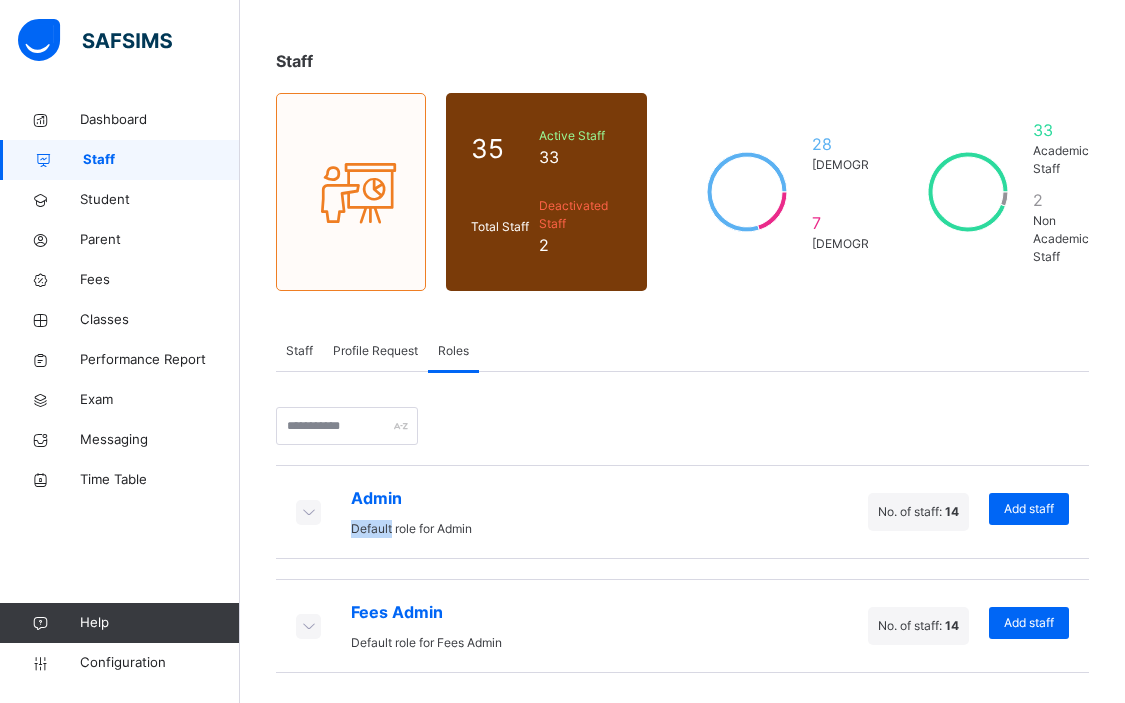 click on "Admin Default role for Admin No. of staff:   14 Add staff" at bounding box center (682, 512) 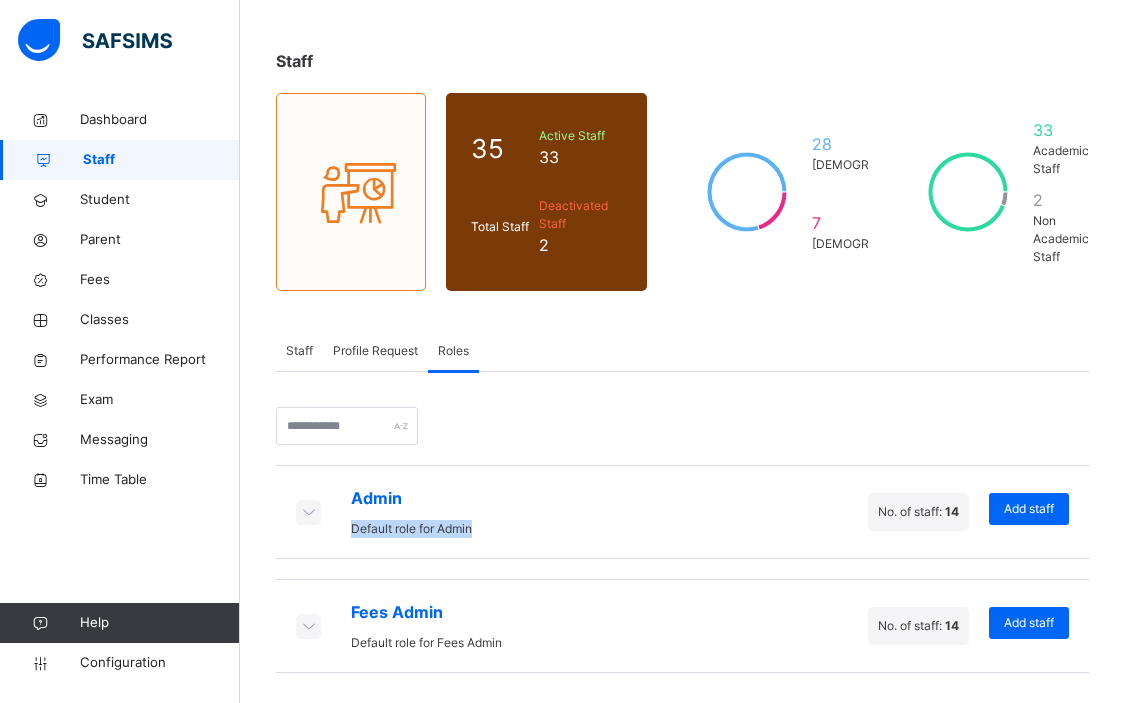 click at bounding box center (308, 511) 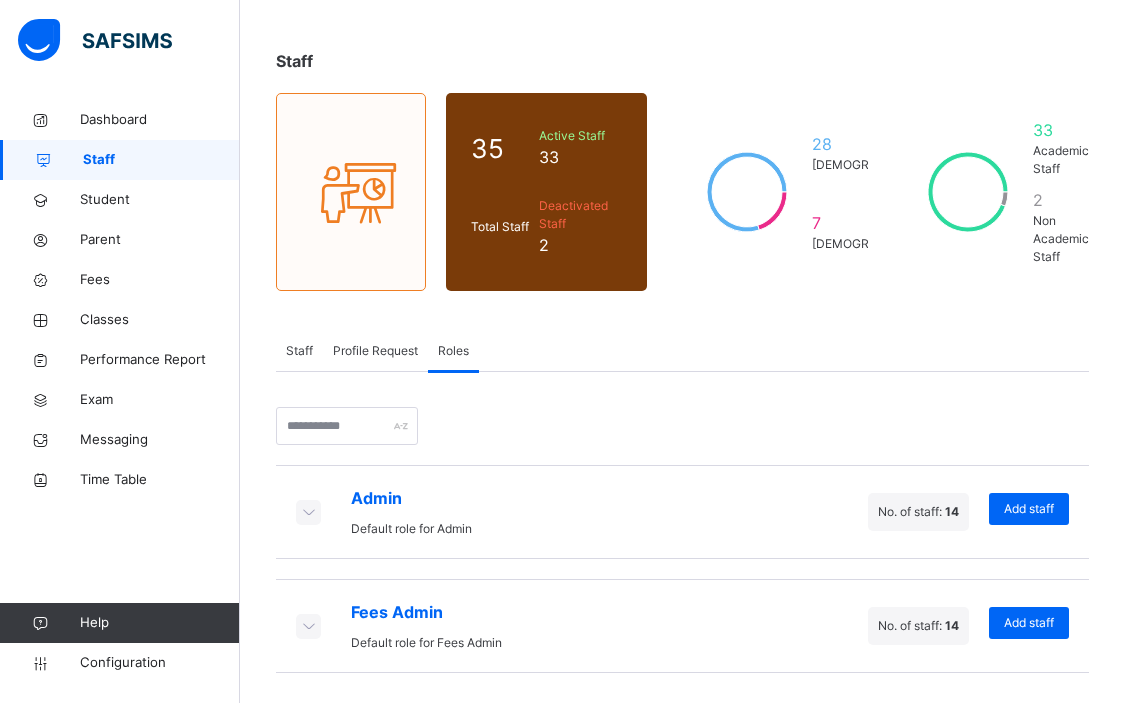 click at bounding box center (308, 511) 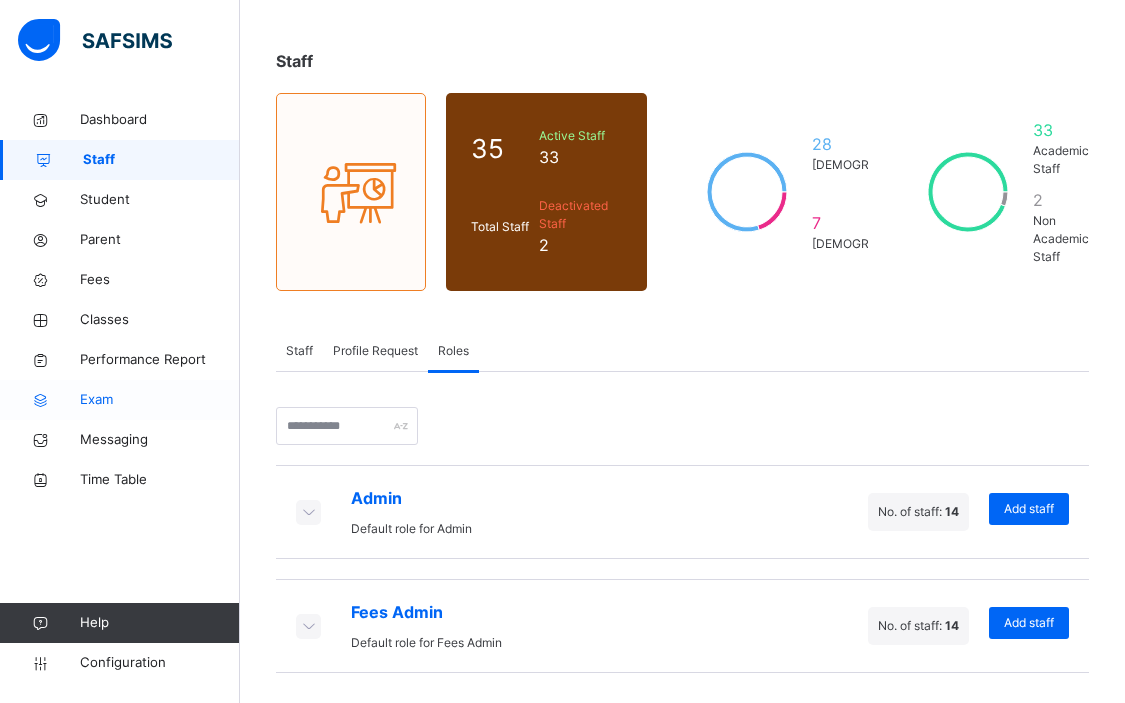 click on "Exam" at bounding box center [160, 400] 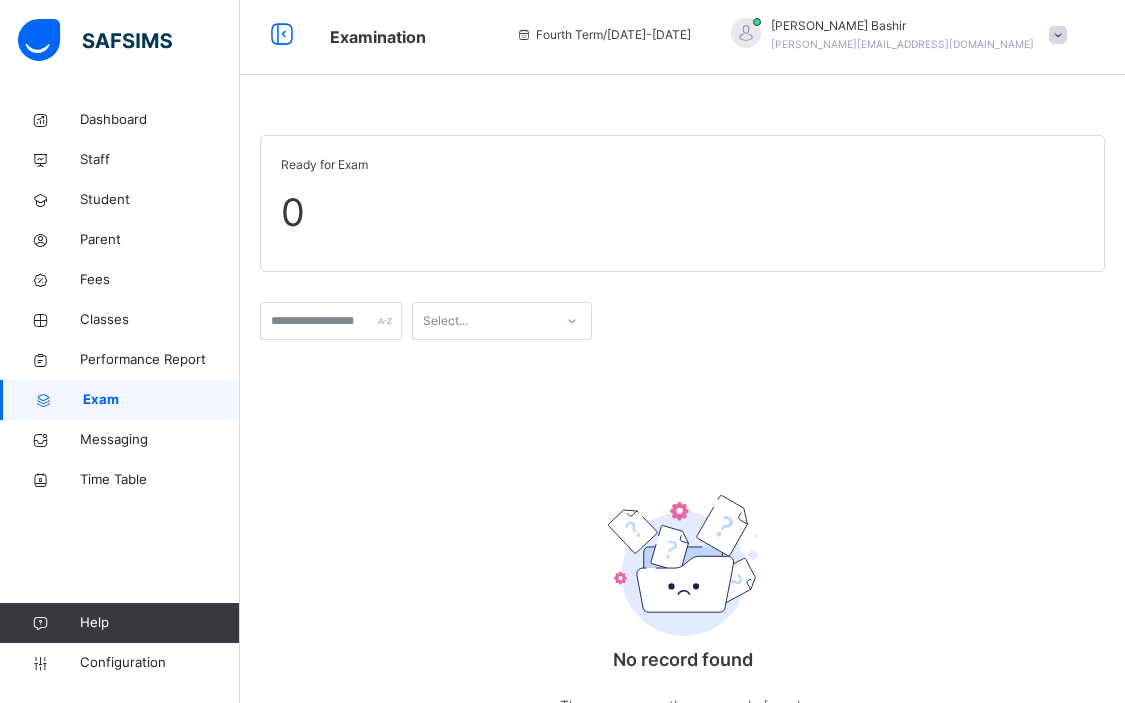 scroll, scrollTop: 0, scrollLeft: 0, axis: both 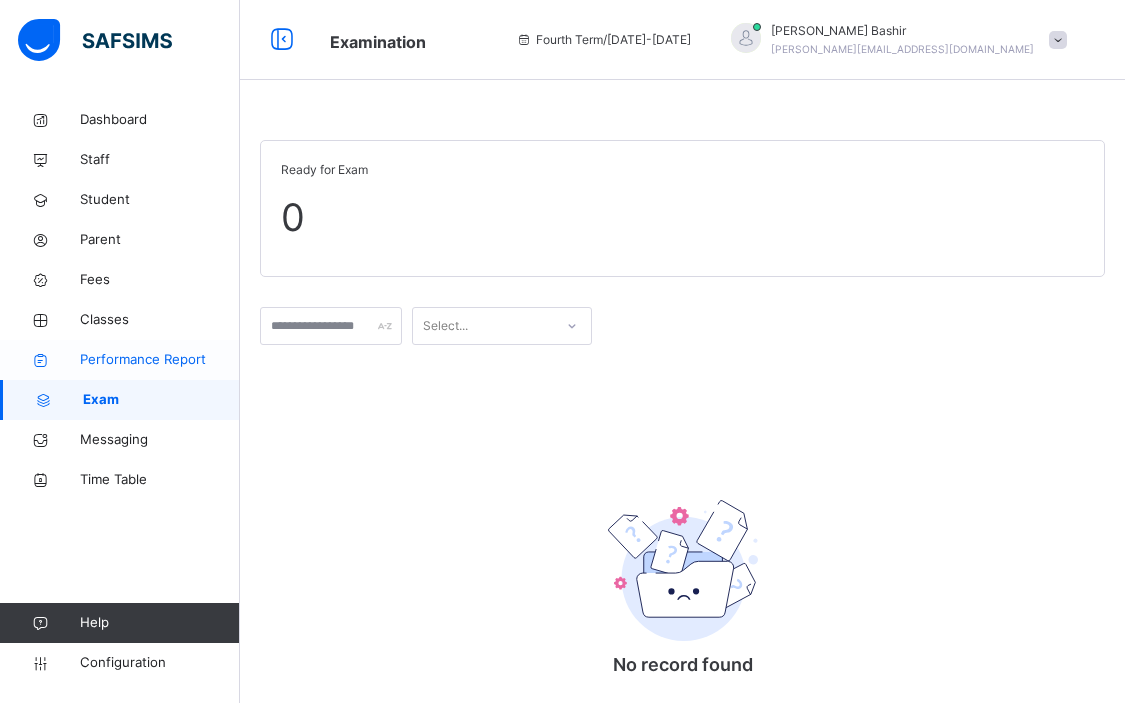 click on "Performance Report" at bounding box center [160, 360] 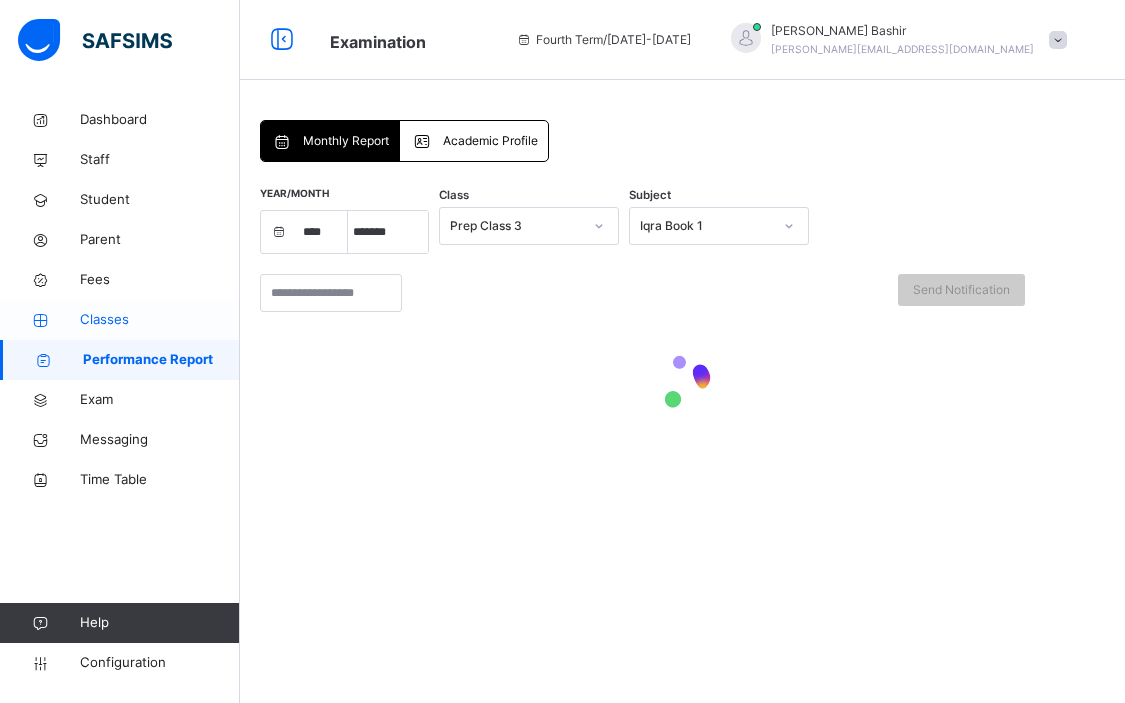 click on "Classes" at bounding box center (160, 320) 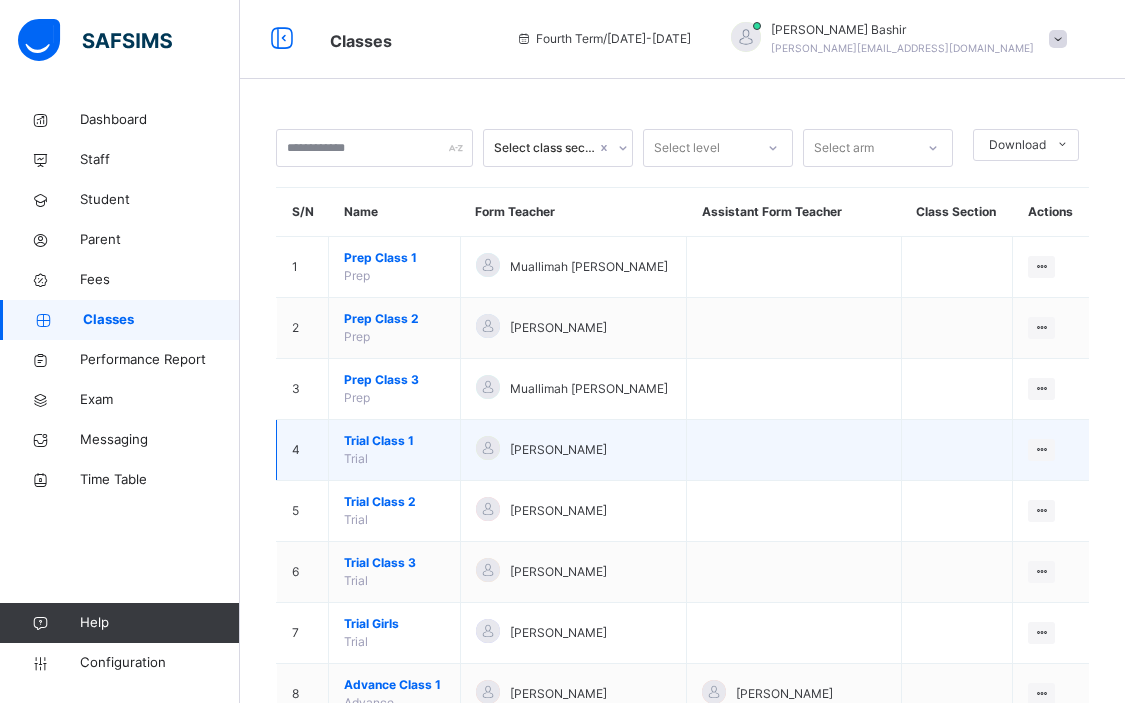 scroll, scrollTop: 439, scrollLeft: 0, axis: vertical 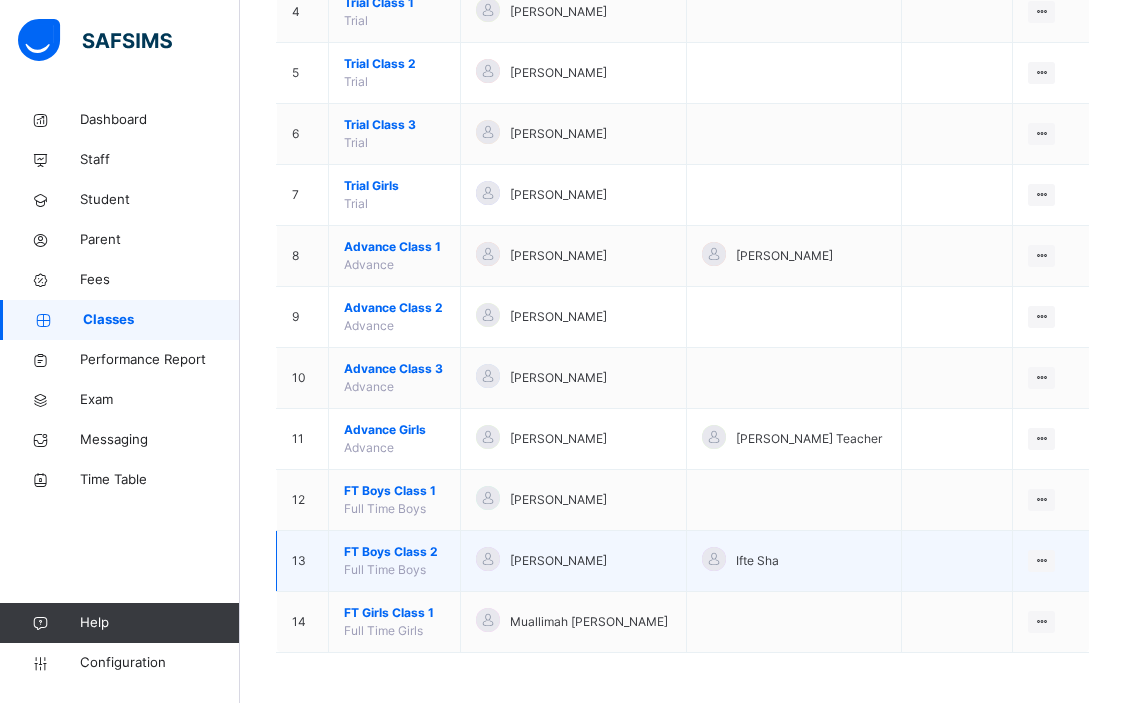 click on "FT Boys   Class 2" at bounding box center [394, 552] 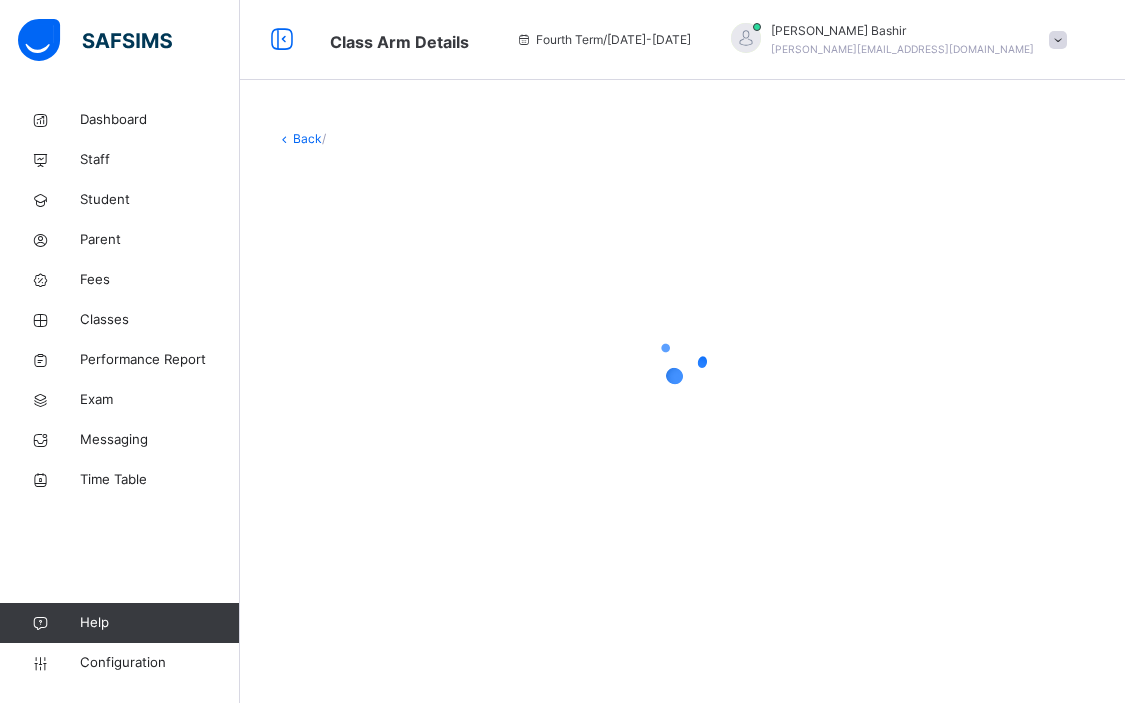 scroll, scrollTop: 0, scrollLeft: 0, axis: both 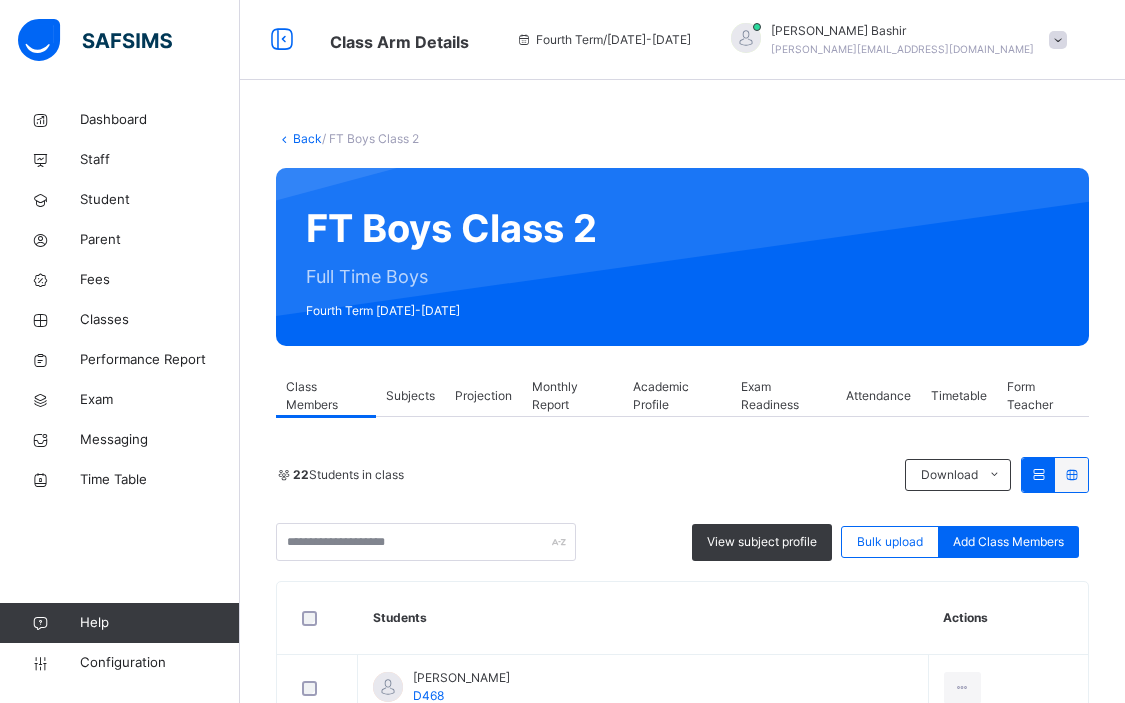 click on "Exam Readiness" at bounding box center (783, 396) 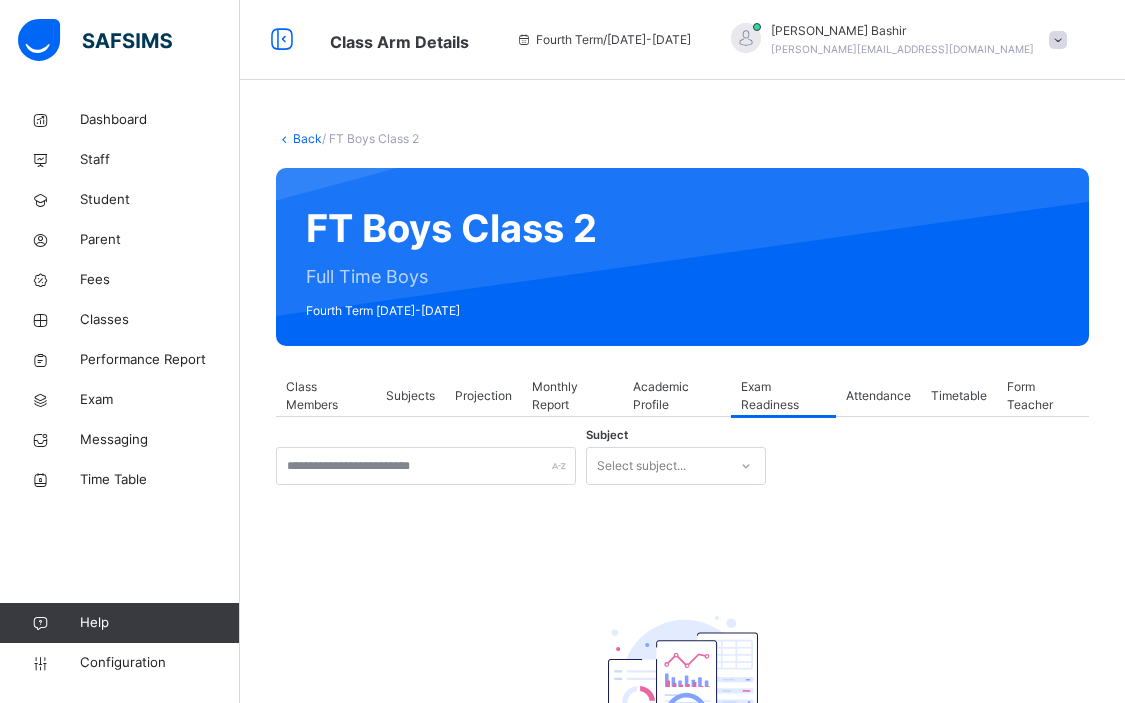 scroll, scrollTop: 162, scrollLeft: 0, axis: vertical 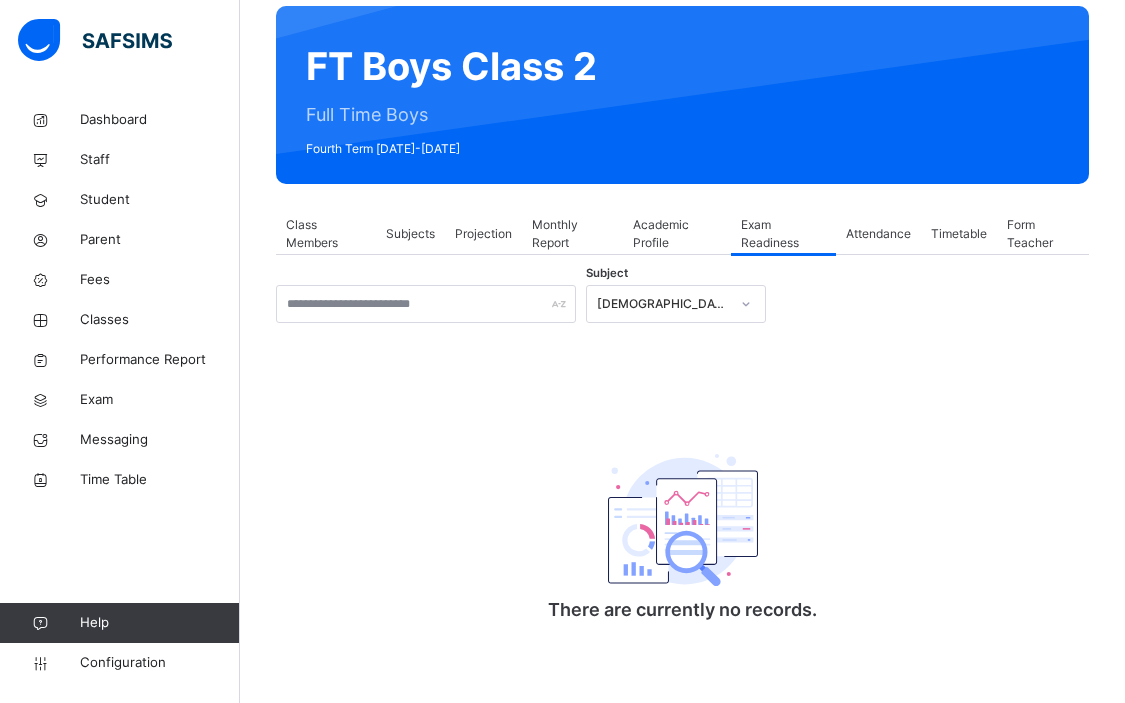 click on "Quran Reading" at bounding box center (663, 304) 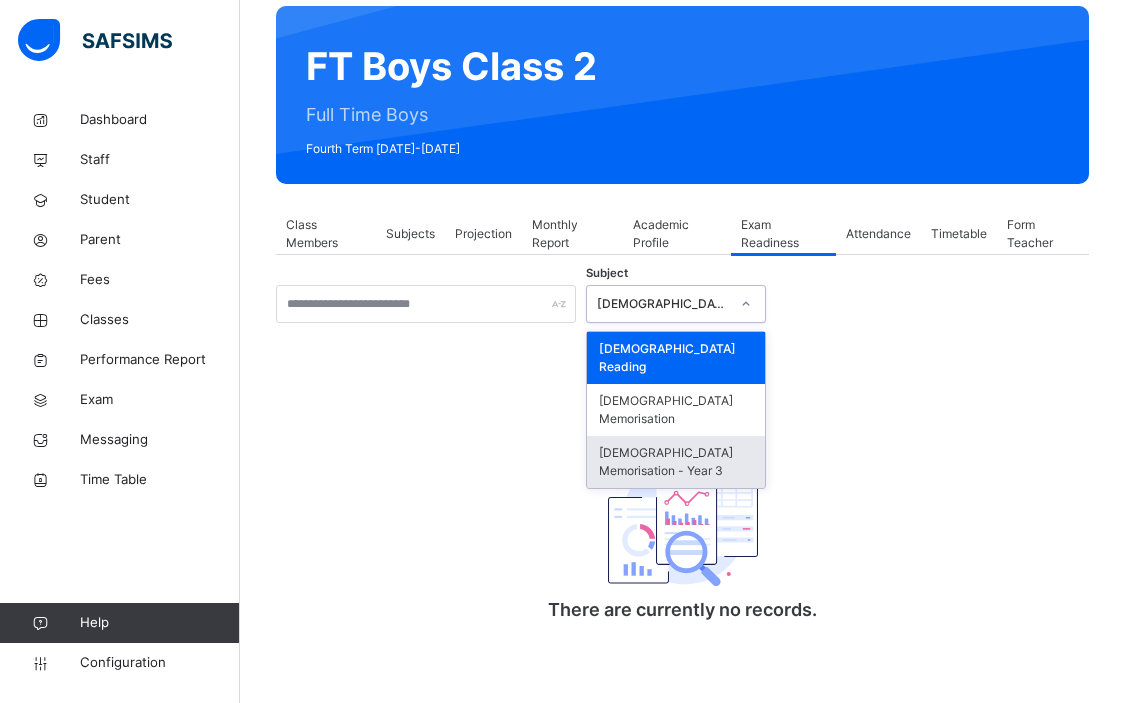 click on "Quran Memorisation - Year 3" at bounding box center (676, 462) 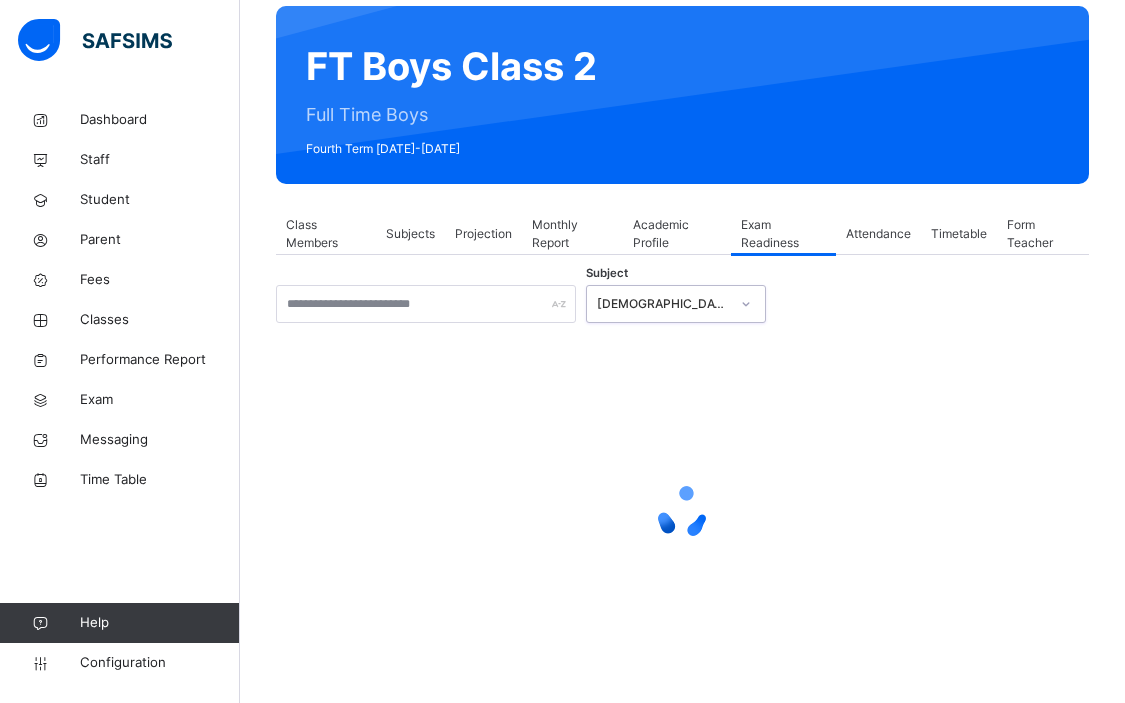 scroll, scrollTop: 212, scrollLeft: 0, axis: vertical 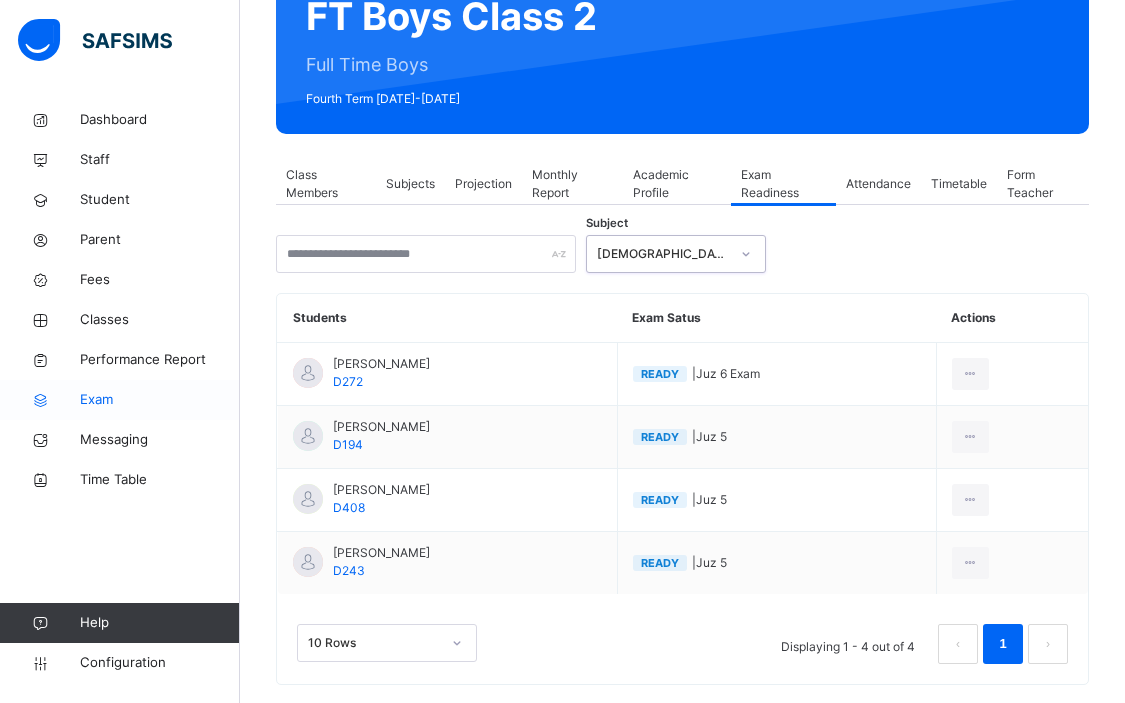 click on "Exam" at bounding box center [160, 400] 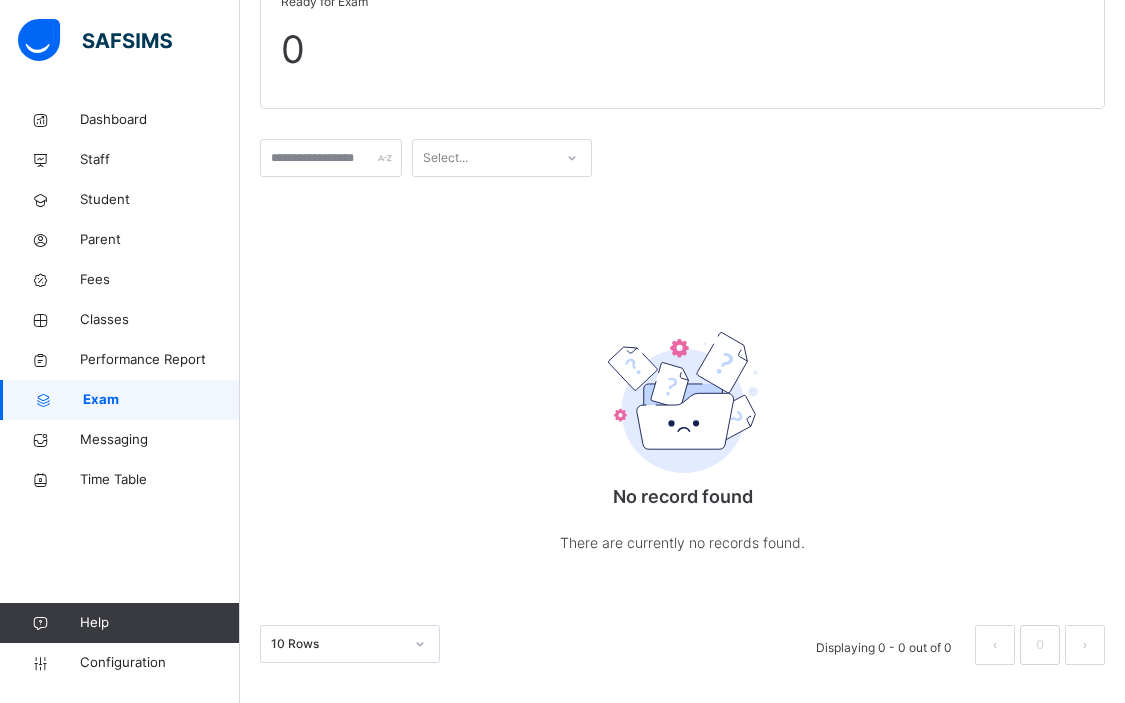 scroll, scrollTop: 0, scrollLeft: 0, axis: both 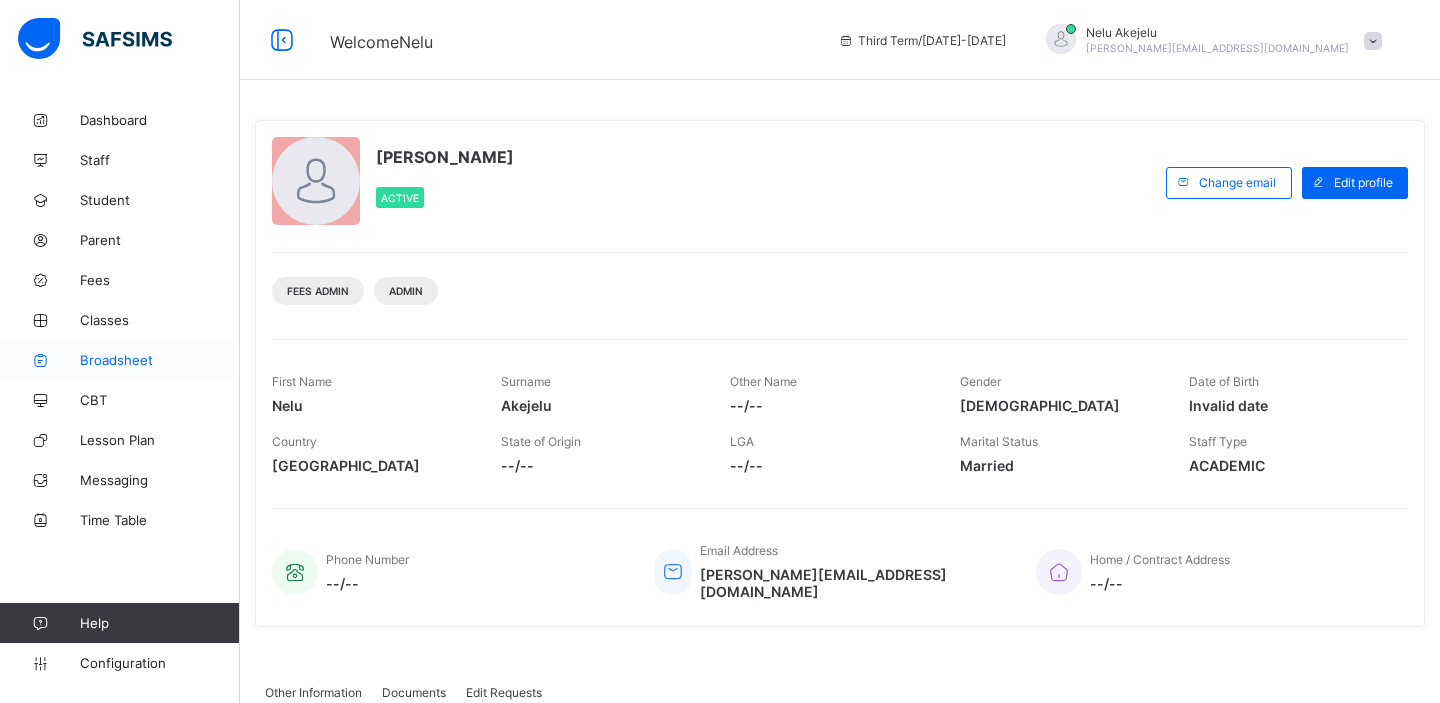 click on "Broadsheet" at bounding box center (160, 360) 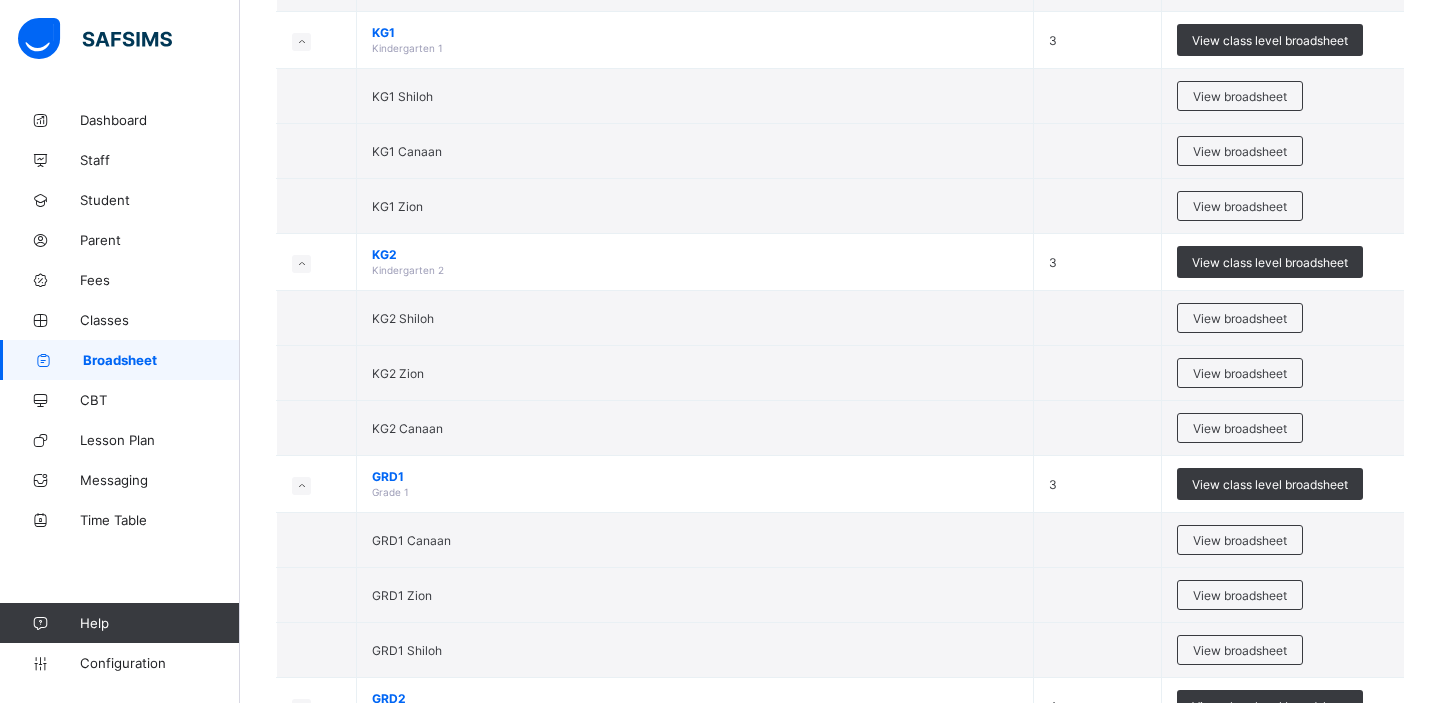 scroll, scrollTop: 786, scrollLeft: 0, axis: vertical 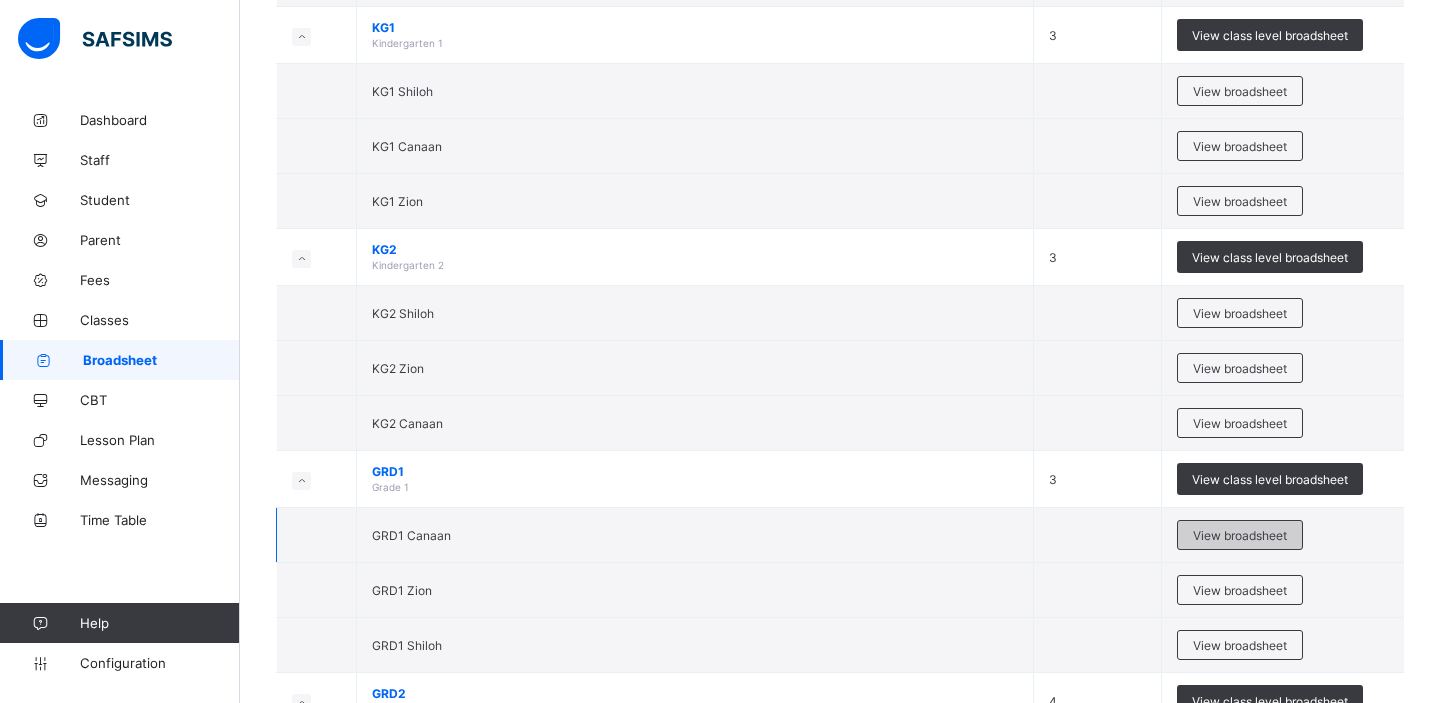 click on "View broadsheet" at bounding box center [1240, 535] 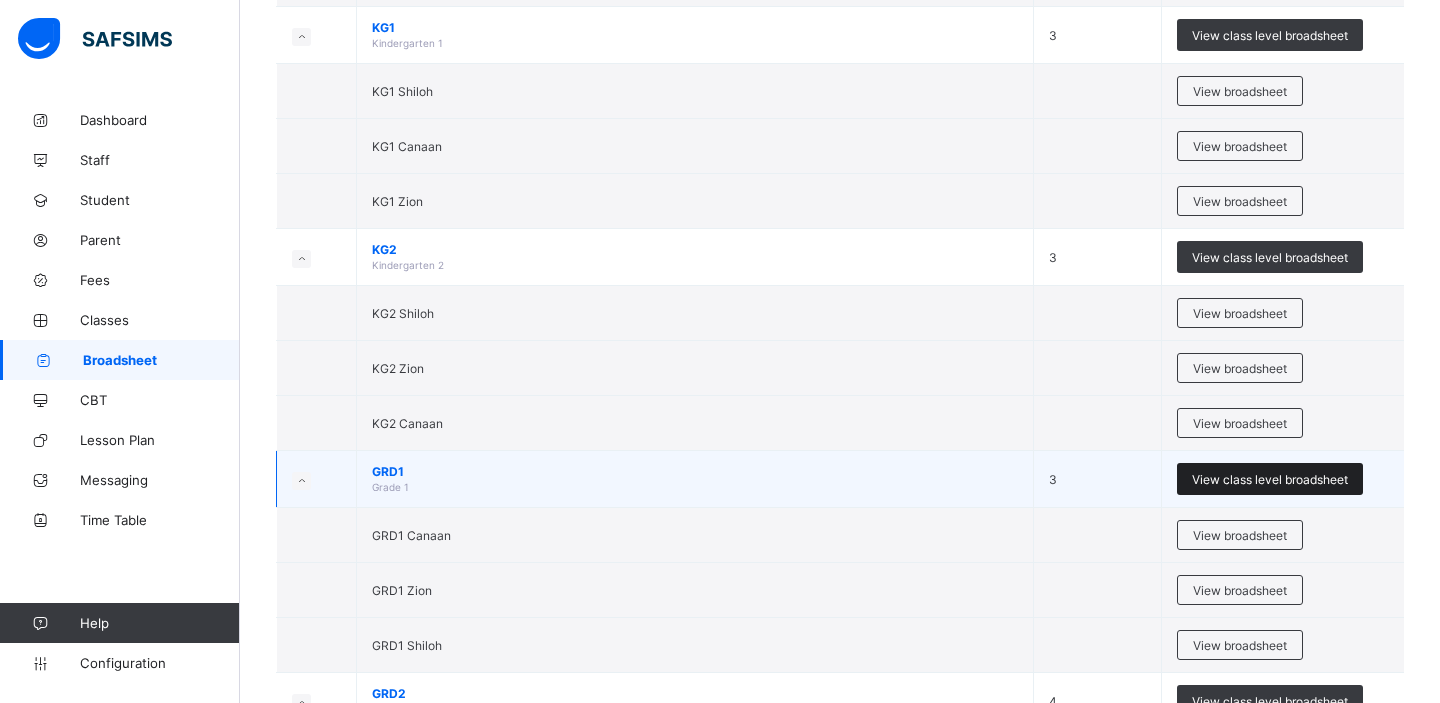 click on "View class level broadsheet" at bounding box center [1270, 479] 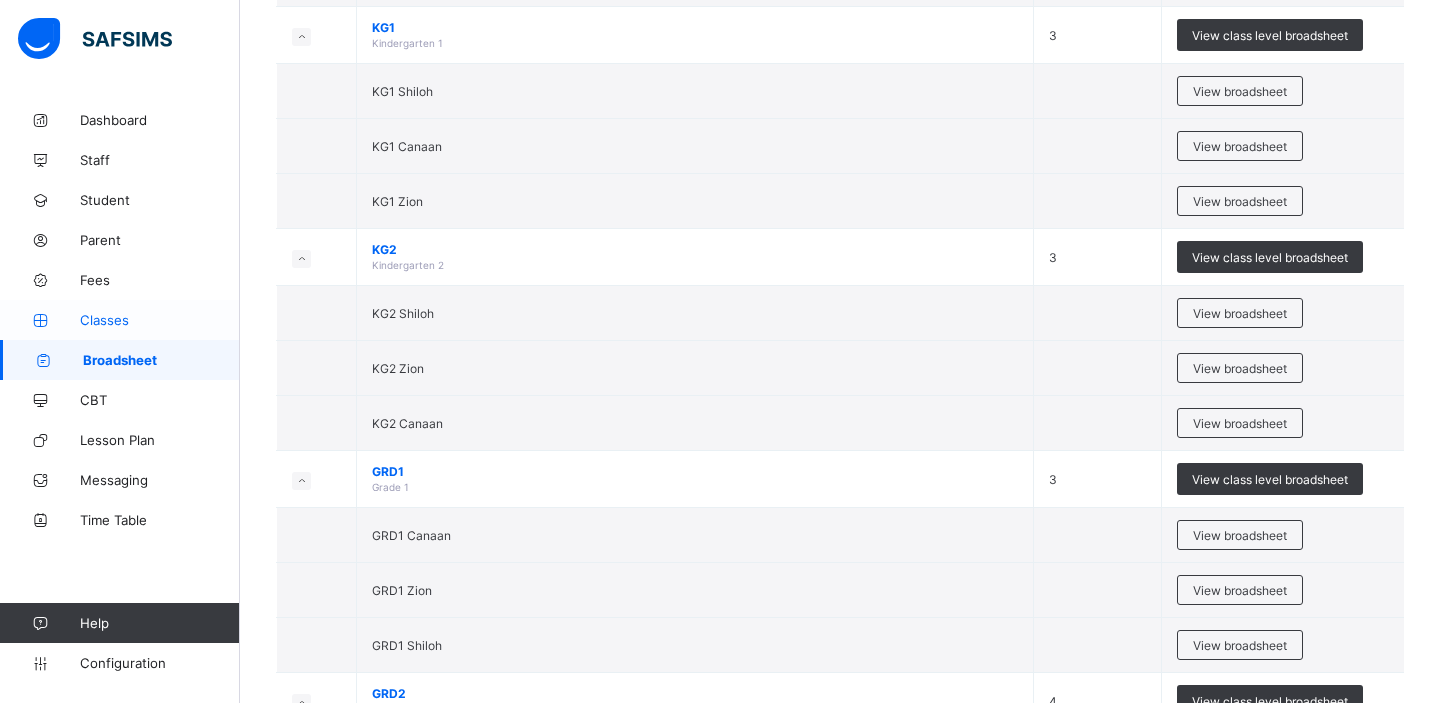 click on "Classes" at bounding box center [160, 320] 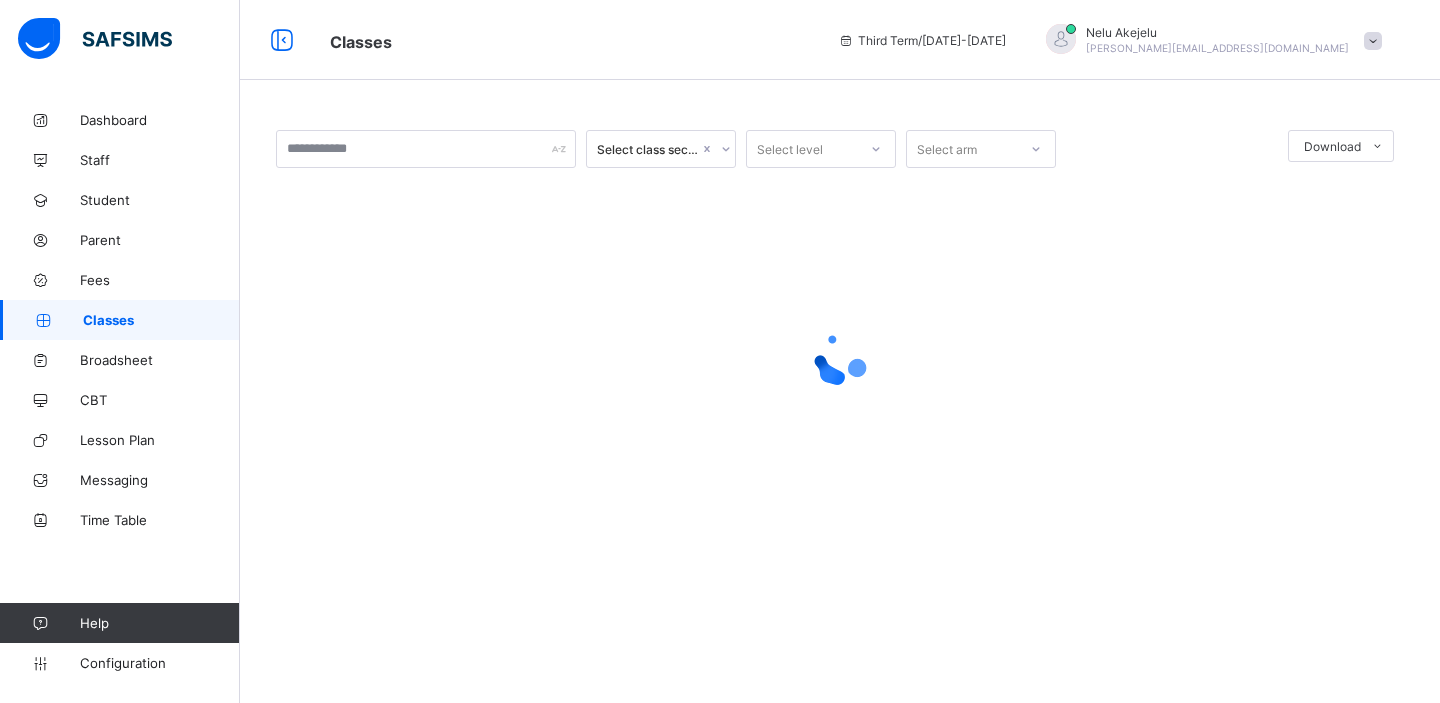 scroll, scrollTop: 0, scrollLeft: 0, axis: both 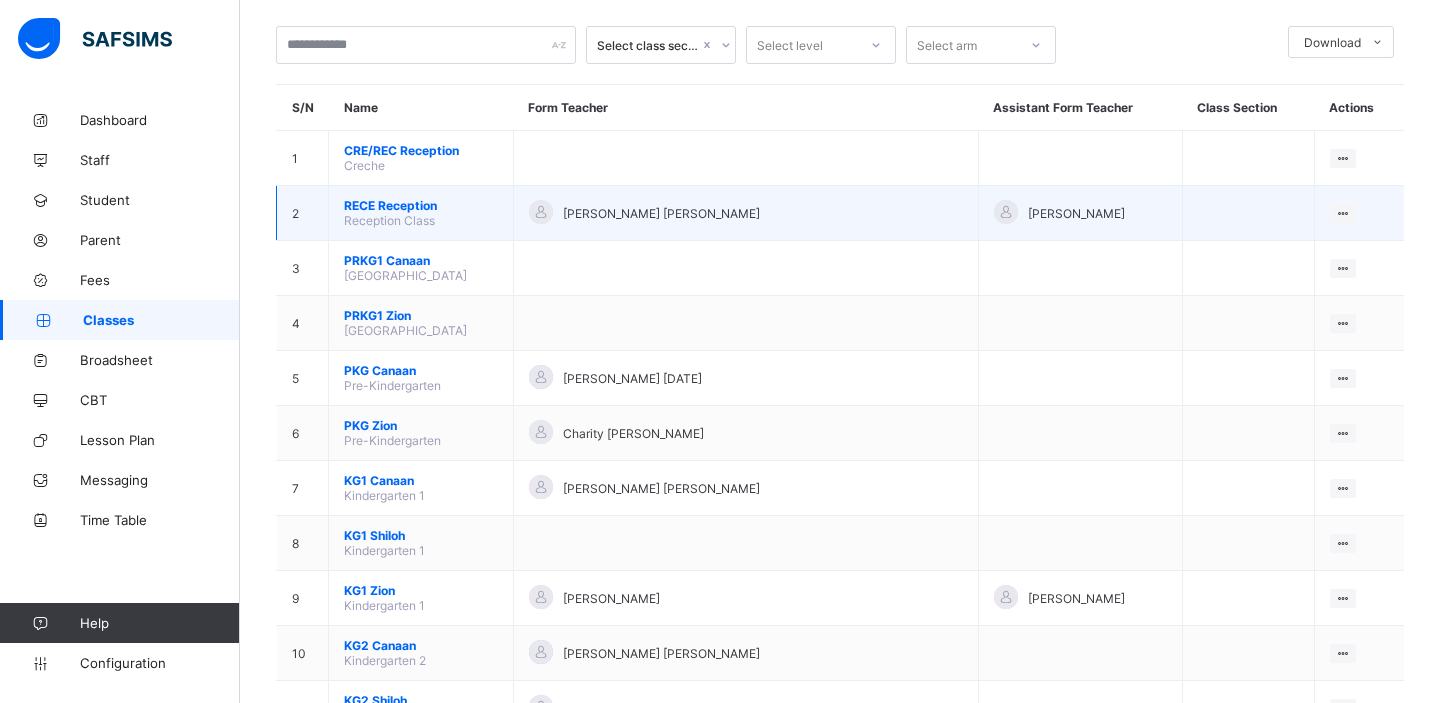 click on "RECE   Reception" at bounding box center [421, 205] 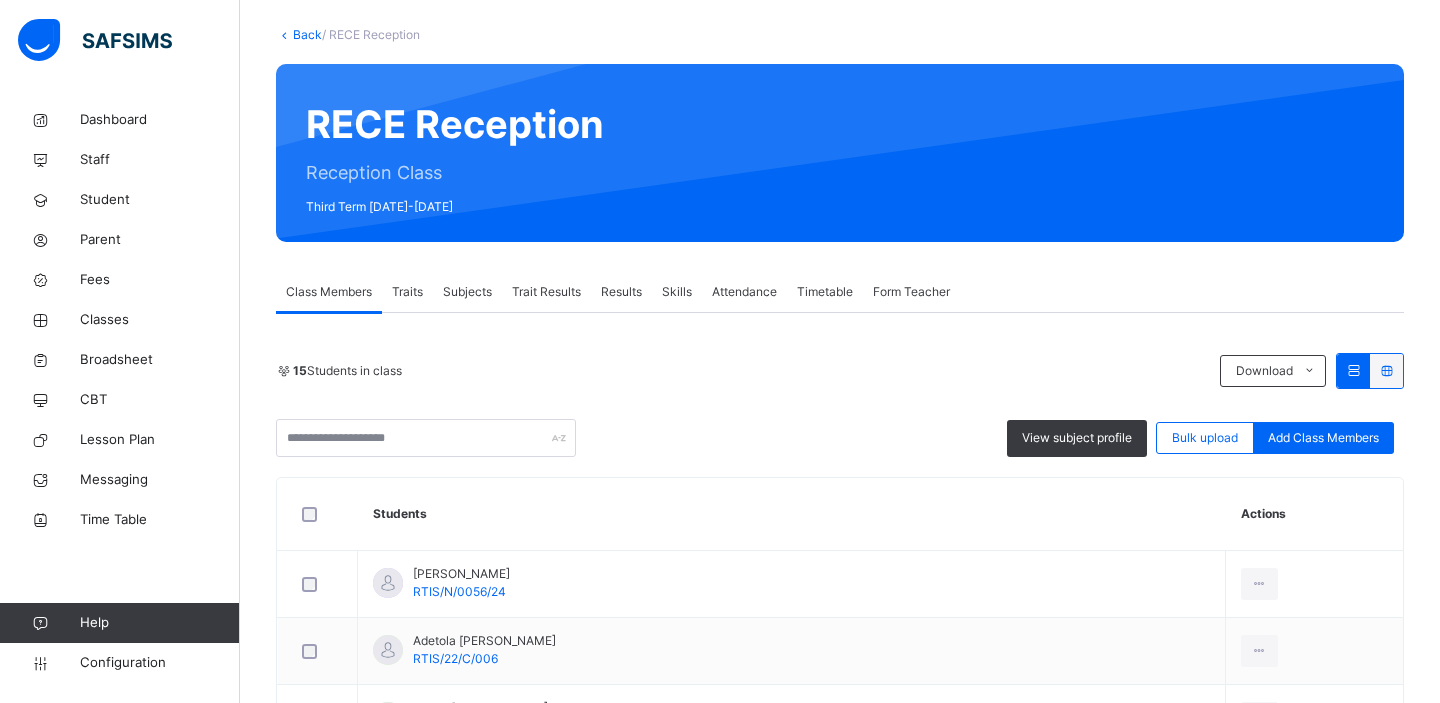 click on "Traits" at bounding box center (407, 292) 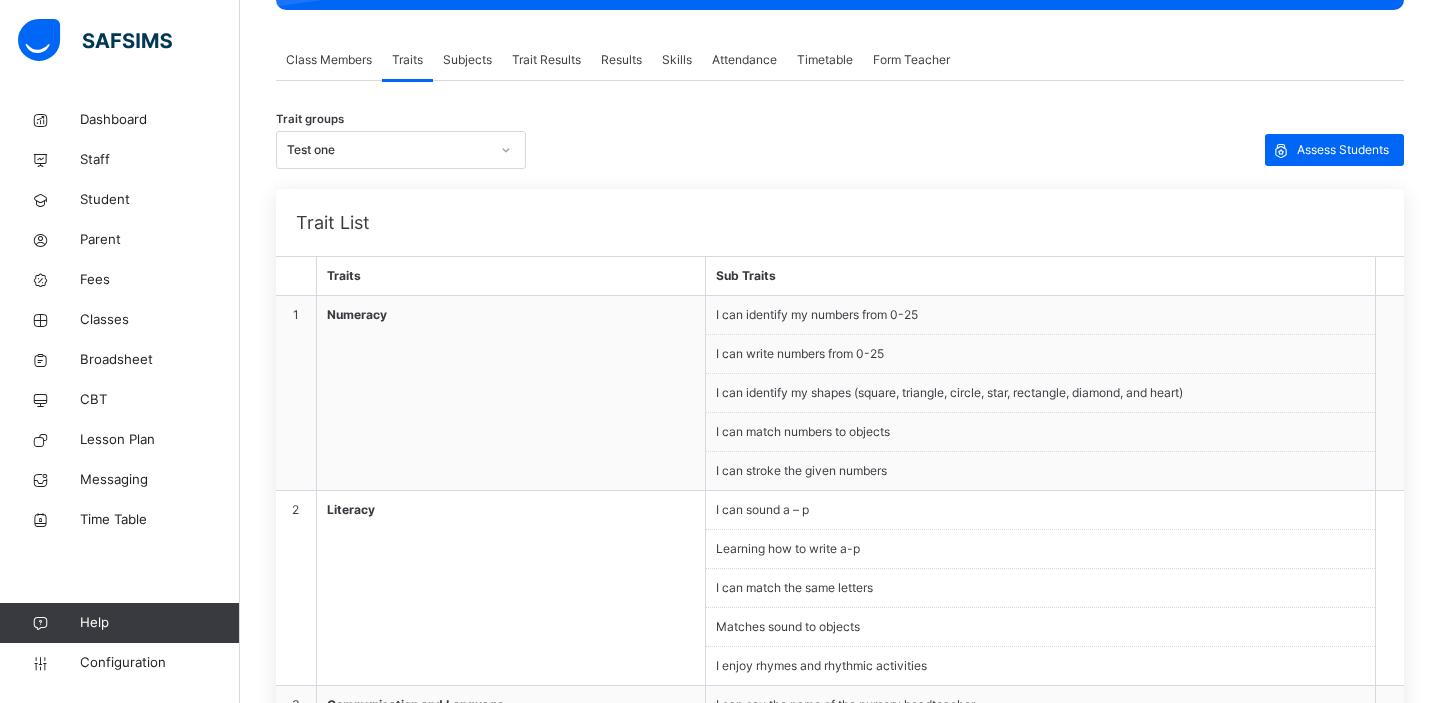 scroll, scrollTop: 0, scrollLeft: 0, axis: both 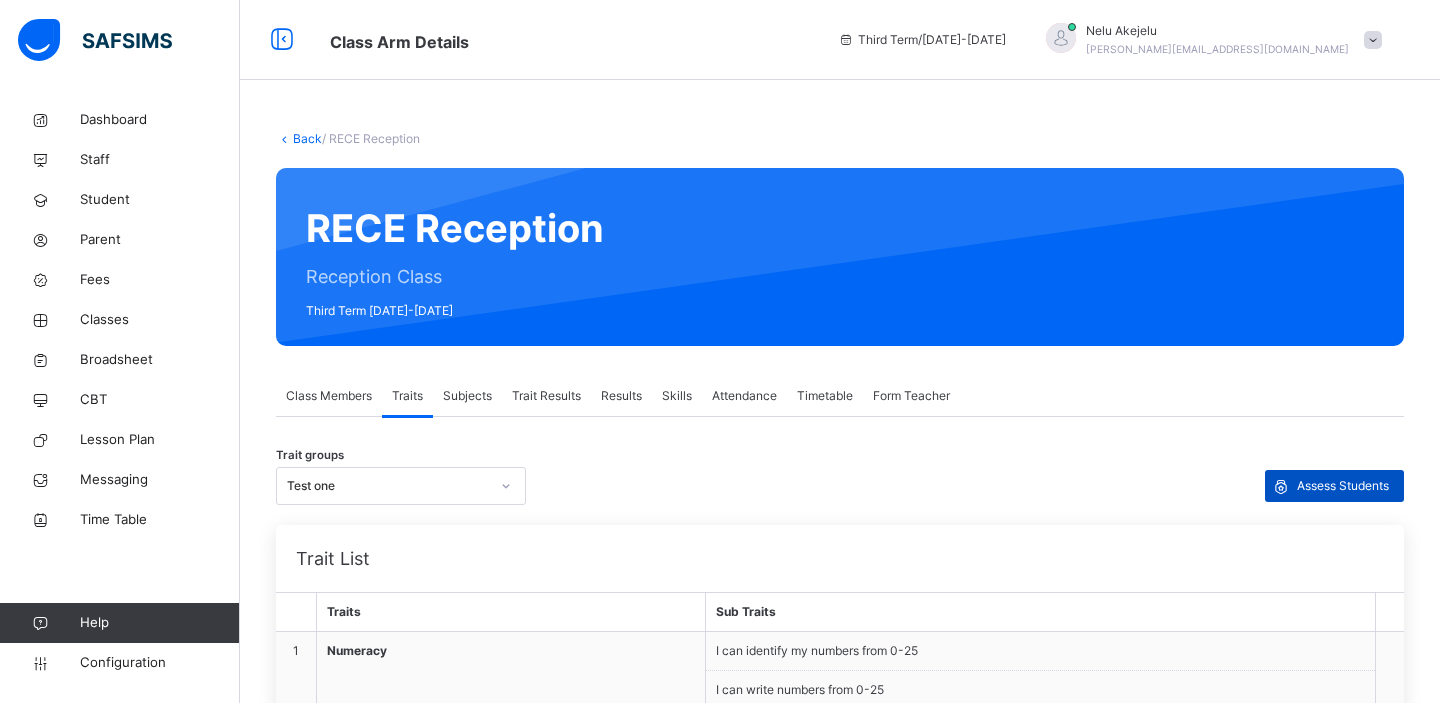 click on "Assess Students" at bounding box center (1343, 486) 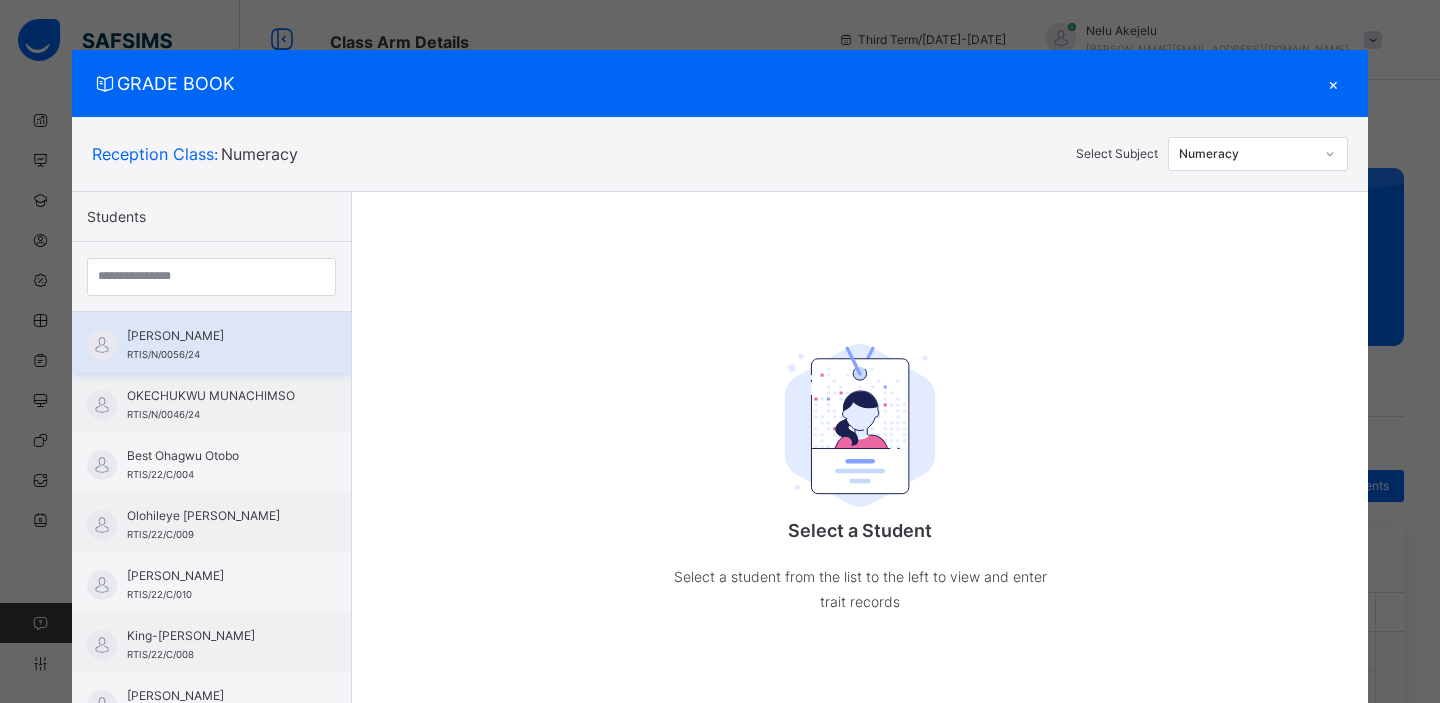 click on "ADELERE ENITAN ADEMIDUN RTIS/N/0056/24" at bounding box center (216, 345) 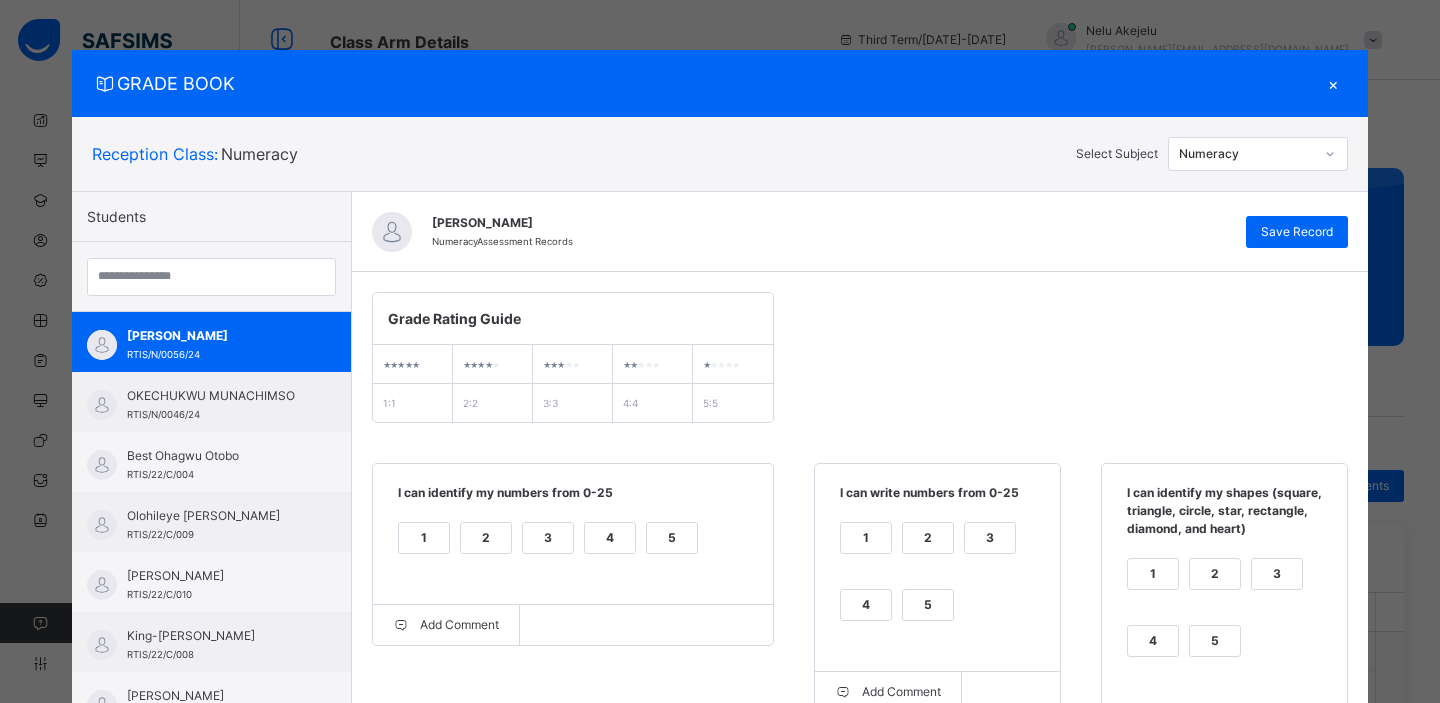 click on "×" at bounding box center [1333, 83] 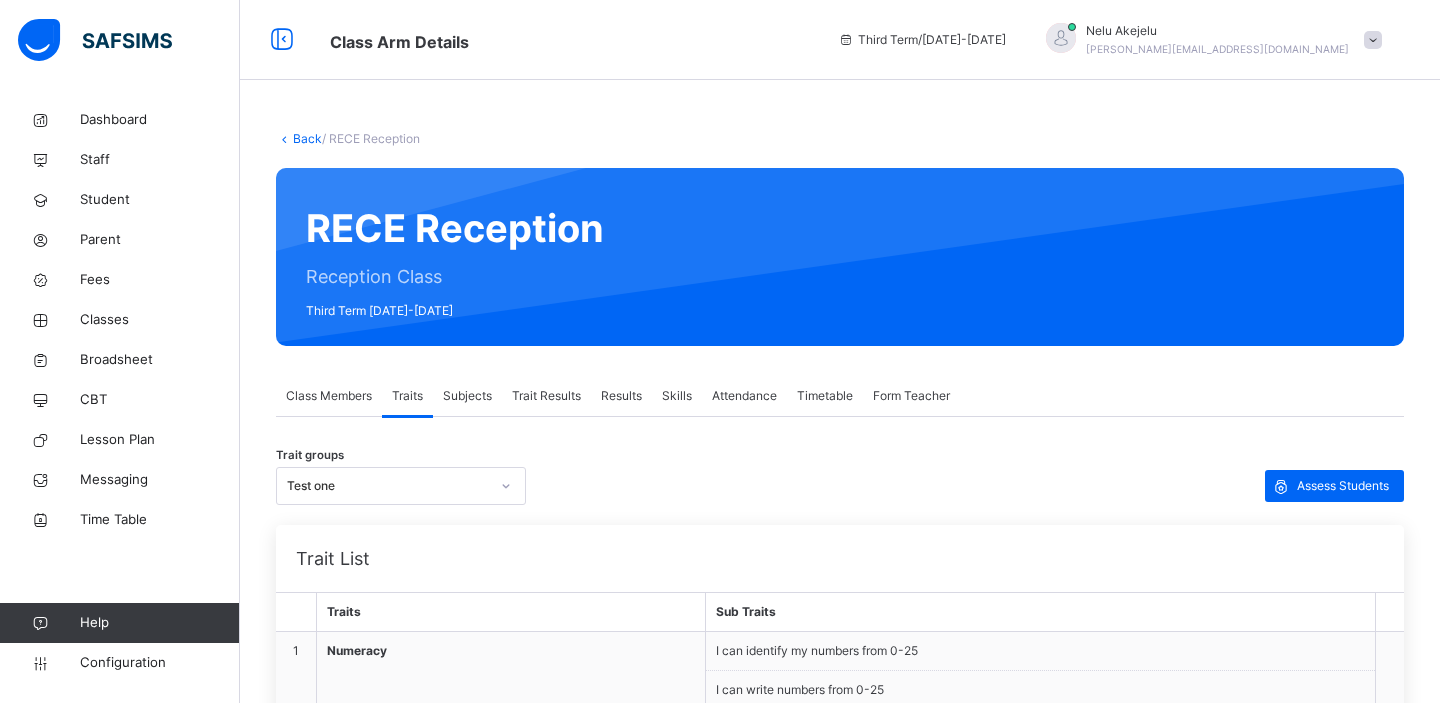 click on "Results" at bounding box center (621, 396) 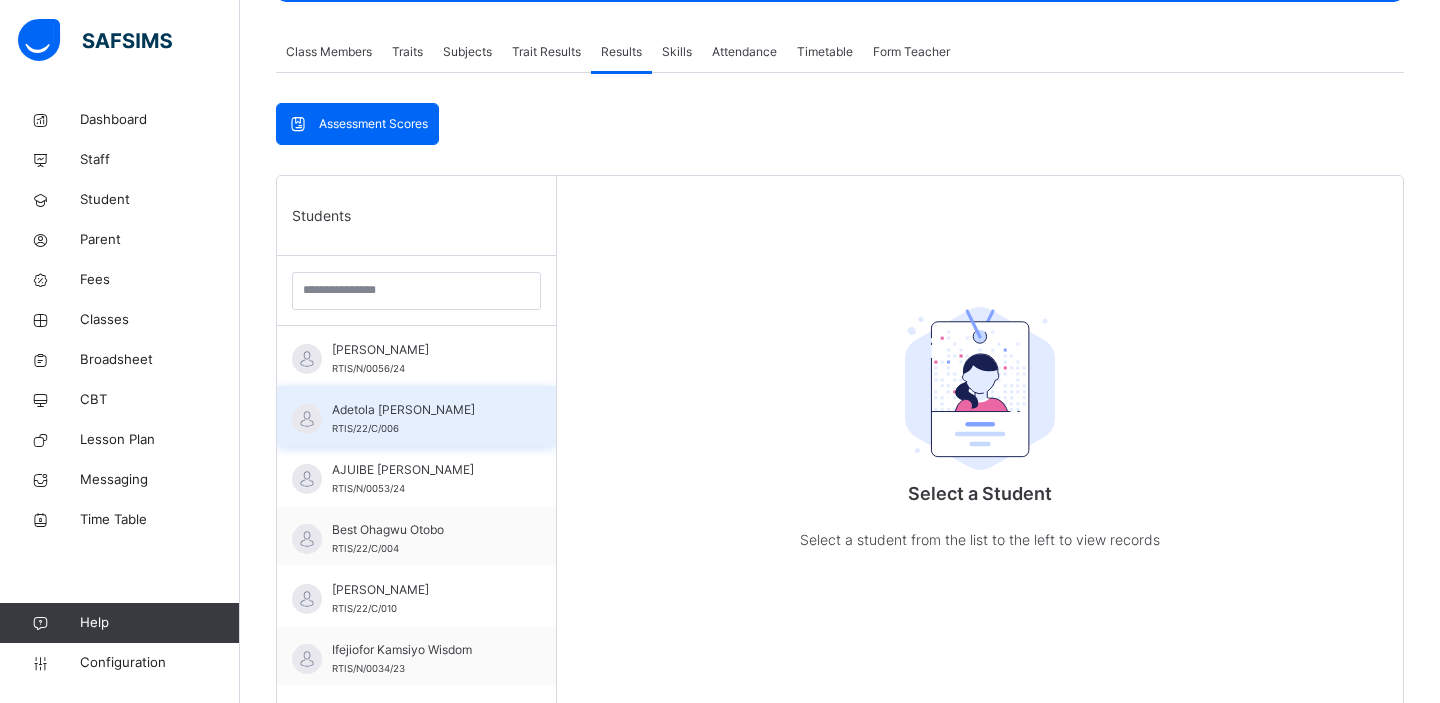 scroll, scrollTop: 400, scrollLeft: 0, axis: vertical 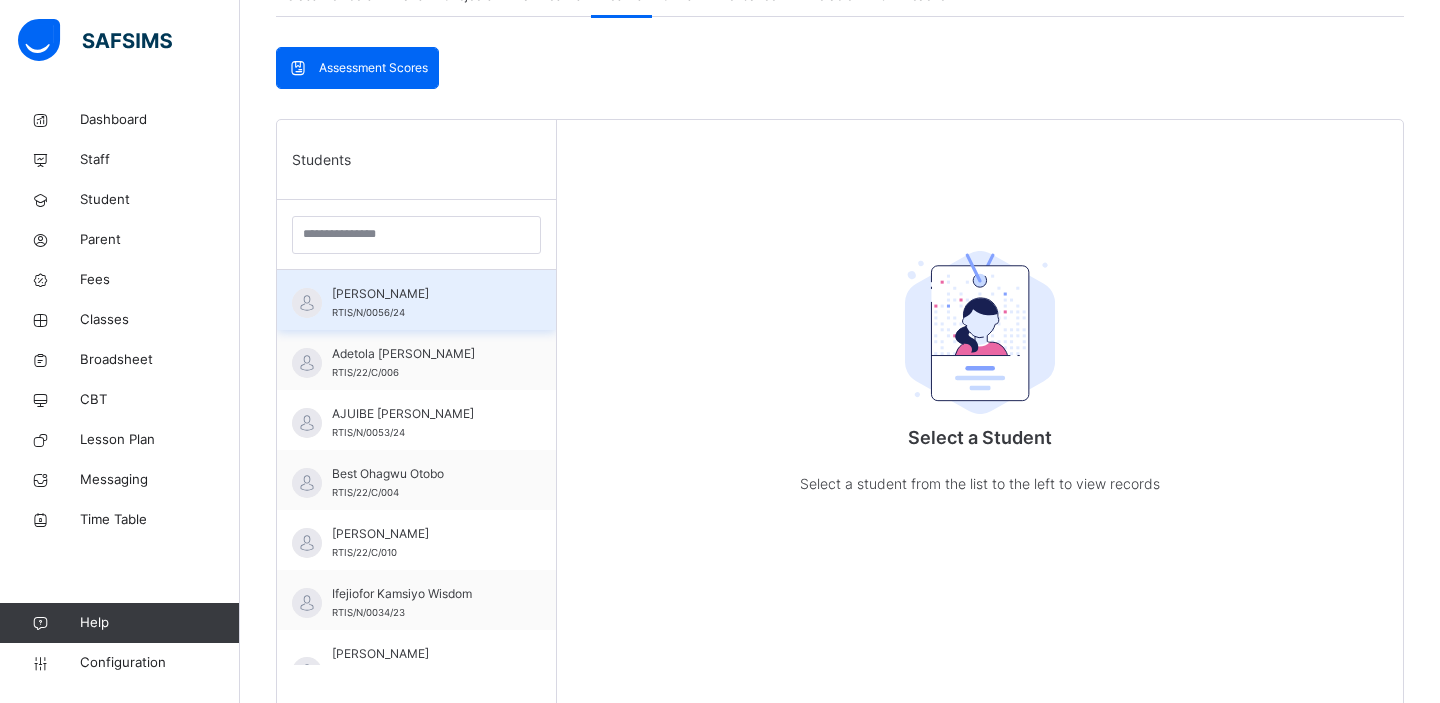 click on "ADELERE ENITAN ADEMIDUN" at bounding box center [421, 294] 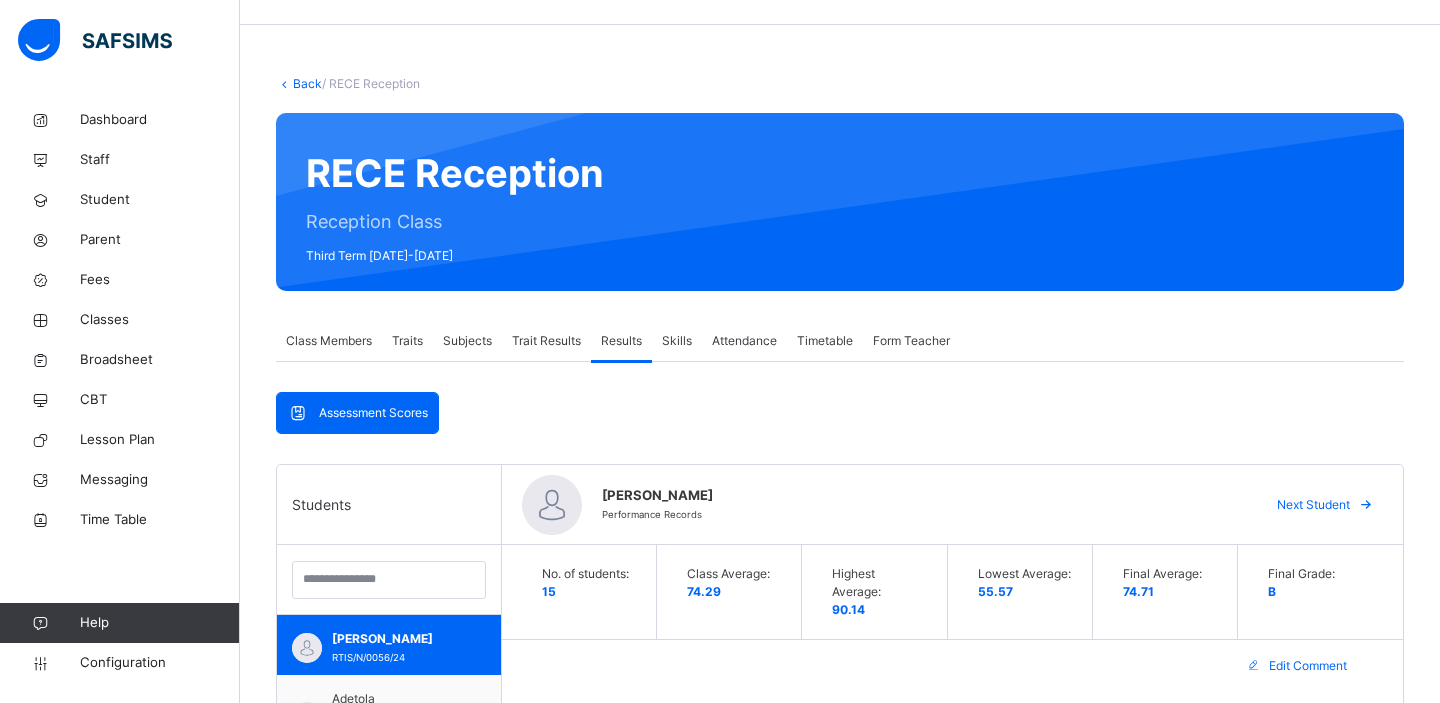 scroll, scrollTop: 54, scrollLeft: 0, axis: vertical 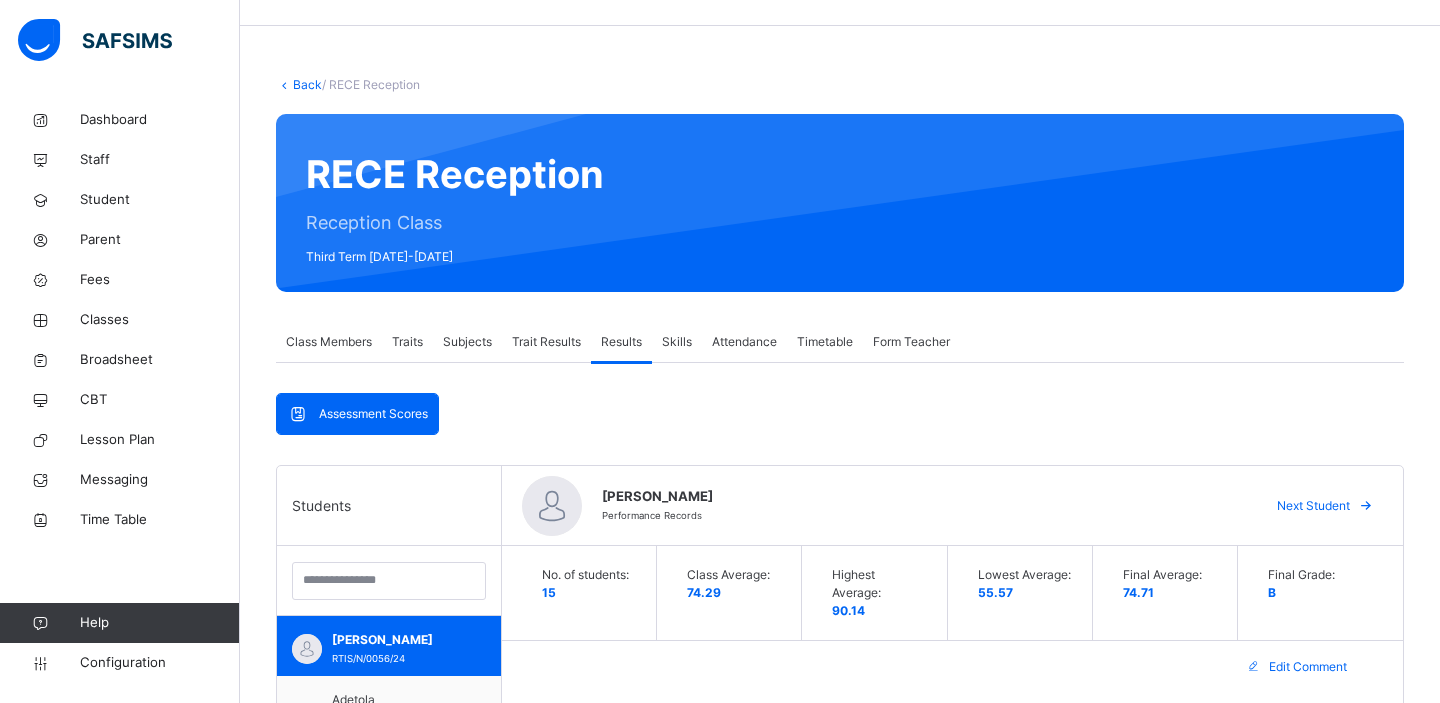 click on "Trait Results" at bounding box center [546, 342] 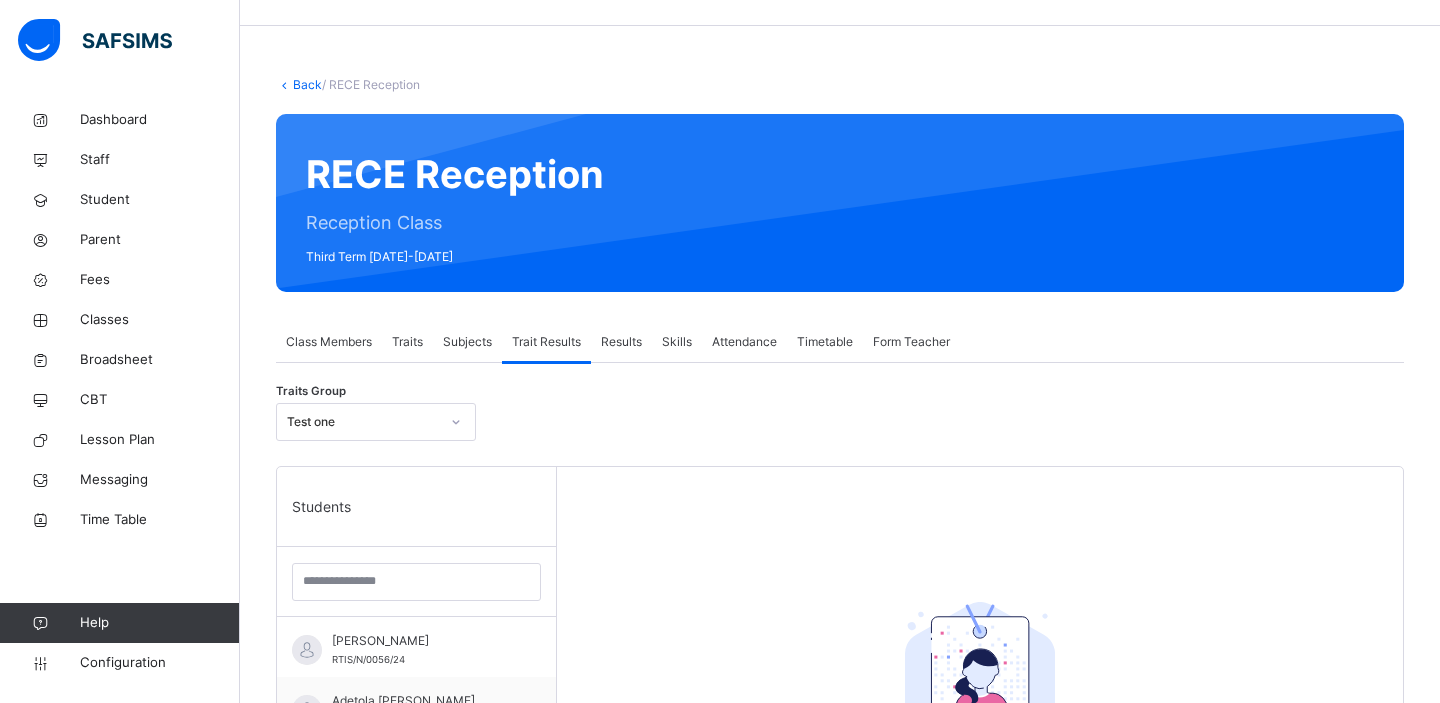 click on "Subjects" at bounding box center (467, 342) 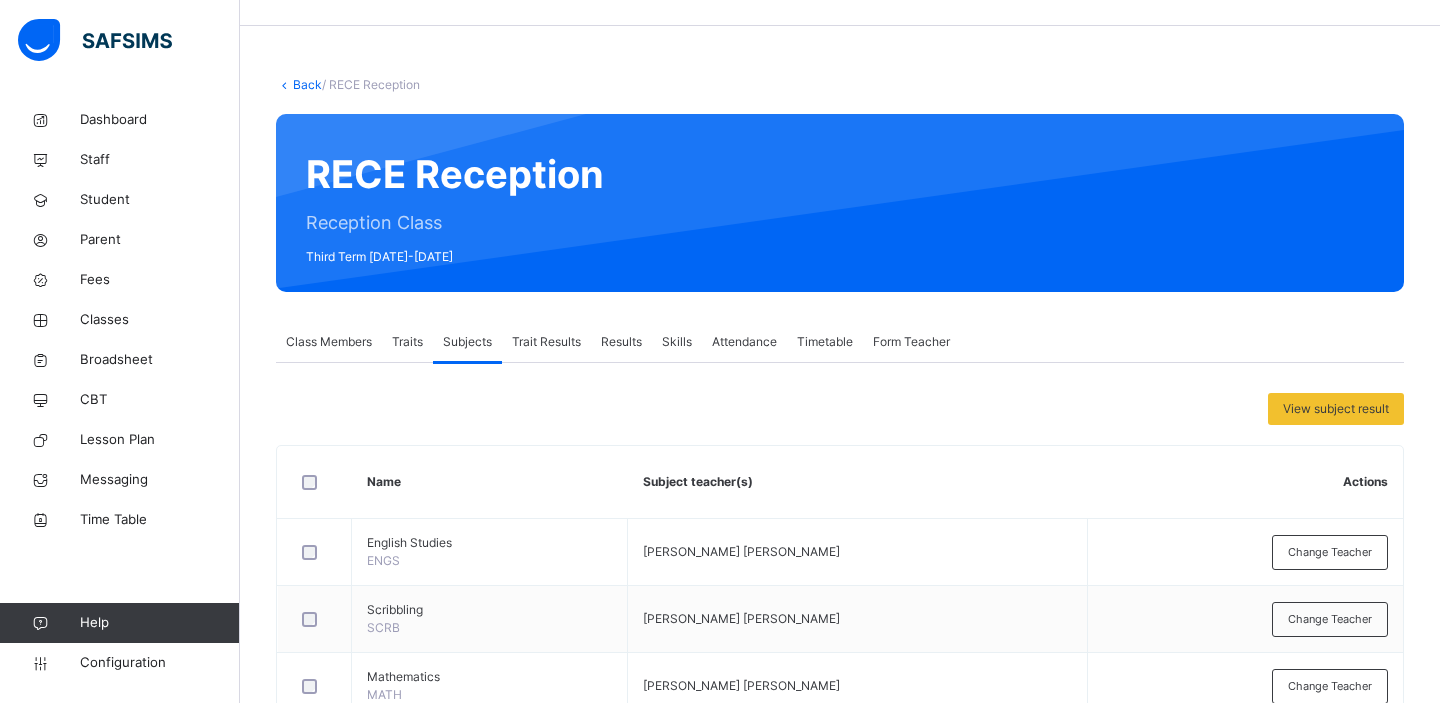 click on "Traits" at bounding box center (407, 342) 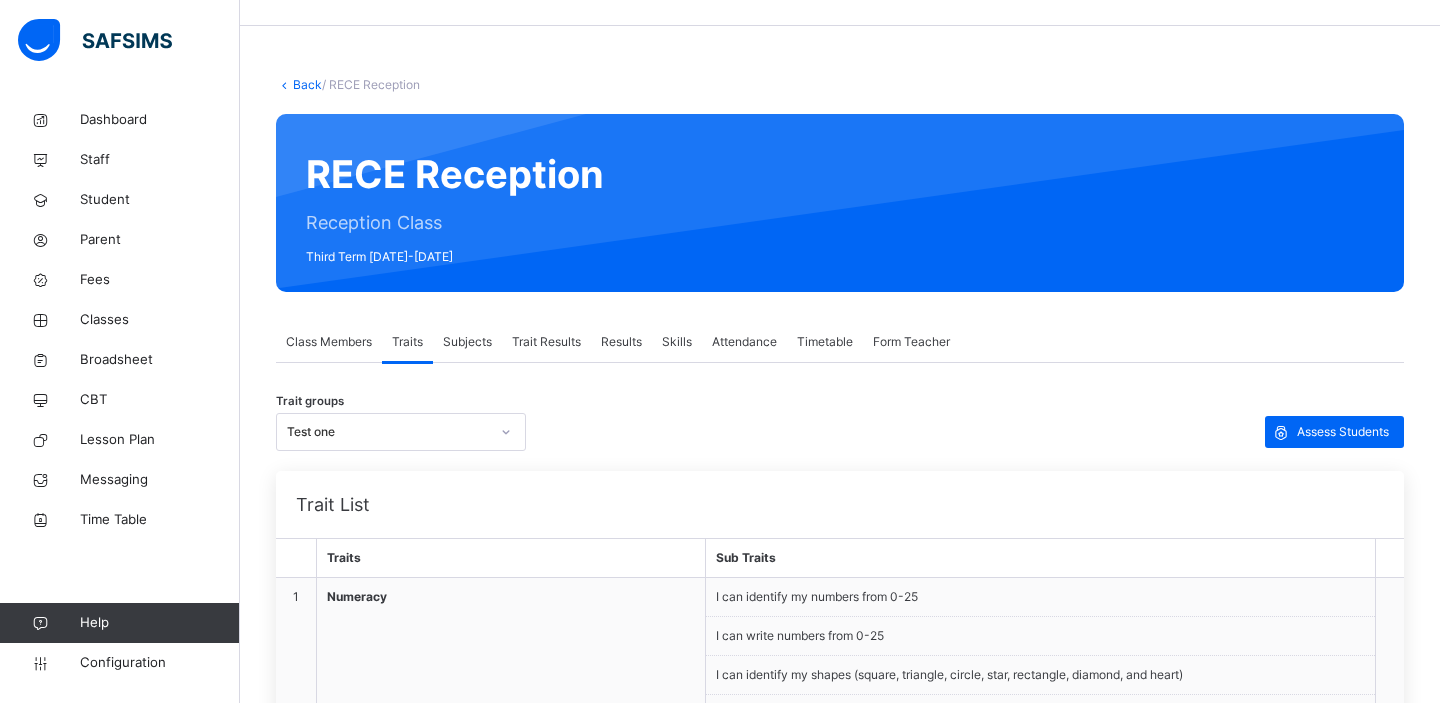 click on "Class Members" at bounding box center [329, 342] 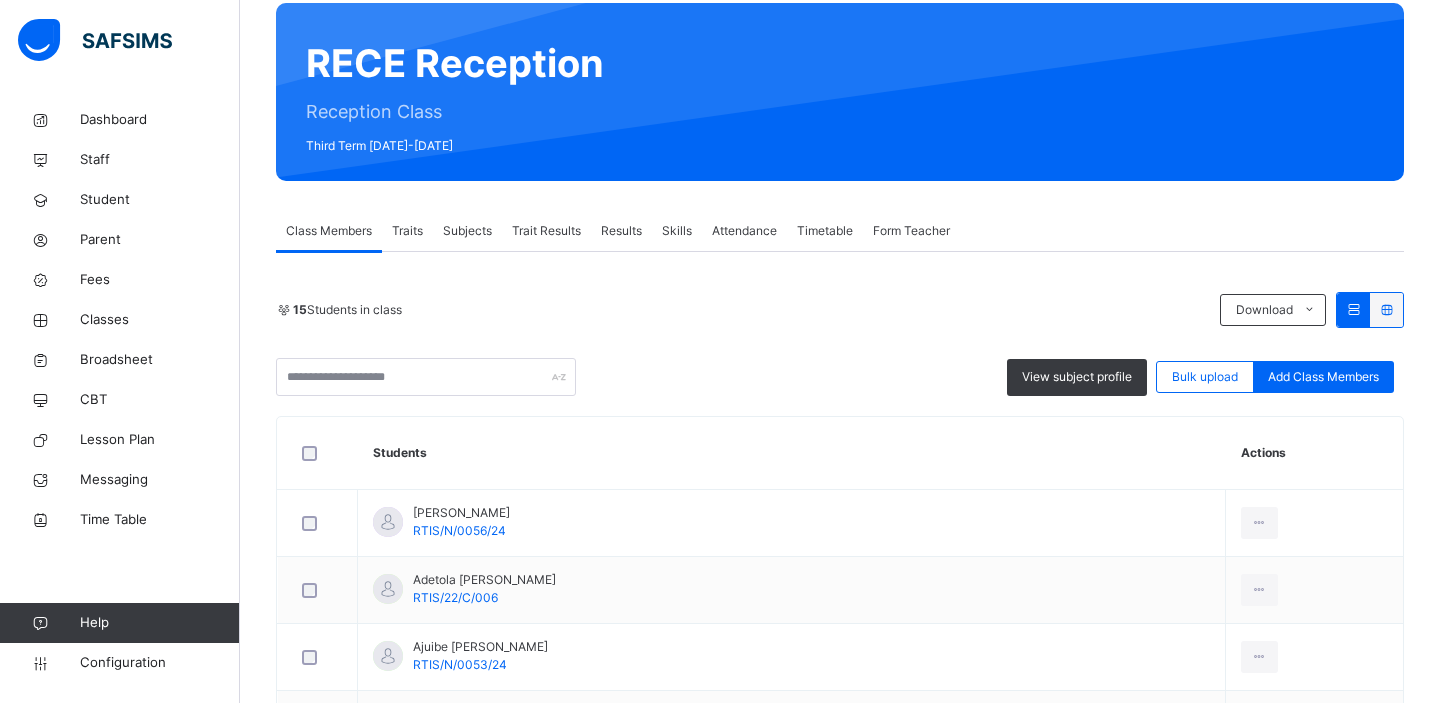 scroll, scrollTop: 176, scrollLeft: 0, axis: vertical 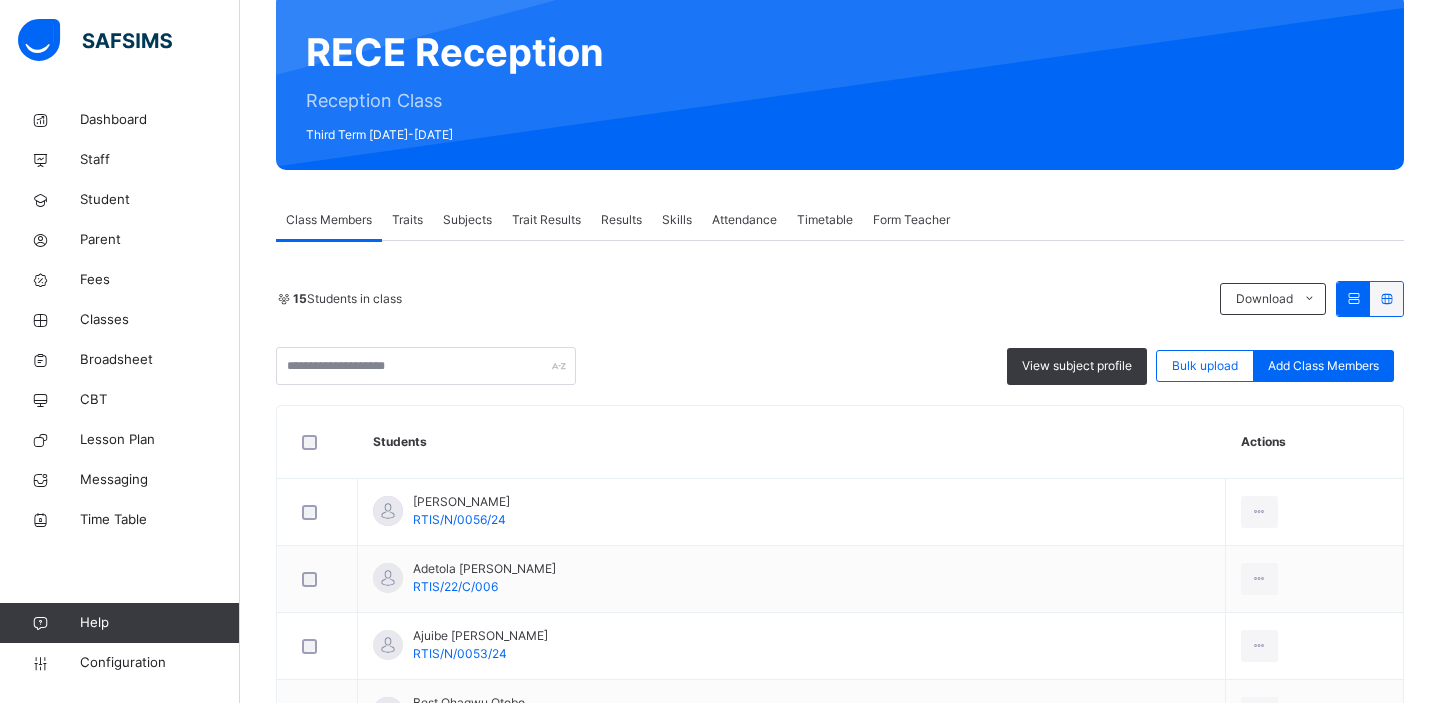 click on "Subjects" at bounding box center (467, 220) 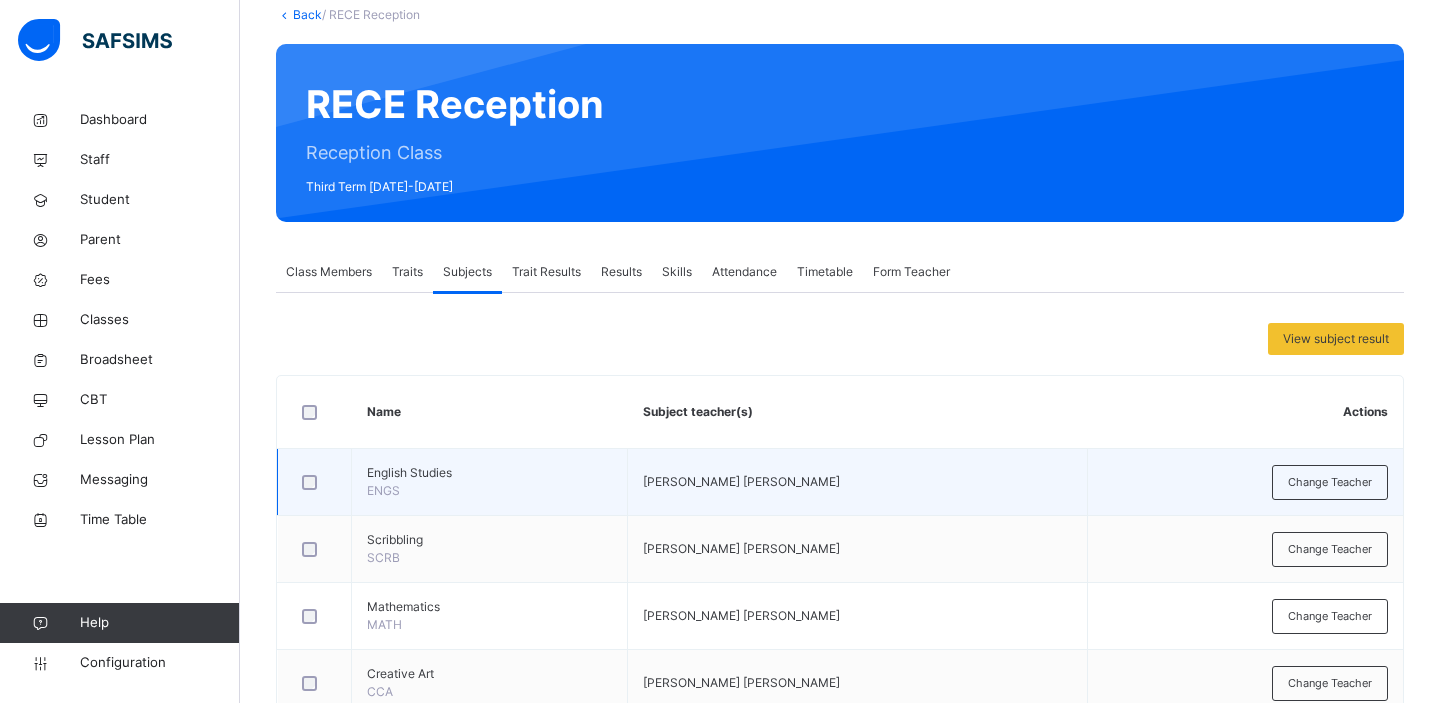scroll, scrollTop: 0, scrollLeft: 0, axis: both 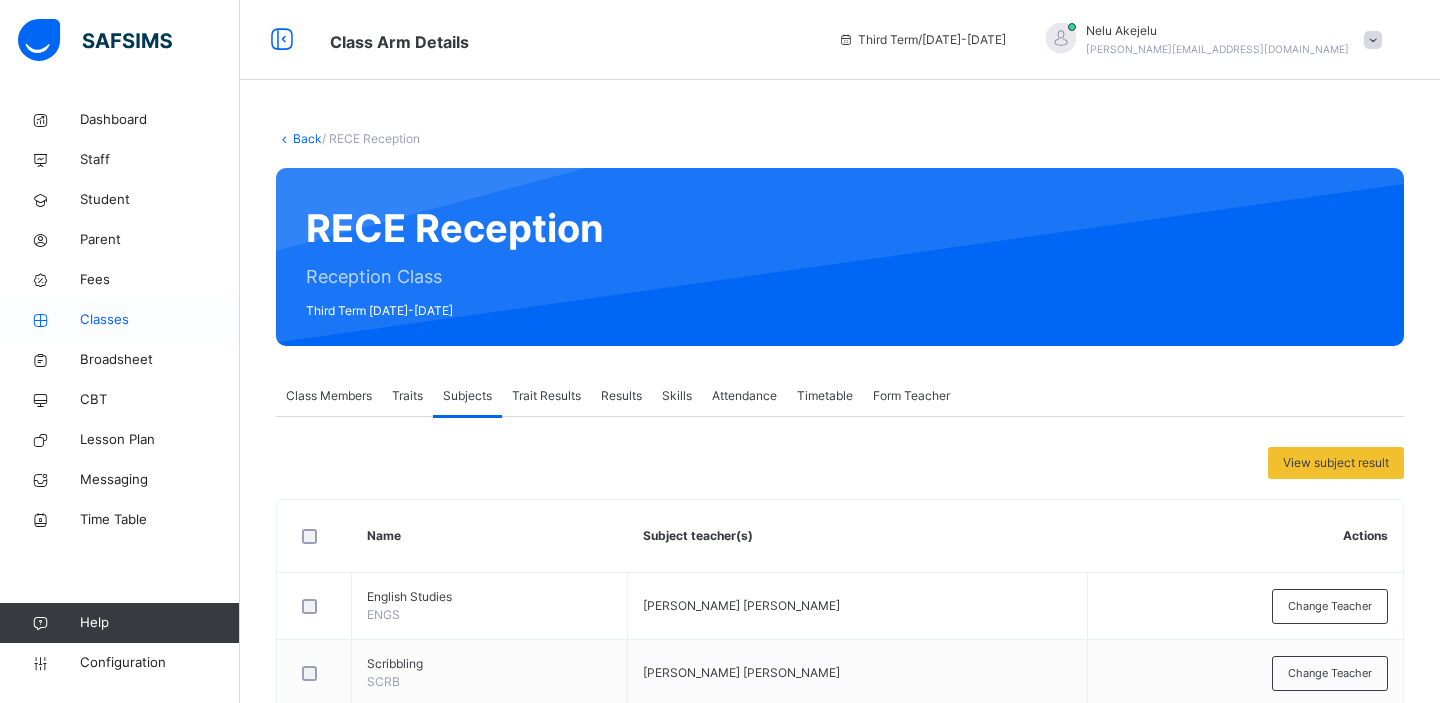 click on "Classes" at bounding box center [160, 320] 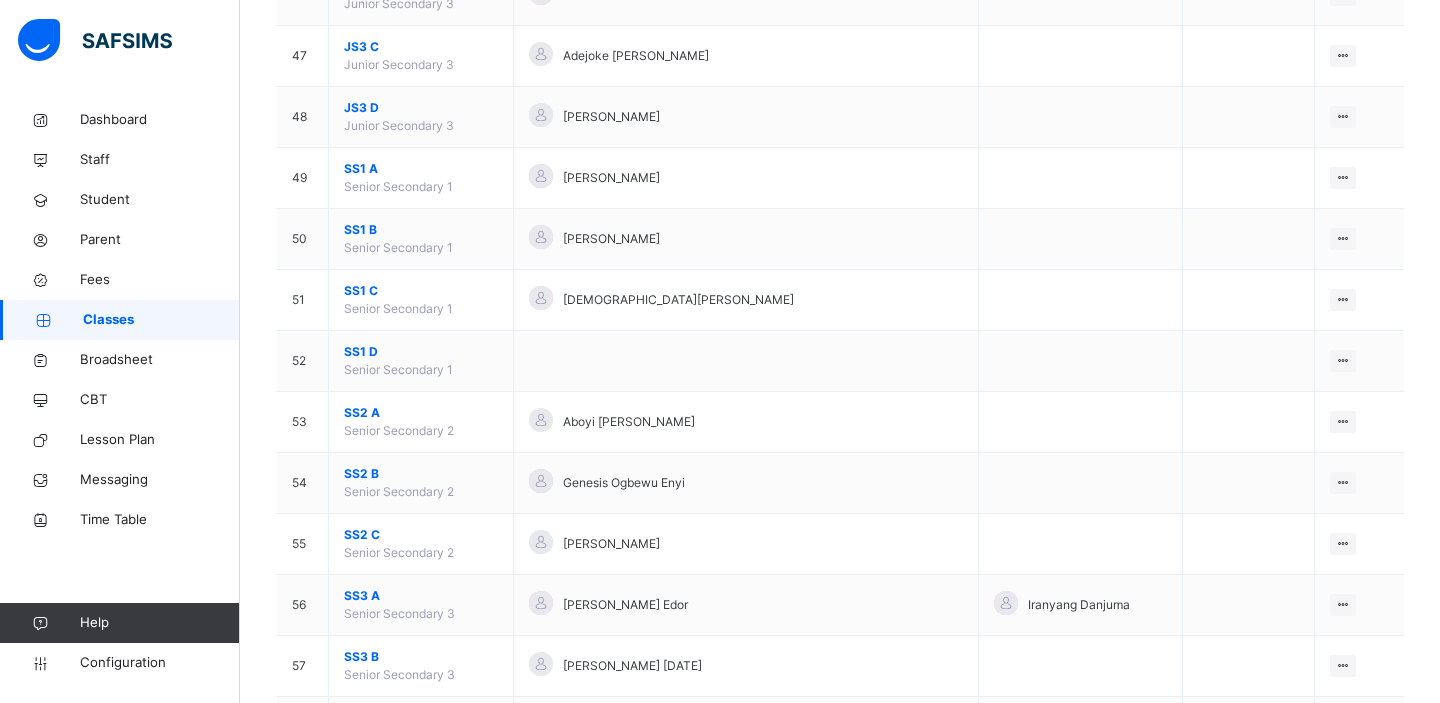 scroll, scrollTop: 3011, scrollLeft: 0, axis: vertical 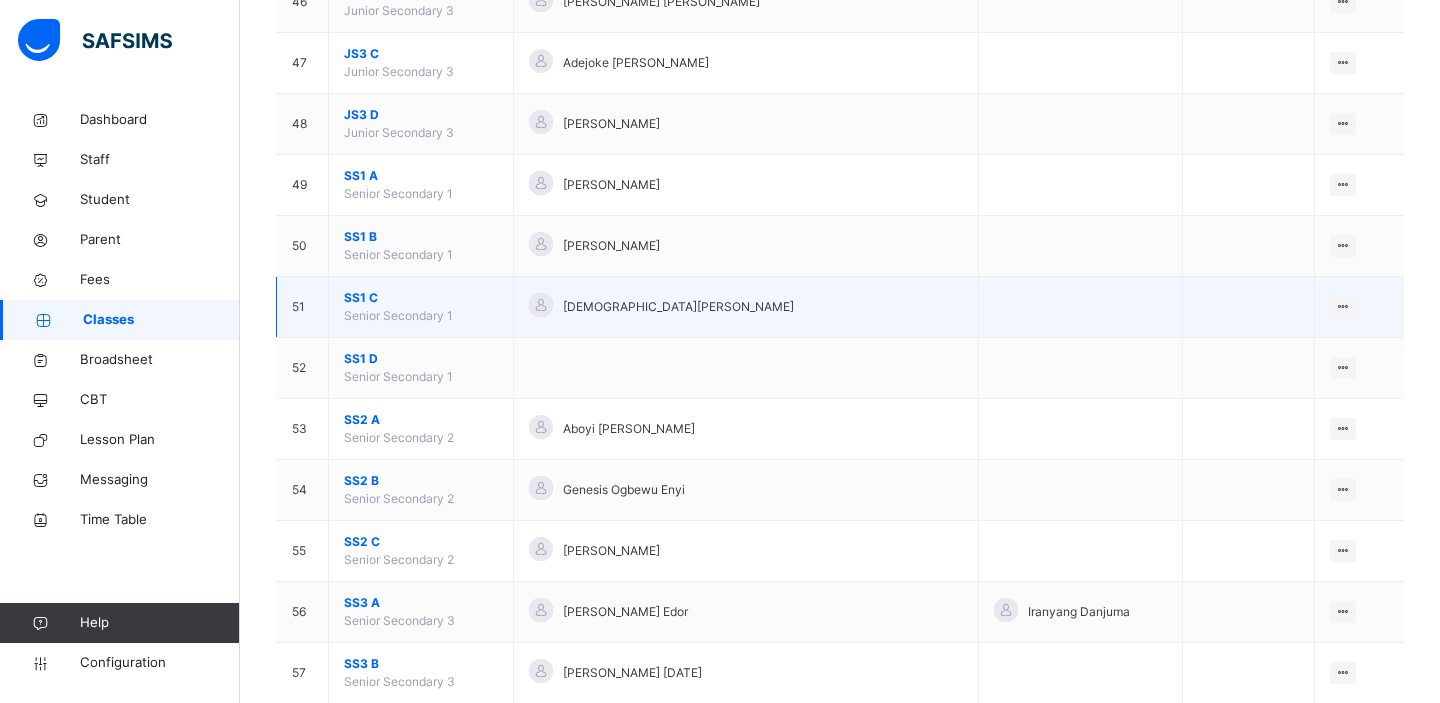 click on "SS1   C" at bounding box center (421, 298) 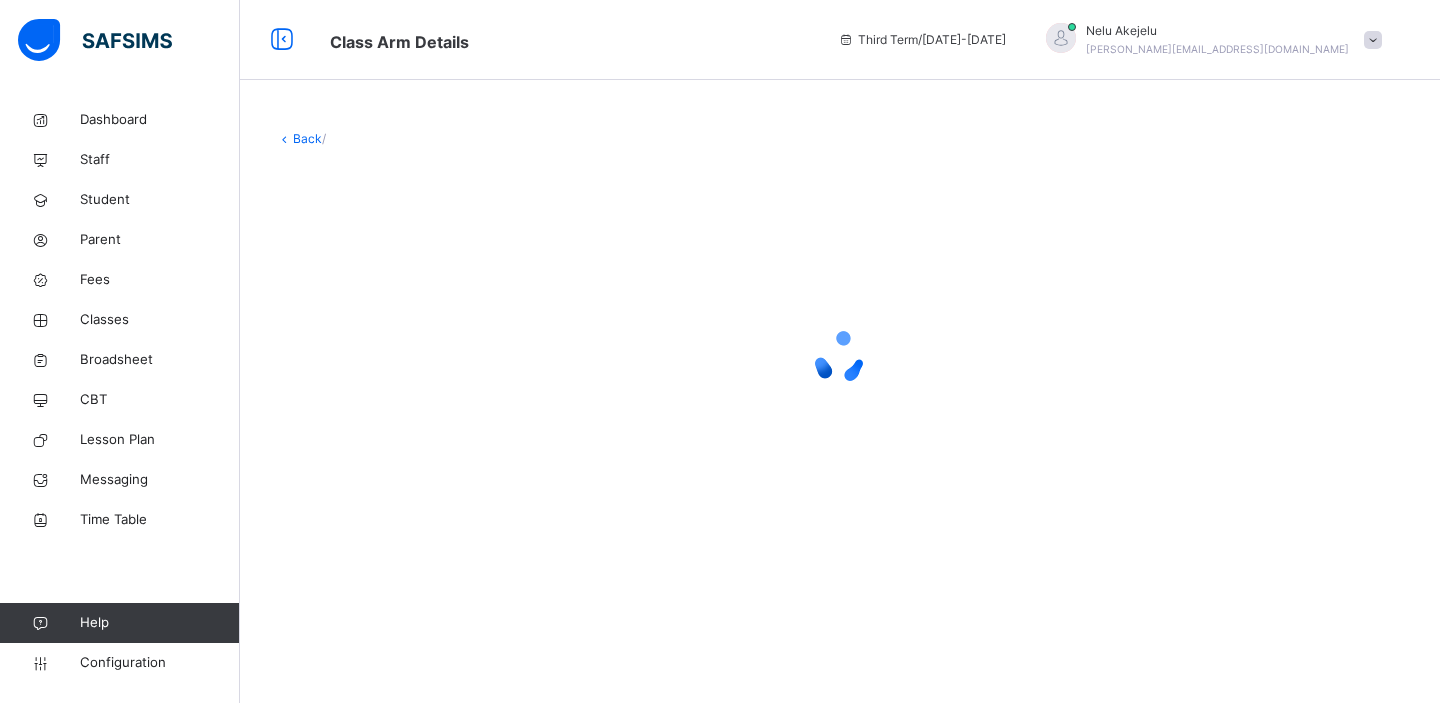 scroll, scrollTop: 0, scrollLeft: 0, axis: both 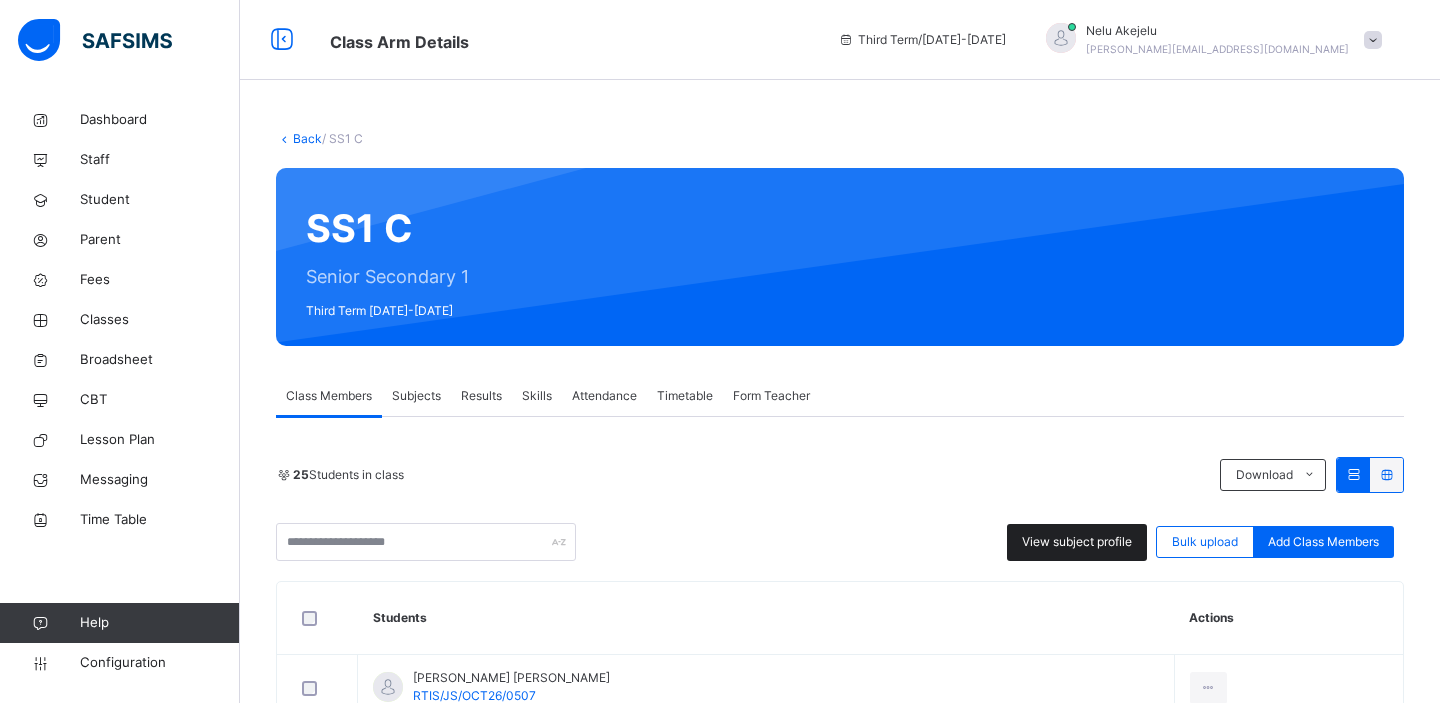 click on "View subject profile" at bounding box center (1077, 542) 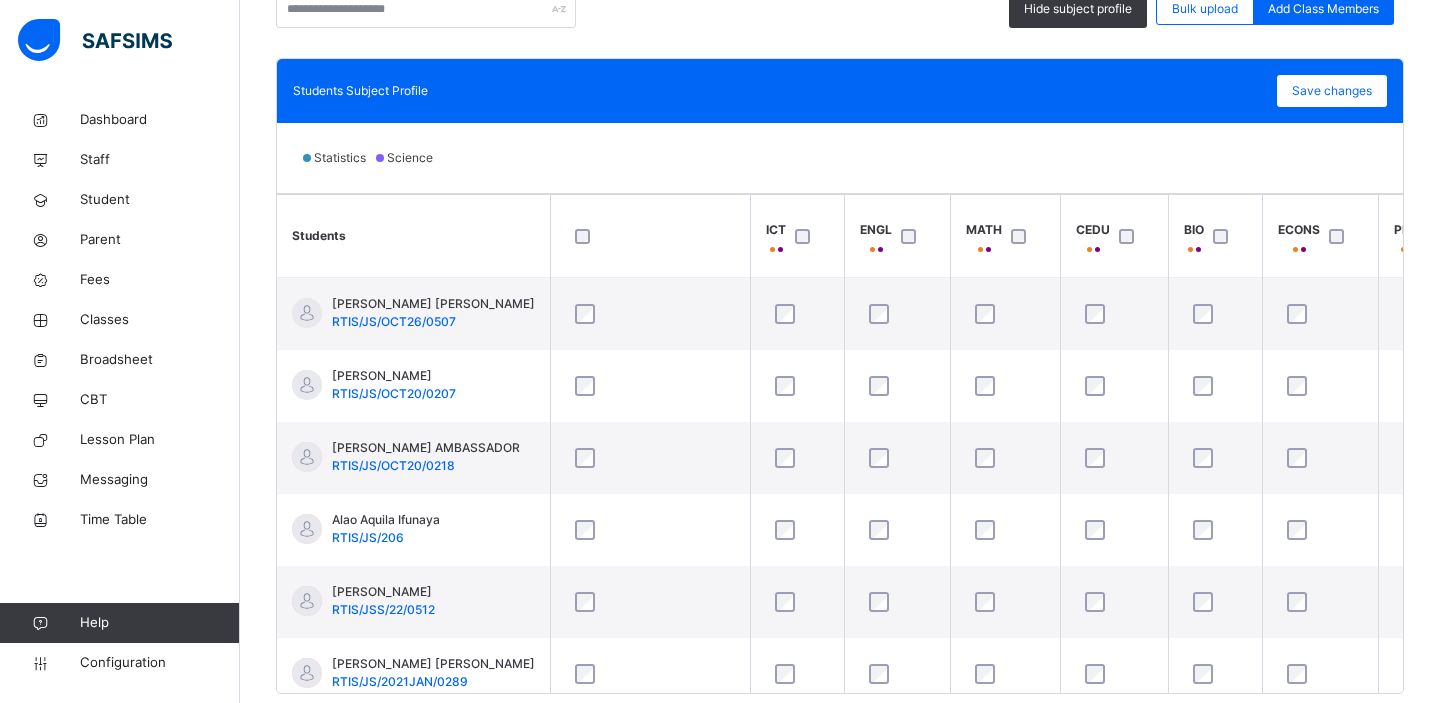 scroll, scrollTop: 580, scrollLeft: 0, axis: vertical 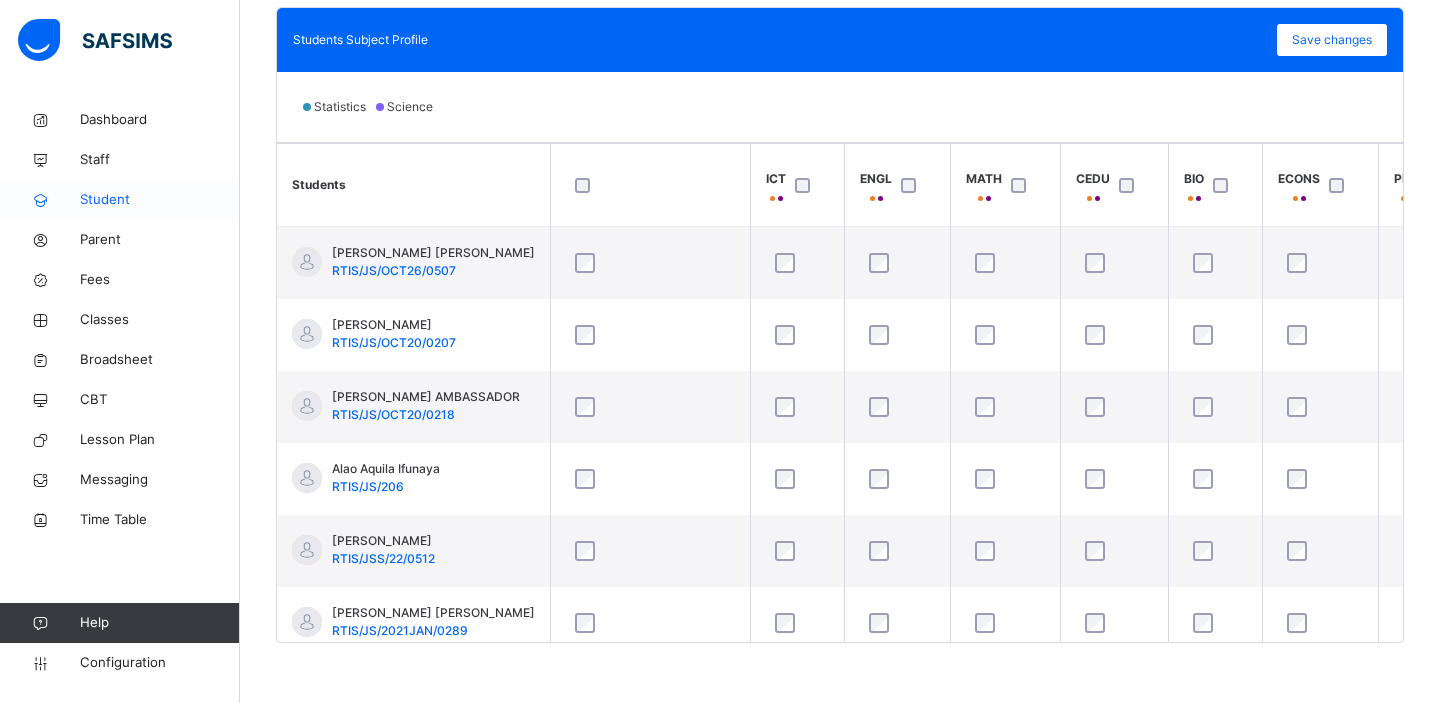 click on "Student" at bounding box center (160, 200) 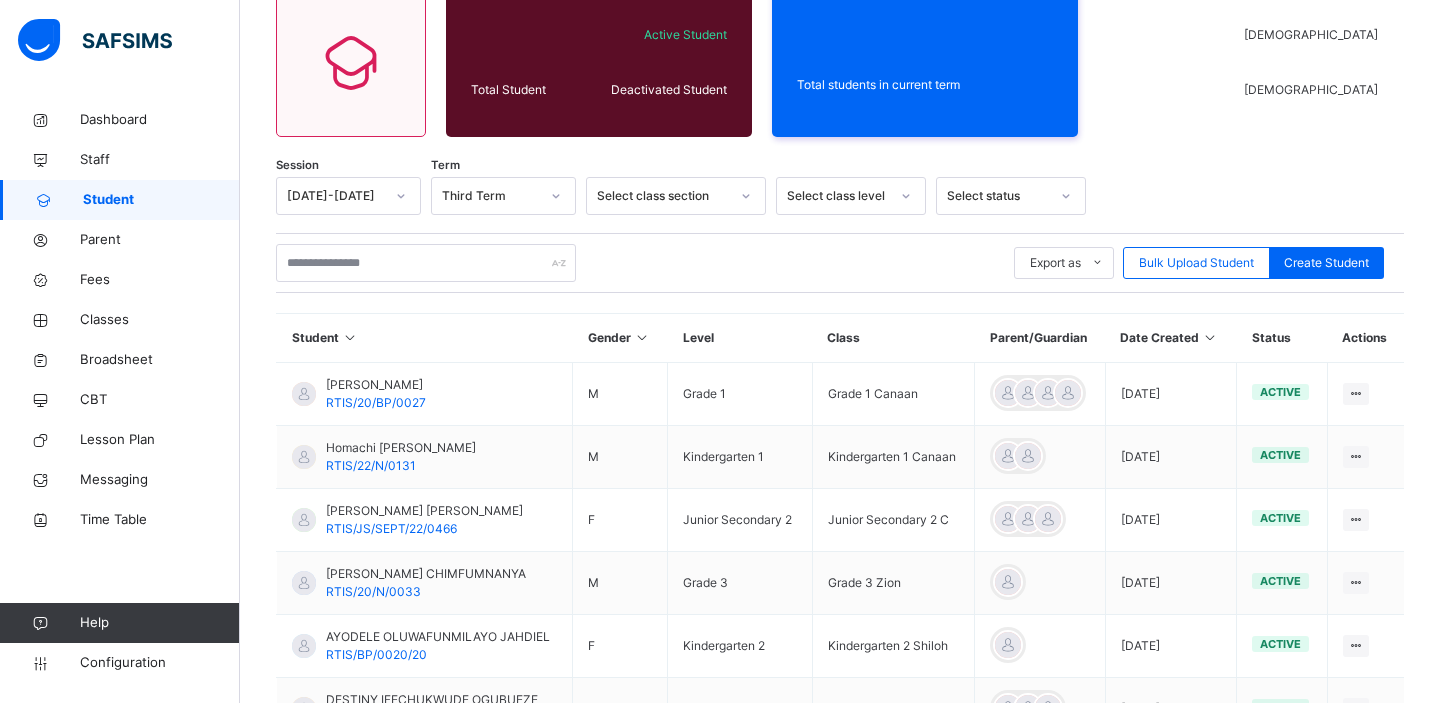 scroll, scrollTop: 580, scrollLeft: 0, axis: vertical 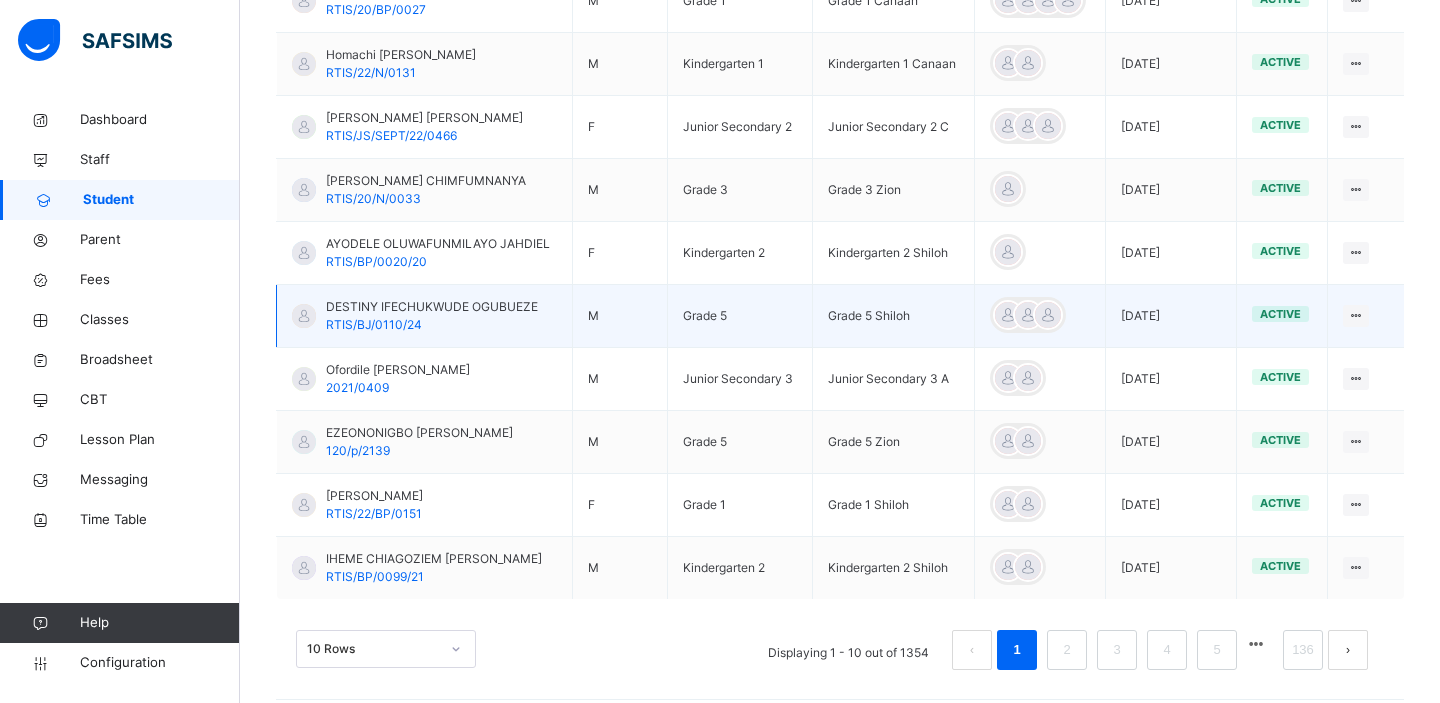 click on "DESTINY IFECHUKWUDE OGUBUEZE" at bounding box center [432, 307] 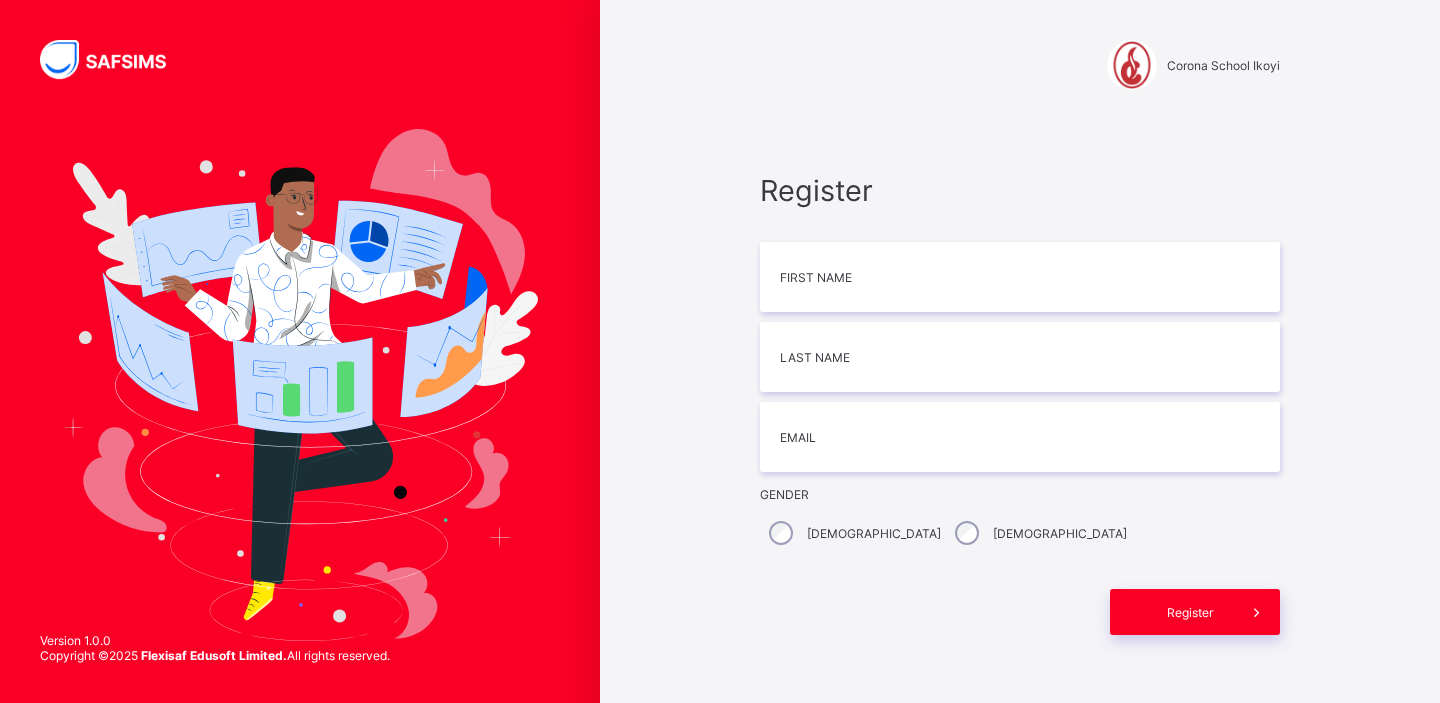 scroll, scrollTop: 0, scrollLeft: 0, axis: both 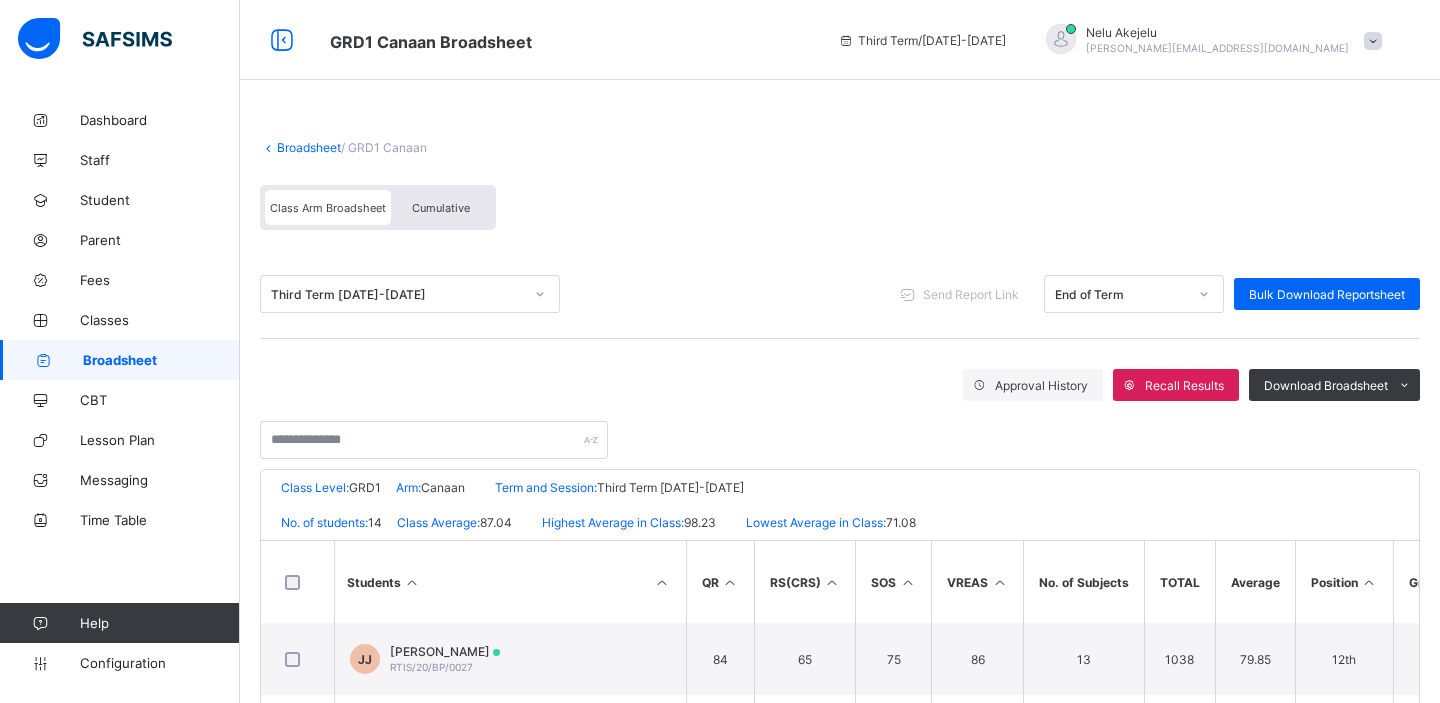 click on "Cumulative" at bounding box center [441, 207] 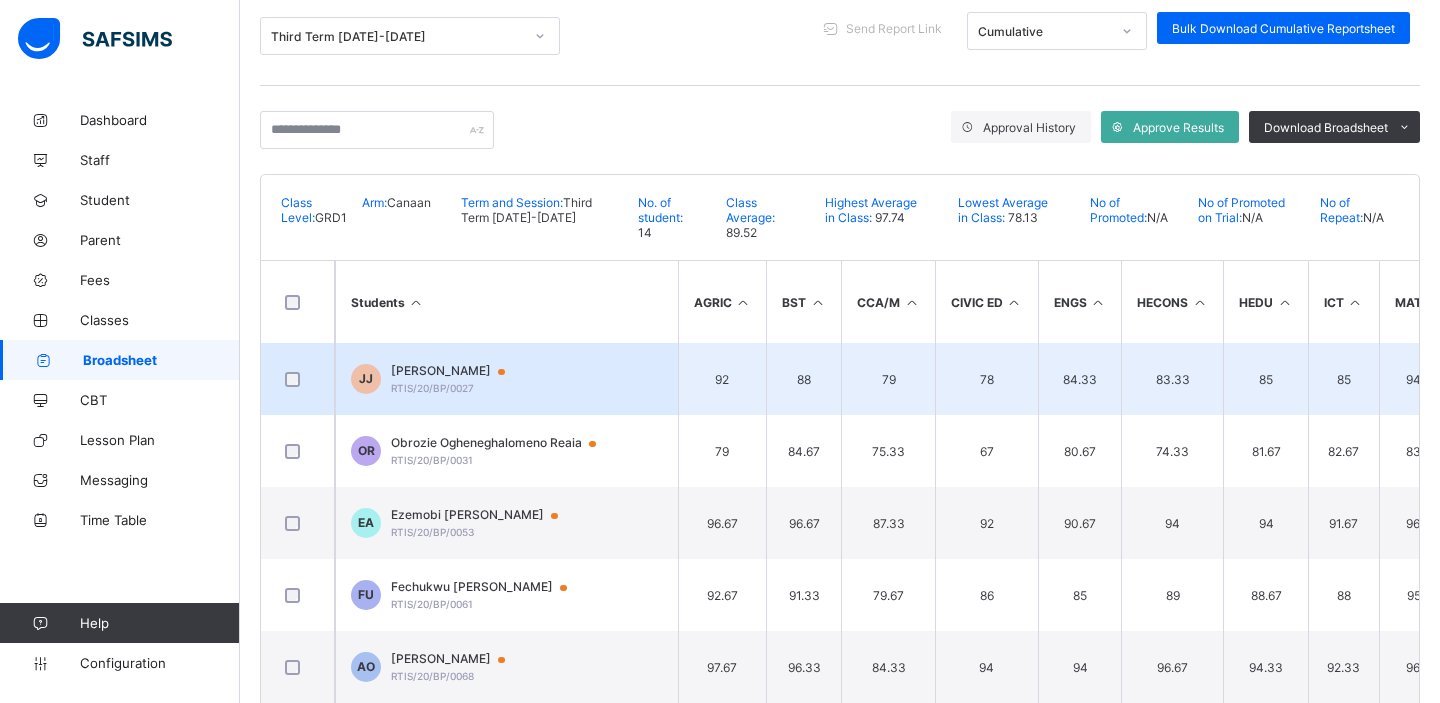 scroll, scrollTop: 264, scrollLeft: 0, axis: vertical 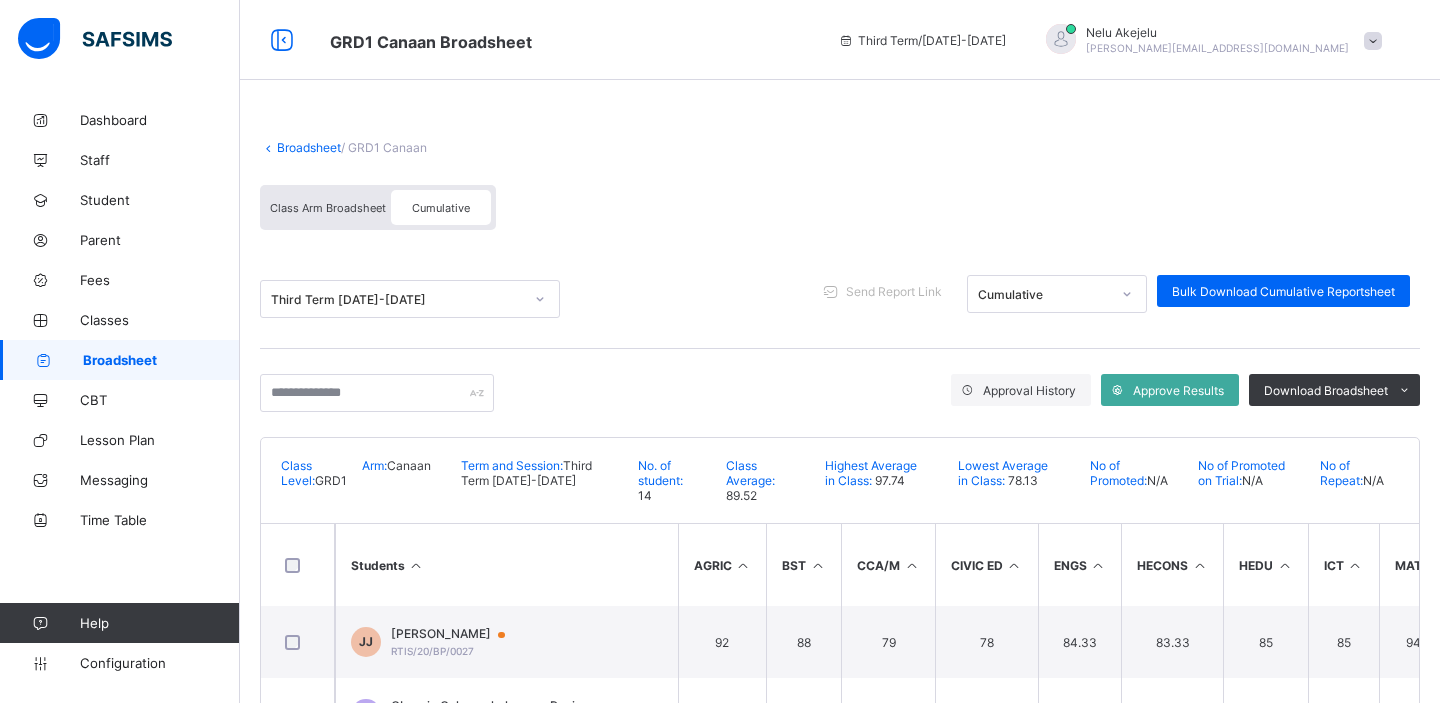 click on "Cumulative" at bounding box center [1044, 294] 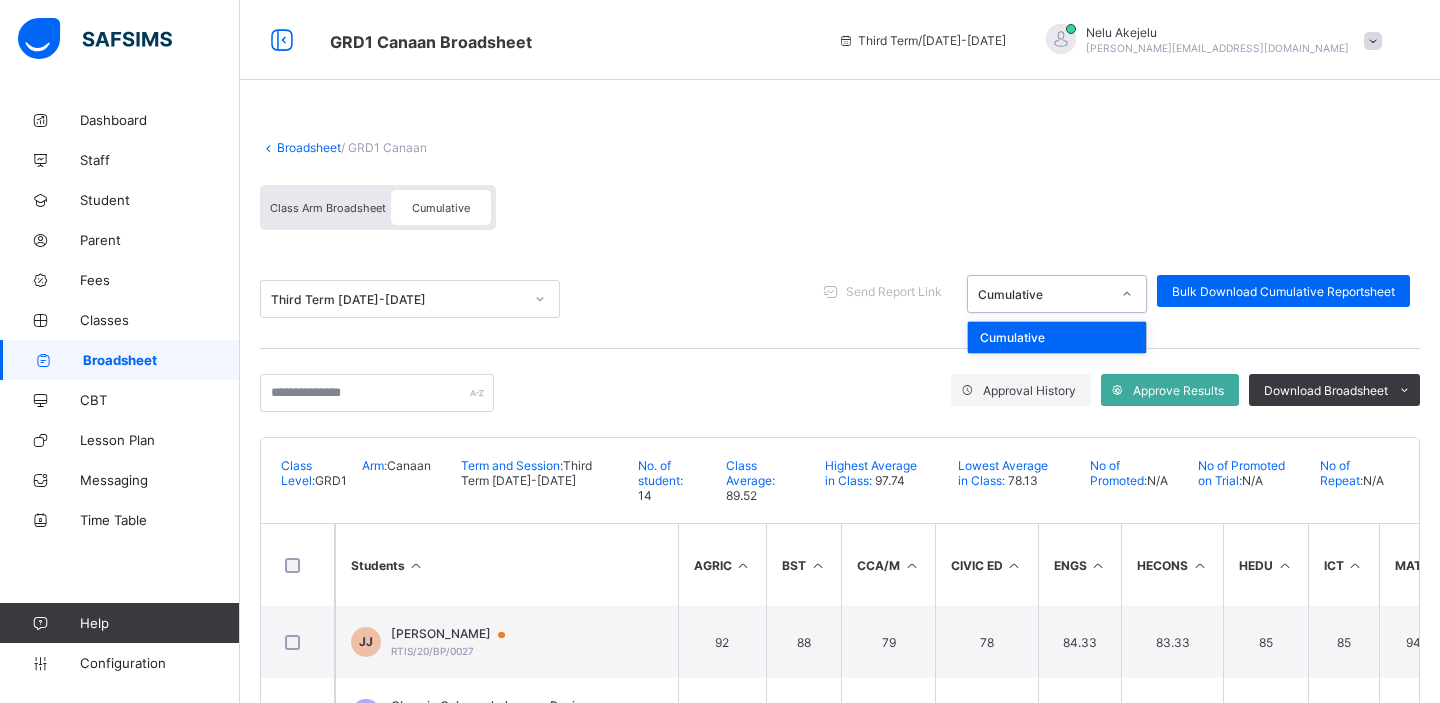 click on "Class Arm Broadsheet Cumulative" at bounding box center (840, 212) 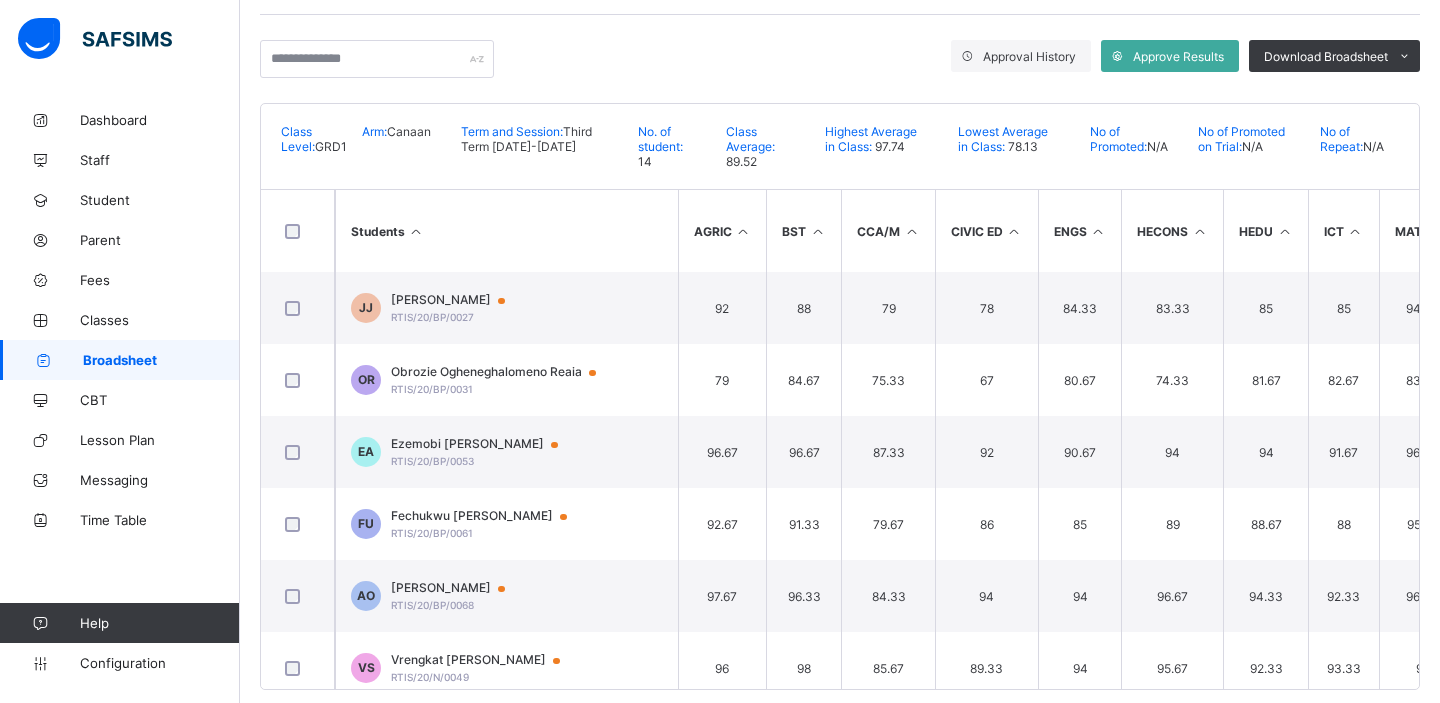 scroll, scrollTop: 358, scrollLeft: 0, axis: vertical 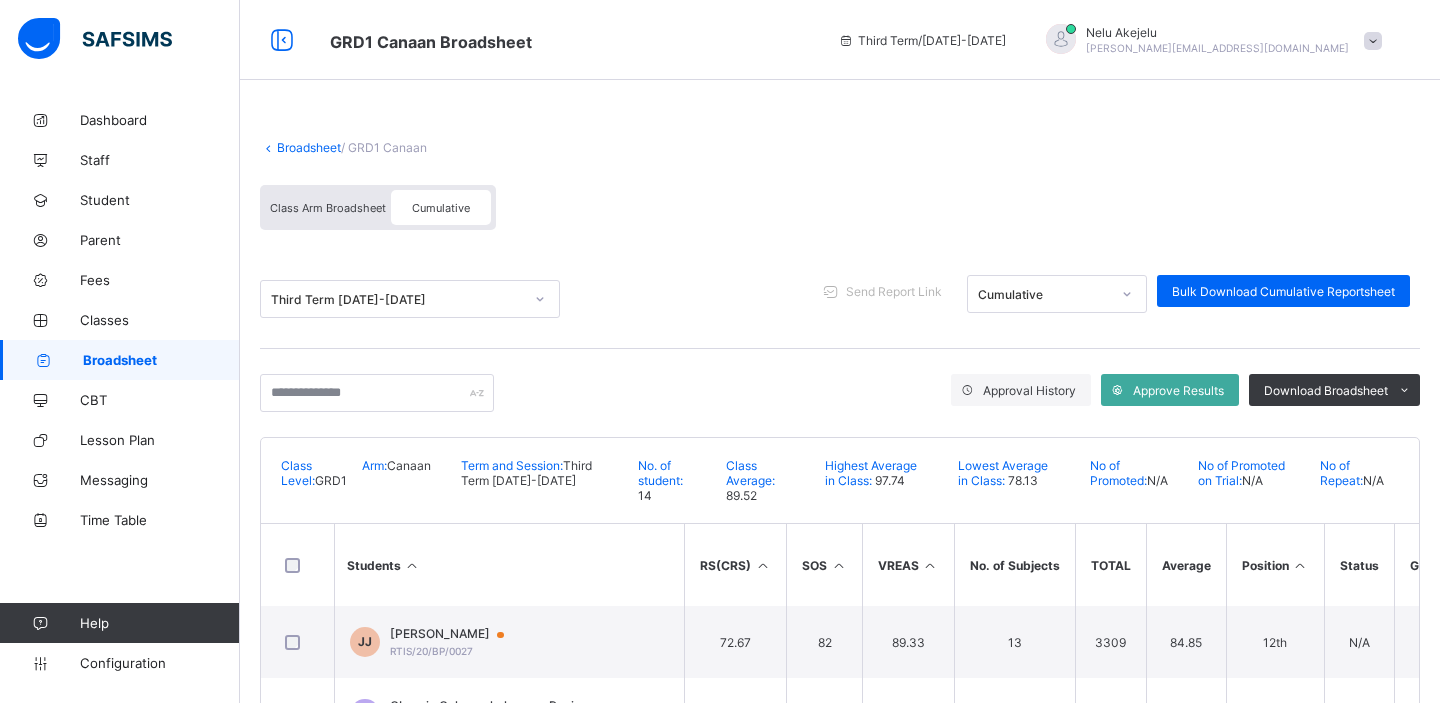 click on "Broadsheet" at bounding box center (161, 360) 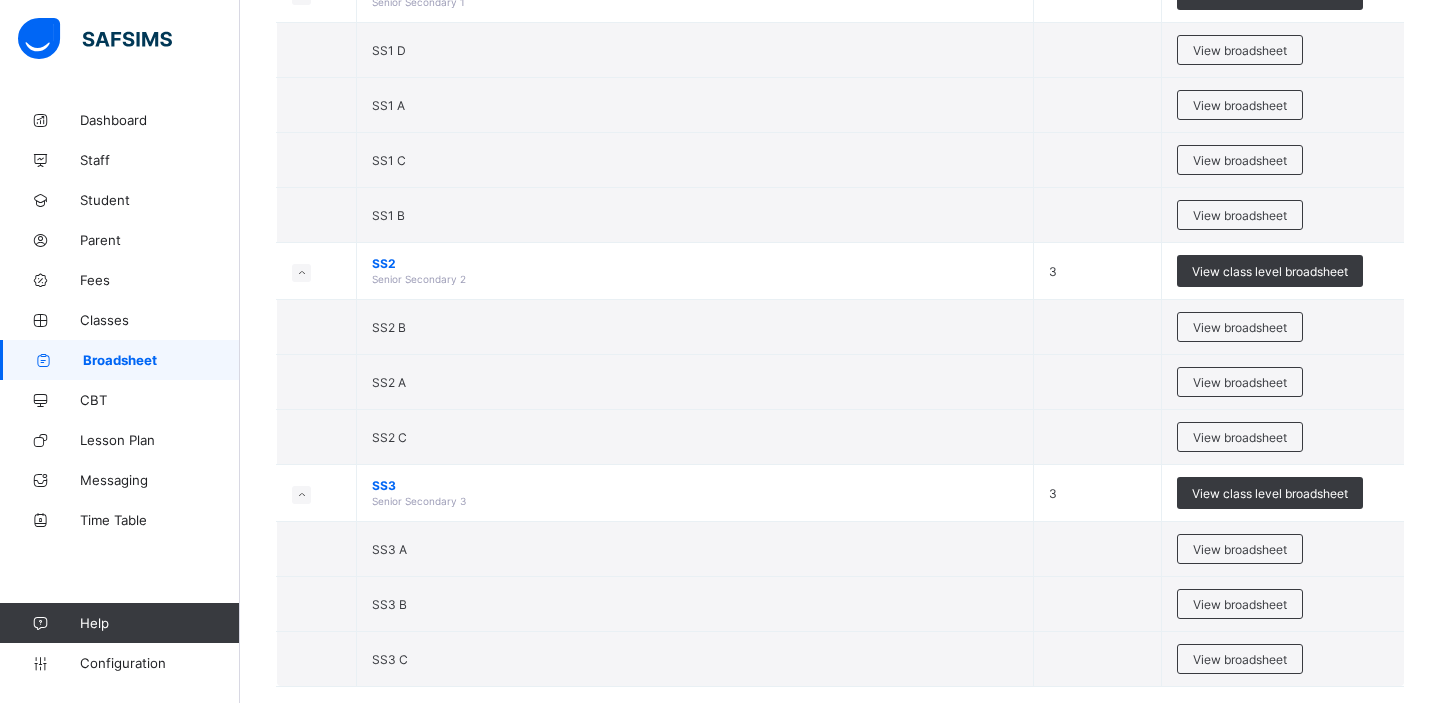 scroll, scrollTop: 3797, scrollLeft: 0, axis: vertical 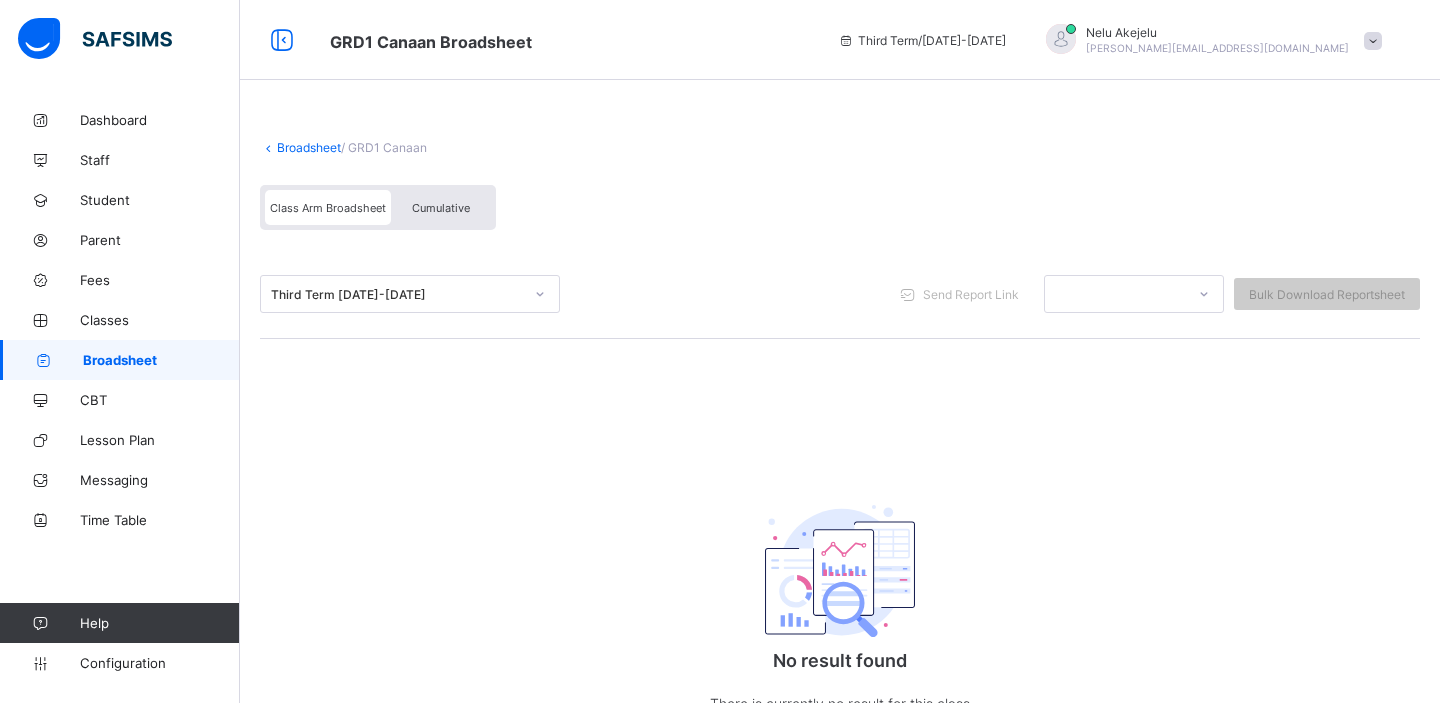 click on "Broadsheet" at bounding box center [161, 360] 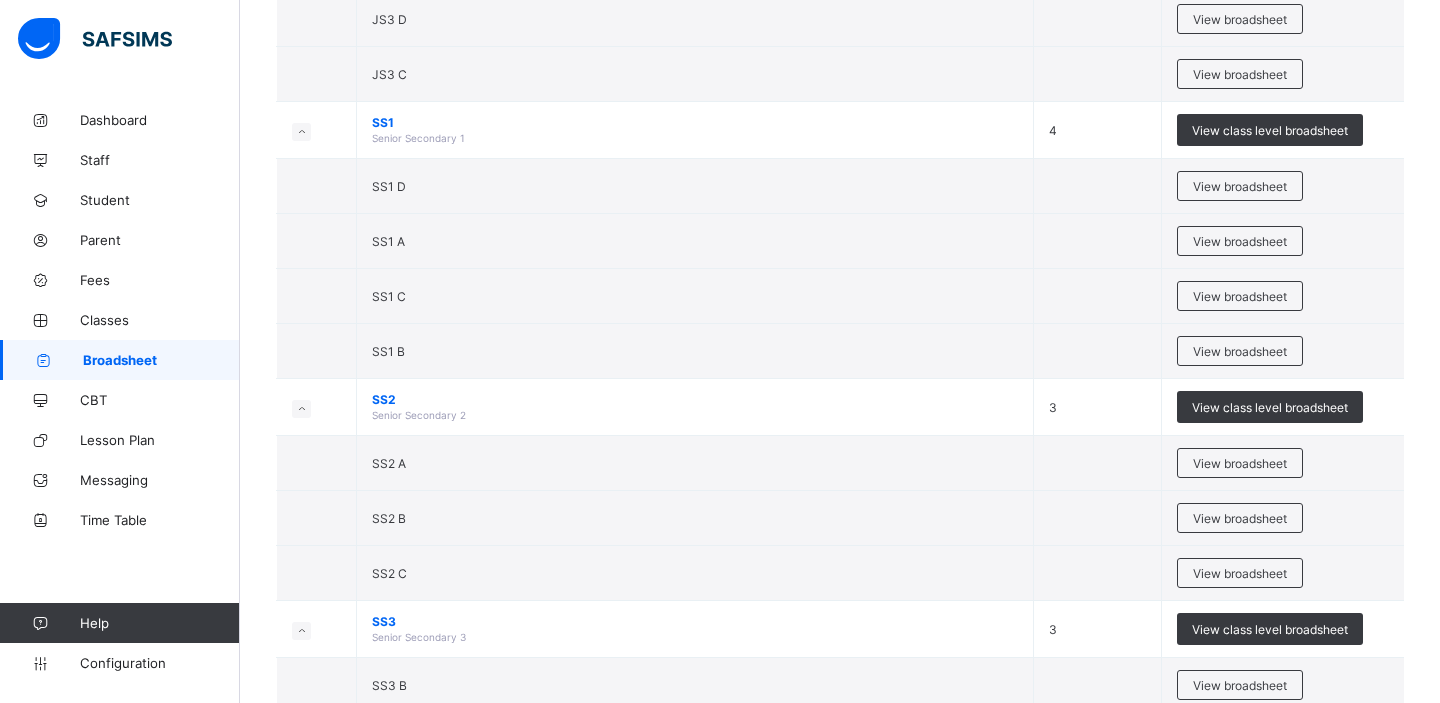 scroll, scrollTop: 3597, scrollLeft: 0, axis: vertical 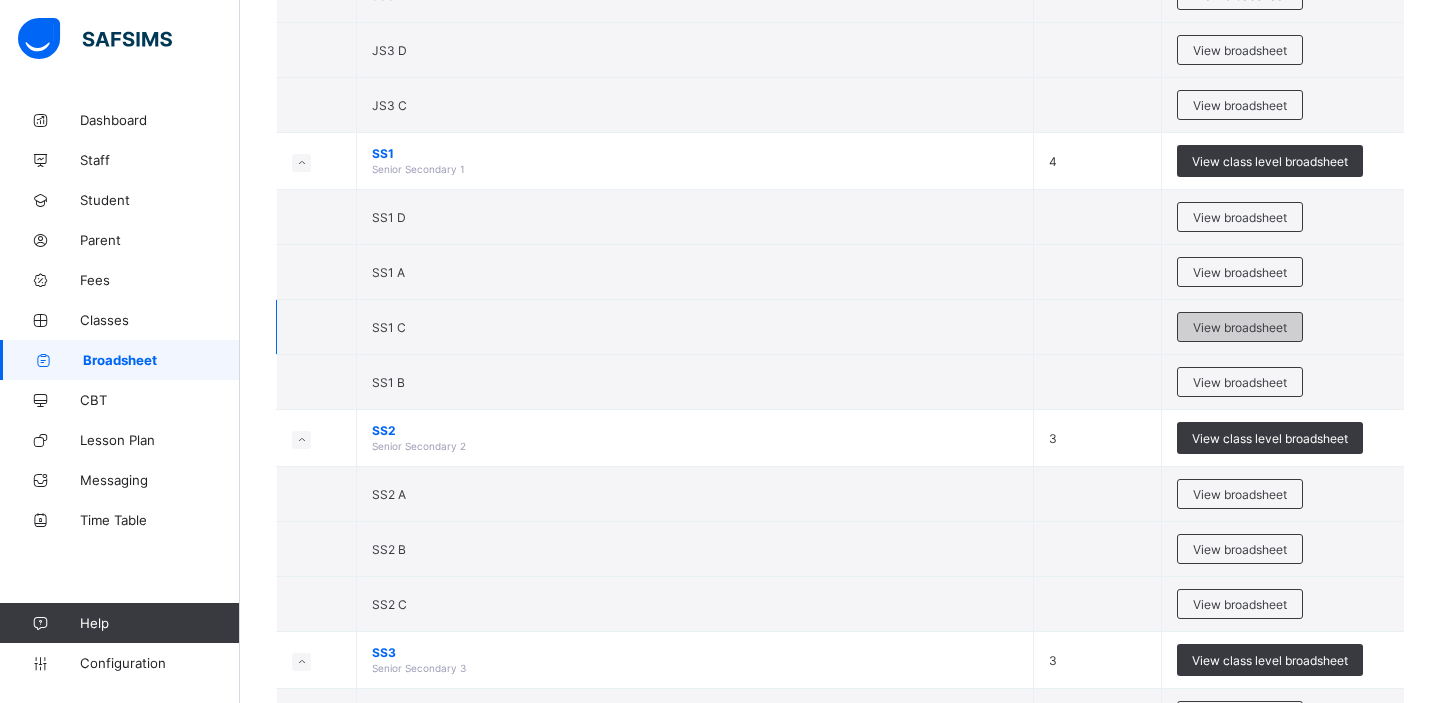 click on "View broadsheet" at bounding box center (1240, 327) 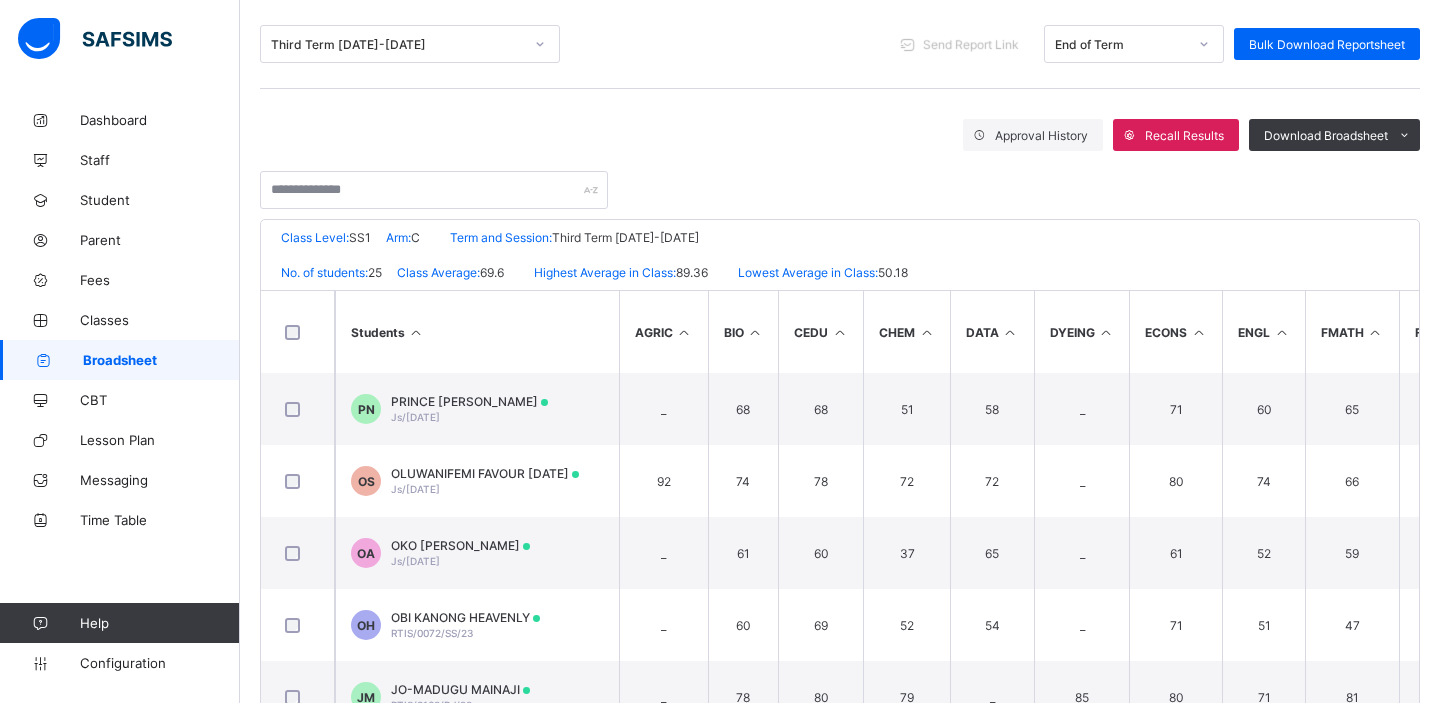 scroll, scrollTop: 253, scrollLeft: 0, axis: vertical 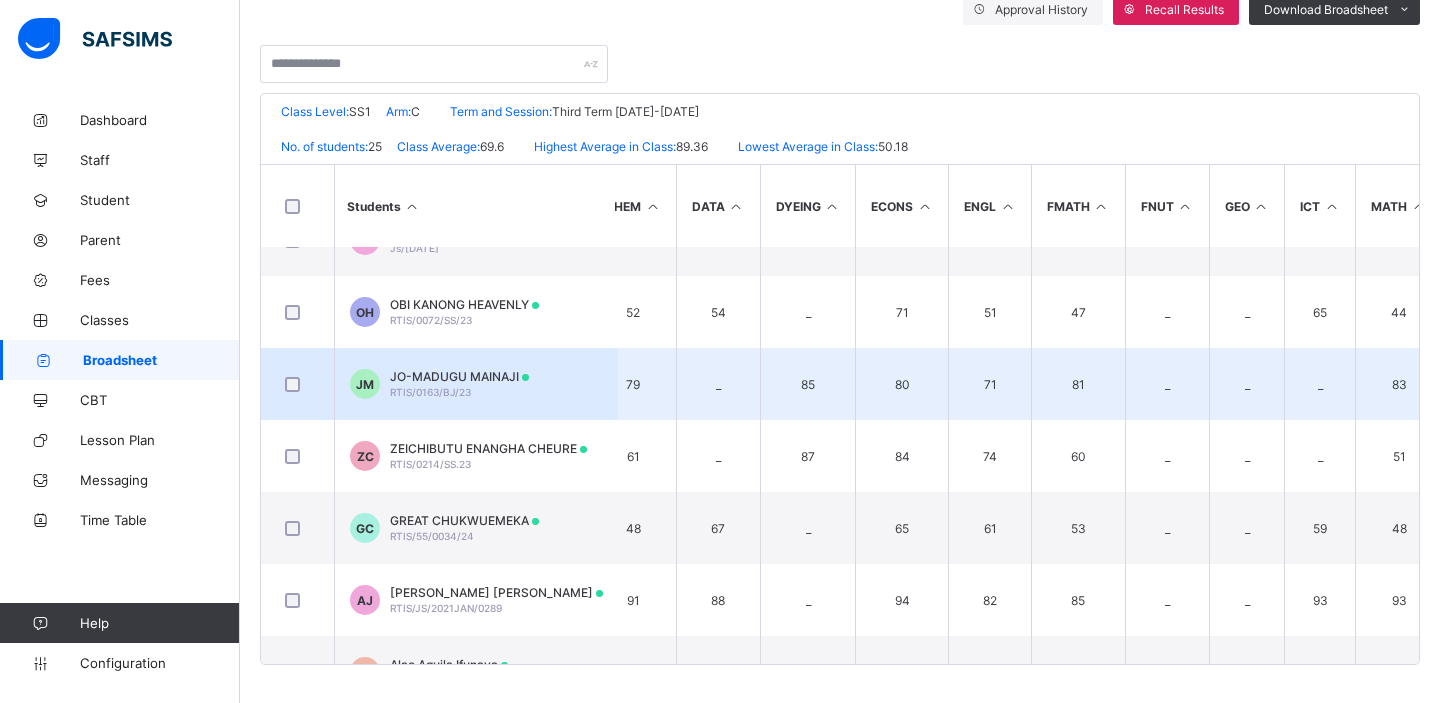 click on "85" at bounding box center (808, 384) 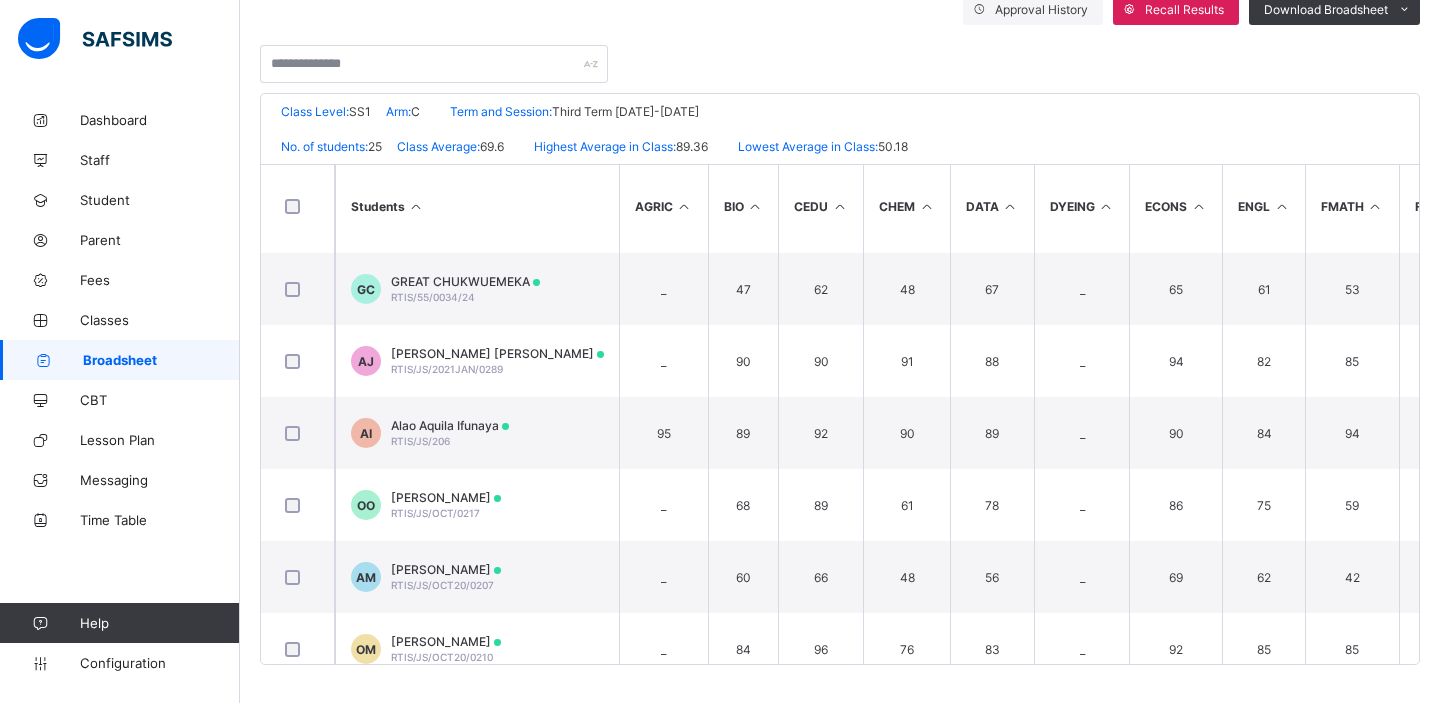 scroll, scrollTop: 0, scrollLeft: 0, axis: both 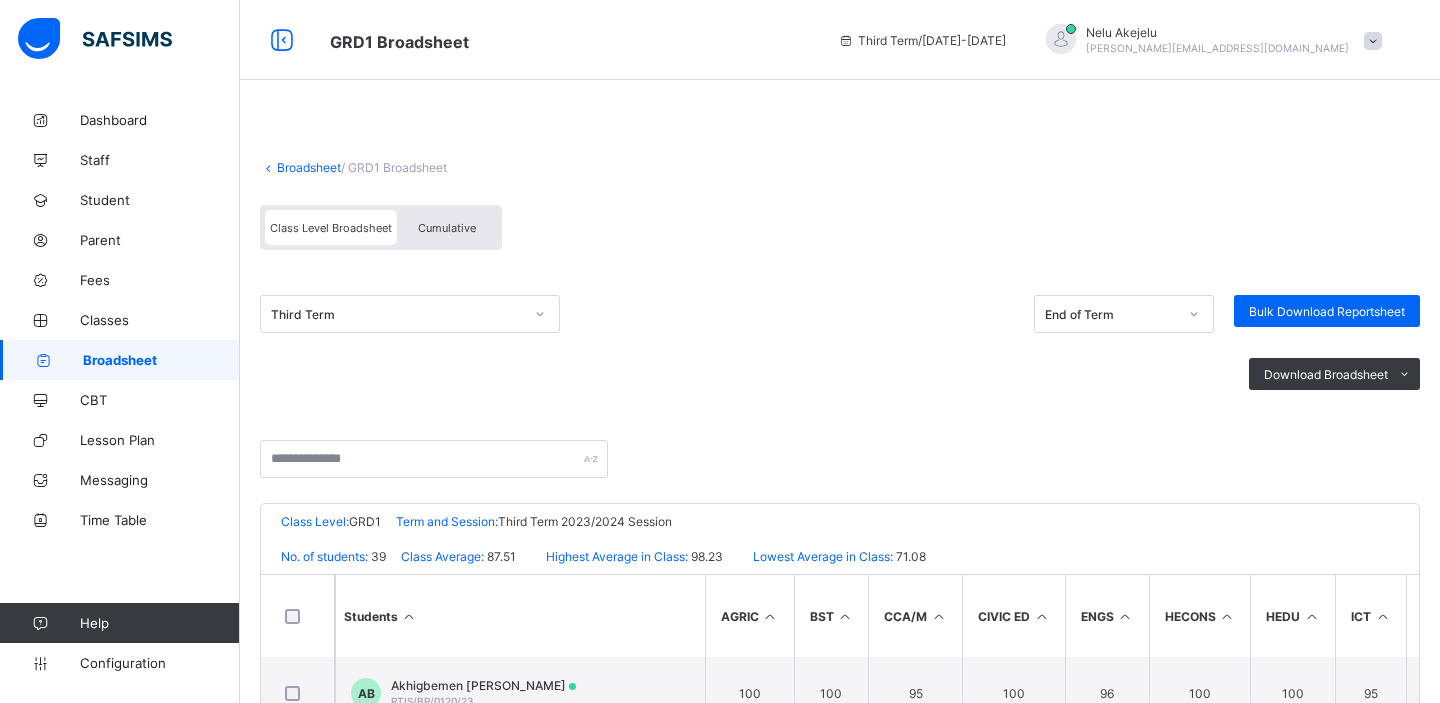 click on "End of Term" at bounding box center (1111, 314) 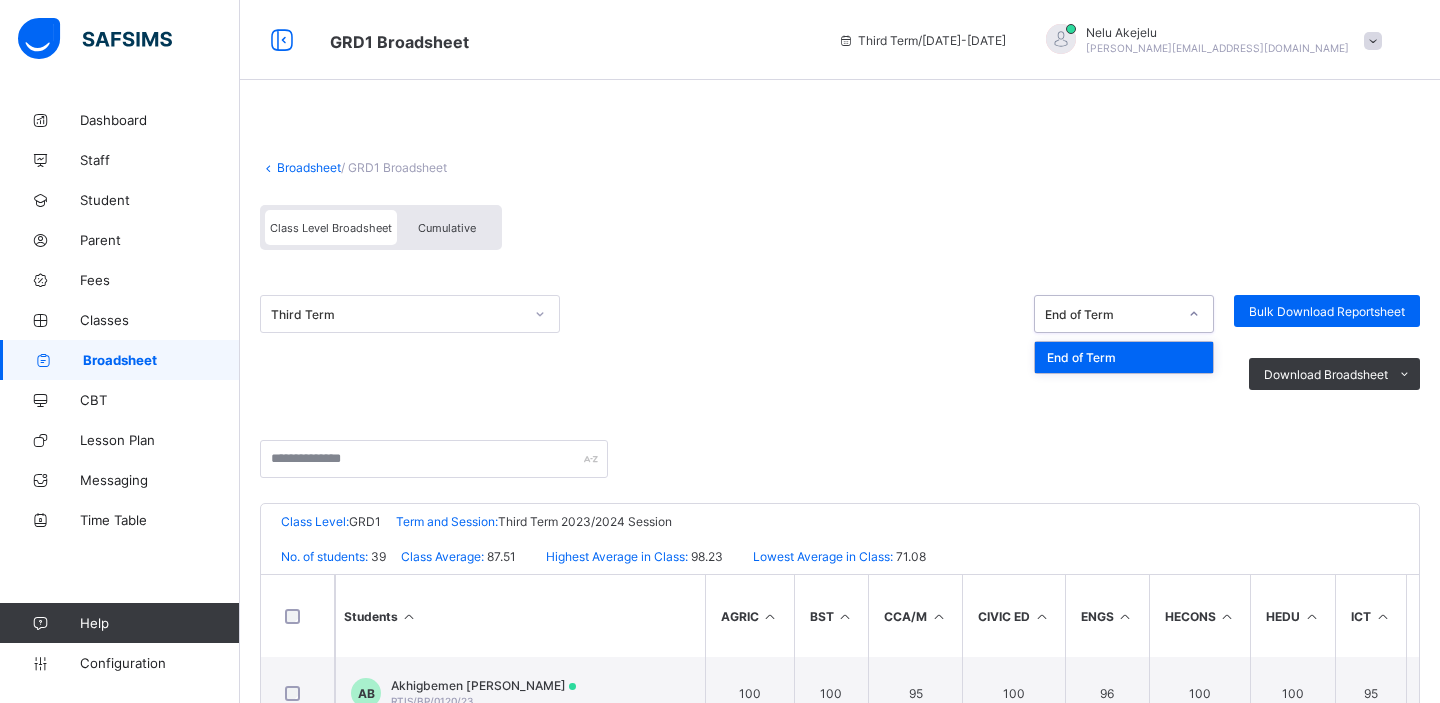 click on "Class Level Broadsheet Cumulative" at bounding box center [840, 232] 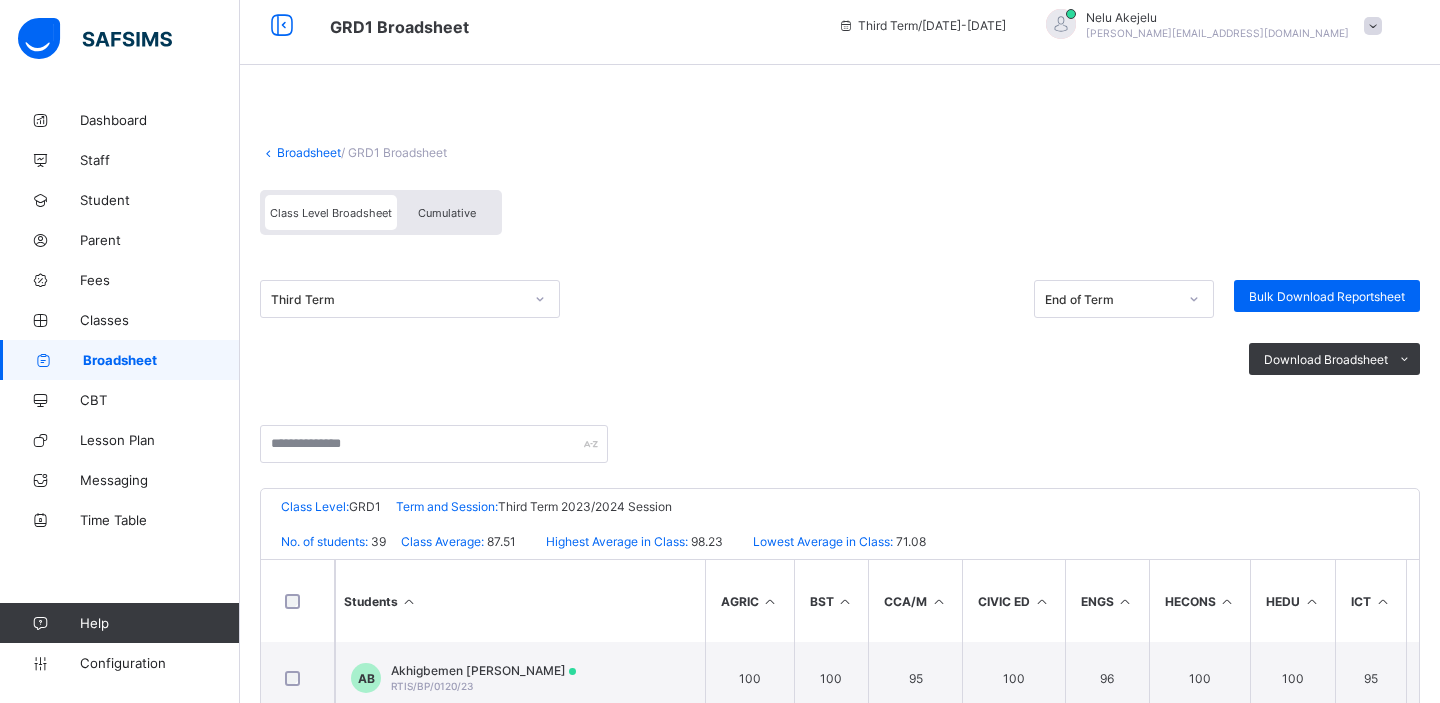 scroll, scrollTop: 0, scrollLeft: 0, axis: both 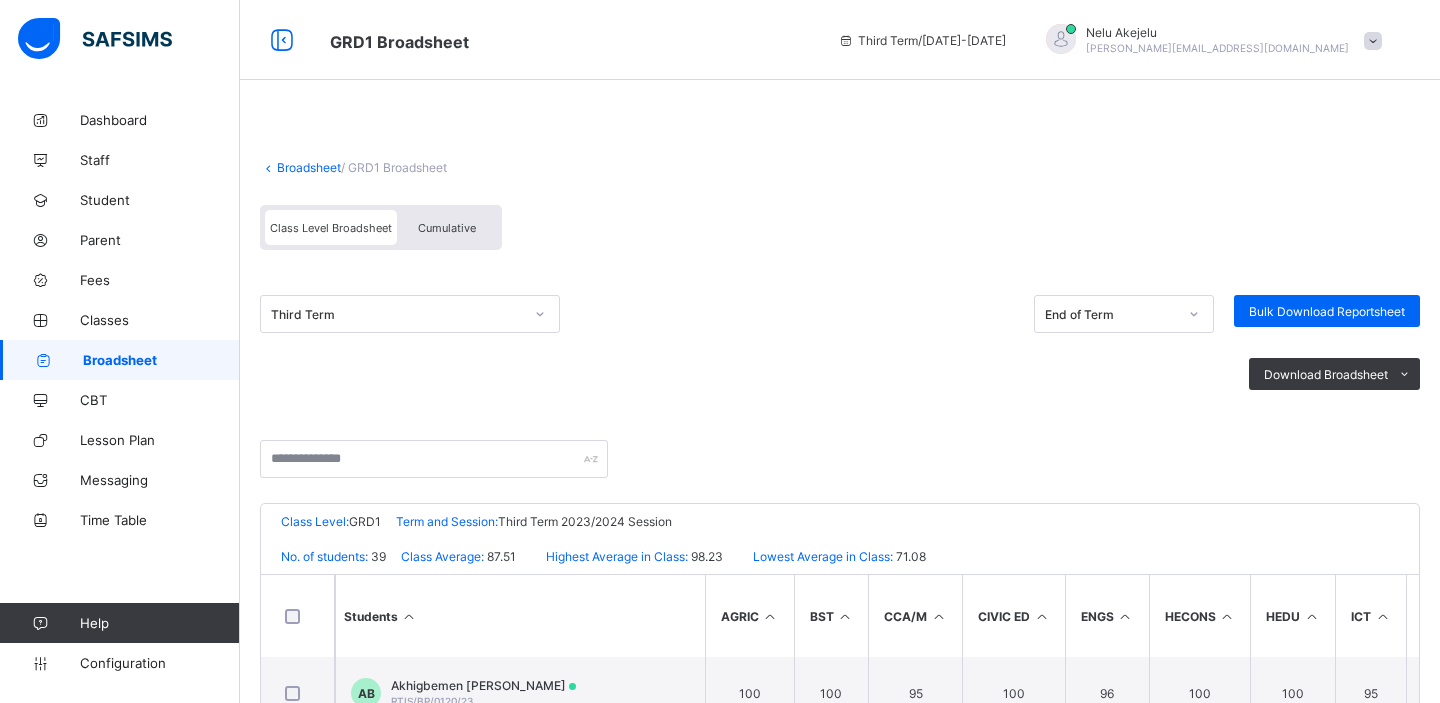 click on "Cumulative" at bounding box center (447, 228) 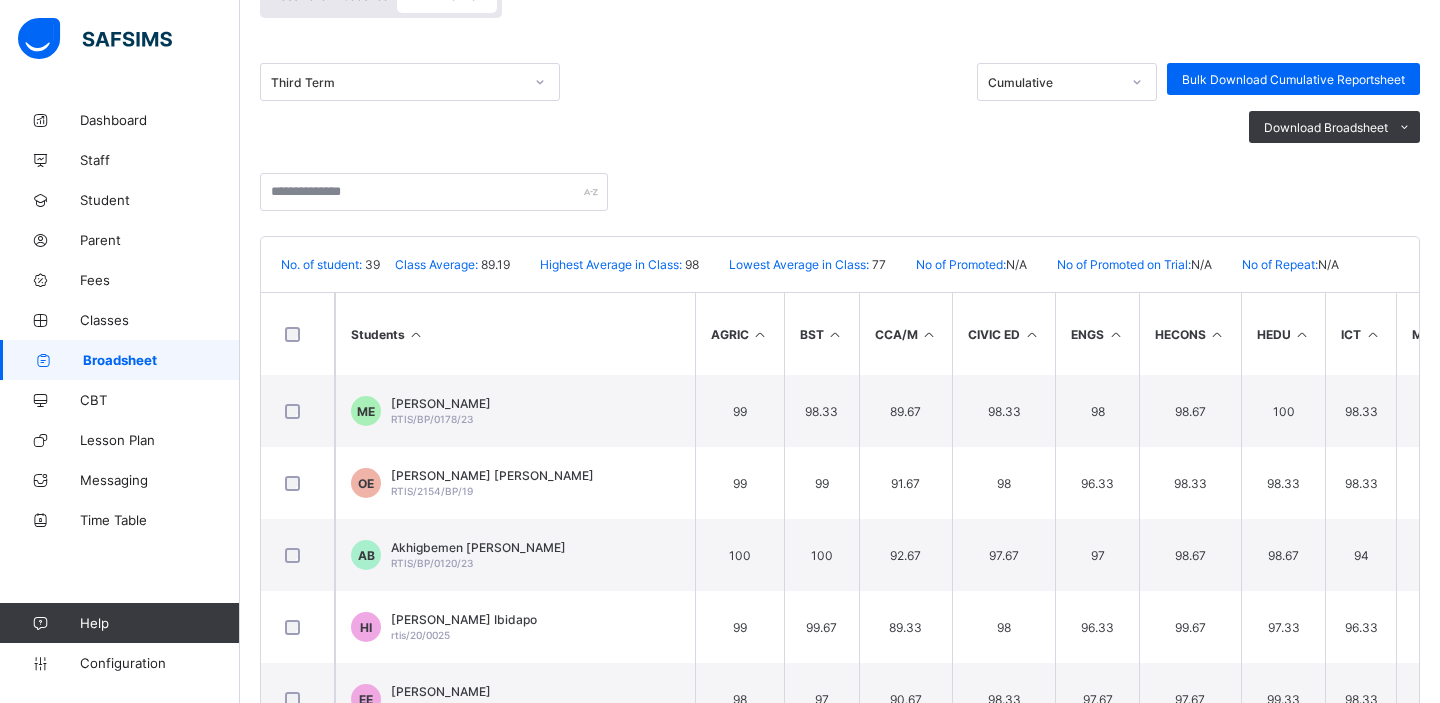 scroll, scrollTop: 360, scrollLeft: 0, axis: vertical 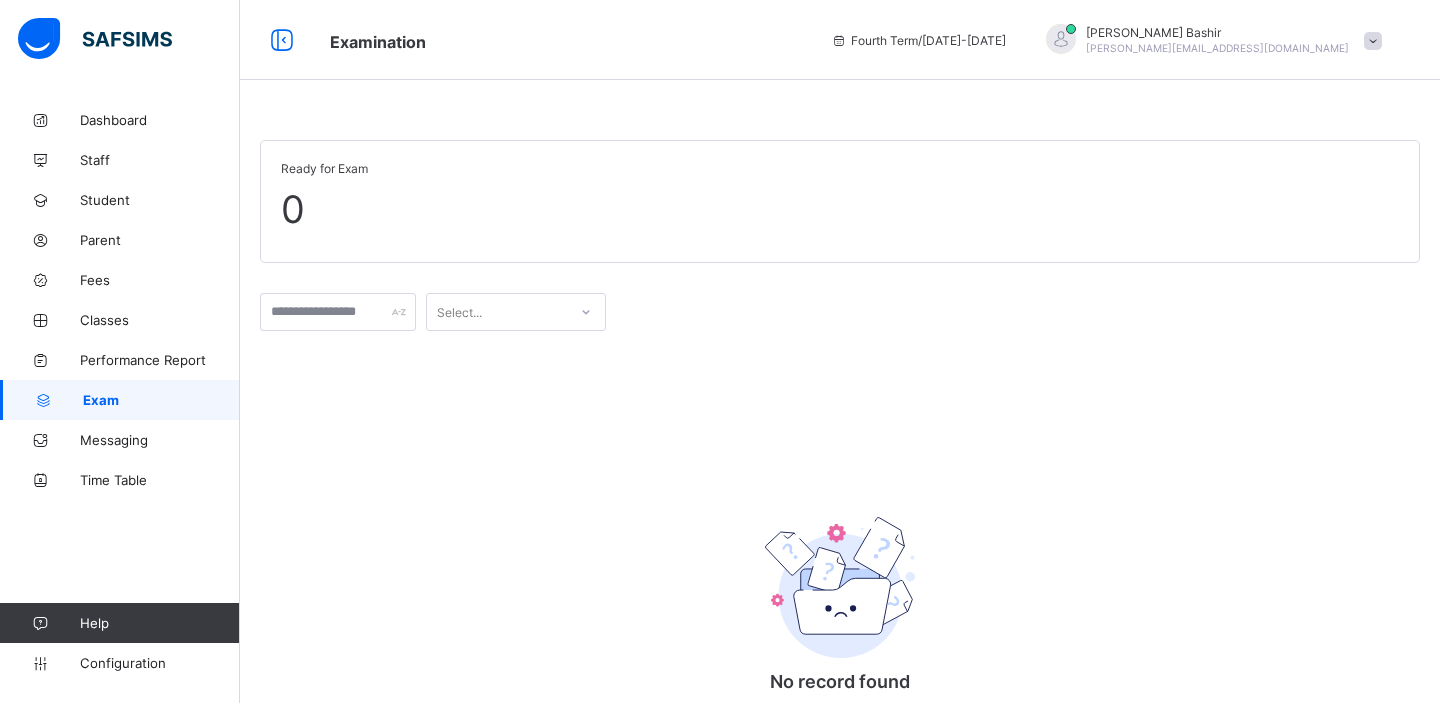 click on "Select..." at bounding box center [459, 312] 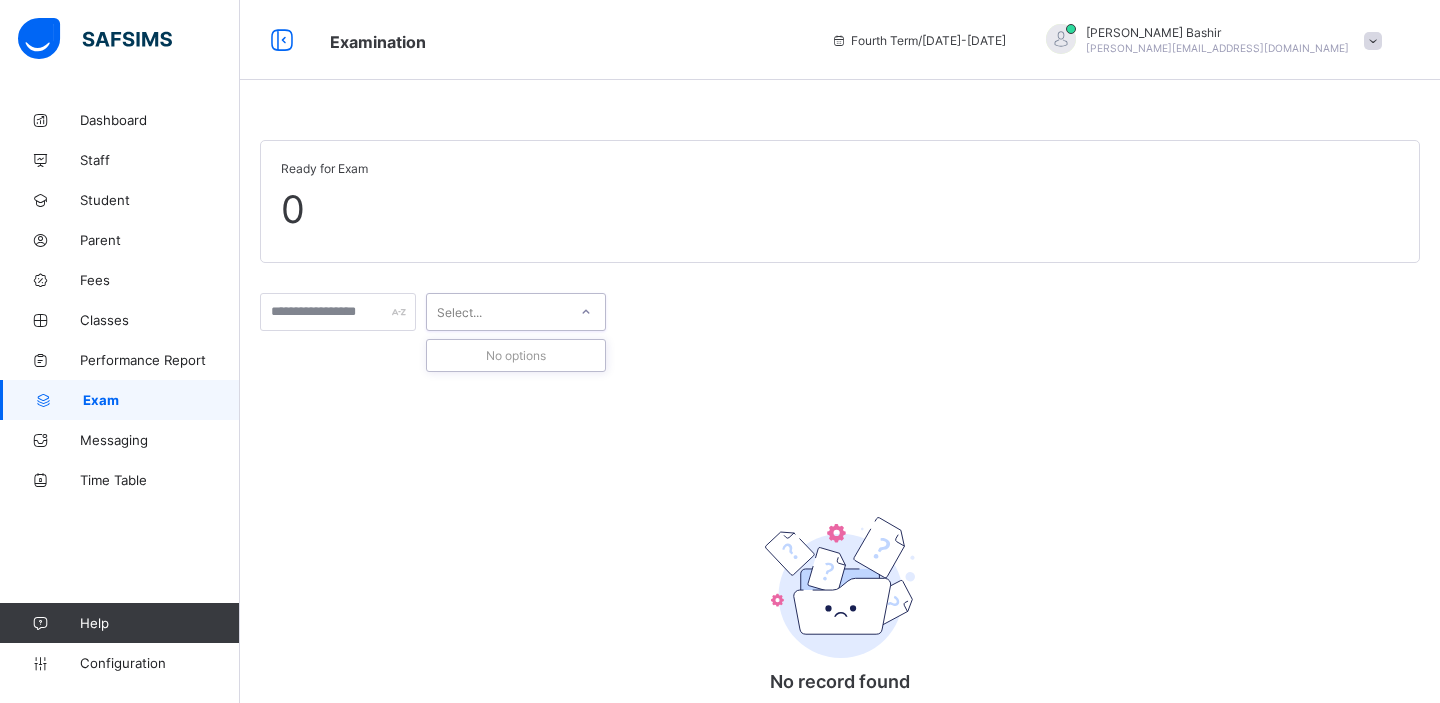 click on "Select..." at bounding box center [459, 312] 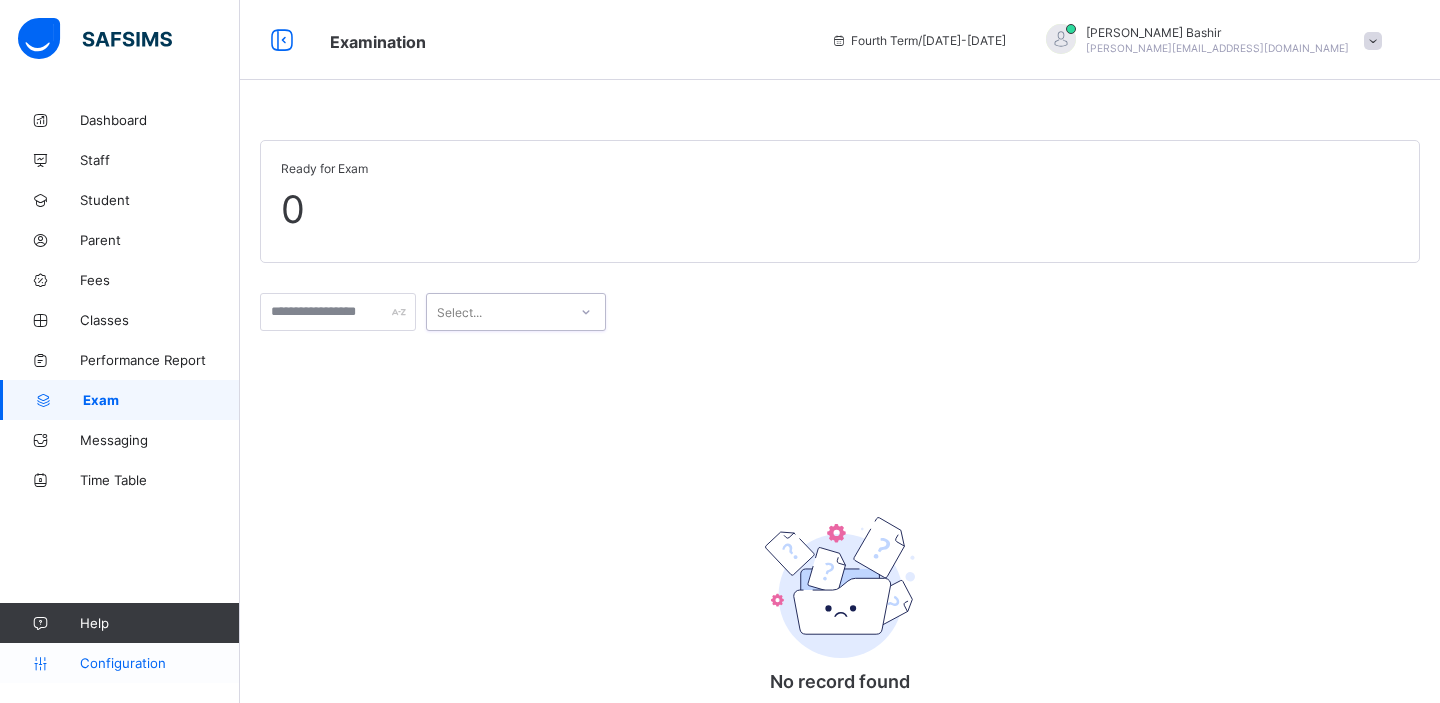 click on "Configuration" at bounding box center (119, 663) 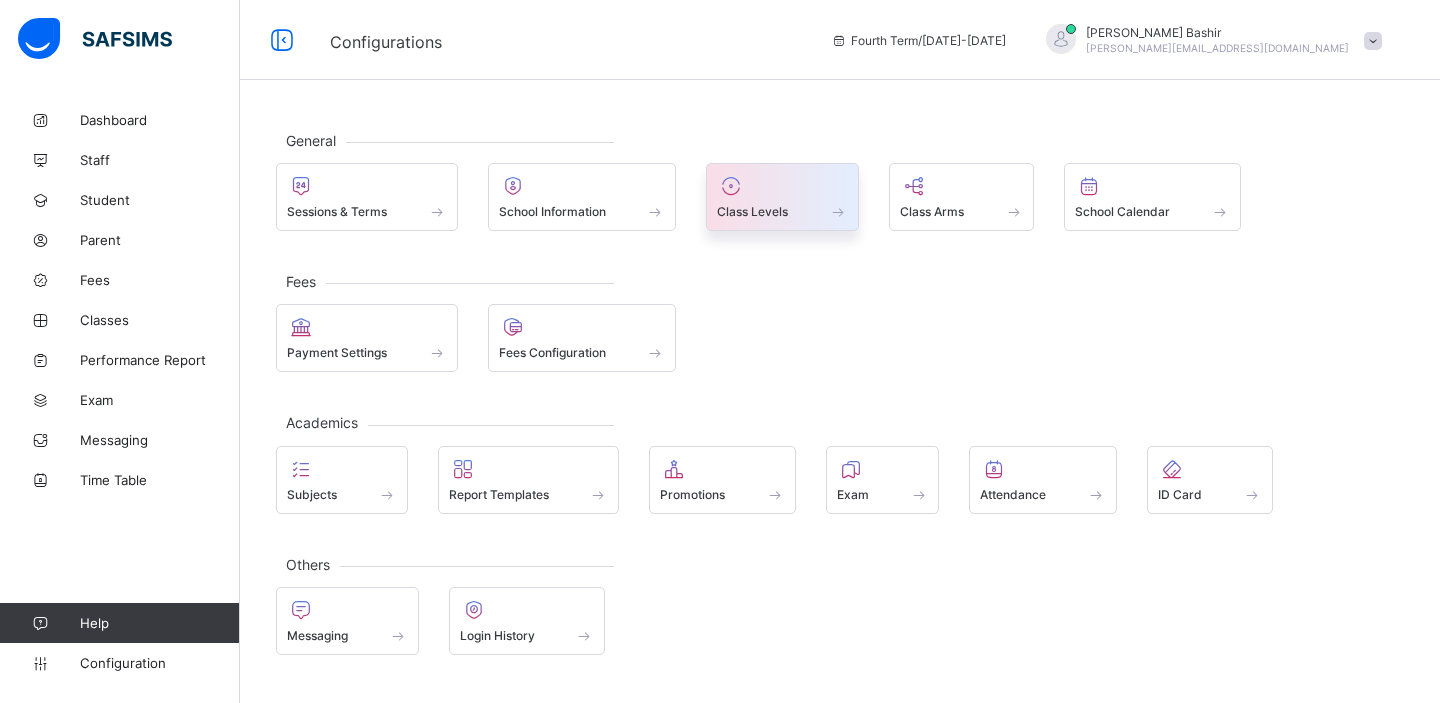 click at bounding box center (782, 200) 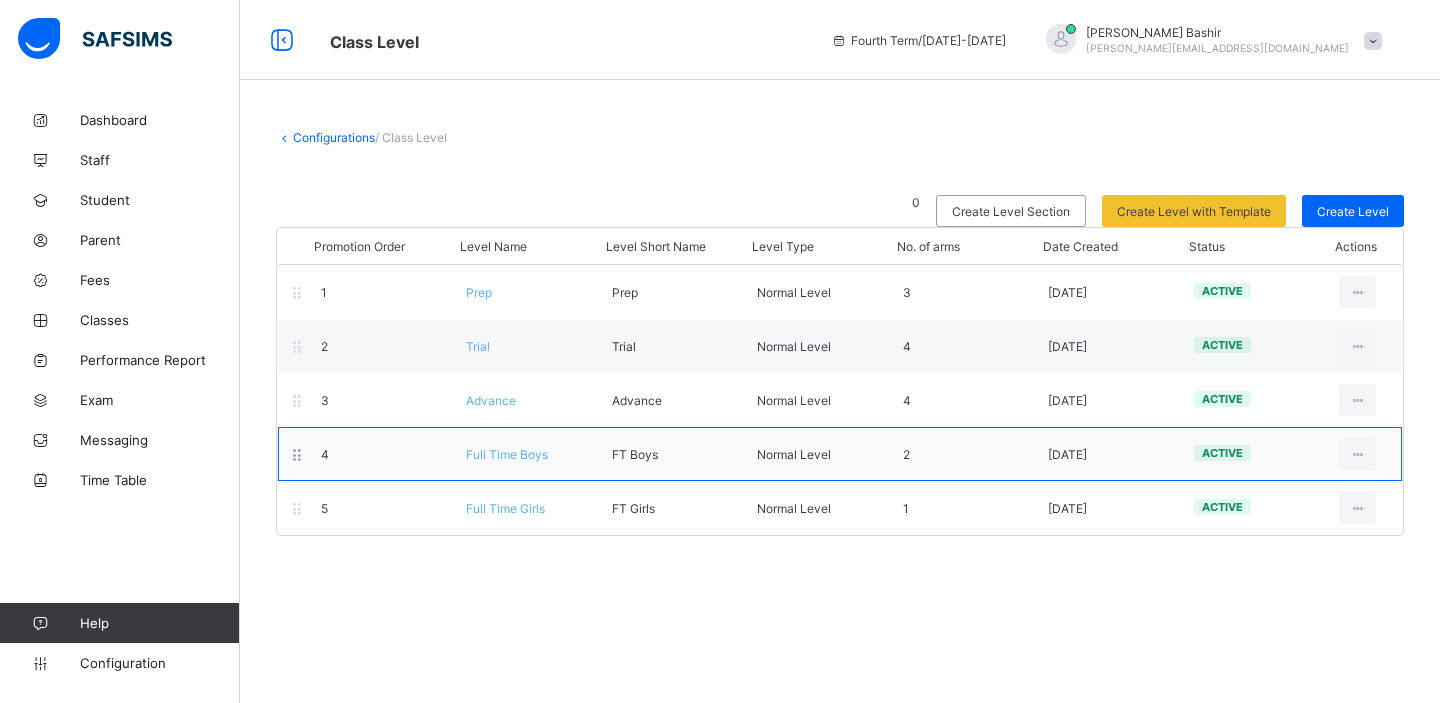 click on "Full Time Boys" at bounding box center (507, 454) 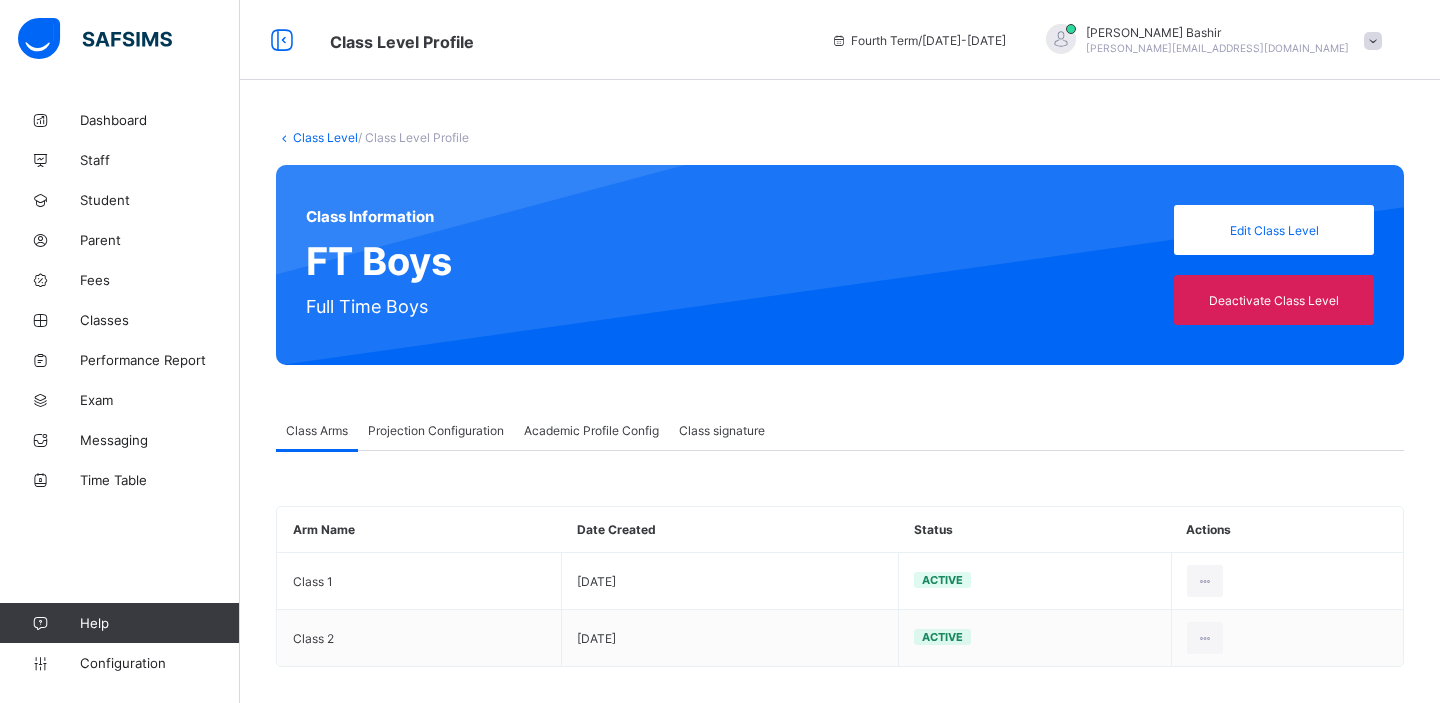 type on "**" 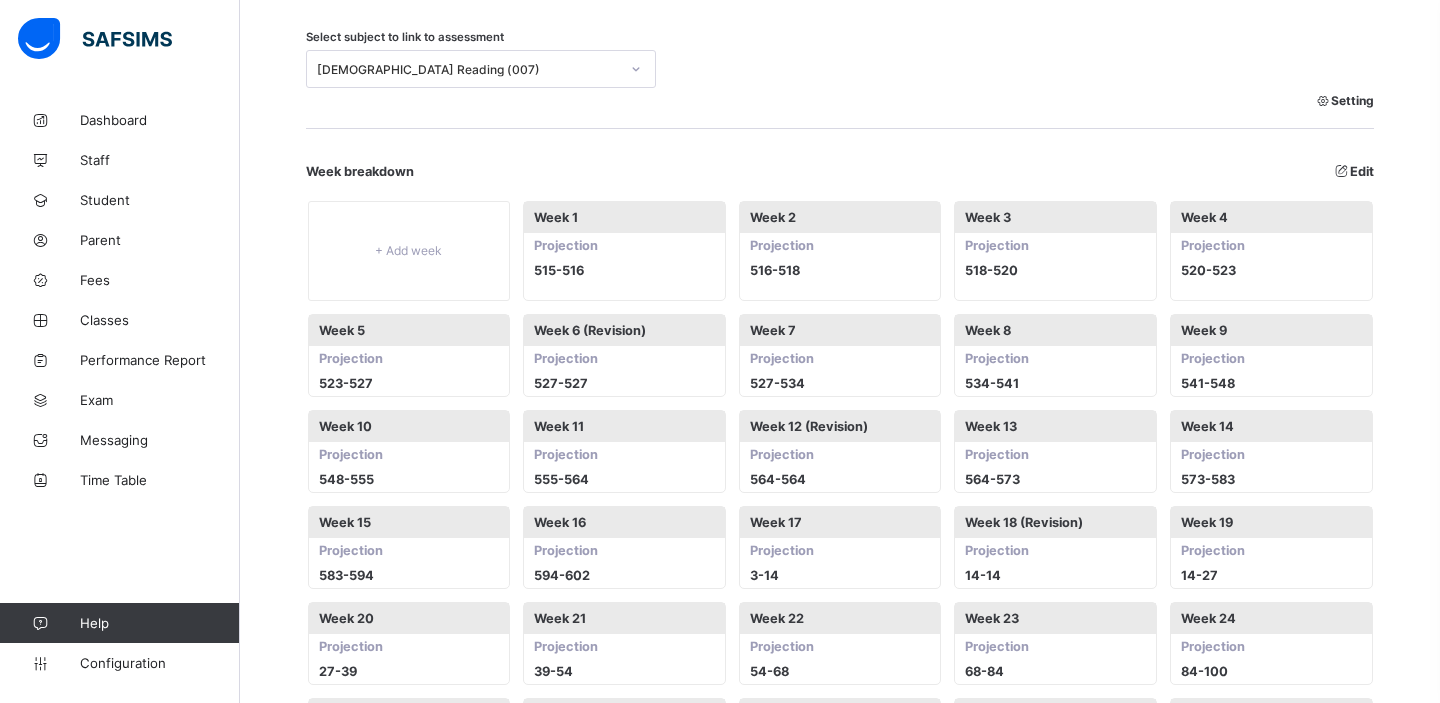scroll, scrollTop: 515, scrollLeft: 0, axis: vertical 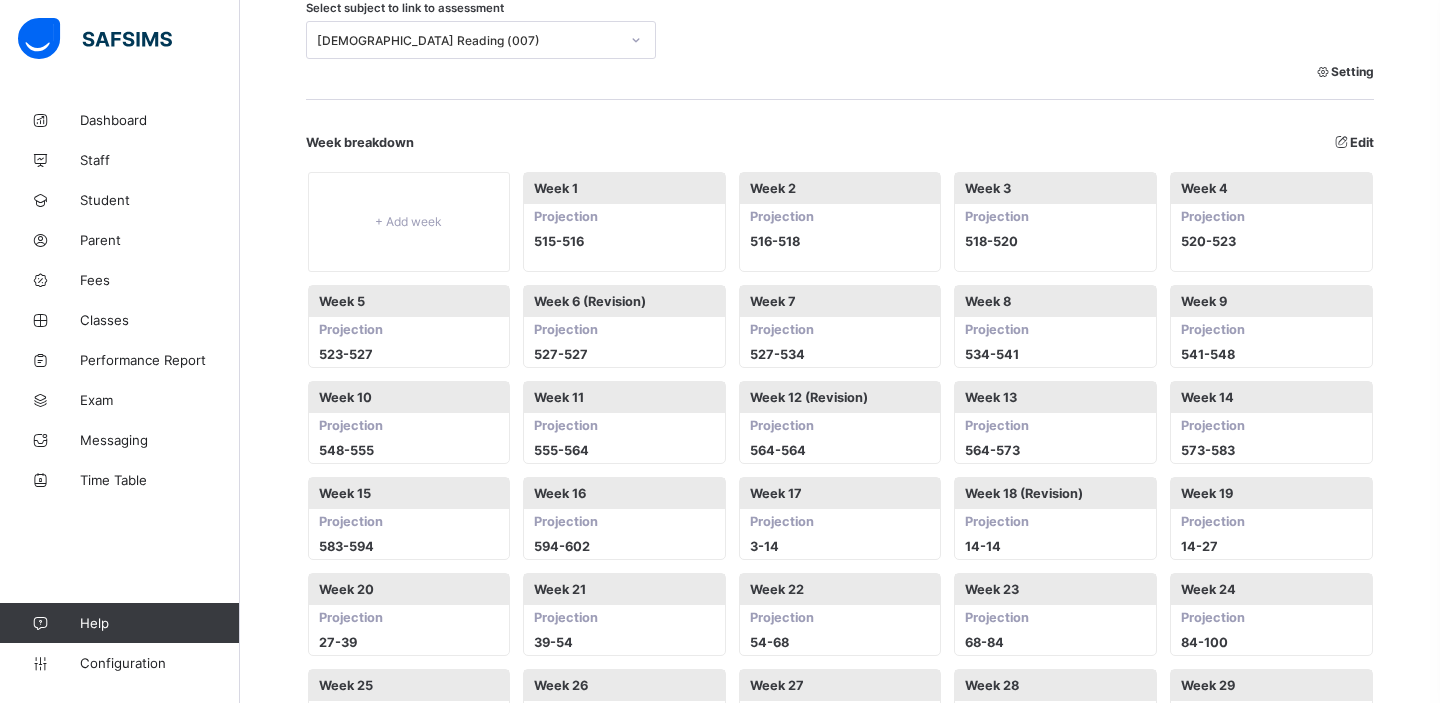 click on "[DEMOGRAPHIC_DATA] Reading (007)" at bounding box center [468, 40] 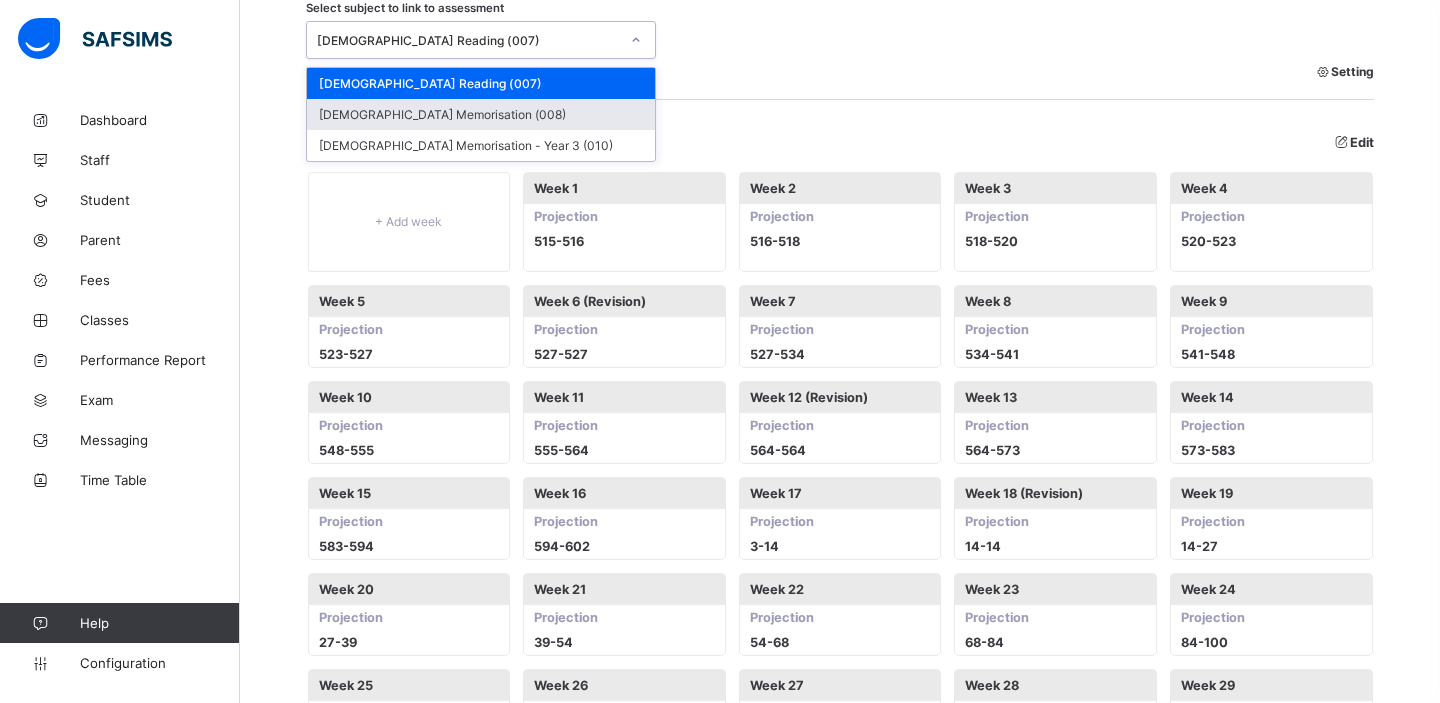 click on "[DEMOGRAPHIC_DATA] Memorisation (008)" at bounding box center [481, 114] 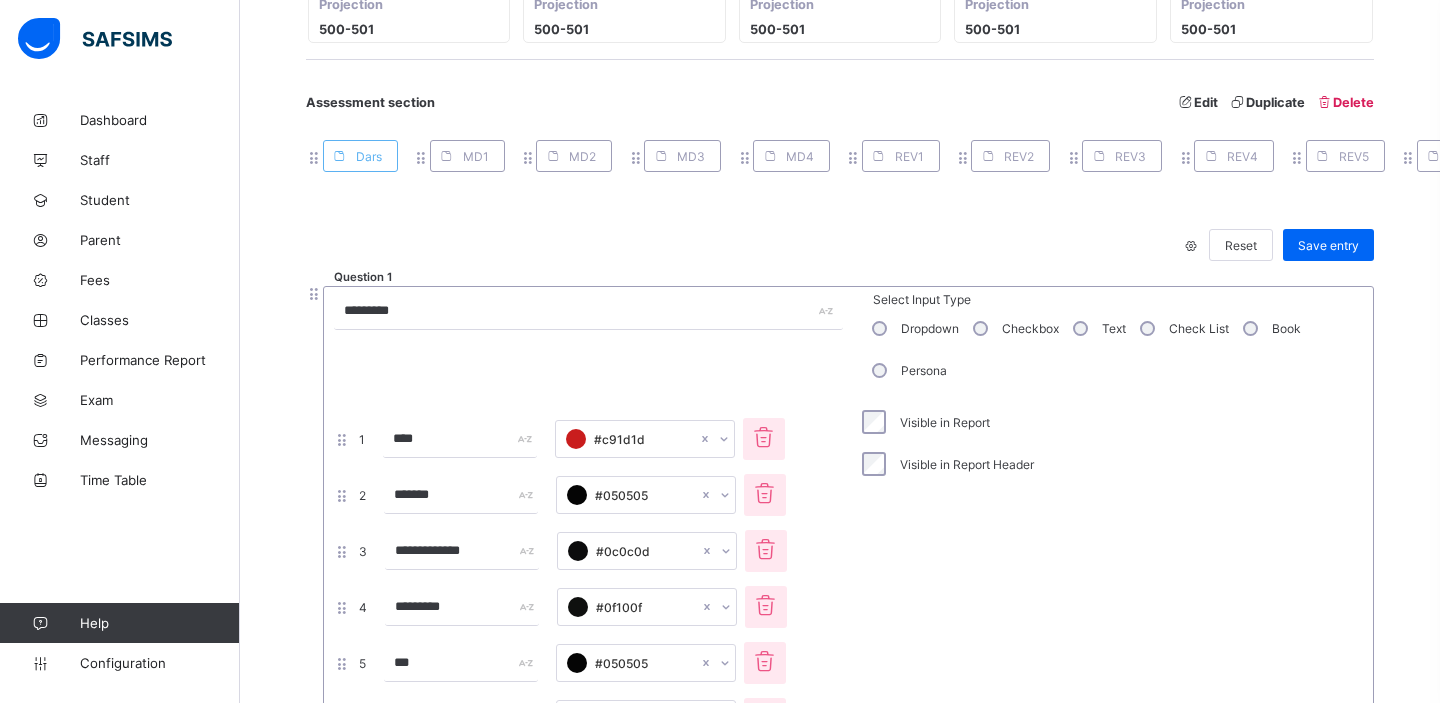scroll, scrollTop: 3806, scrollLeft: 0, axis: vertical 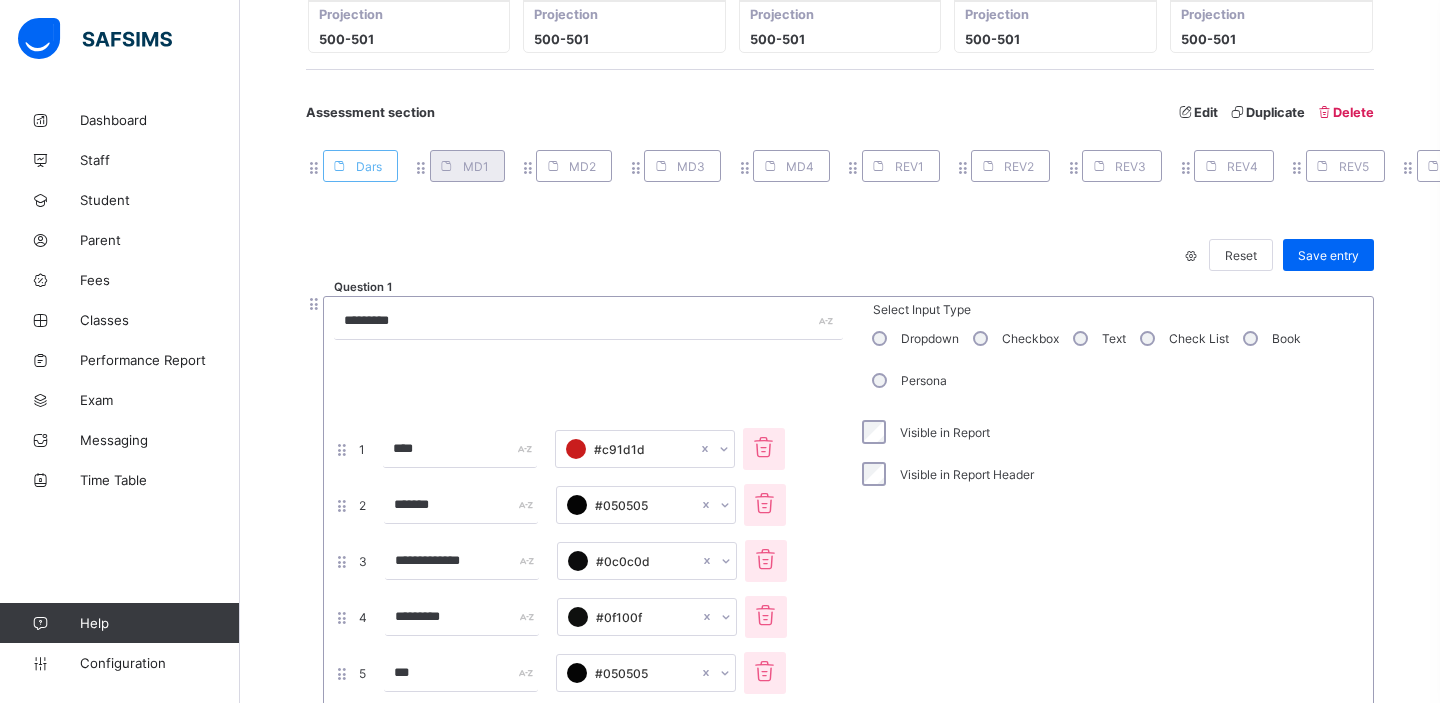 click at bounding box center [447, 166] 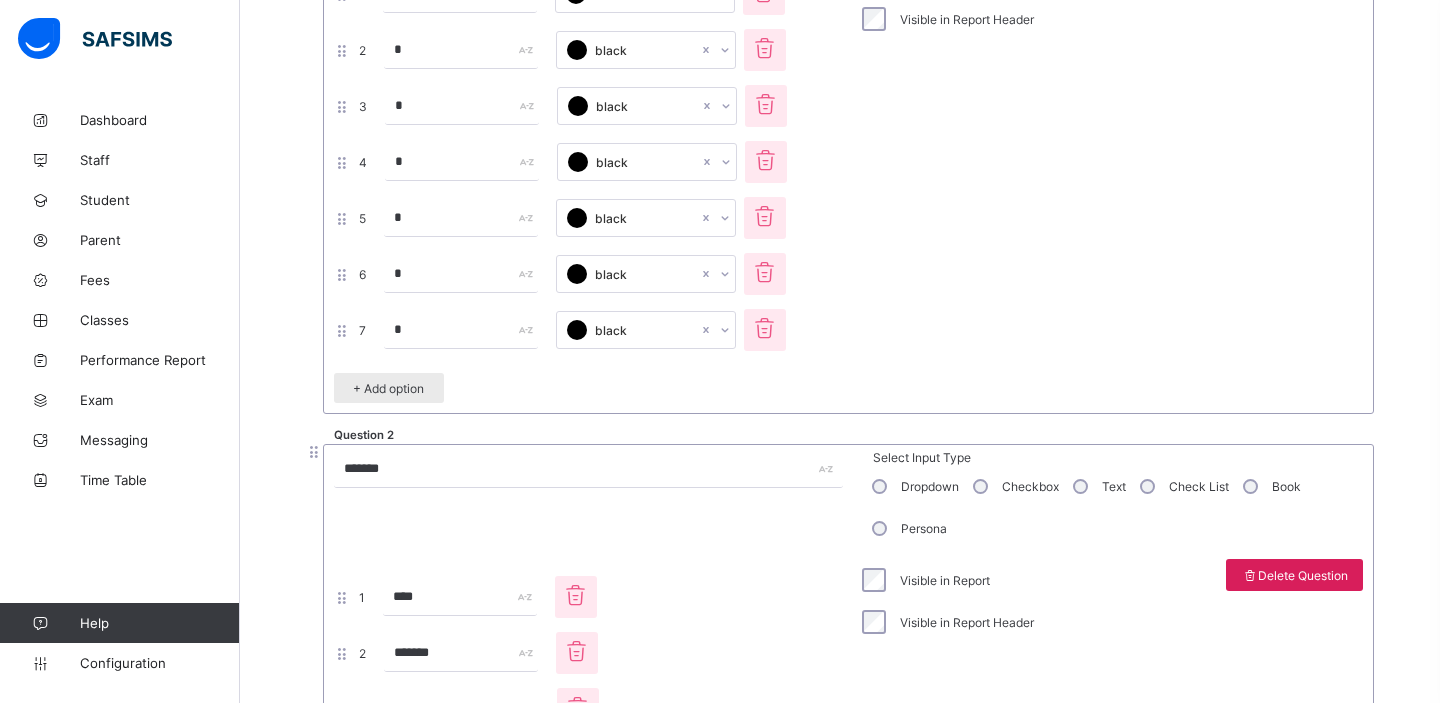 scroll, scrollTop: 4260, scrollLeft: 0, axis: vertical 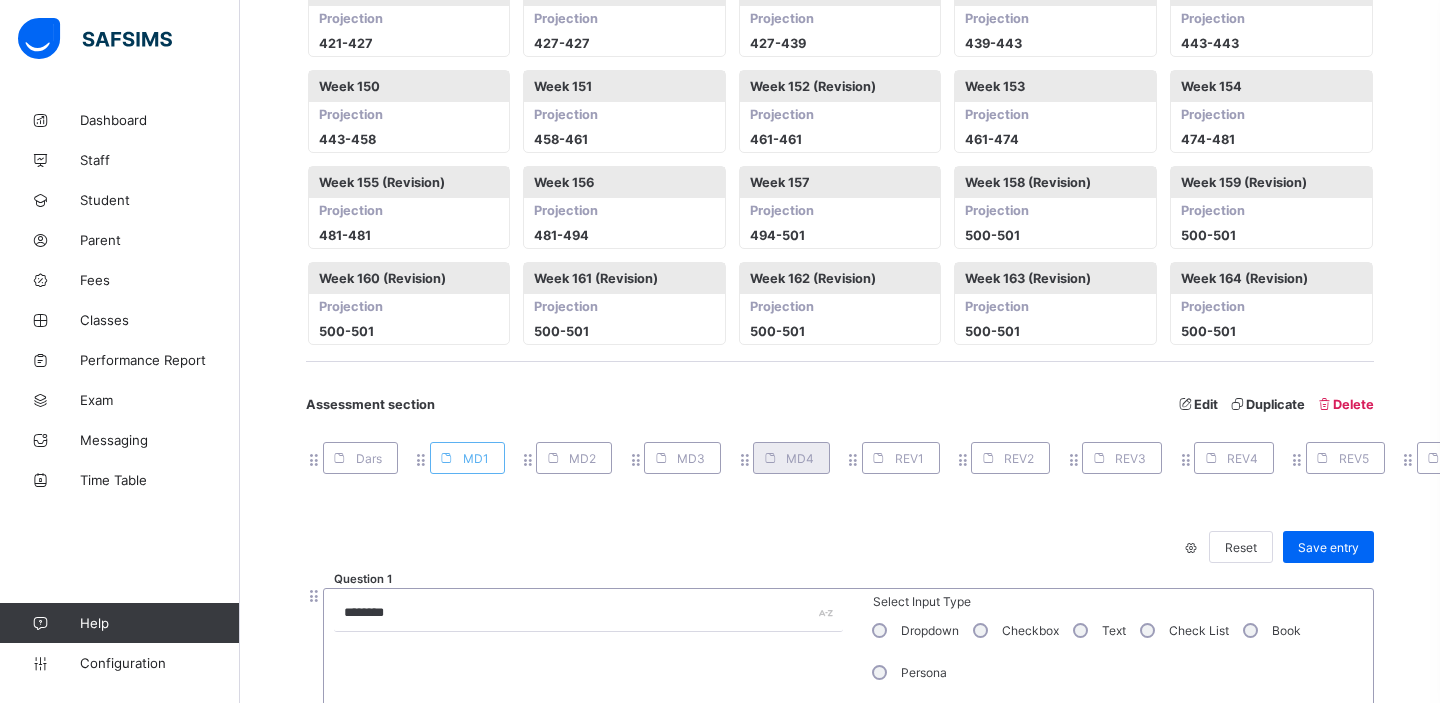 click on "MD4" at bounding box center (800, 458) 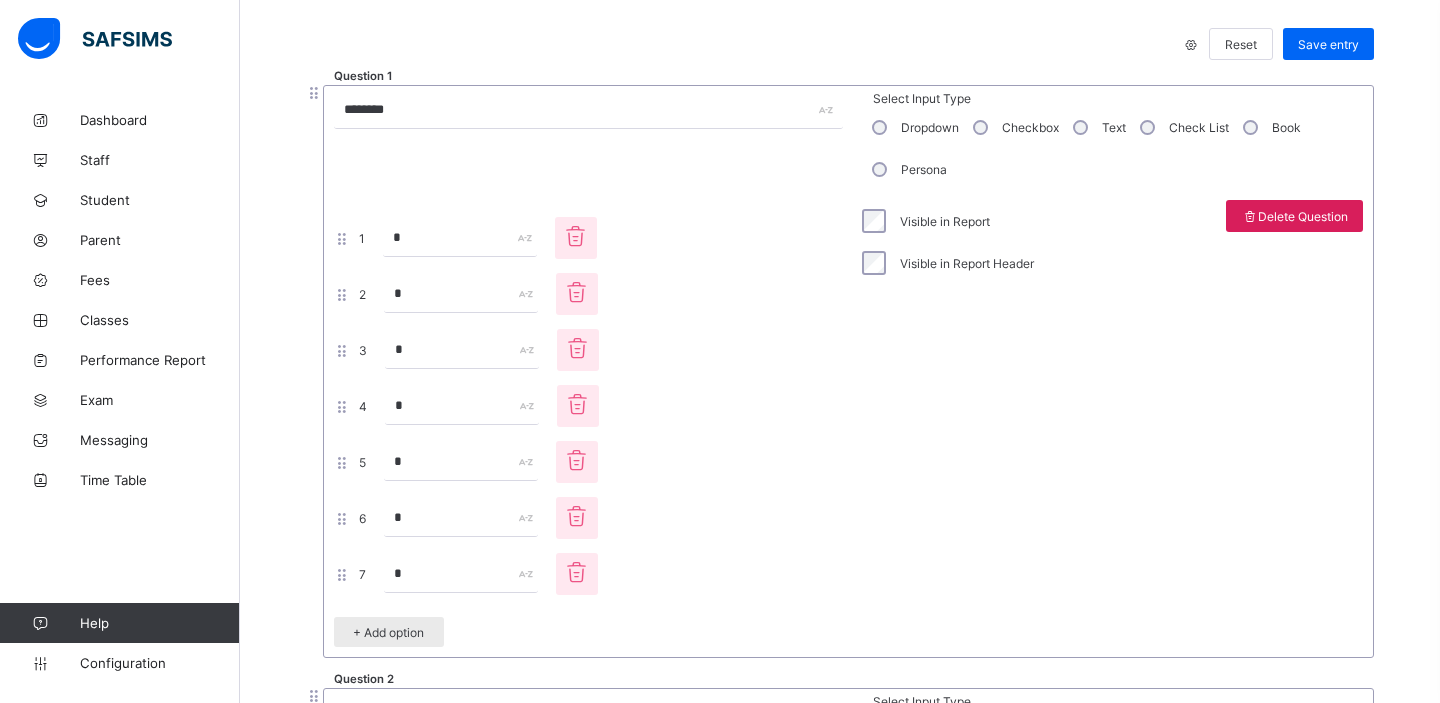 scroll, scrollTop: 3999, scrollLeft: 0, axis: vertical 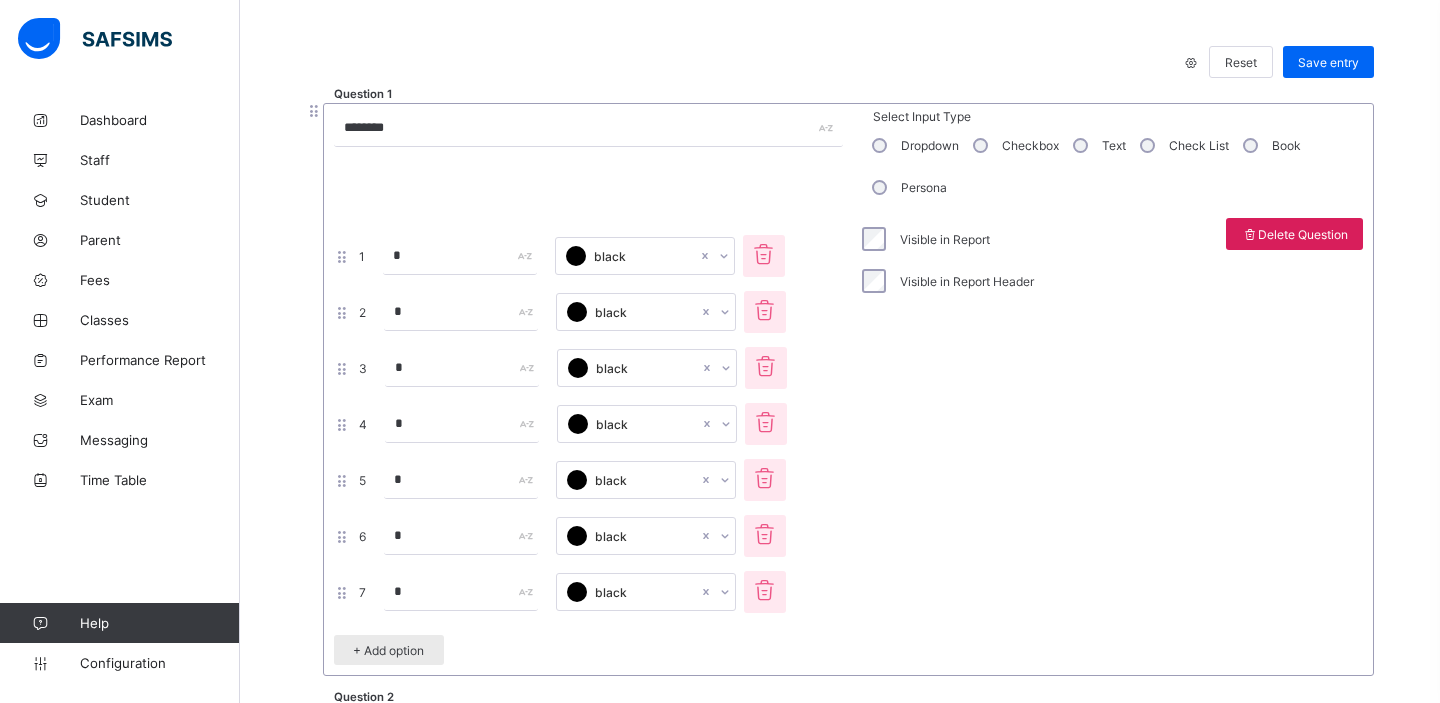 click on "black" at bounding box center (632, 256) 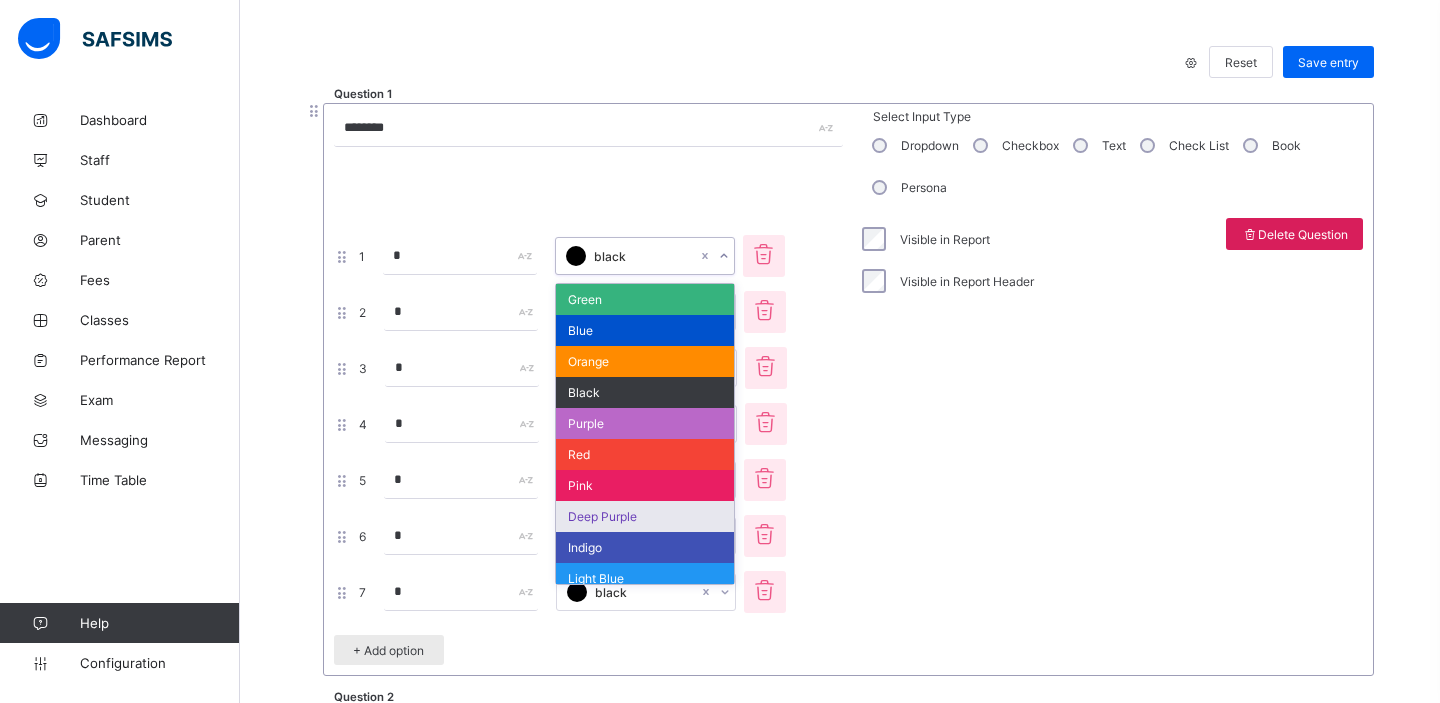scroll, scrollTop: 188, scrollLeft: 0, axis: vertical 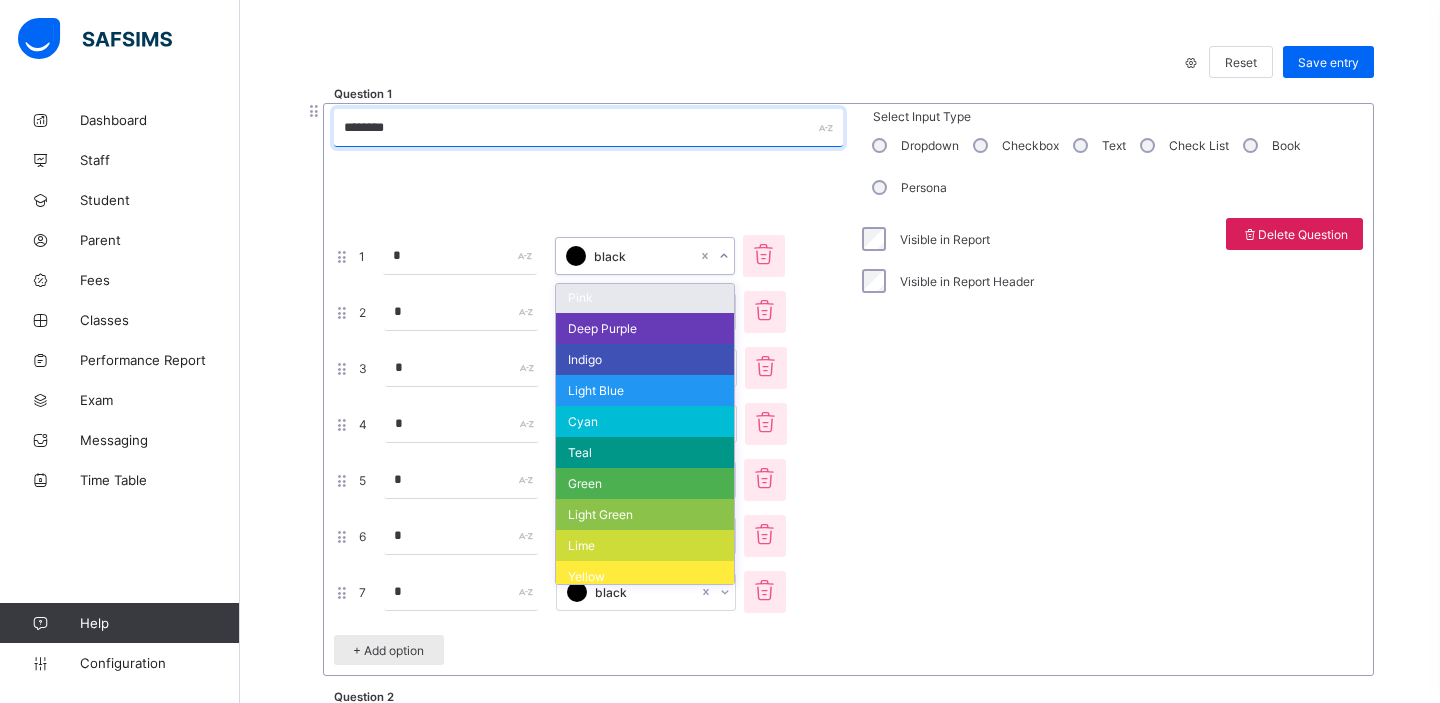 click on "********" at bounding box center (589, 128) 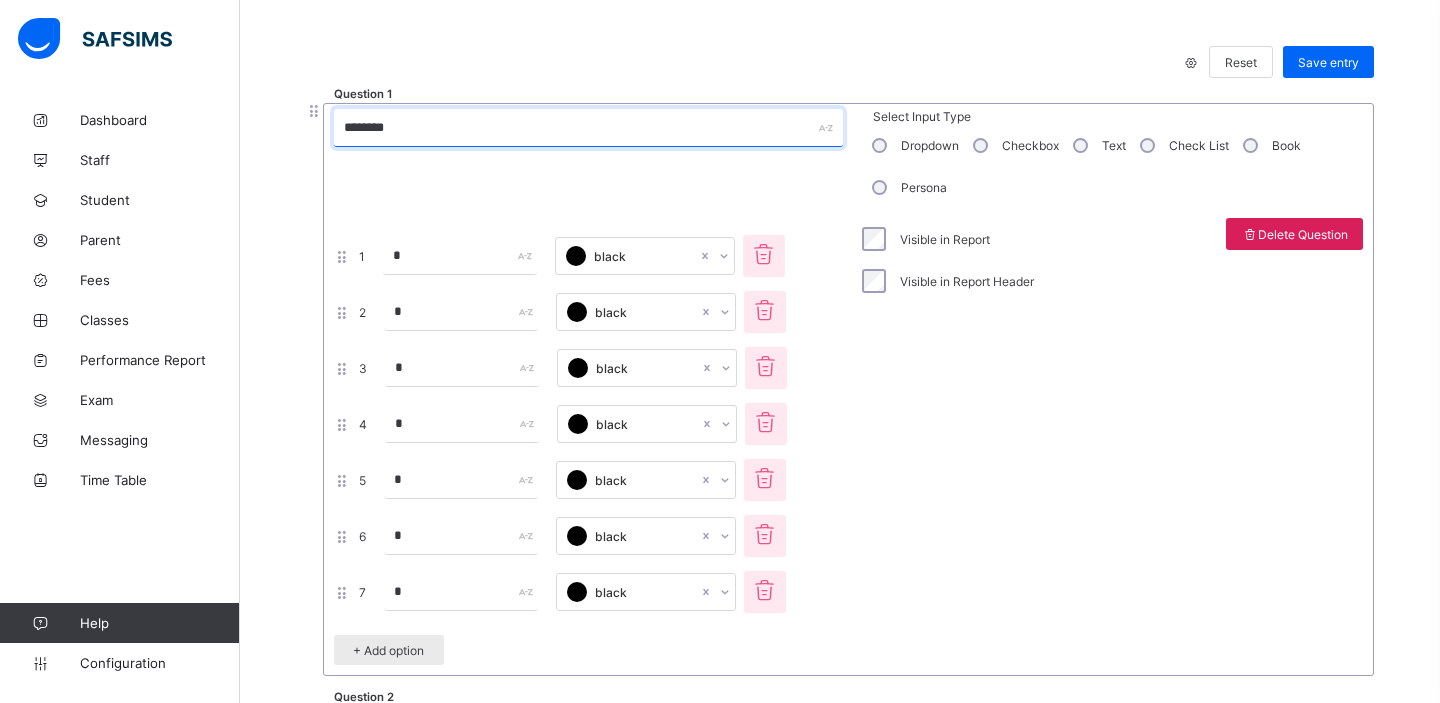 click on "Visible in Report Visible in Report Header" at bounding box center (946, 444) 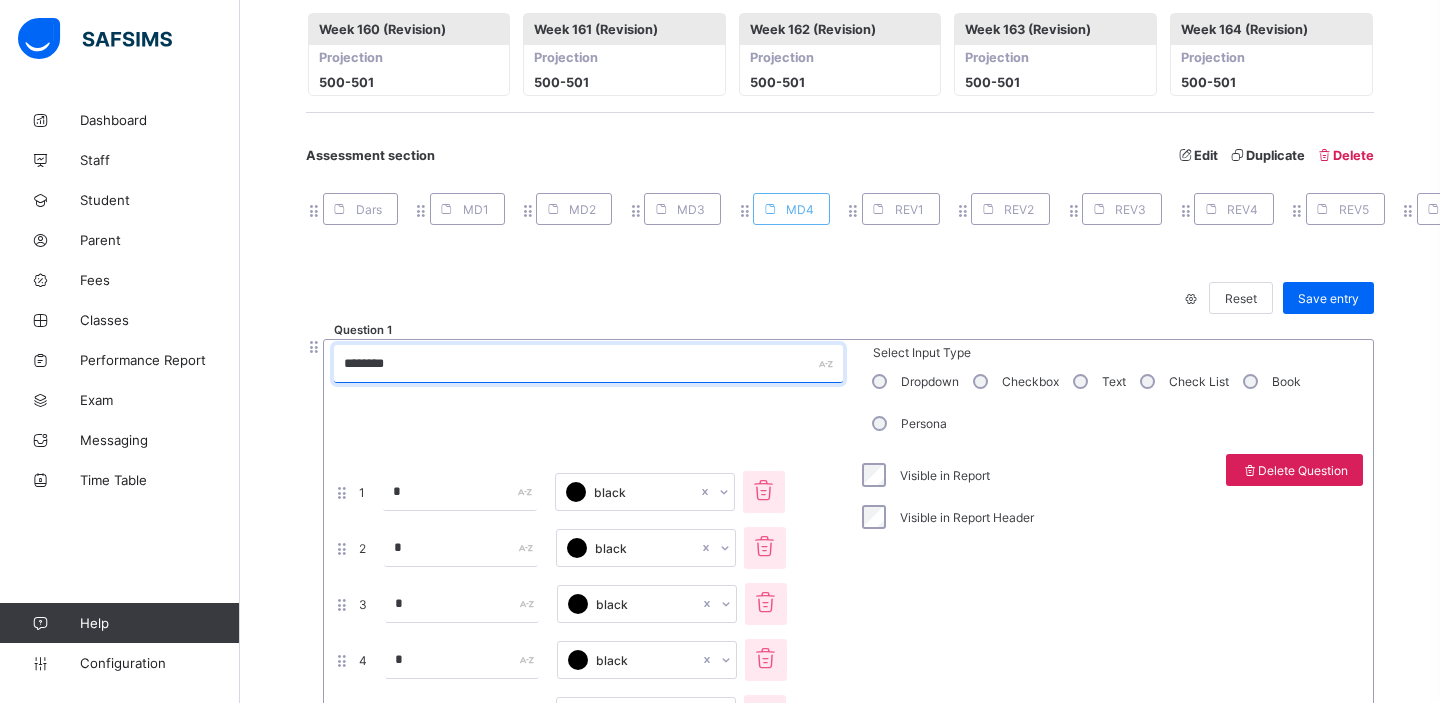 scroll, scrollTop: 3799, scrollLeft: 0, axis: vertical 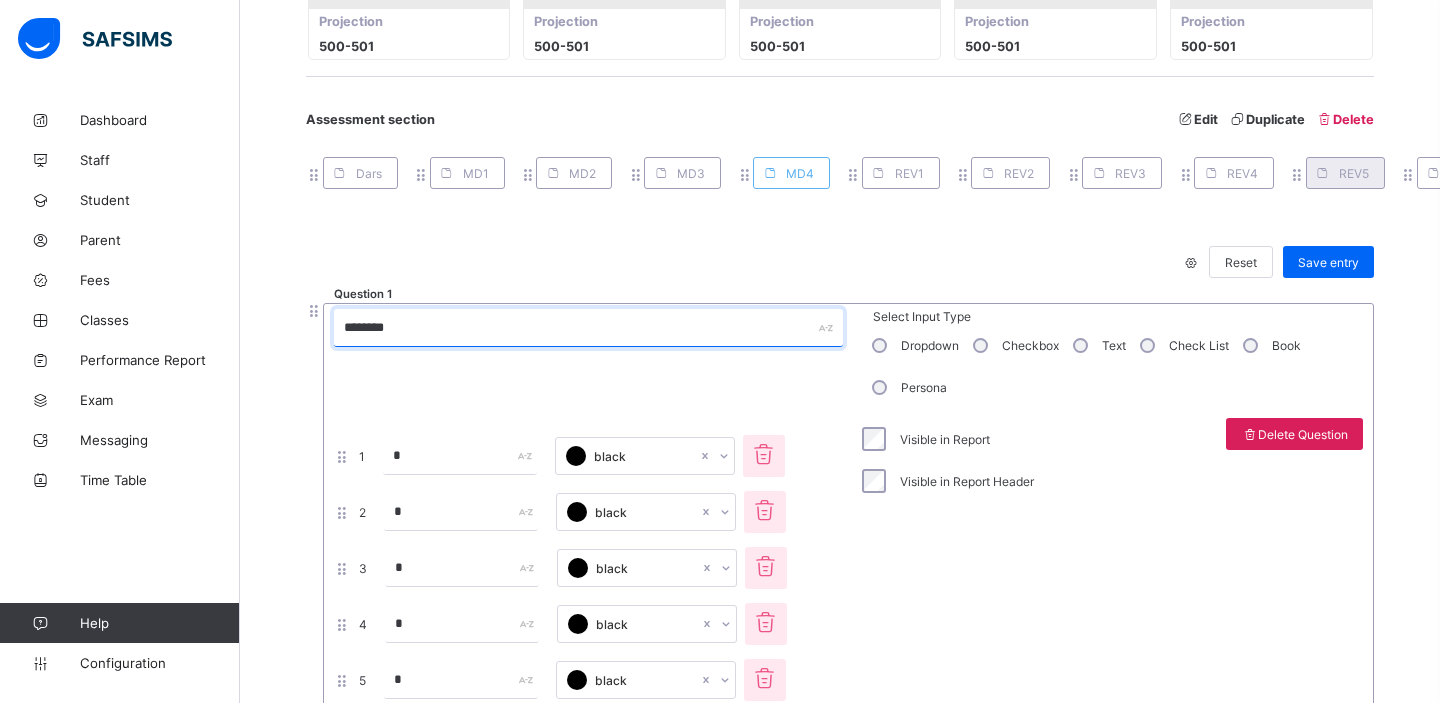click on "REV5" at bounding box center [1354, 173] 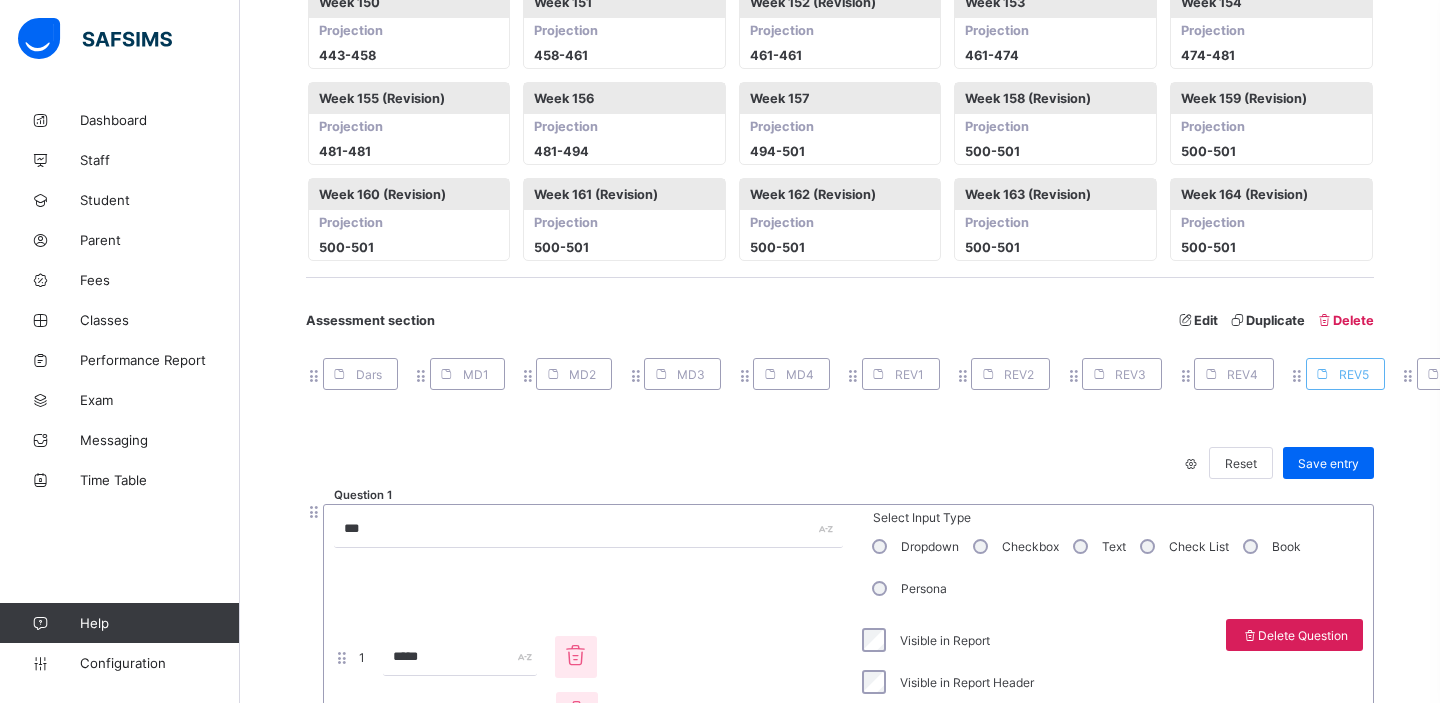 scroll, scrollTop: 3799, scrollLeft: 0, axis: vertical 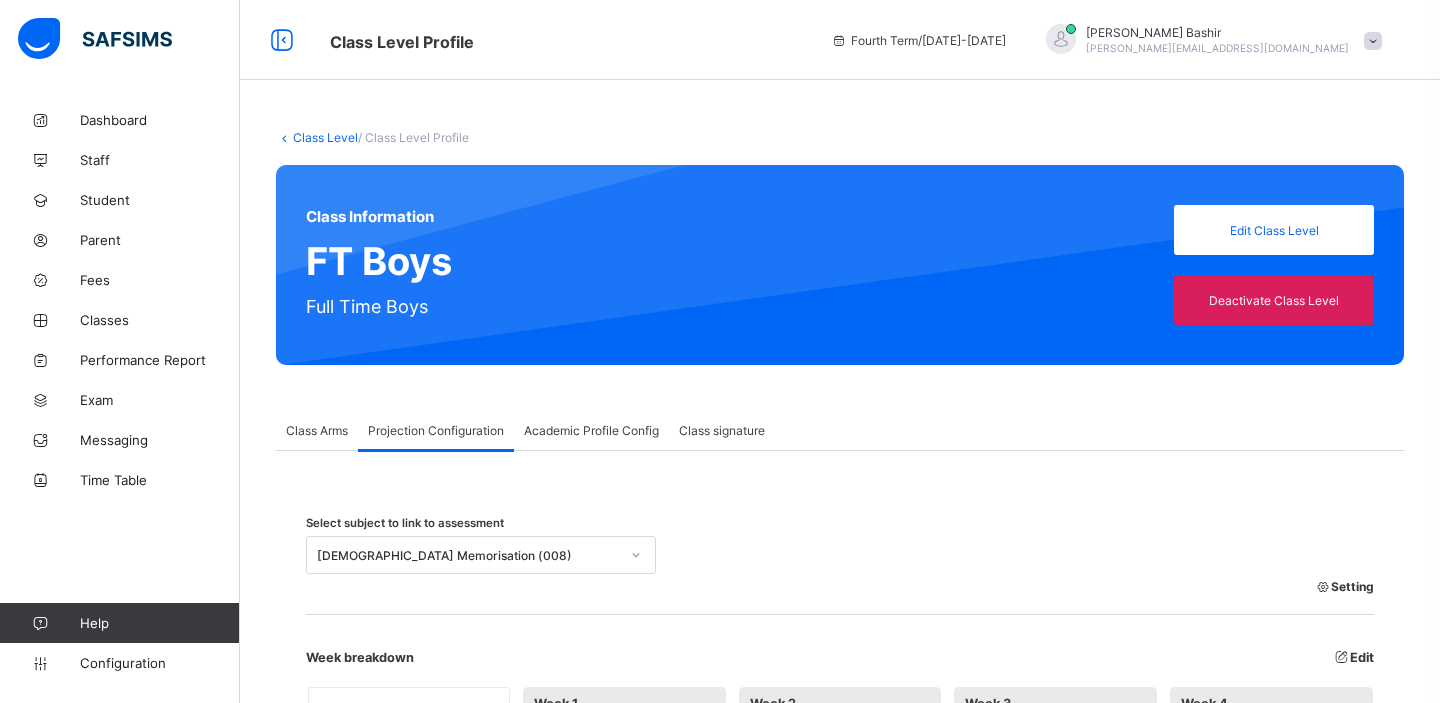 click on "Academic Profile Config" at bounding box center [591, 430] 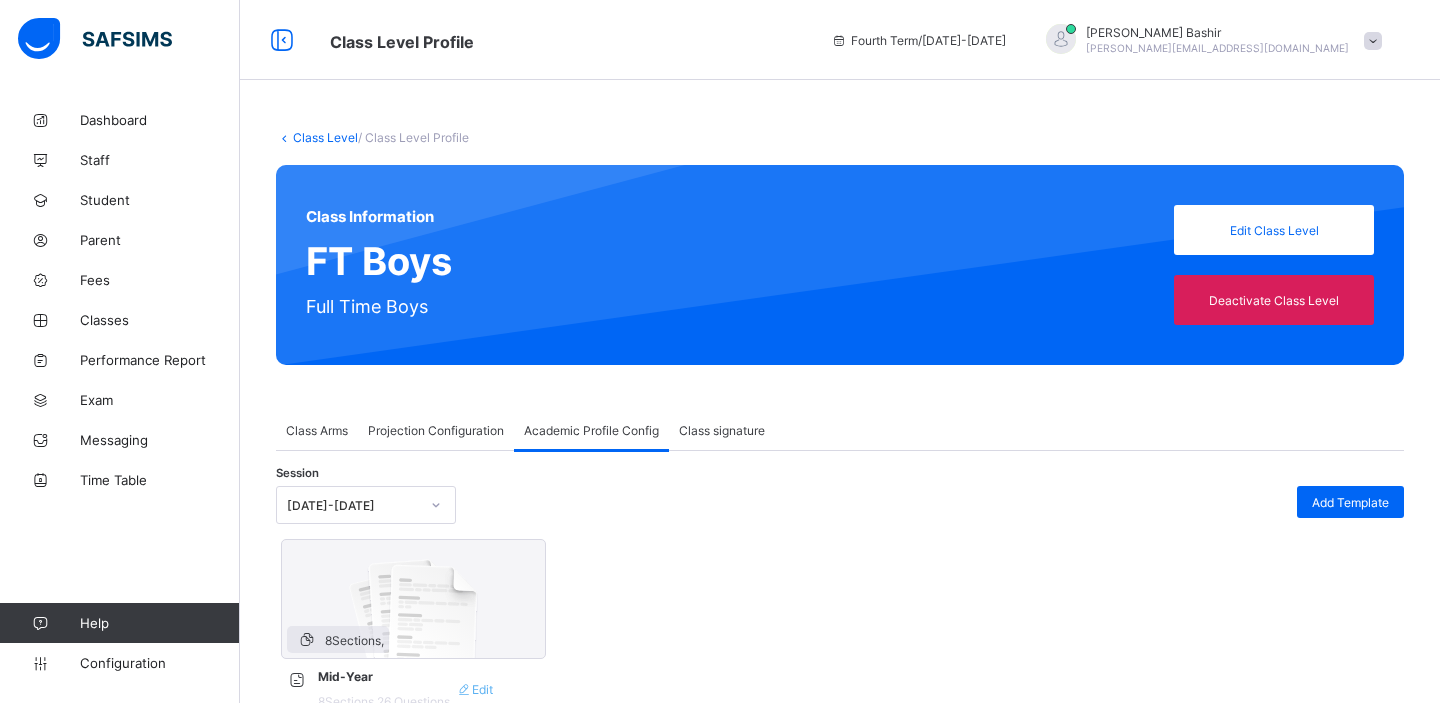 scroll, scrollTop: 49, scrollLeft: 0, axis: vertical 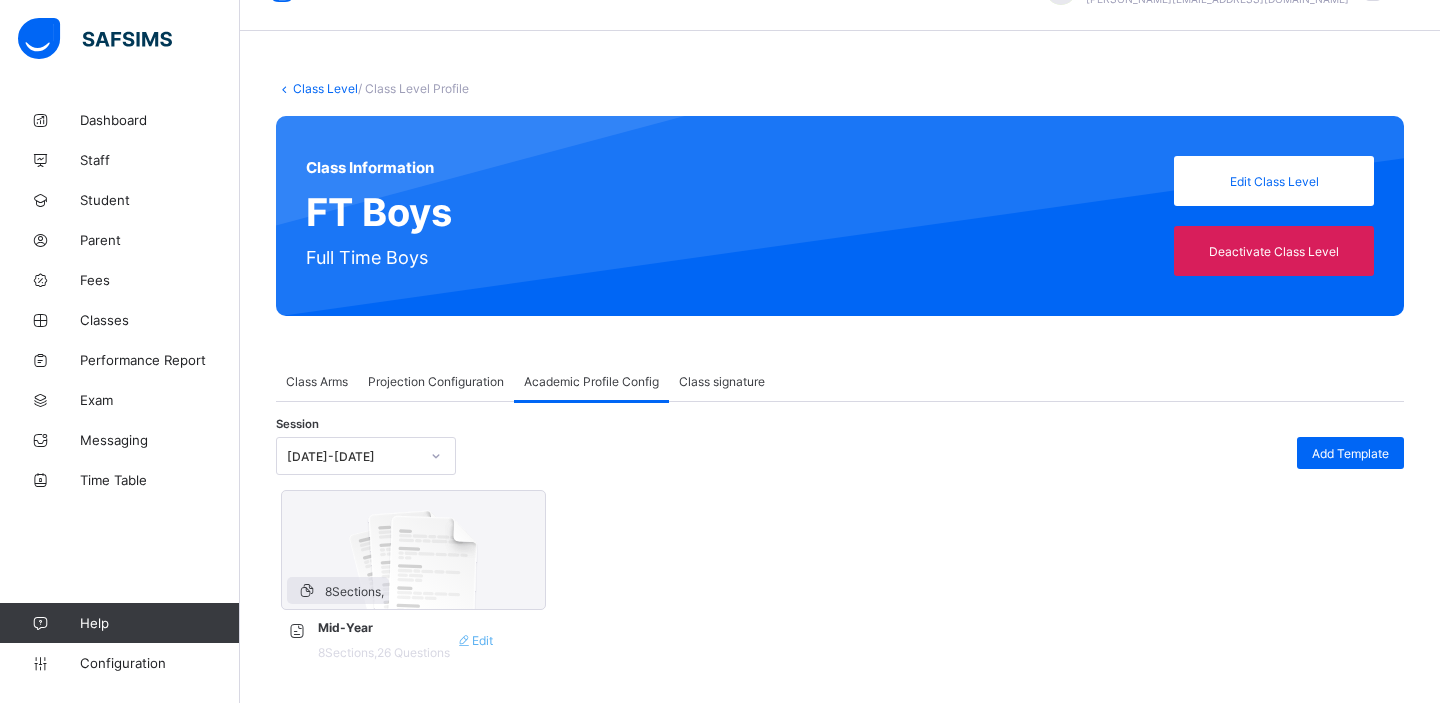 click on "Edit" at bounding box center (474, 640) 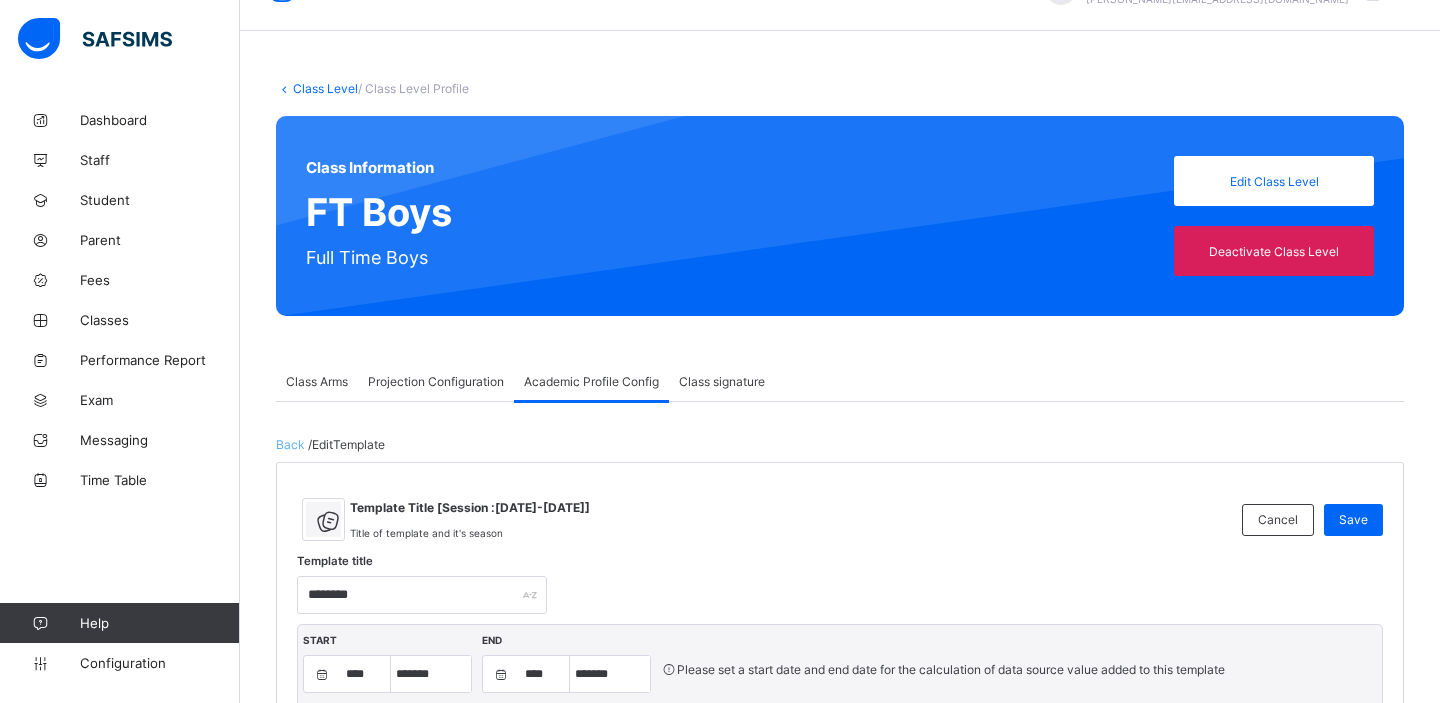 type on "********" 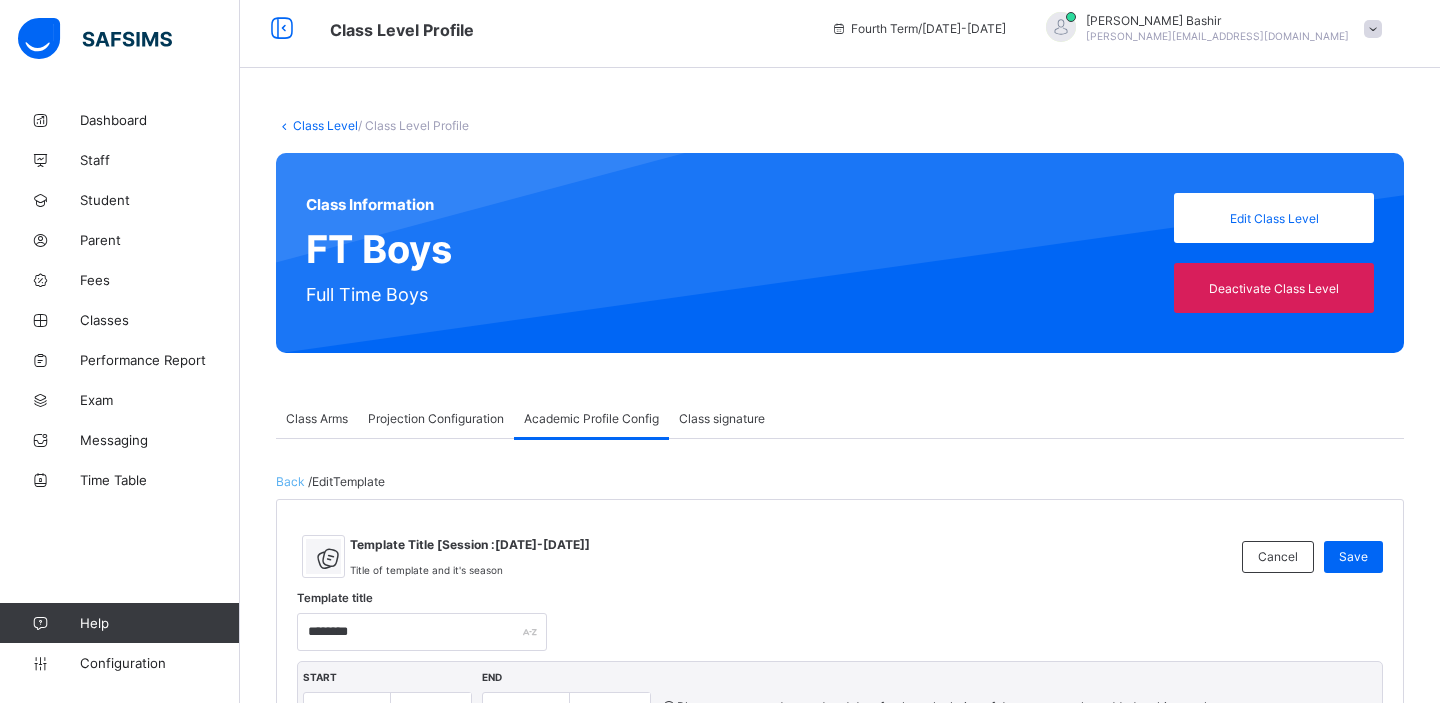 scroll, scrollTop: 0, scrollLeft: 0, axis: both 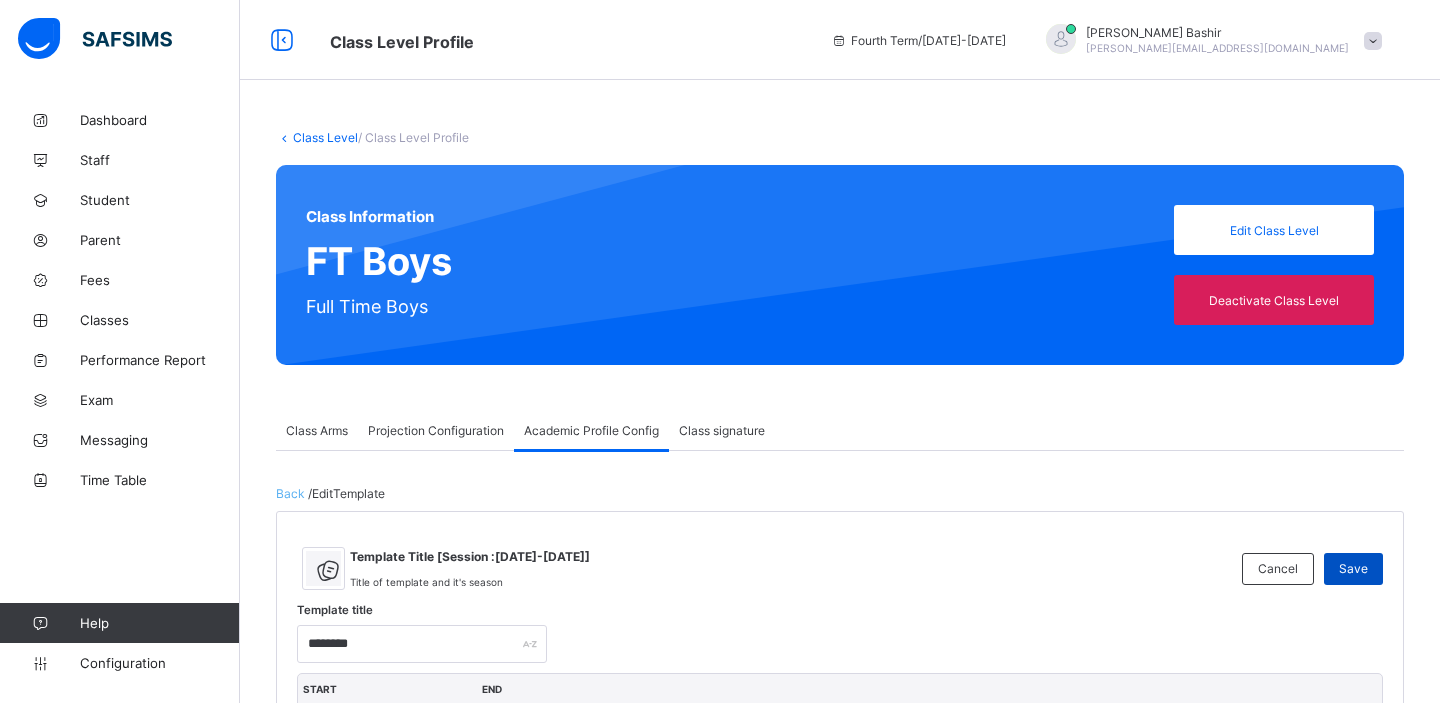 click on "Save" at bounding box center [1353, 568] 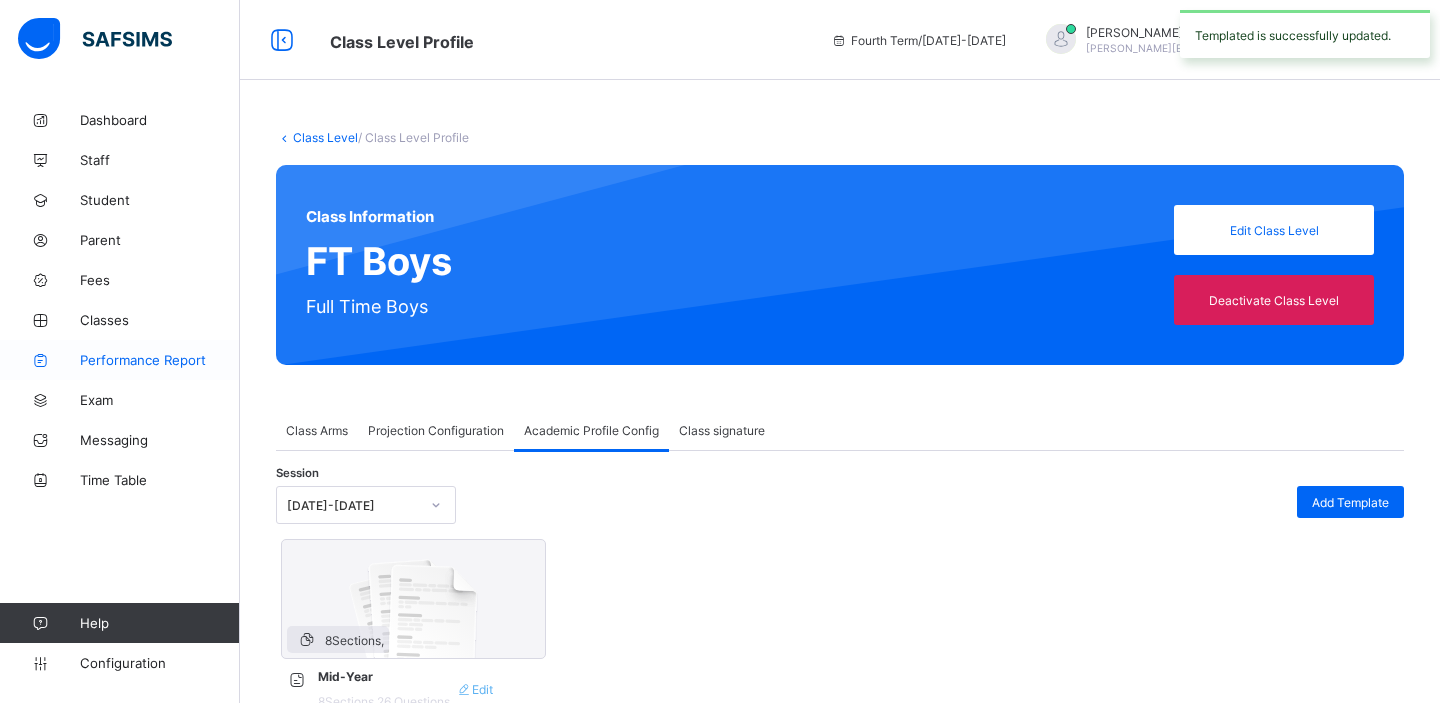 click on "Performance Report" at bounding box center [160, 360] 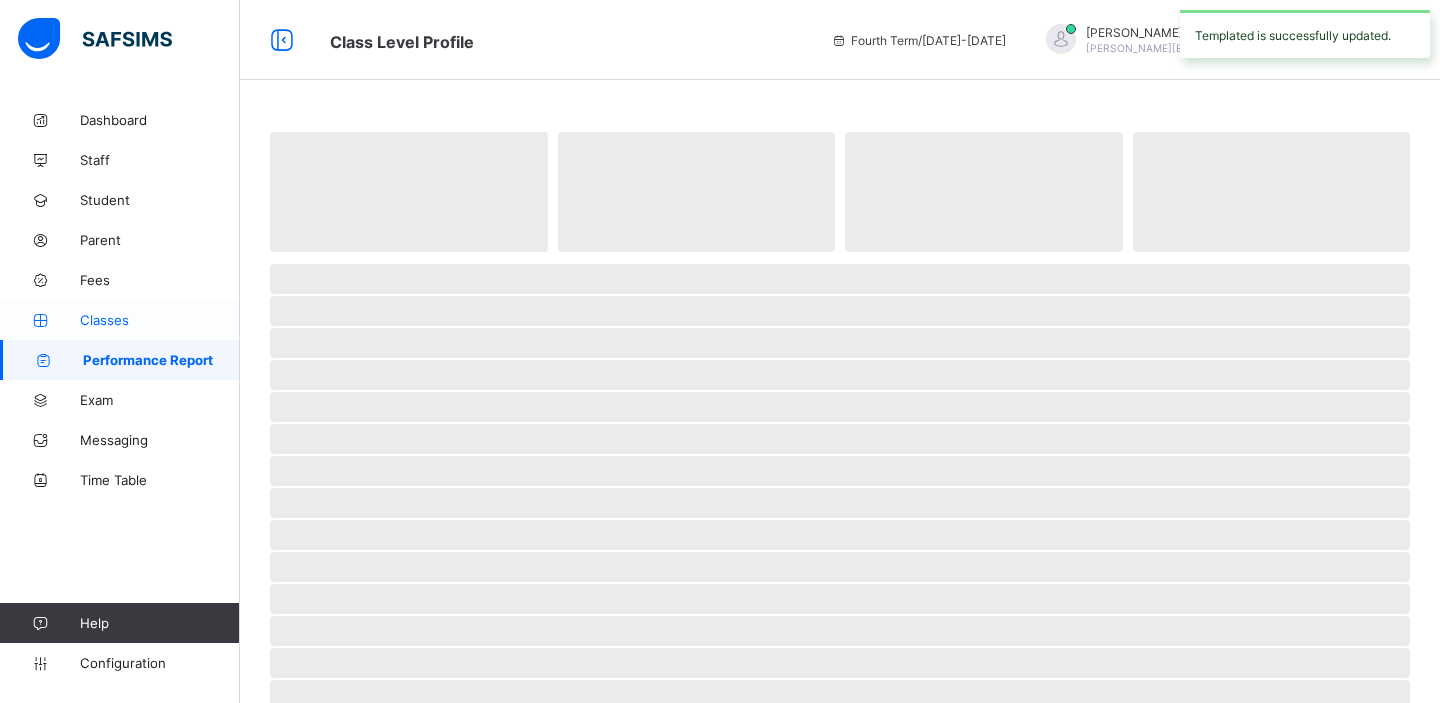 select on "****" 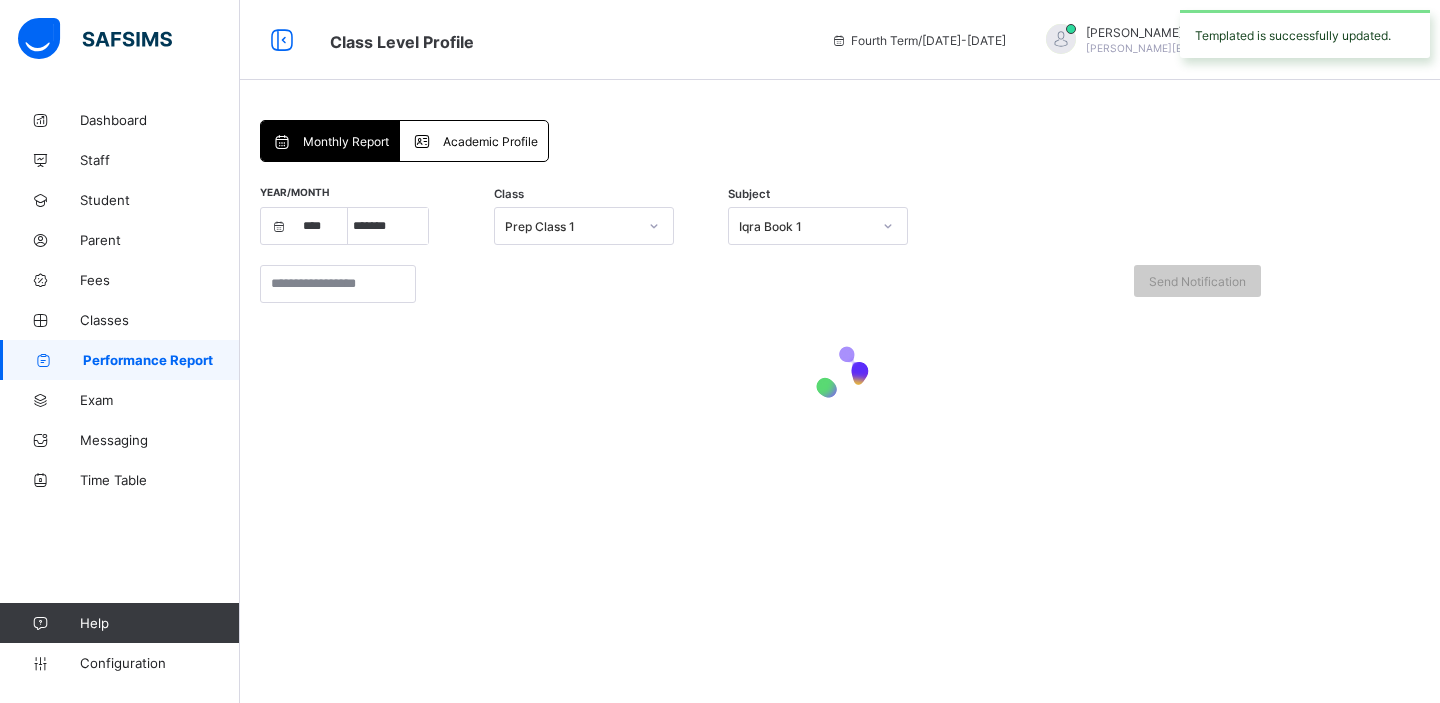 click on "Academic Profile" at bounding box center [490, 141] 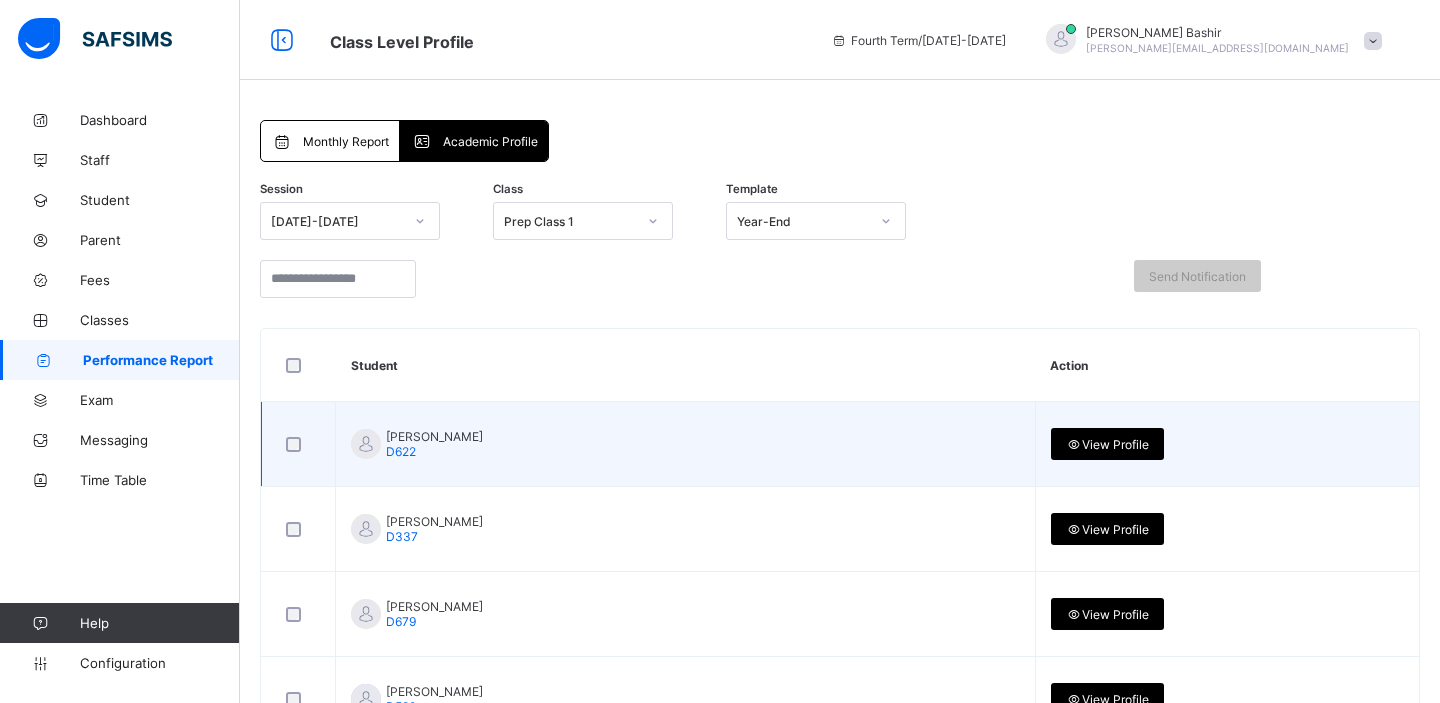 click on "View Profile" at bounding box center [1108, 444] 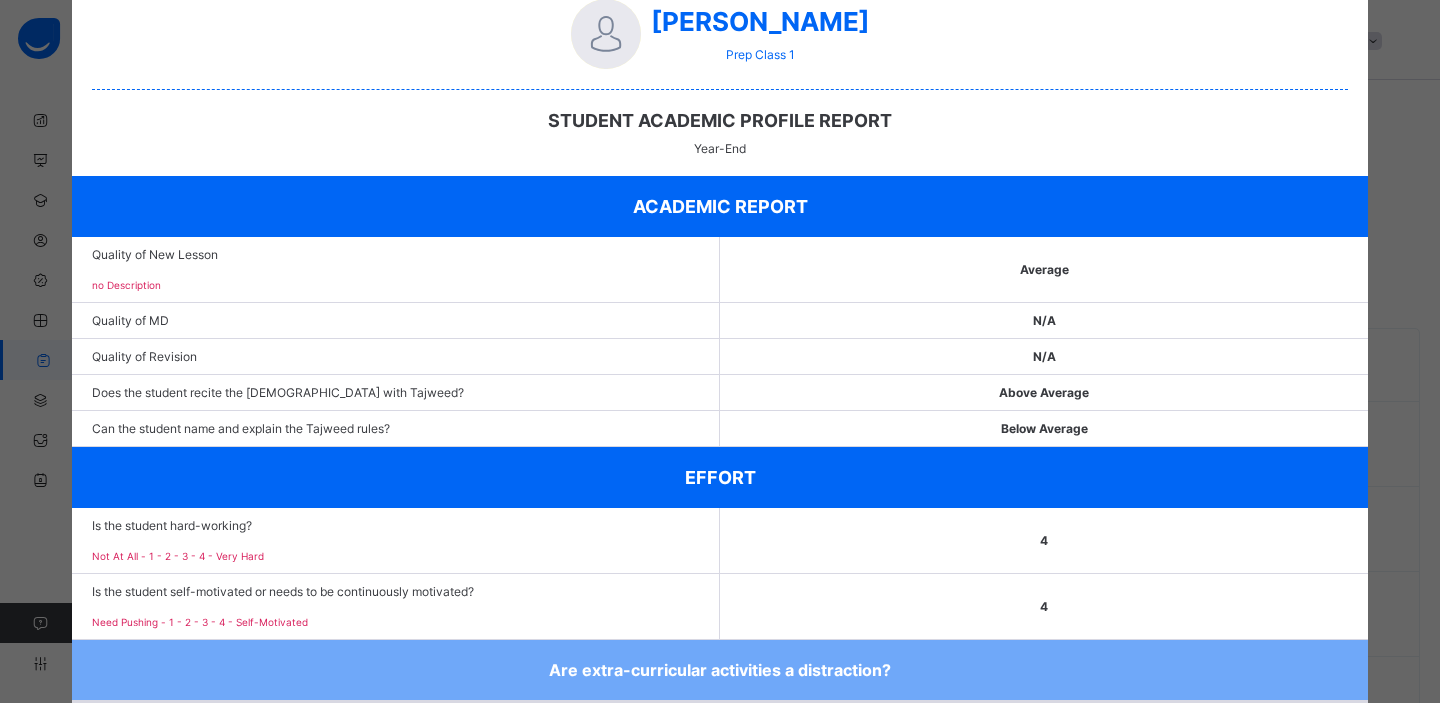 scroll, scrollTop: 0, scrollLeft: 0, axis: both 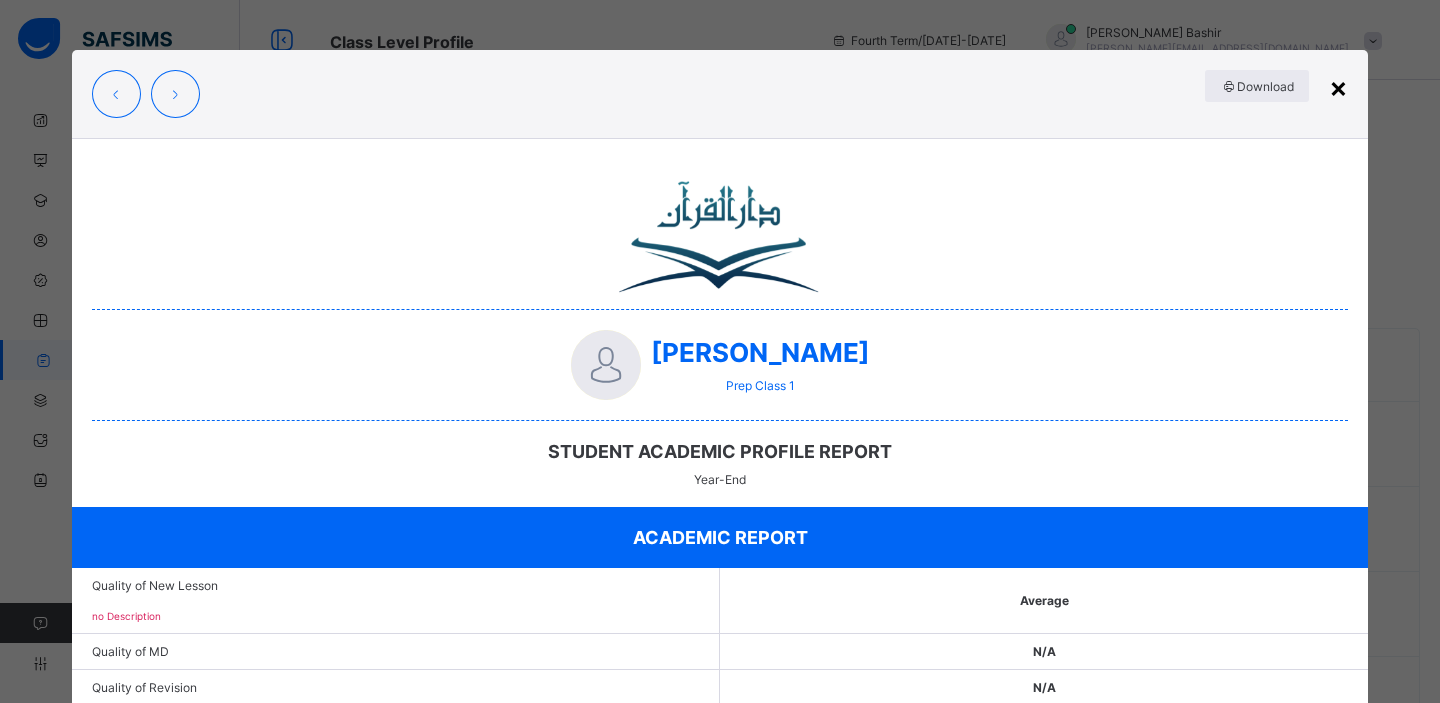 click on "×" at bounding box center (1338, 87) 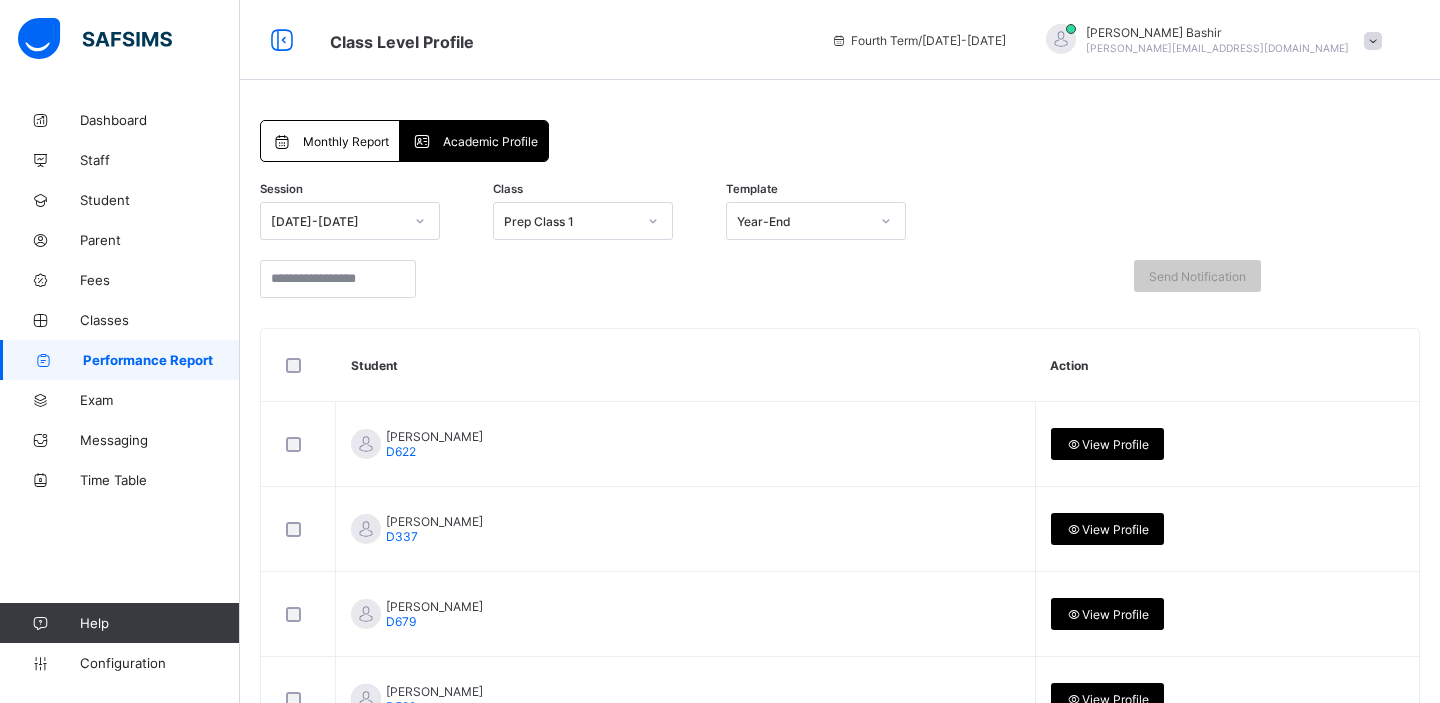 click on "Prep Class 1" at bounding box center (564, 221) 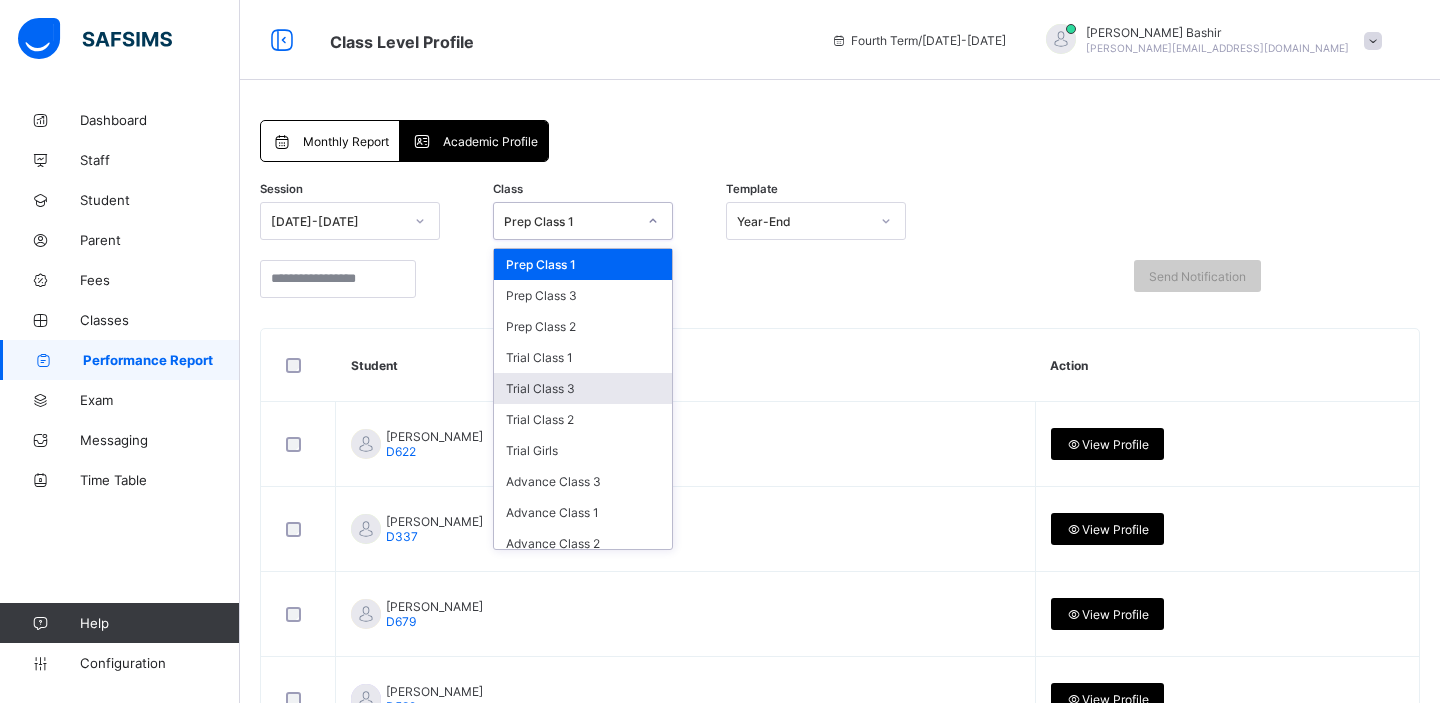 scroll, scrollTop: 127, scrollLeft: 0, axis: vertical 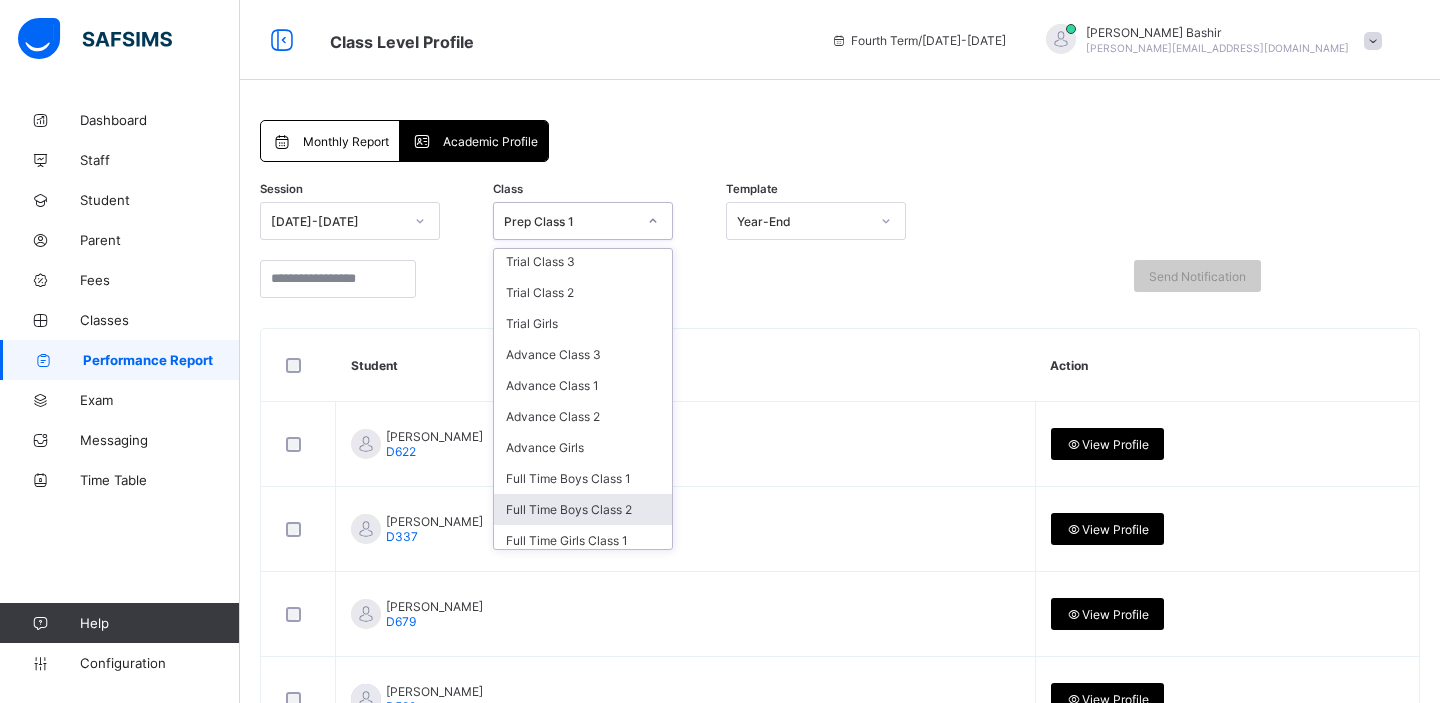 click on "Full Time Boys Class 2" at bounding box center [583, 509] 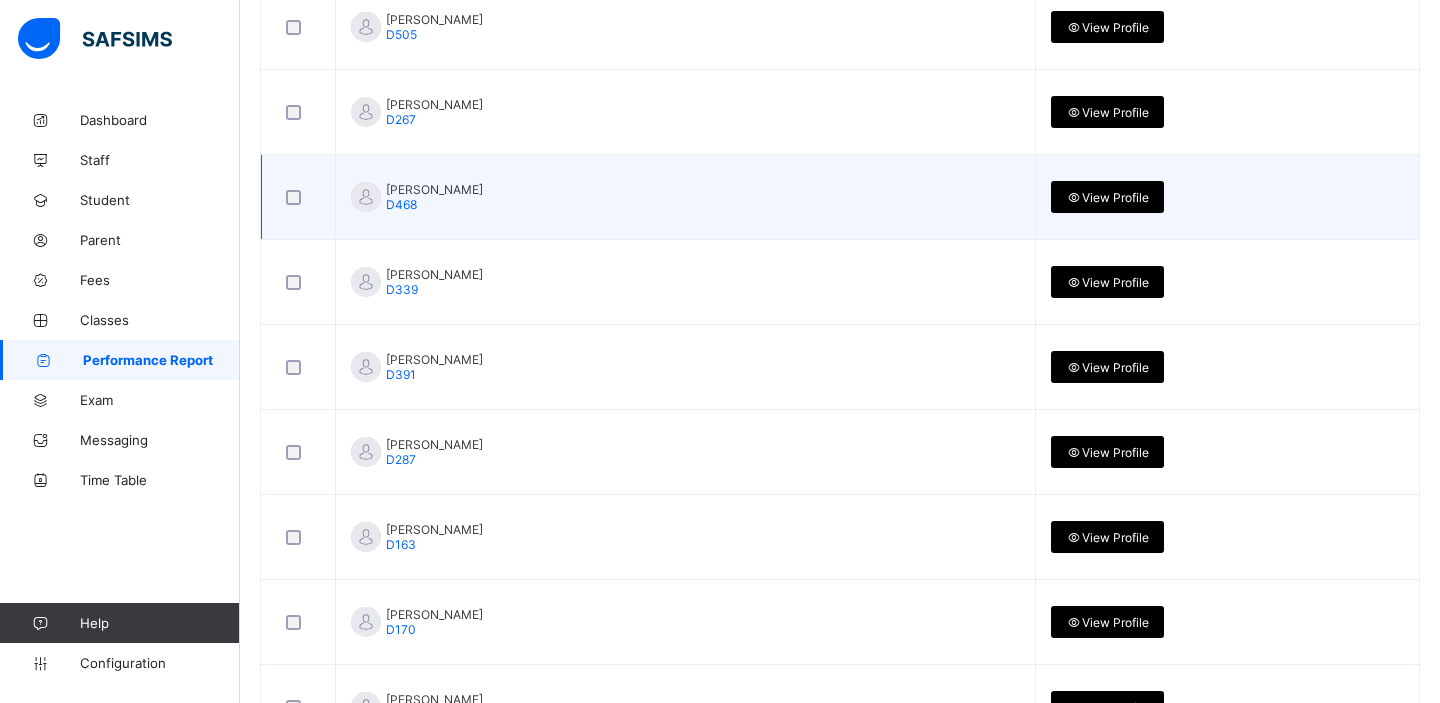 scroll, scrollTop: 441, scrollLeft: 0, axis: vertical 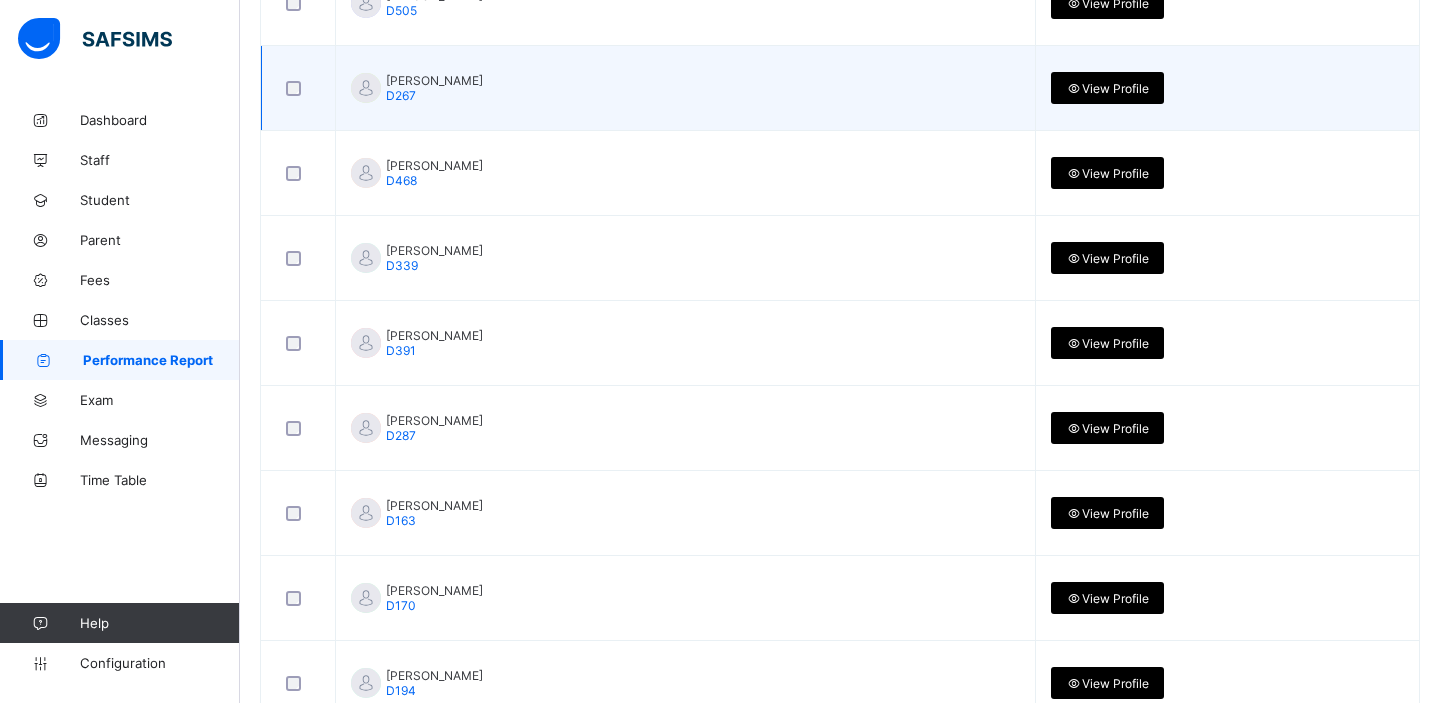 click on "View Profile" at bounding box center [1108, 88] 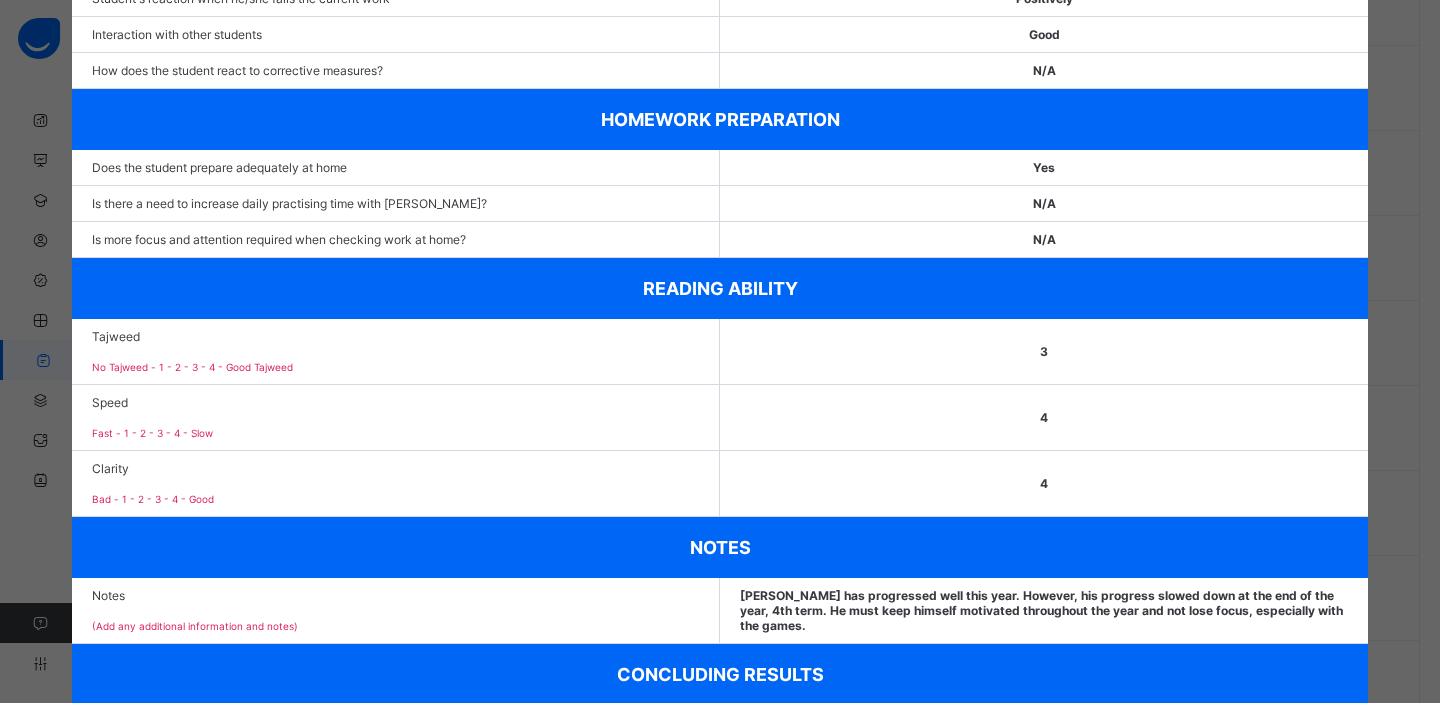 scroll, scrollTop: 0, scrollLeft: 0, axis: both 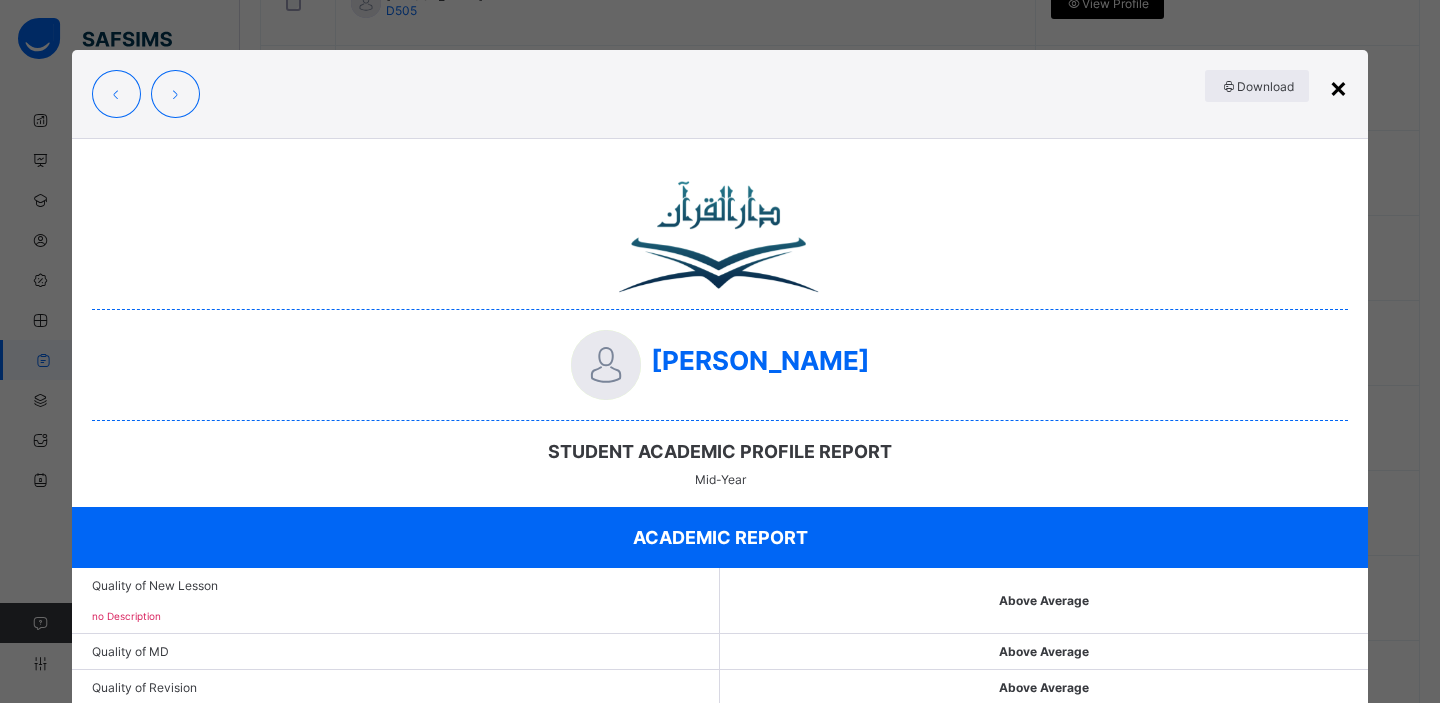 click on "×" at bounding box center (1338, 87) 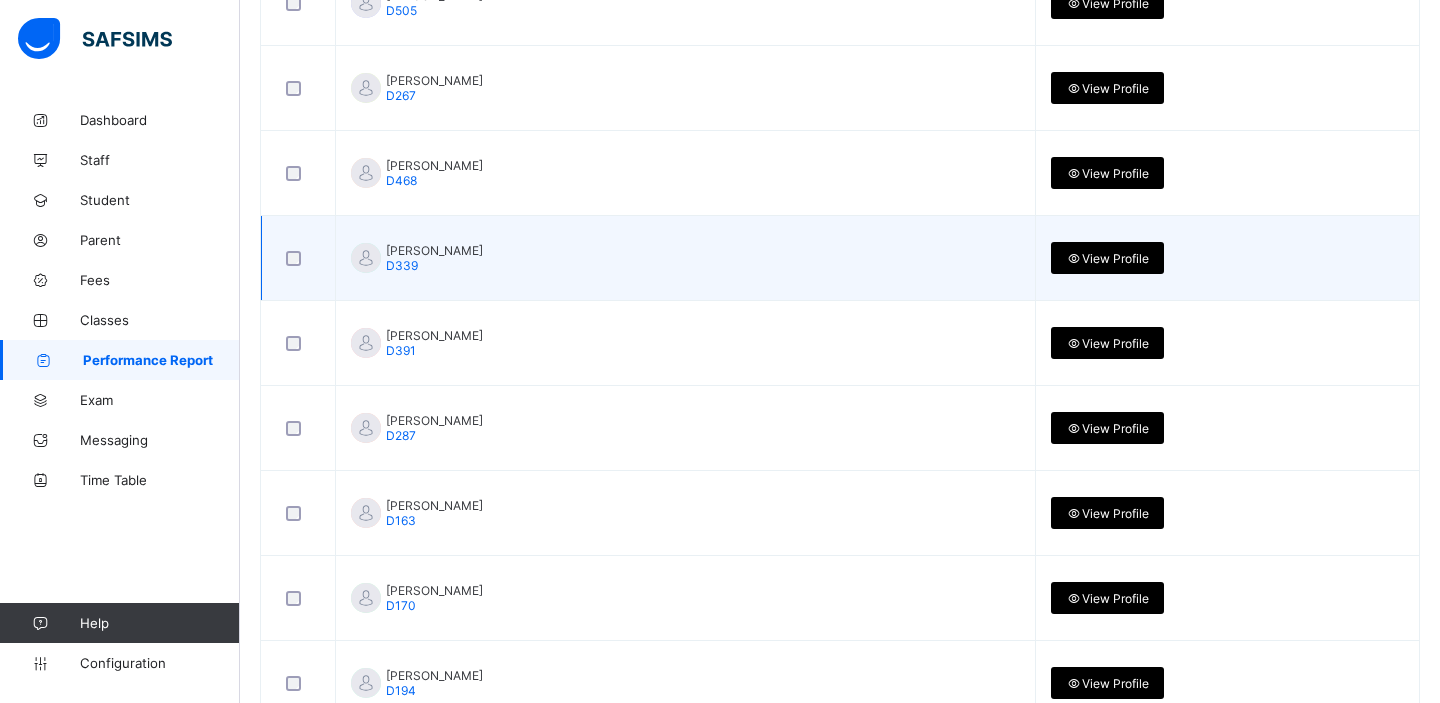 scroll, scrollTop: 0, scrollLeft: 0, axis: both 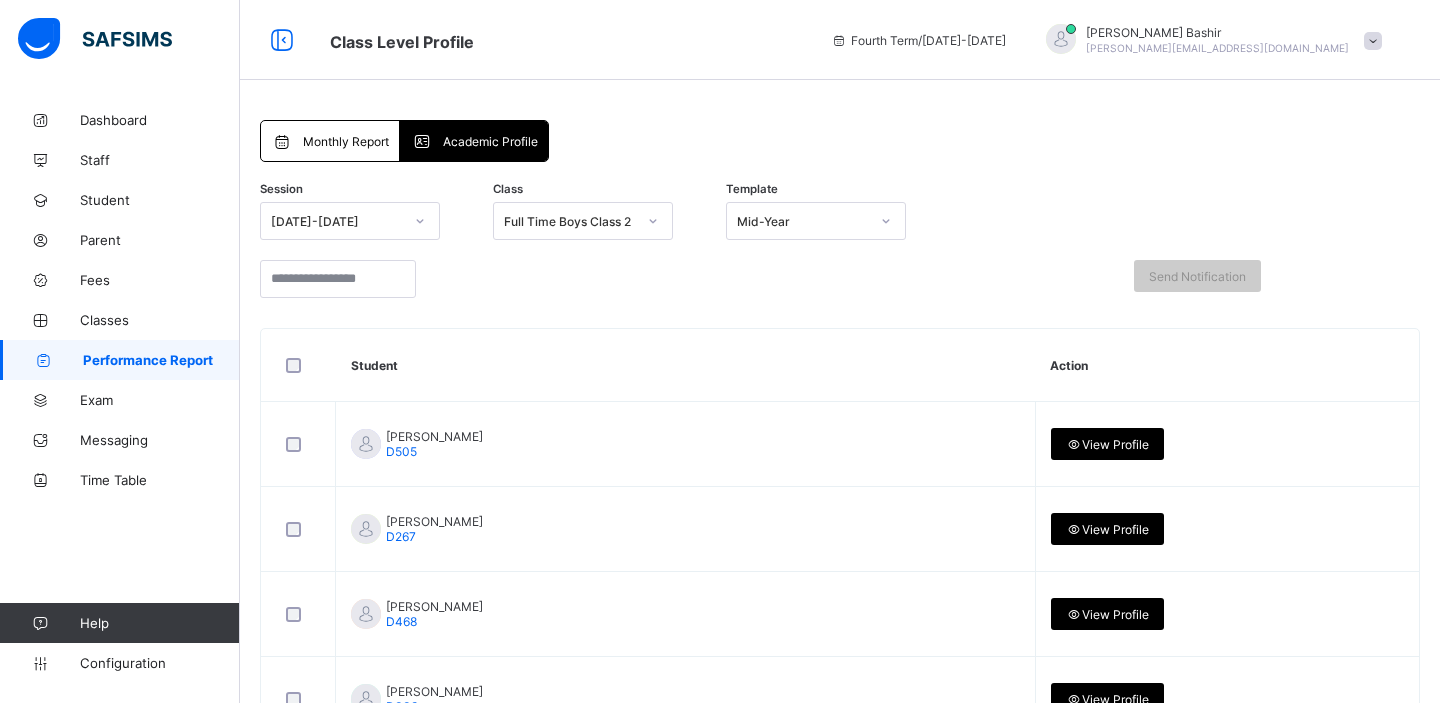 click on "Monthly Report" at bounding box center (330, 141) 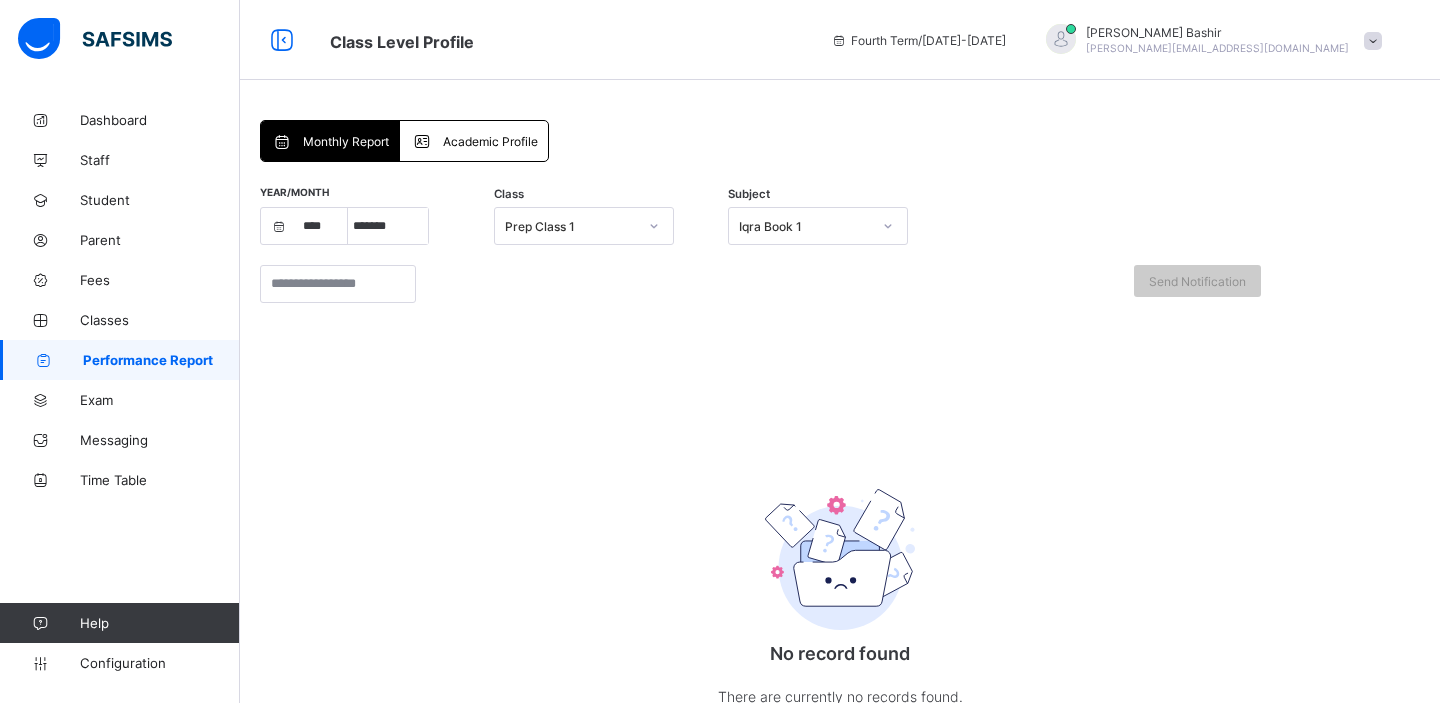 click on "Prep Class 1" at bounding box center (571, 226) 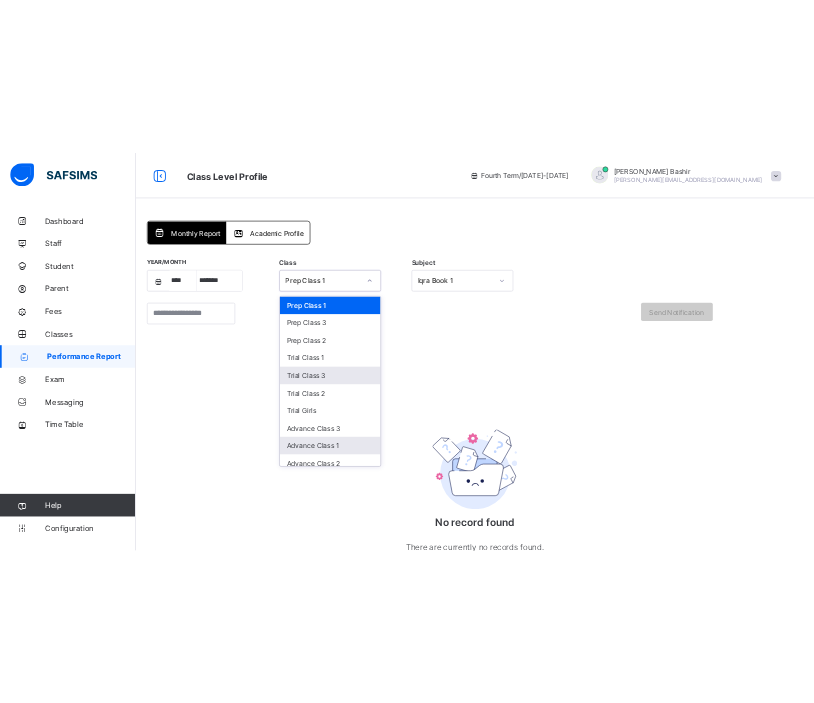 scroll, scrollTop: 127, scrollLeft: 0, axis: vertical 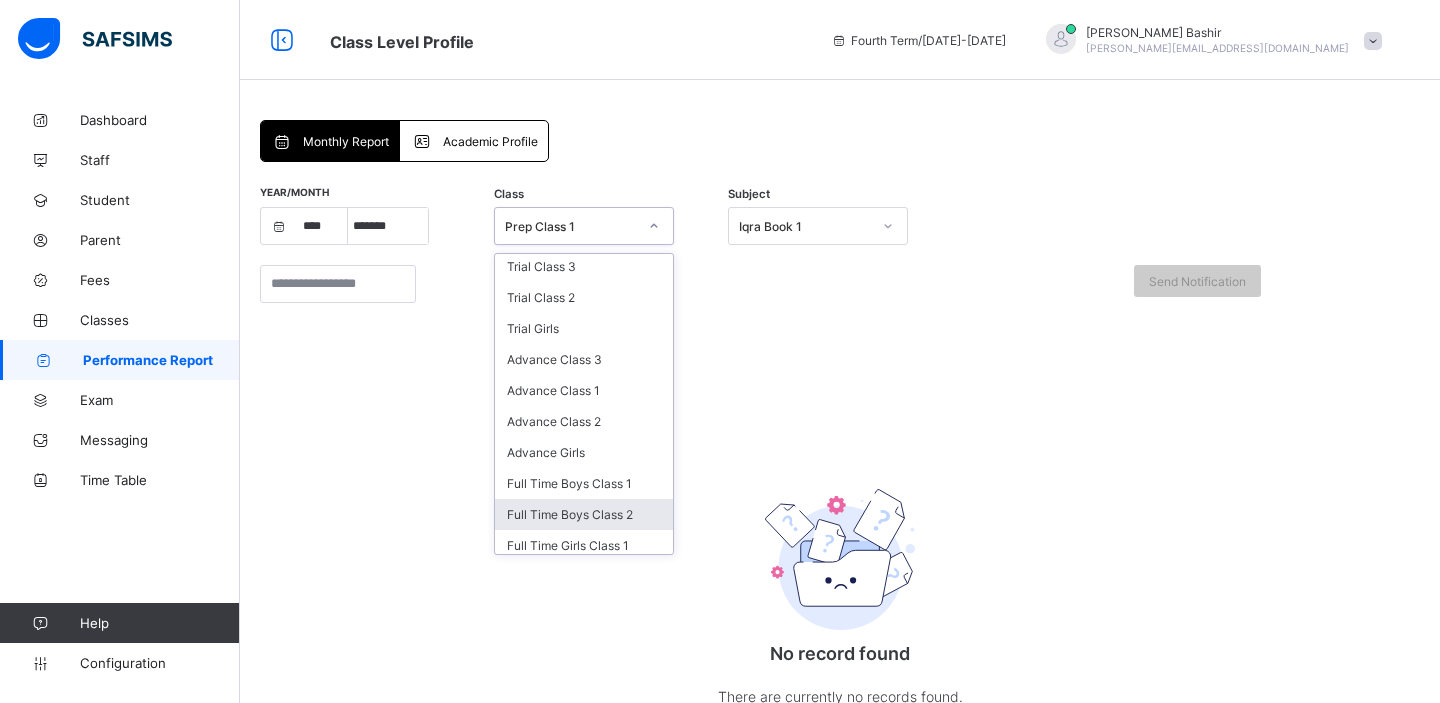click on "Full Time Boys Class 2" at bounding box center (584, 514) 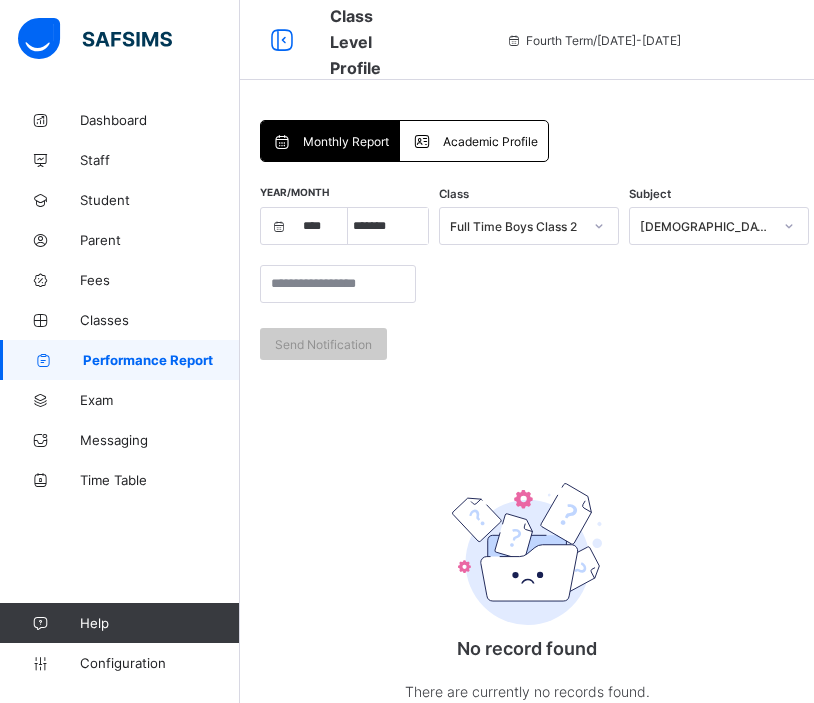 click on "Quran Reading" at bounding box center (706, 226) 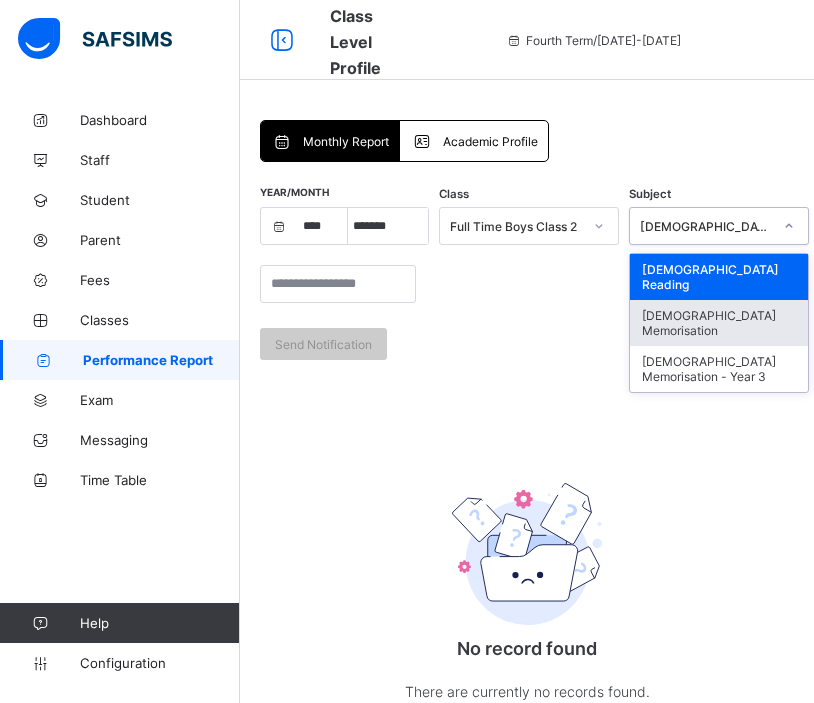 click on "Quran Memorisation" at bounding box center (719, 323) 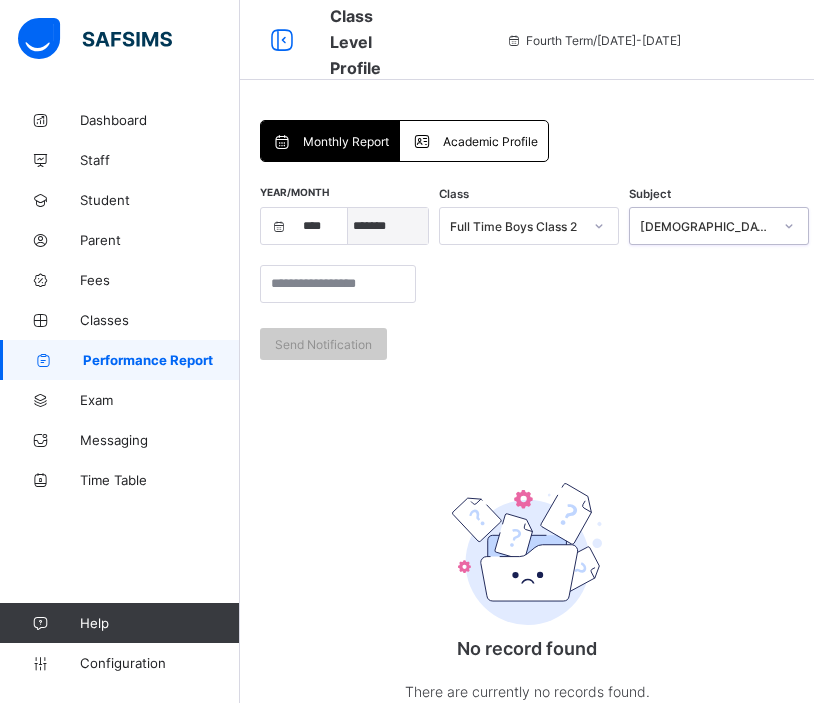 click on "***** ******* ******** ***** ***** *** **** **** ****** ********* ******* ******** ********" at bounding box center [388, 226] 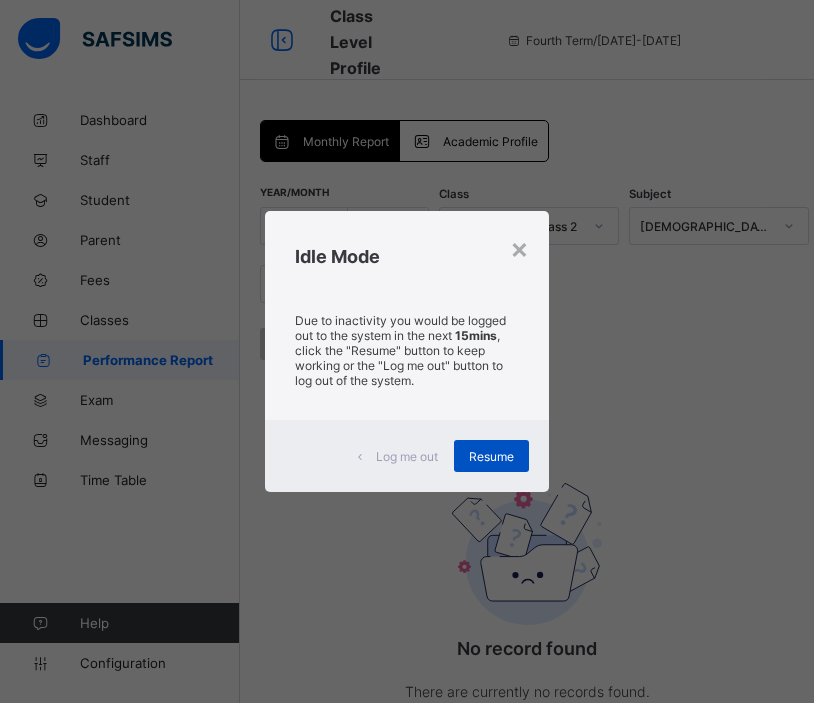 click on "Resume" at bounding box center [491, 456] 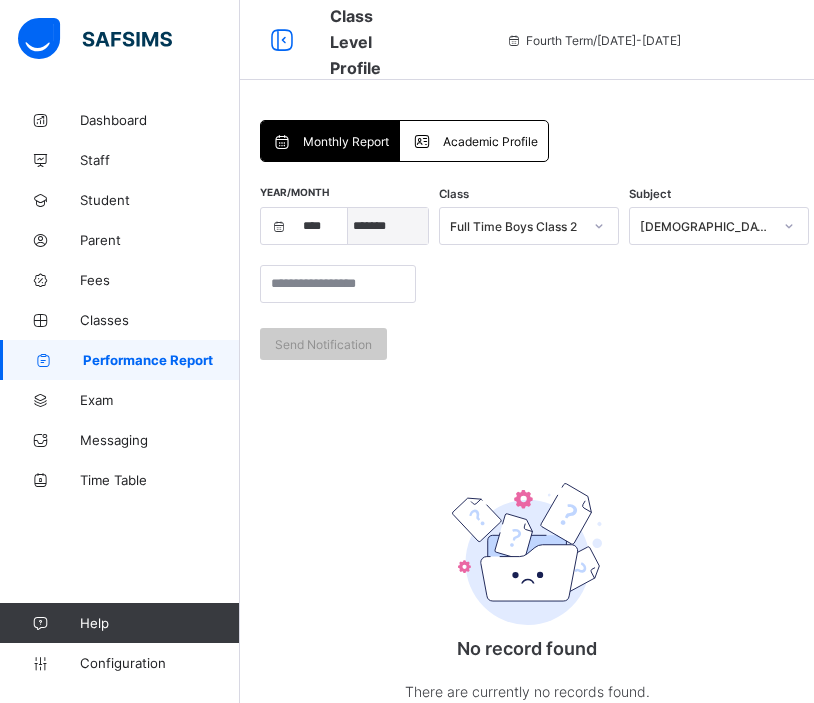 click on "***** ******* ******** ***** ***** *** **** **** ****** ********* ******* ******** ********" at bounding box center (388, 226) 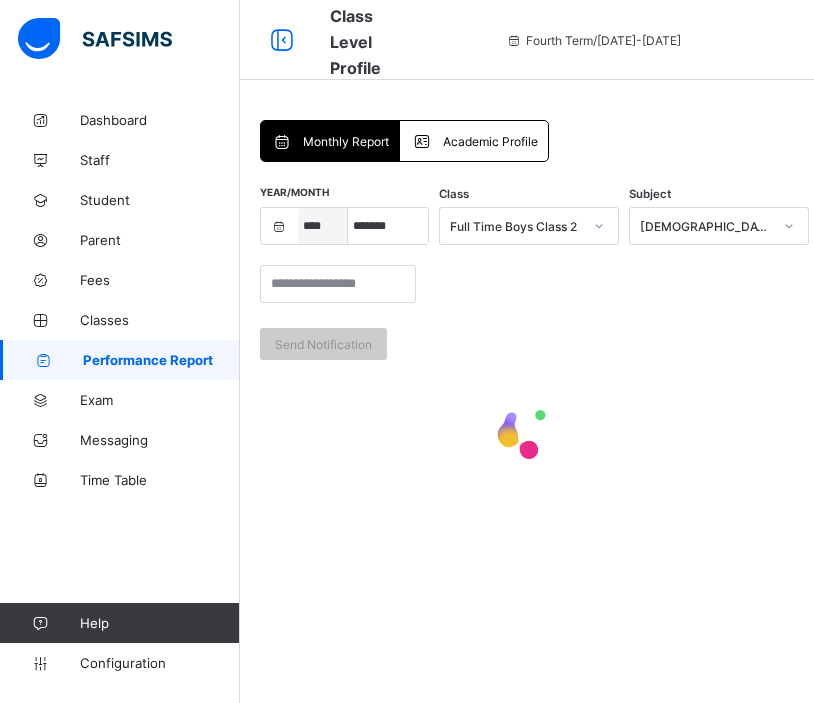 click on "**** **** **** **** **** **** **** **** **** **** **** **** **** **** **** **** **** **** **** **** **** **** **** **** **** **** **** **** **** **** **** **** **** **** **** **** **** **** **** **** **** **** **** **** **** **** **** **** **** **** **** **** **** **** **** **** **** **** **** **** **** **** **** **** **** **** **** **** **** **** **** **** **** **** **** **** **** **** **** **** **** **** **** **** **** **** **** **** **** **** **** **** **** **** **** **** **** **** **** **** **** **** **** **** **** **** **** **** **** **** **** **** **** **** **** **** **** **** **** **** **** **** **** **** **** **** **** **** **** **** ****" at bounding box center [323, 226] 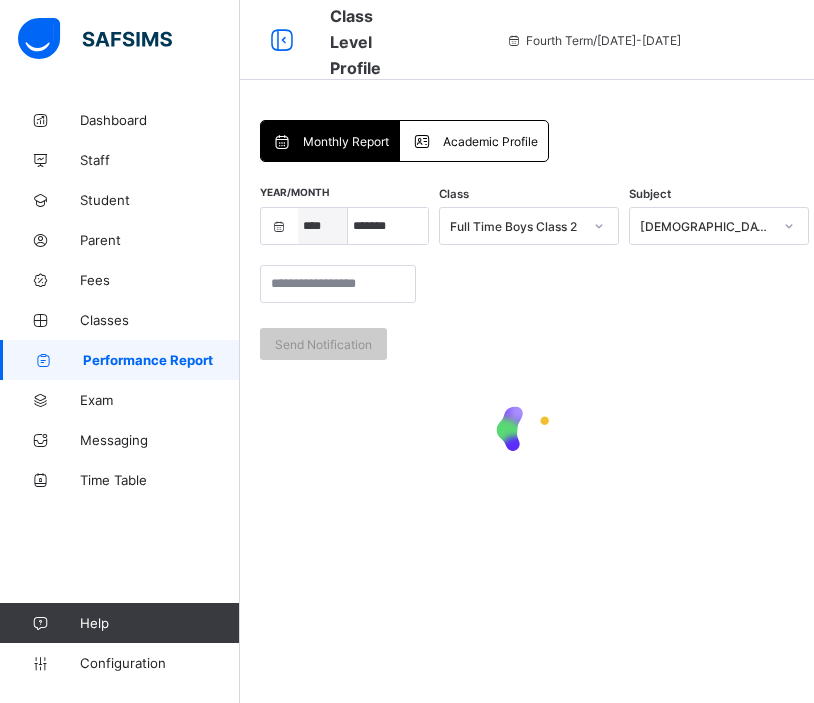 select on "****" 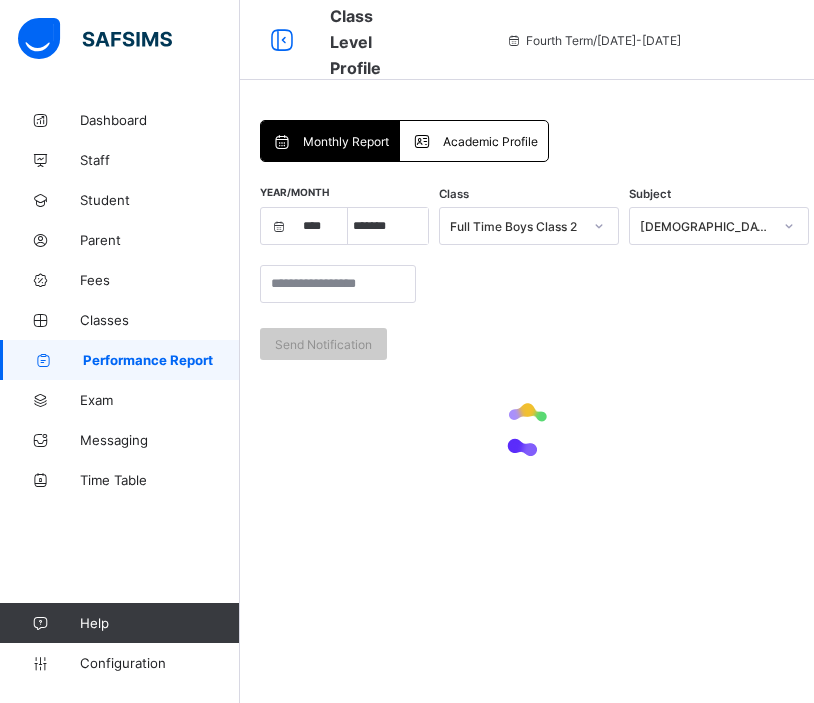click on "Full Time Boys Class 2" at bounding box center (516, 226) 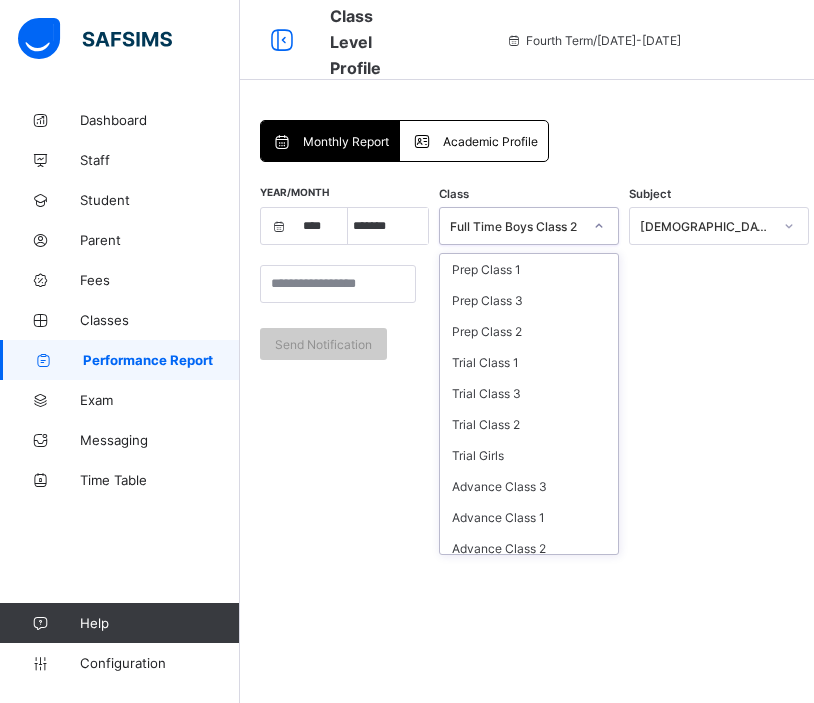 scroll, scrollTop: 107, scrollLeft: 0, axis: vertical 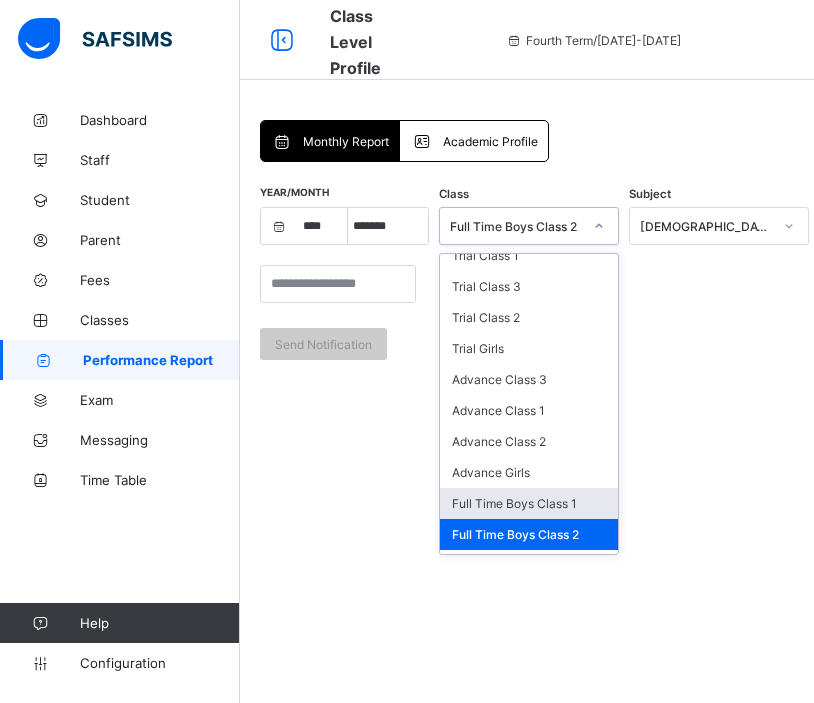 click on "Full Time Boys Class 1" at bounding box center [529, 503] 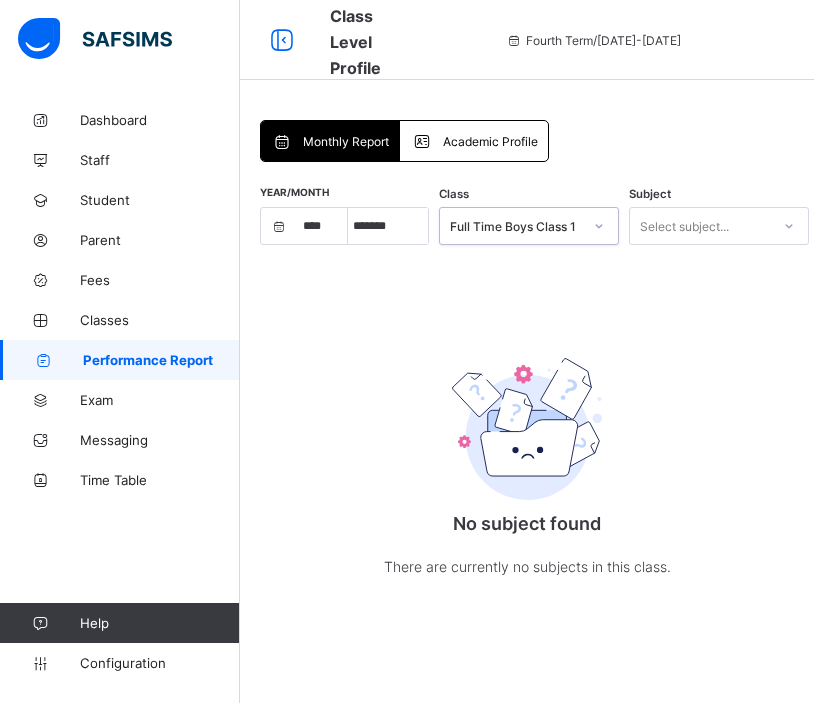 click on "Select subject..." at bounding box center (684, 226) 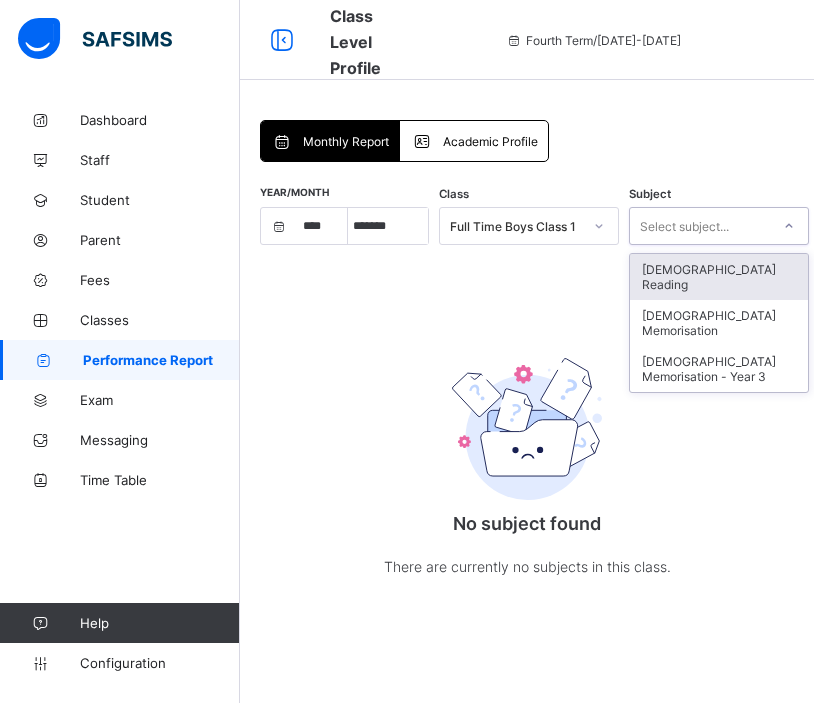 click at bounding box center (599, 226) 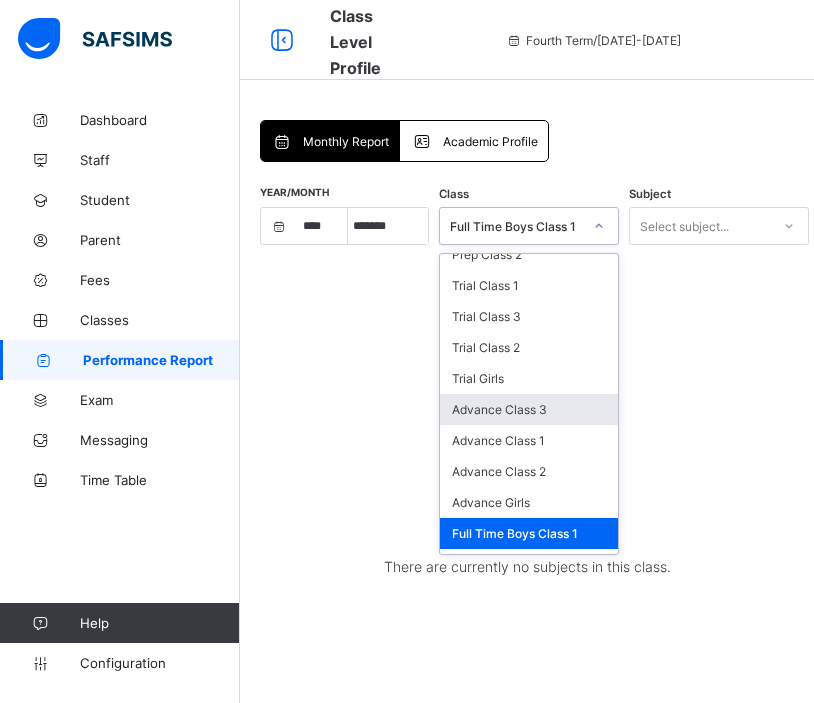 scroll, scrollTop: 127, scrollLeft: 0, axis: vertical 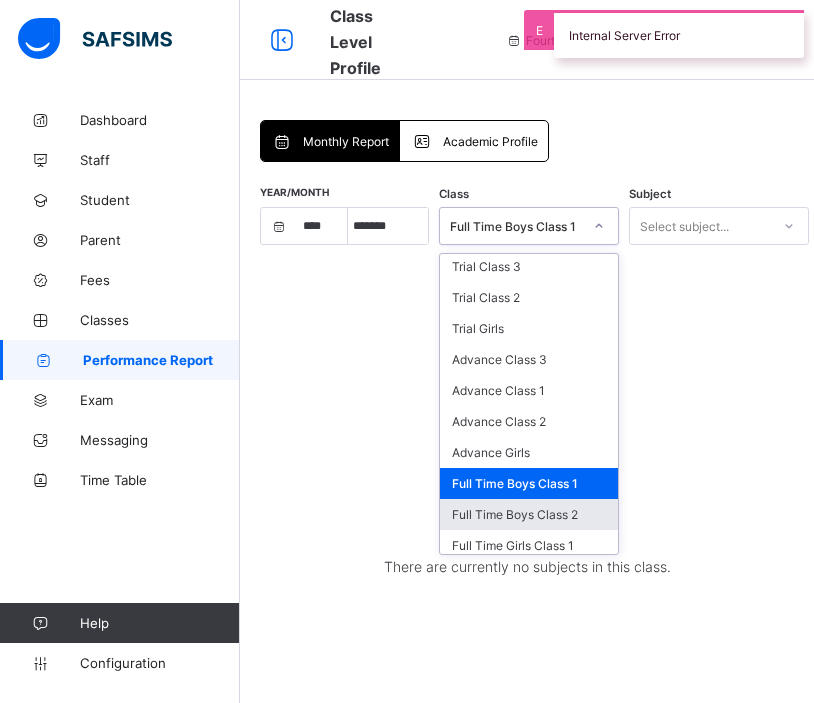click on "Full Time Boys Class 2" at bounding box center (529, 514) 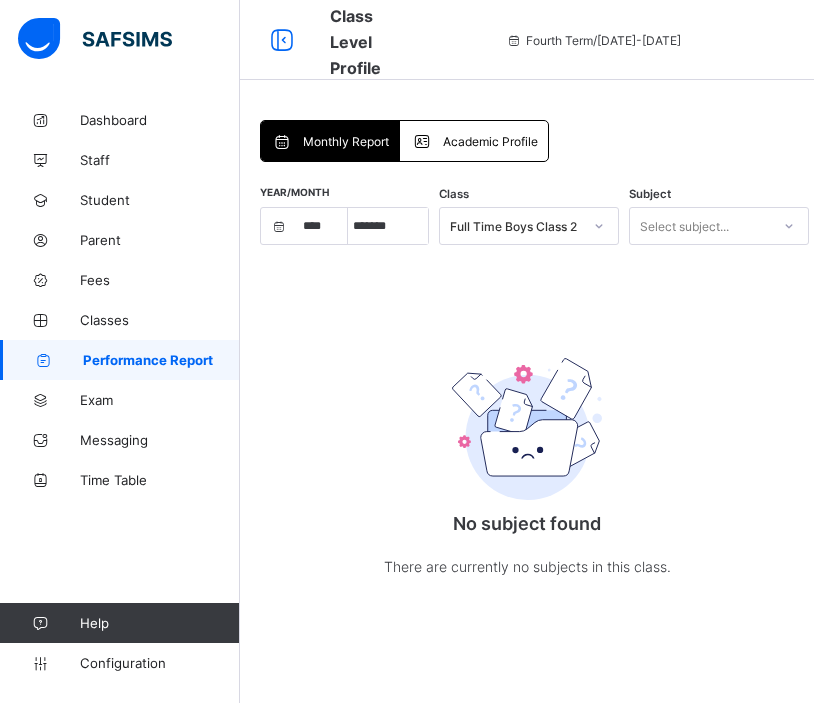 click on "Select subject..." at bounding box center [684, 226] 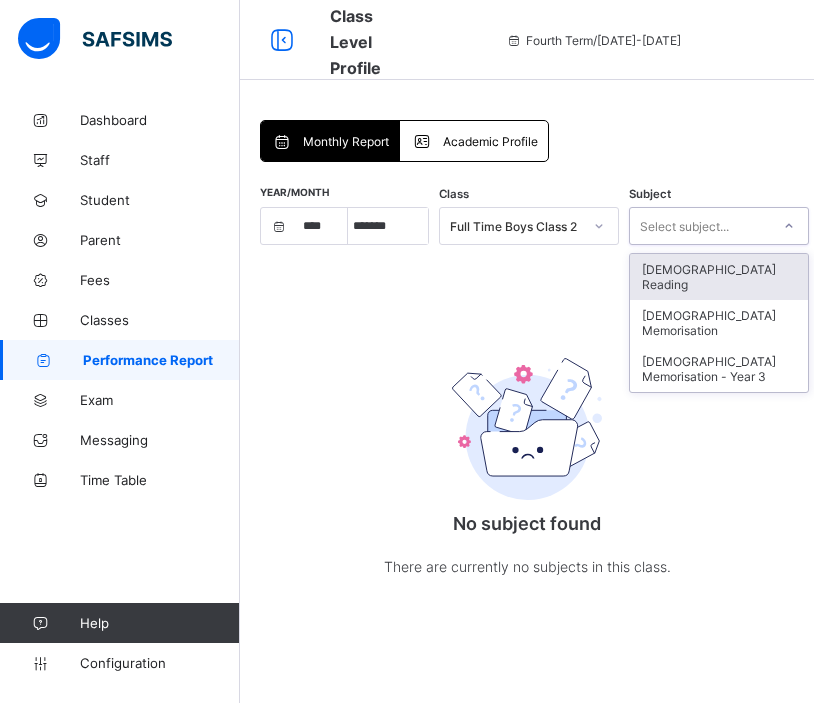 click on "Quran Reading" at bounding box center [719, 277] 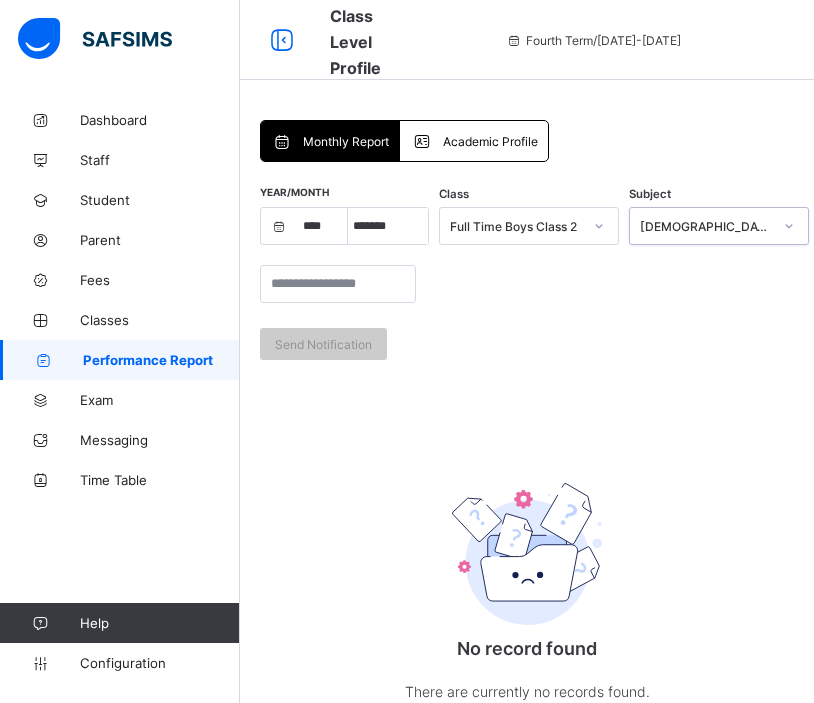 click on "Quran Reading" at bounding box center (700, 226) 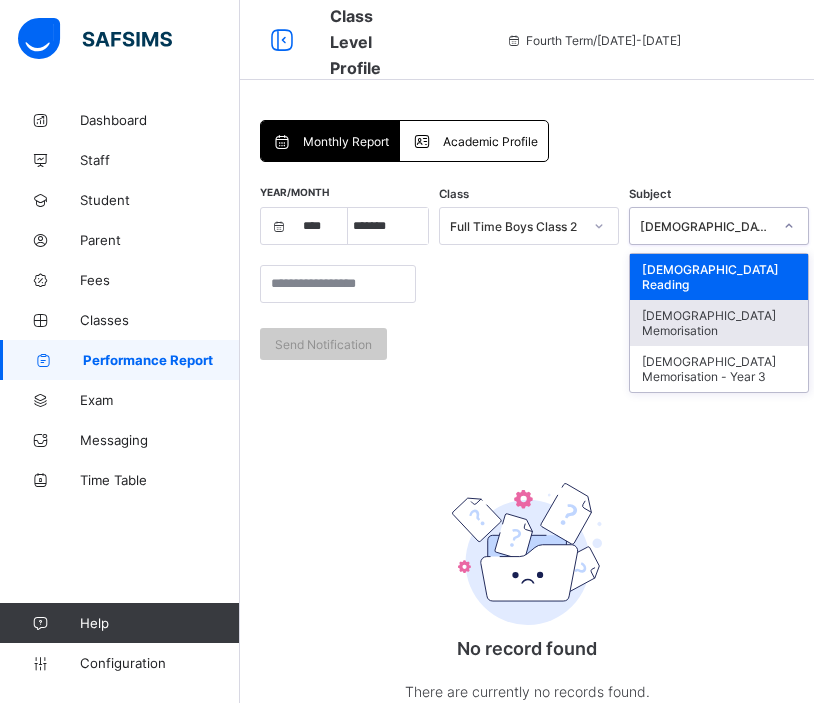 click on "Quran Memorisation" at bounding box center [719, 323] 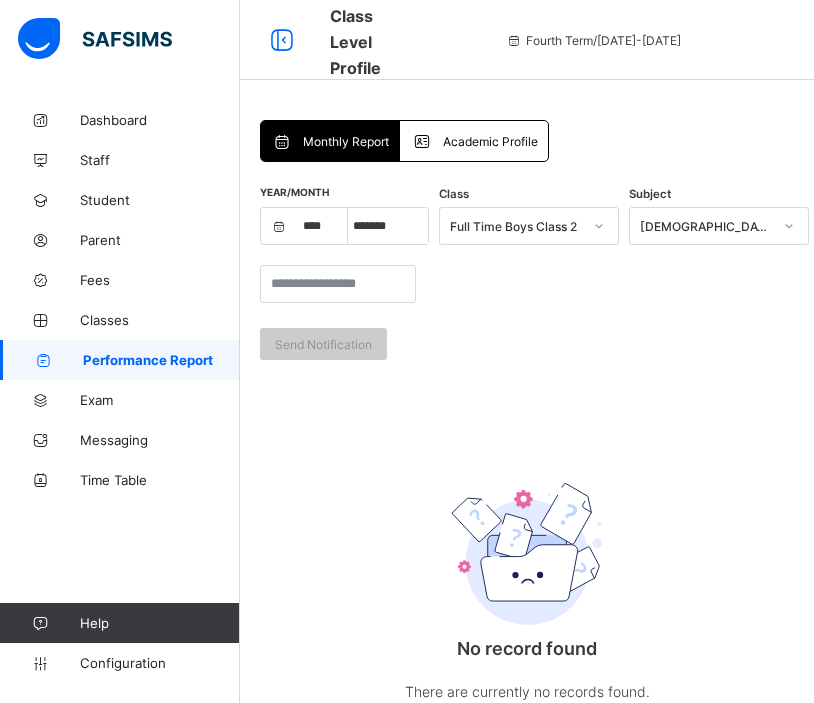 click on "Quran Memorisation" at bounding box center [700, 226] 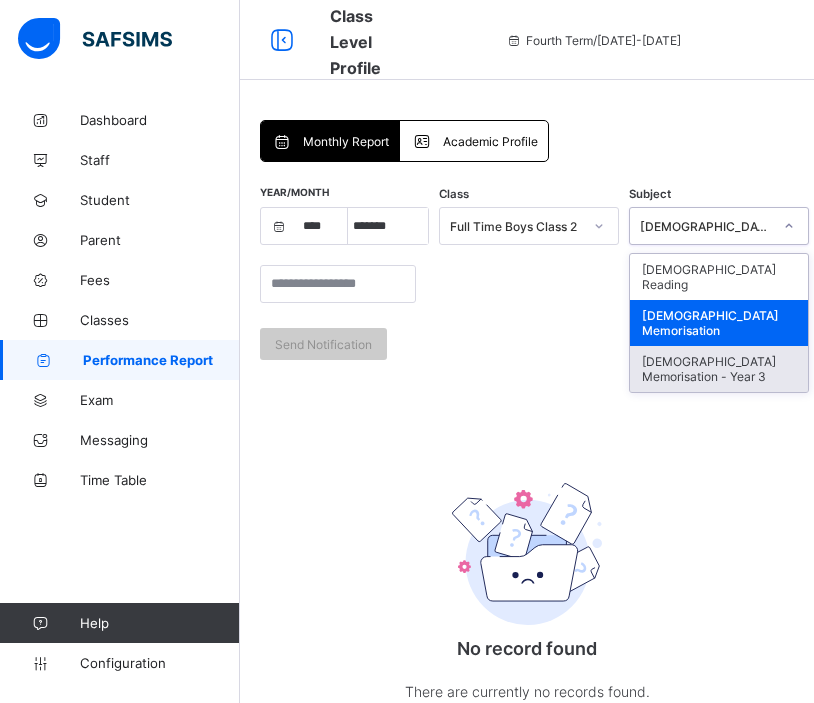 click on "Quran Memorisation - Year 3" at bounding box center [719, 369] 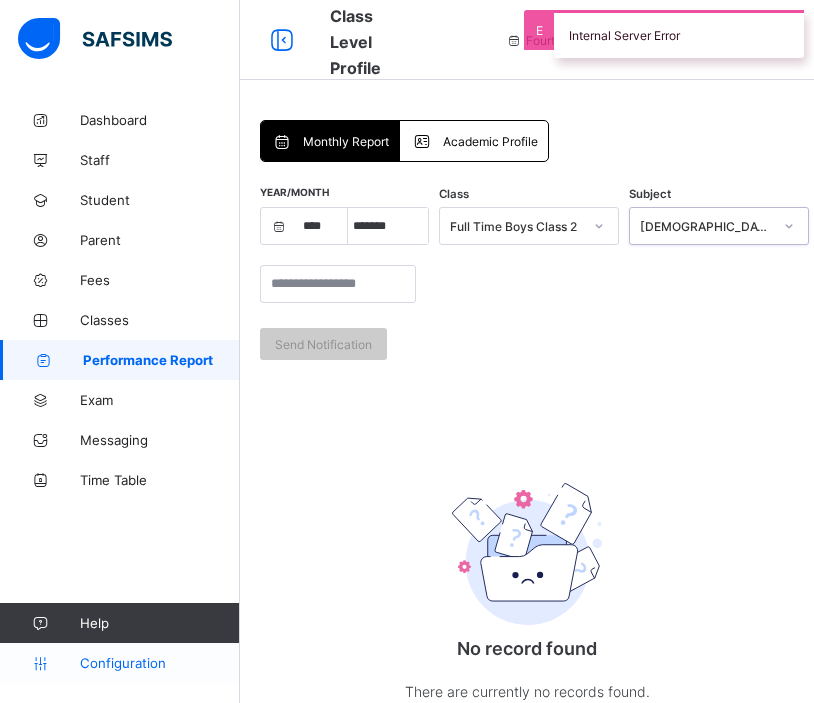 click on "Configuration" at bounding box center (159, 663) 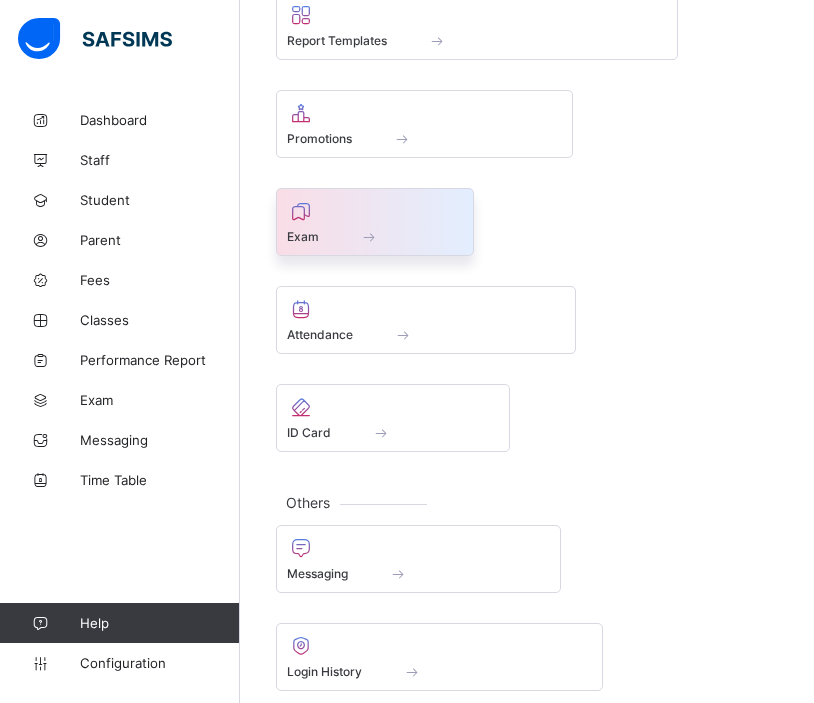 click at bounding box center (369, 236) 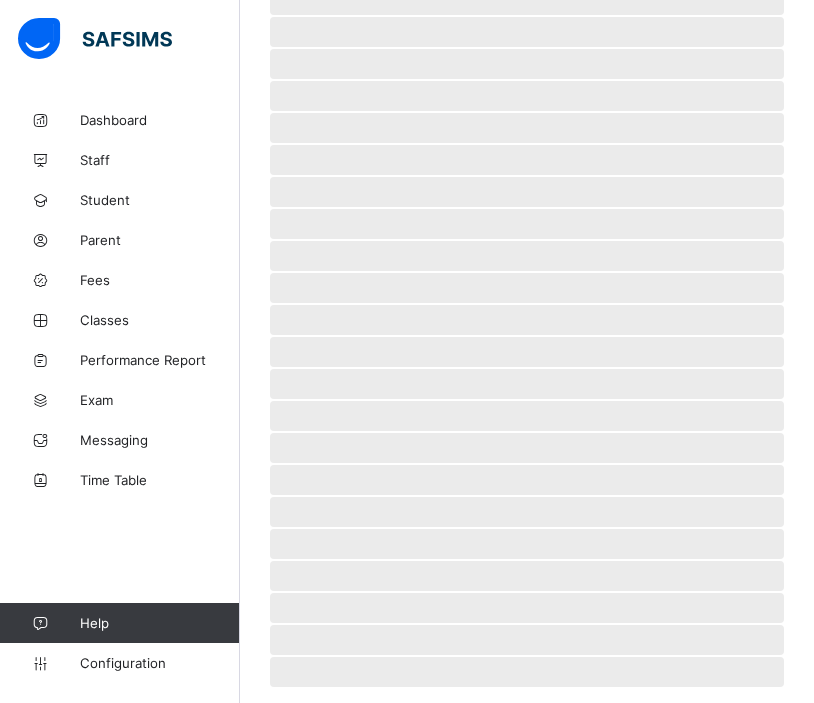 scroll, scrollTop: 0, scrollLeft: 0, axis: both 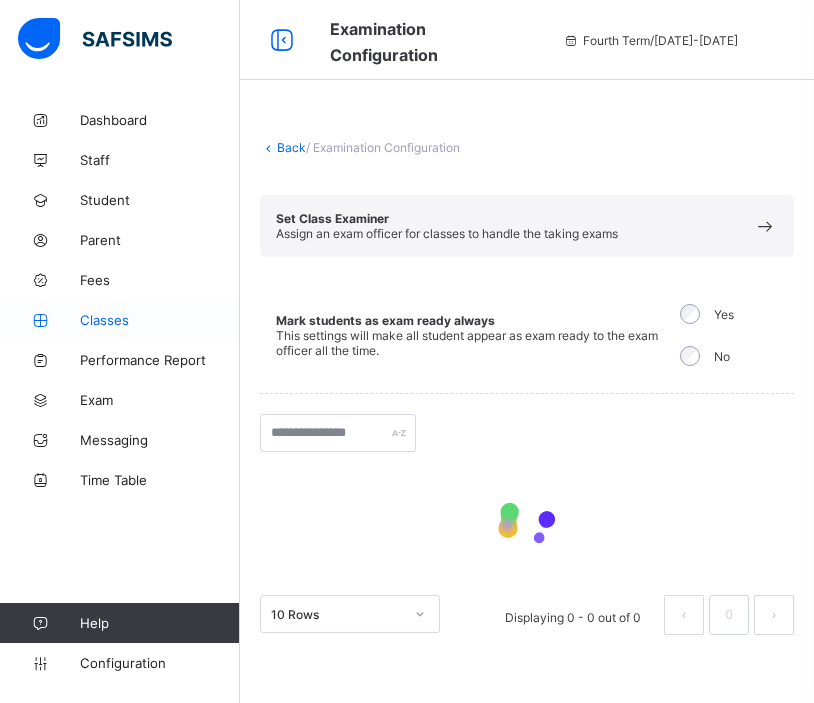 click on "Classes" at bounding box center (160, 320) 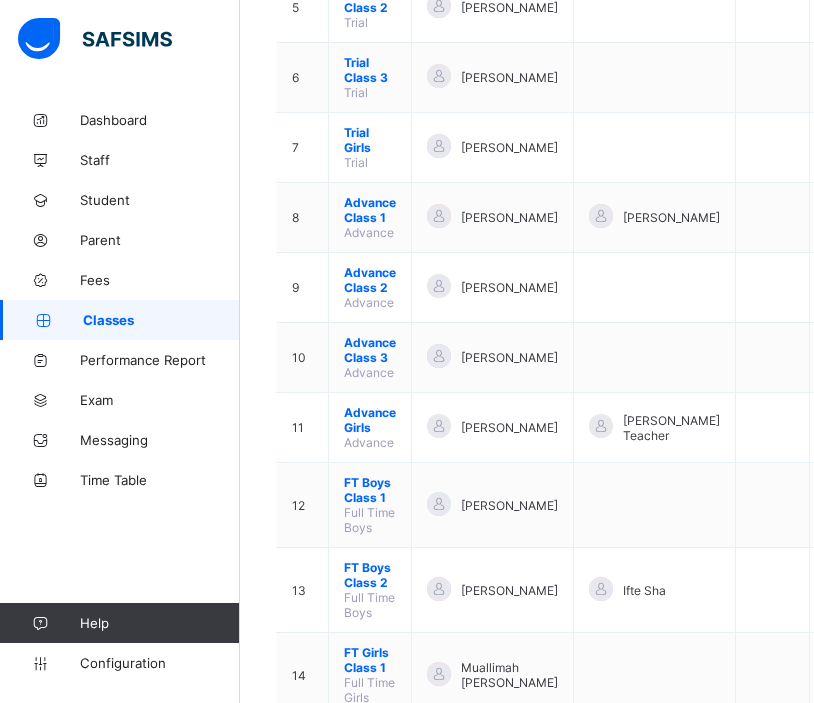 scroll, scrollTop: 646, scrollLeft: 0, axis: vertical 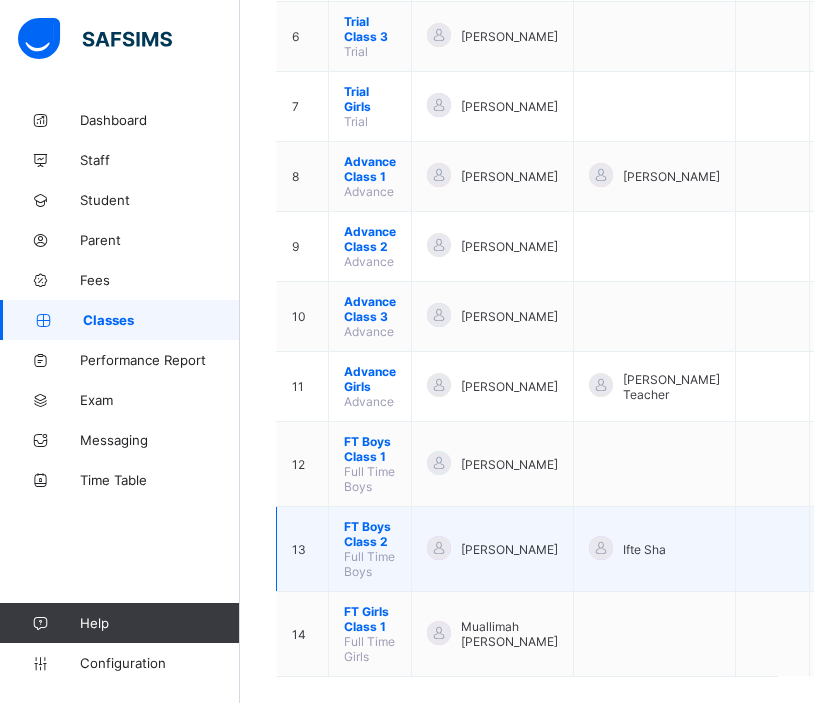 click on "FT Boys   Class 2" at bounding box center [370, 534] 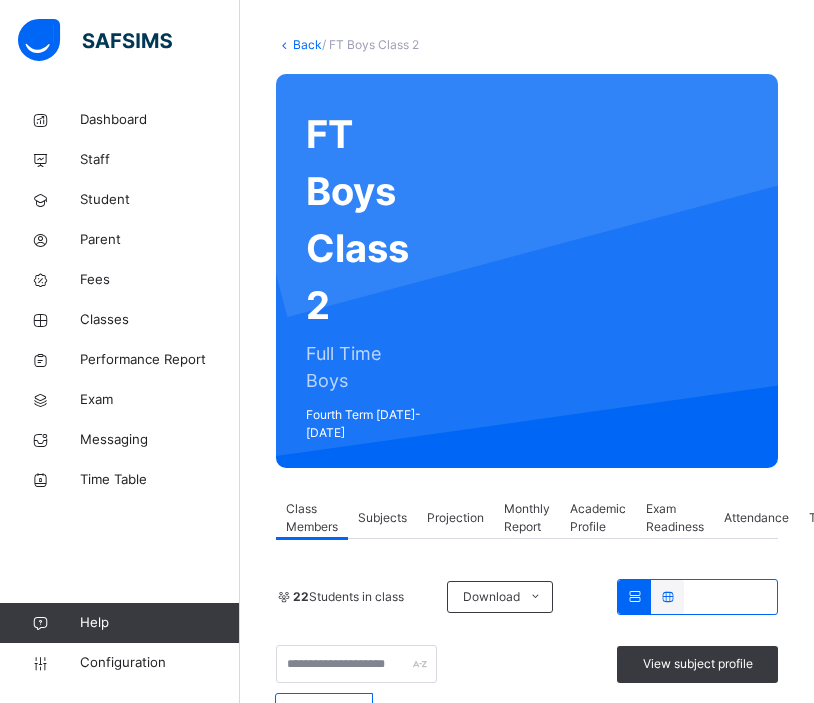 scroll, scrollTop: 302, scrollLeft: 0, axis: vertical 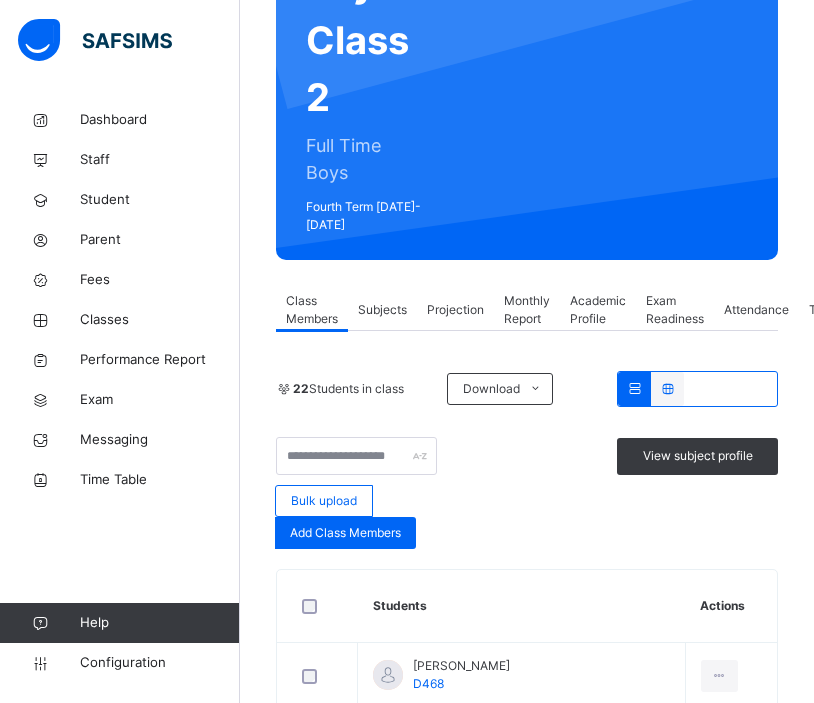 click on "Exam Readiness" at bounding box center [675, 310] 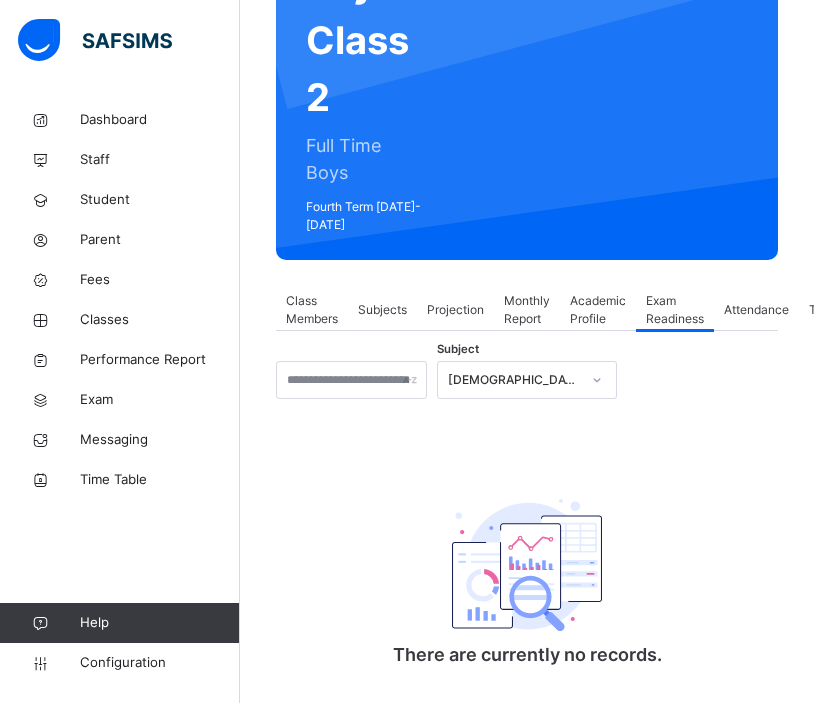 scroll, scrollTop: 347, scrollLeft: 0, axis: vertical 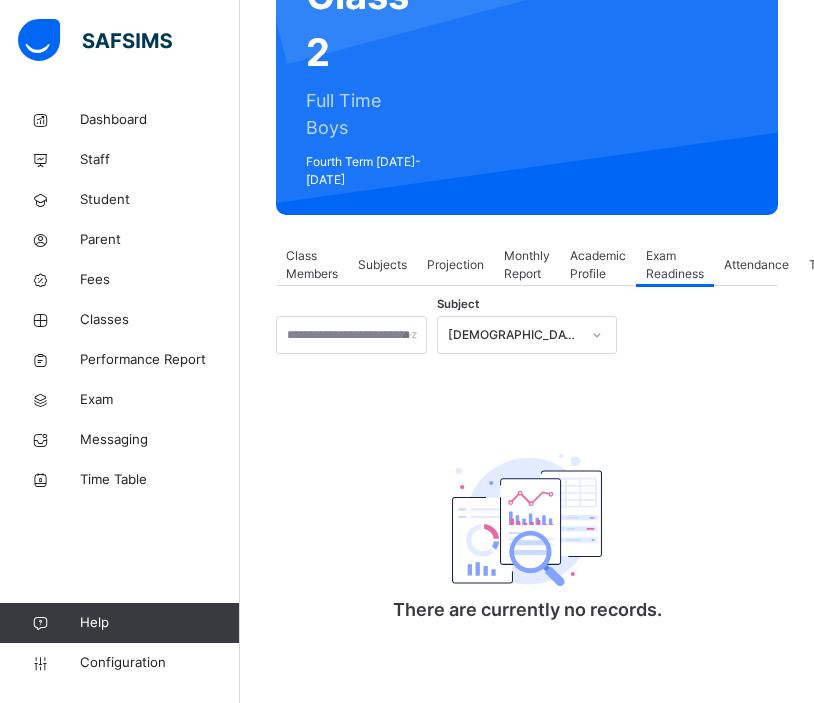 click on "Quran Reading" at bounding box center [514, 335] 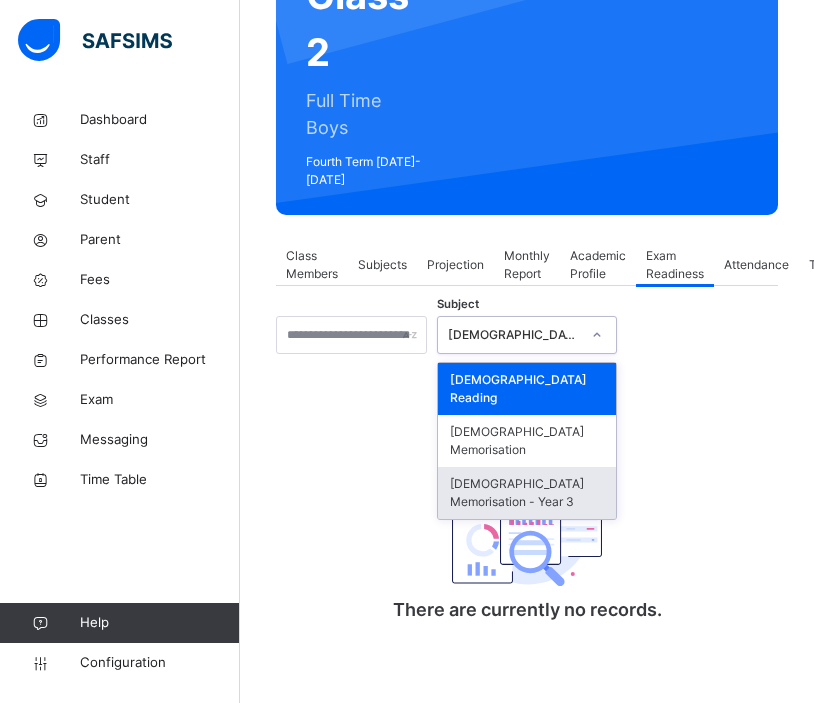 click on "Quran Memorisation - Year 3" at bounding box center [527, 493] 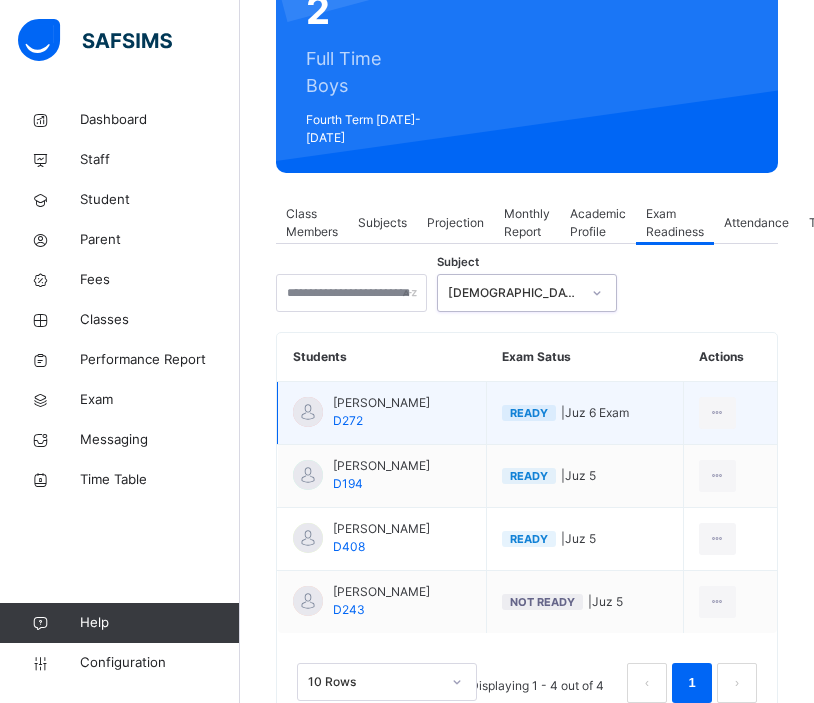 scroll, scrollTop: 460, scrollLeft: 0, axis: vertical 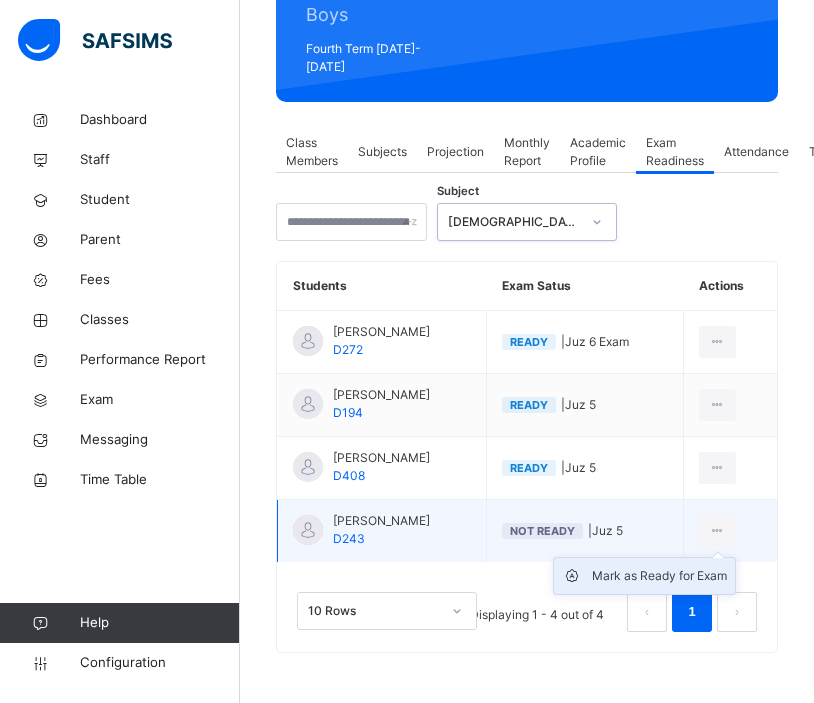 click on "Mark as  Ready for Exam" at bounding box center (659, 576) 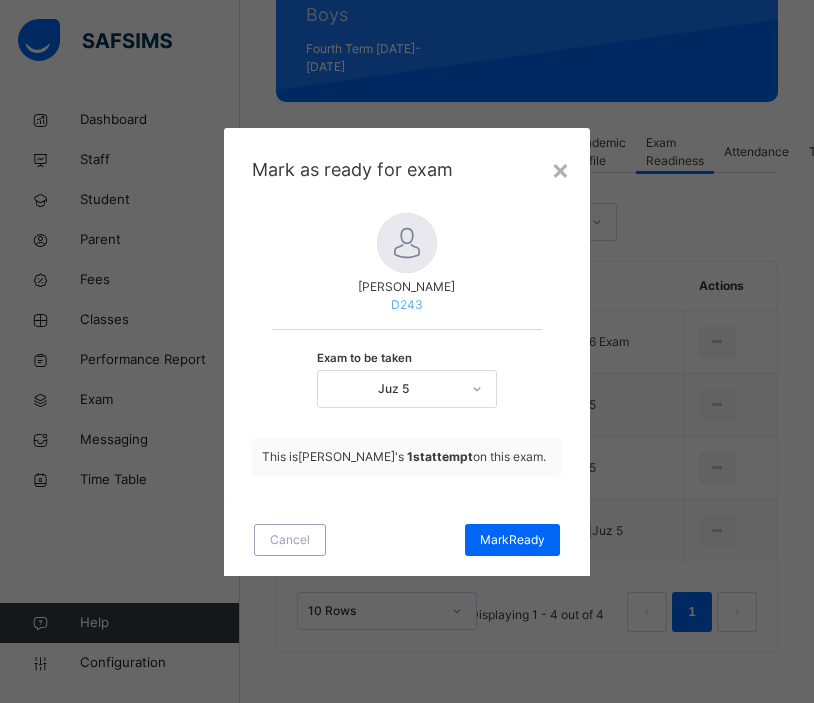click 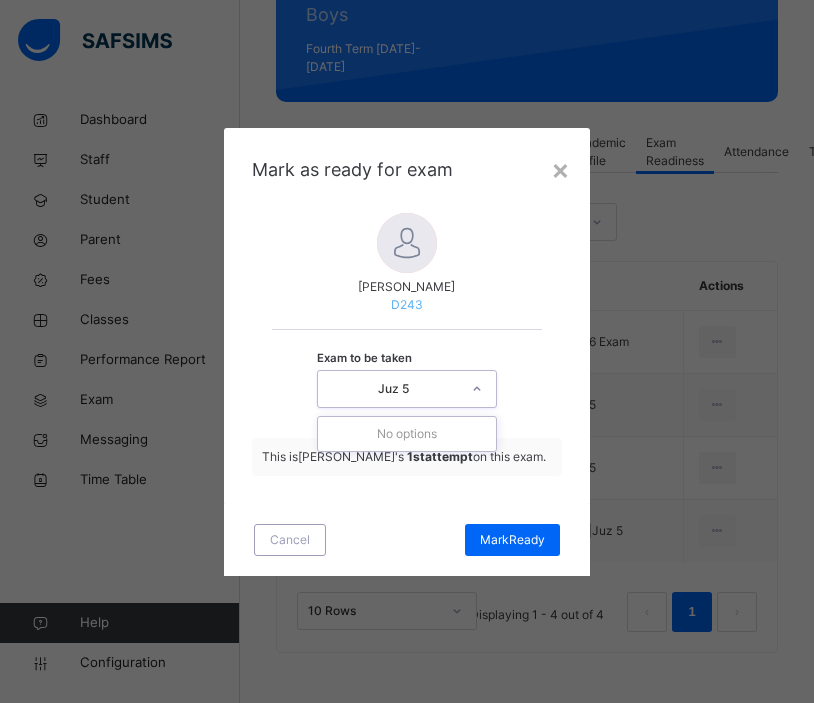 click 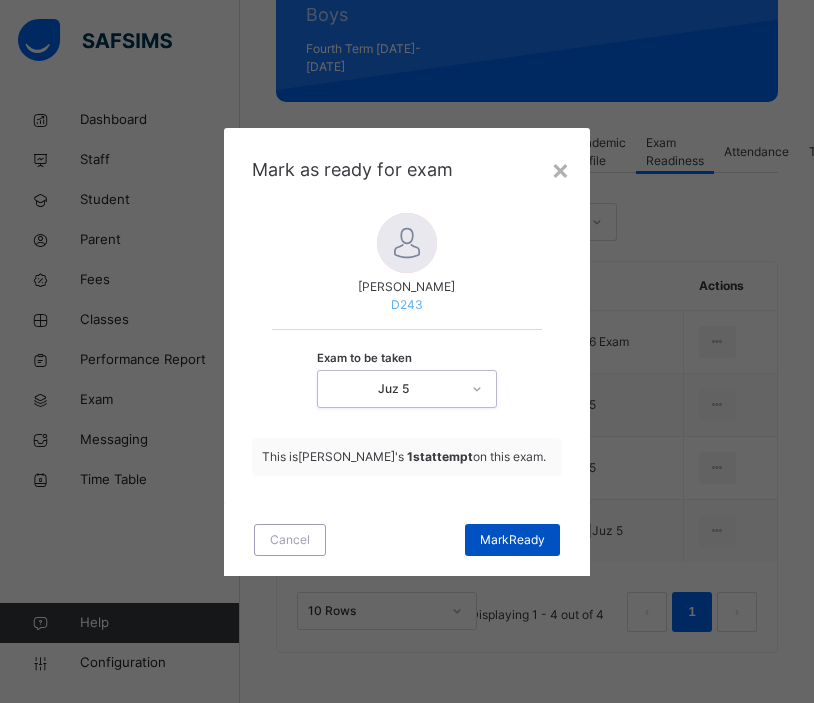 click on "Mark   Ready" at bounding box center (512, 540) 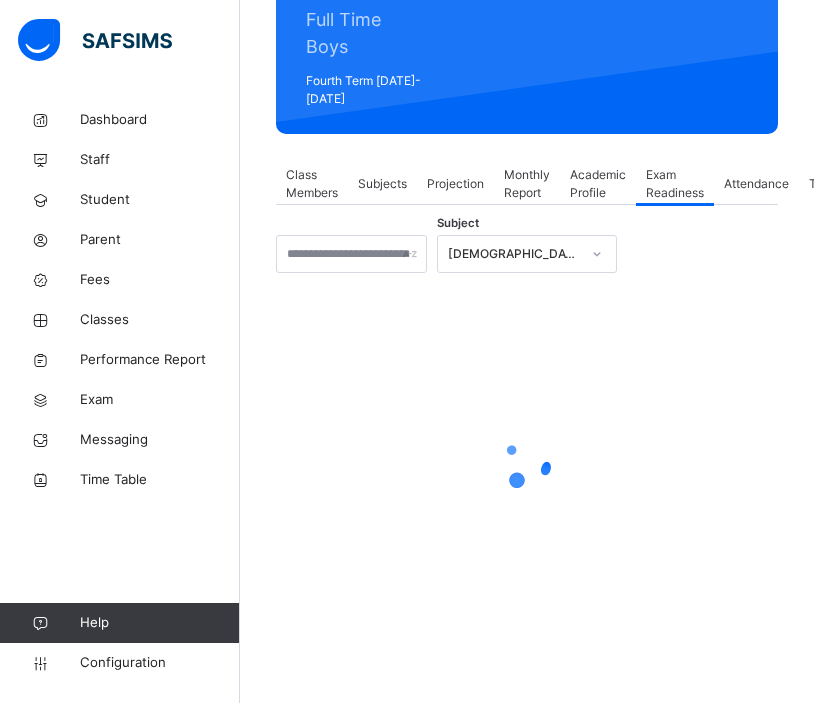 scroll, scrollTop: 460, scrollLeft: 0, axis: vertical 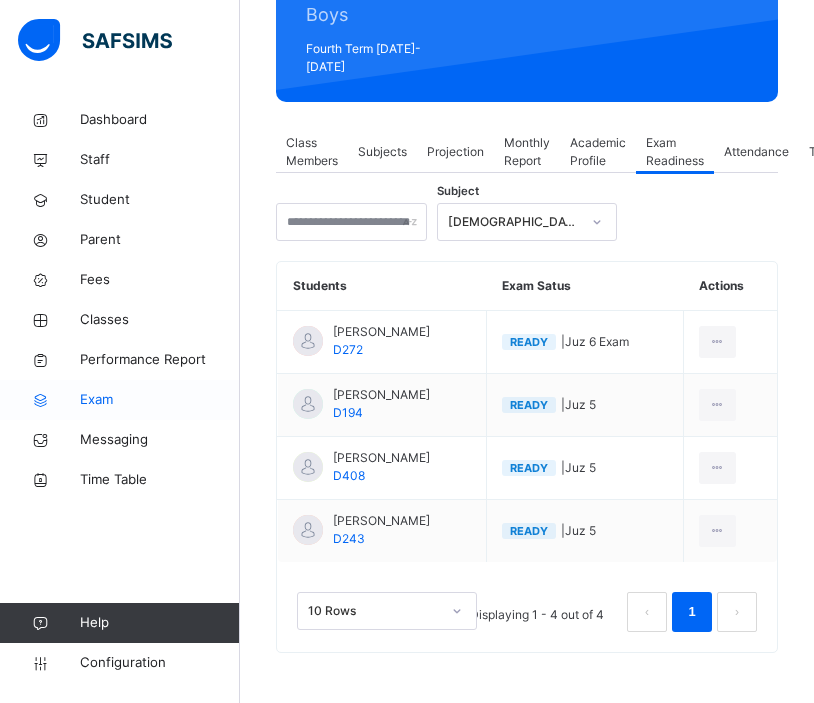 click on "Exam" at bounding box center (160, 400) 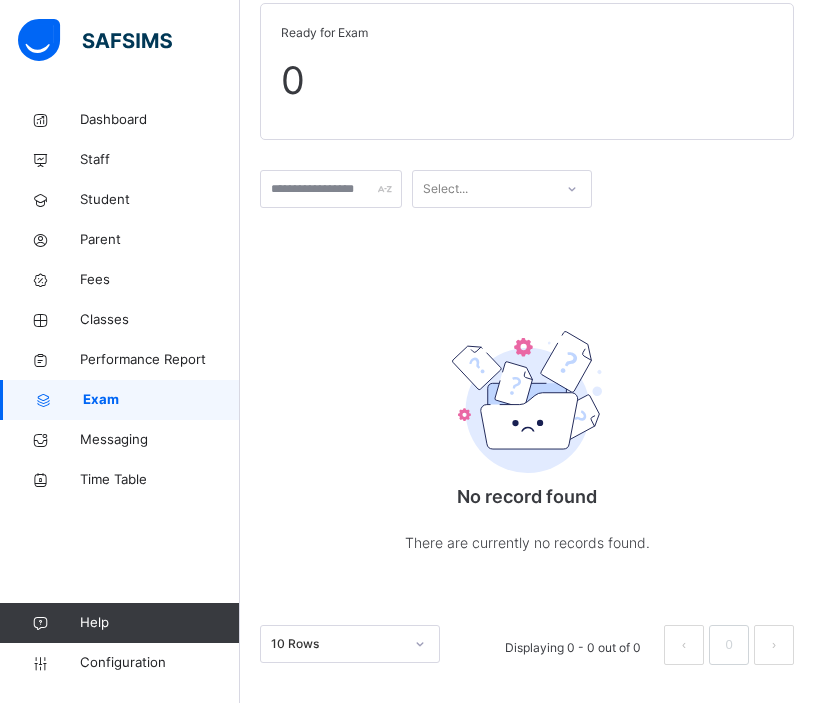 scroll, scrollTop: 0, scrollLeft: 0, axis: both 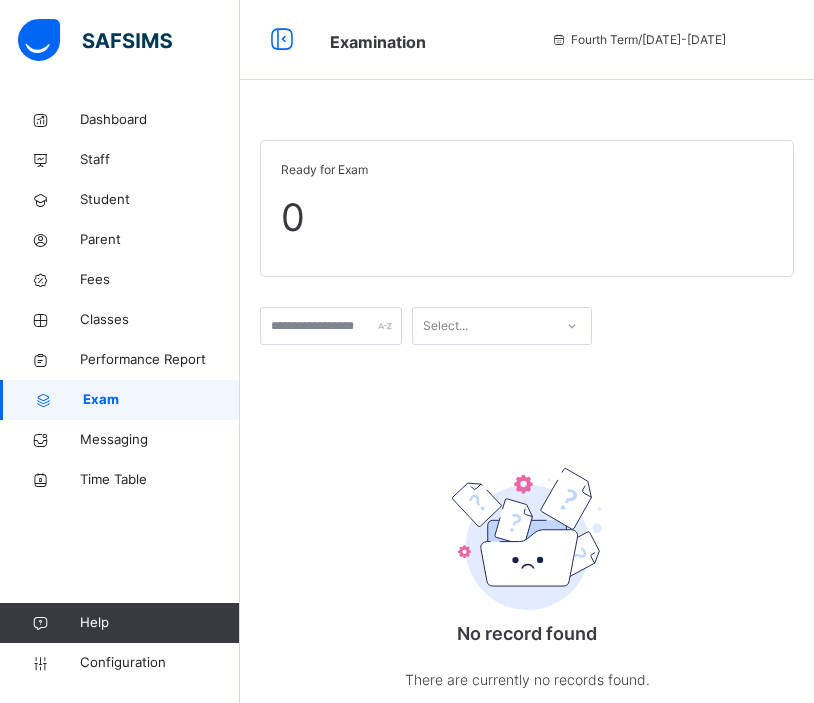click on "Select..." at bounding box center (483, 326) 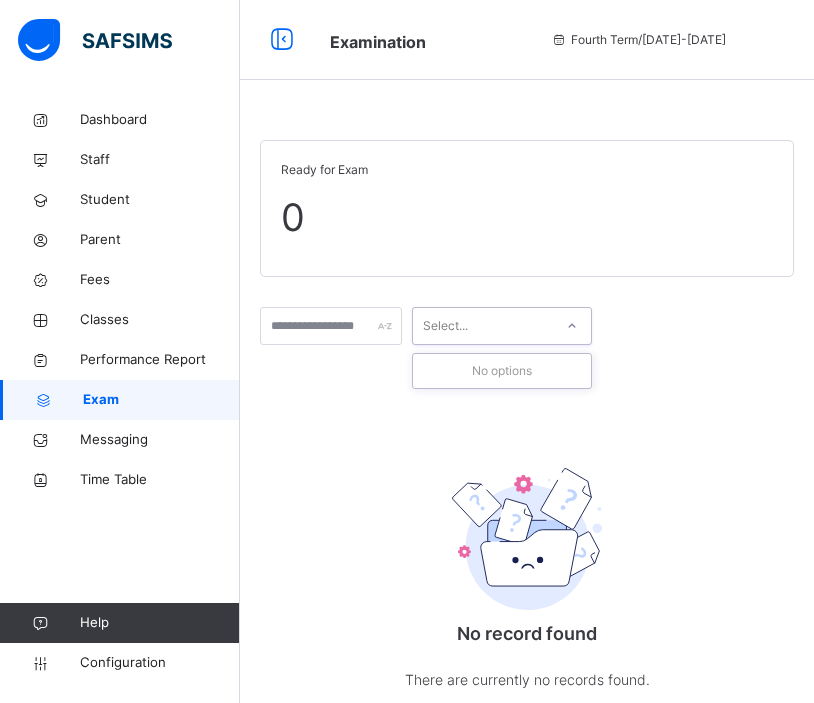 click on "Select..." at bounding box center (483, 326) 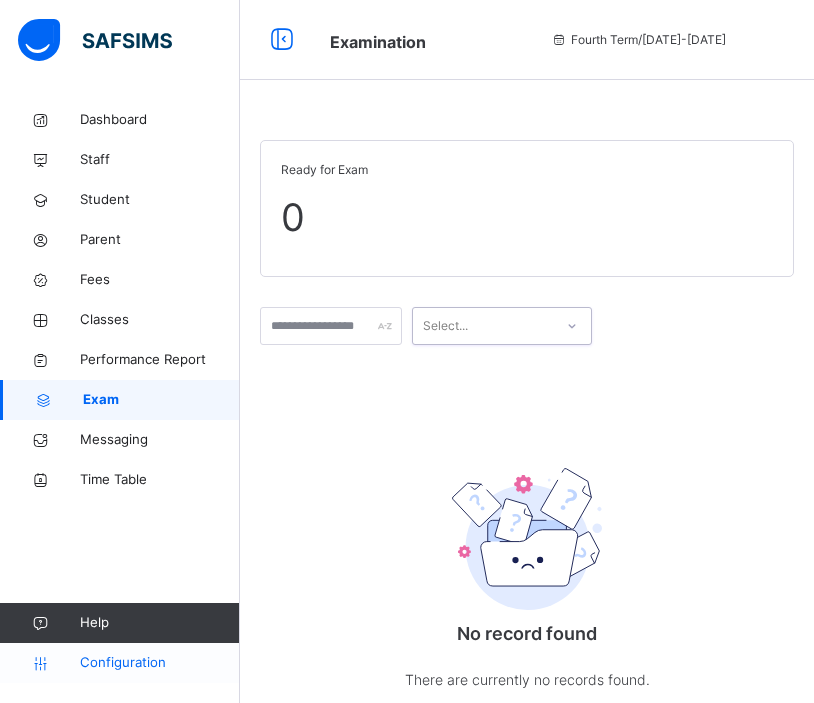 click on "Configuration" at bounding box center (159, 663) 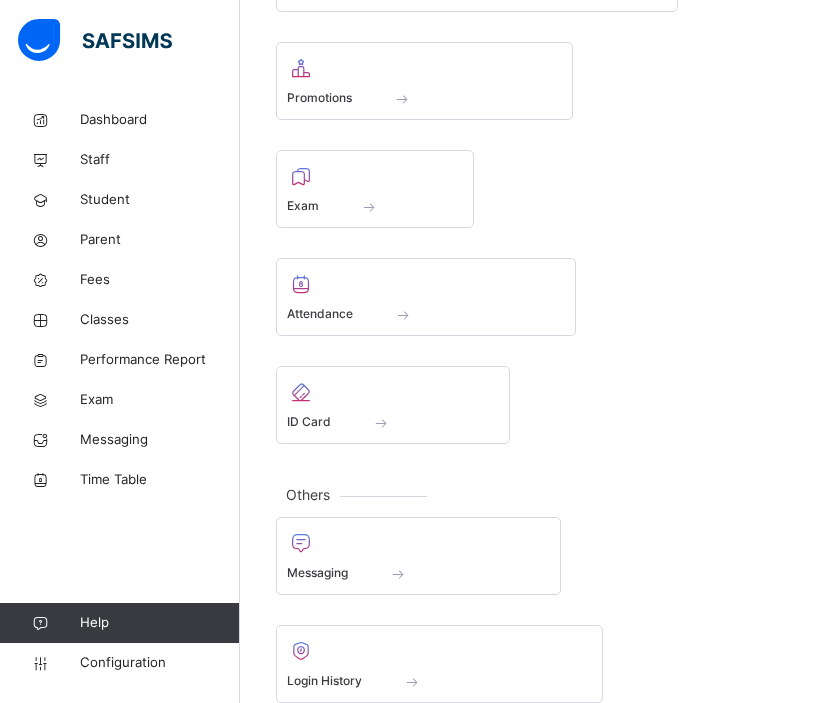 scroll, scrollTop: 1098, scrollLeft: 0, axis: vertical 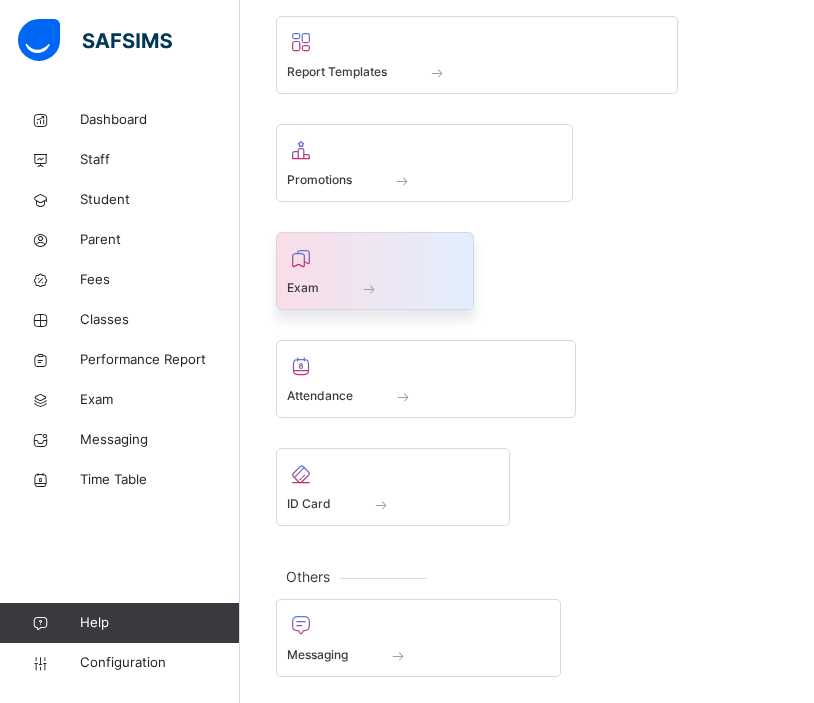 click at bounding box center (375, 258) 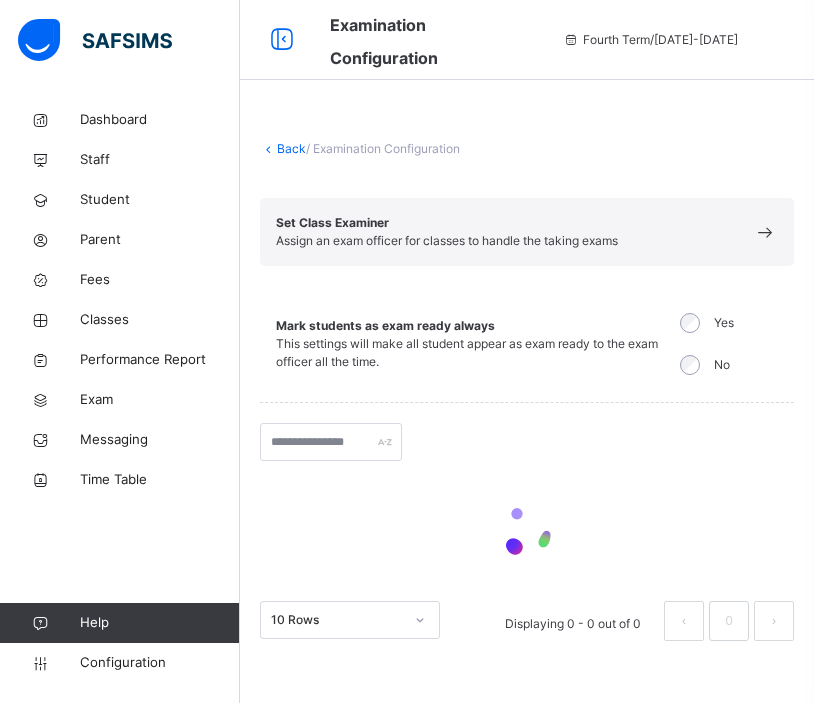 scroll, scrollTop: 0, scrollLeft: 0, axis: both 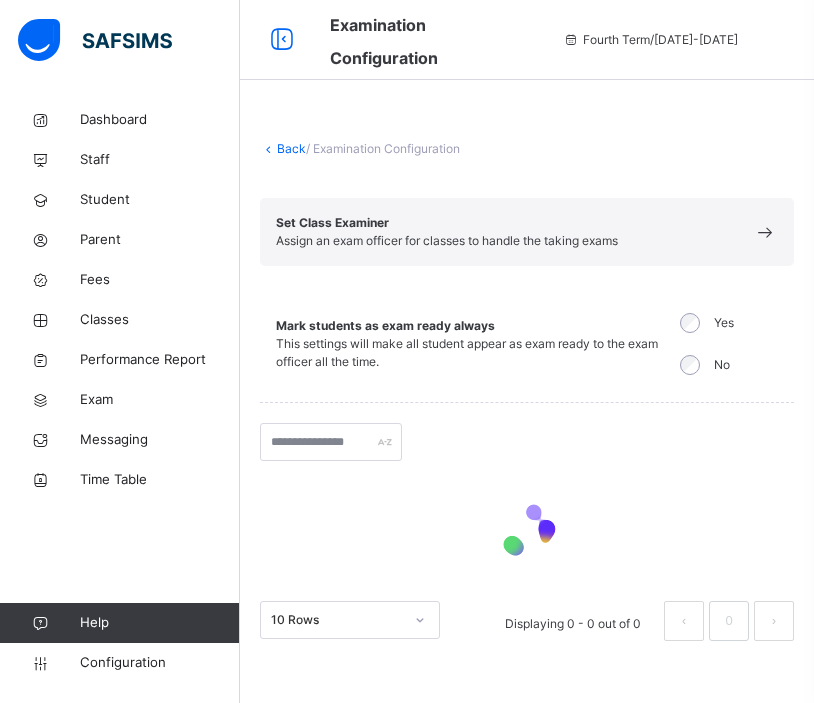 click on "Set Class Examiner" at bounding box center (447, 223) 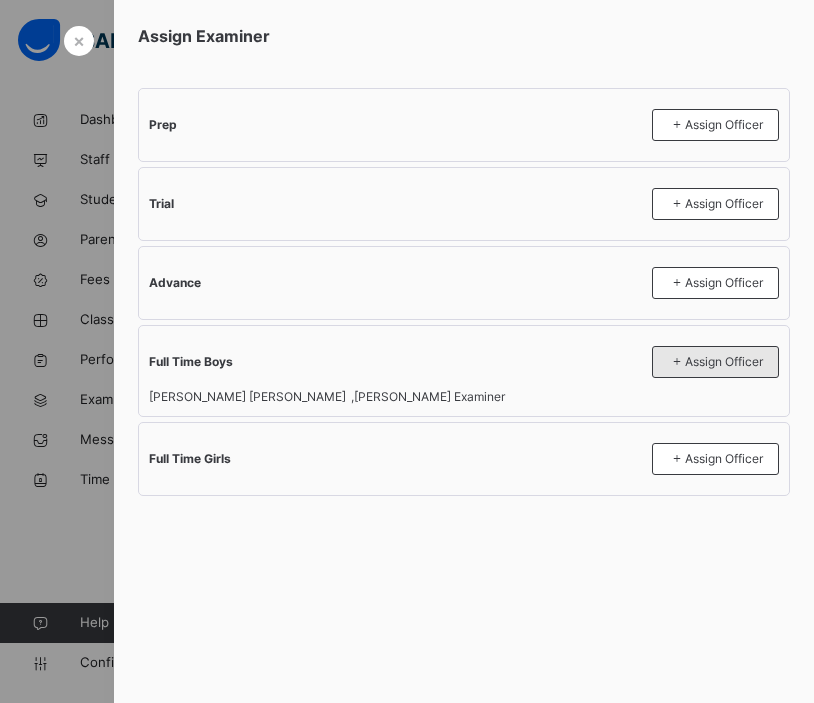click on "Assign Officer" at bounding box center (715, 362) 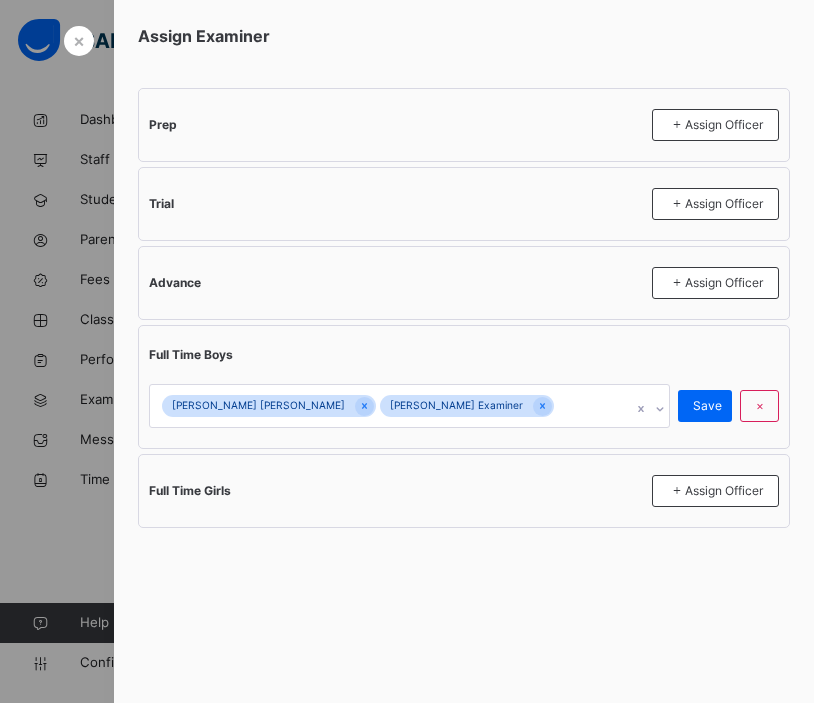 click on "Hamid Bashir Bashir Michael  Examiner" at bounding box center (390, 406) 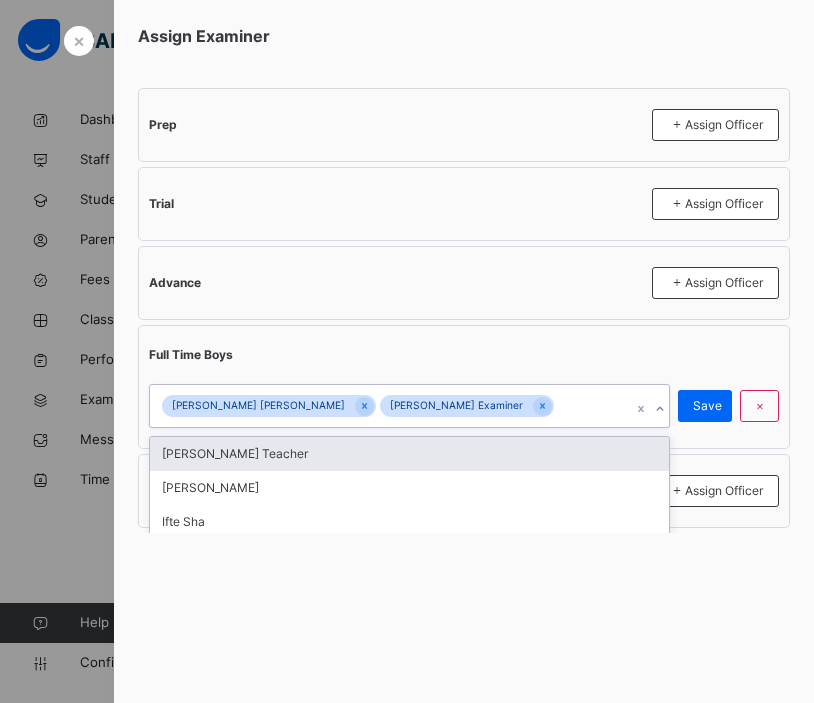 scroll, scrollTop: 39, scrollLeft: 0, axis: vertical 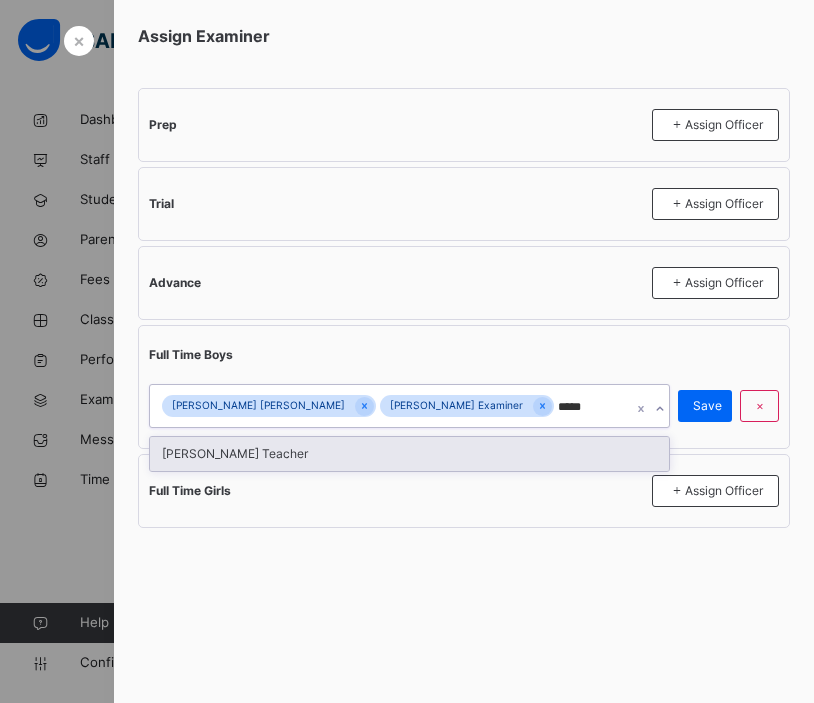 type on "*****" 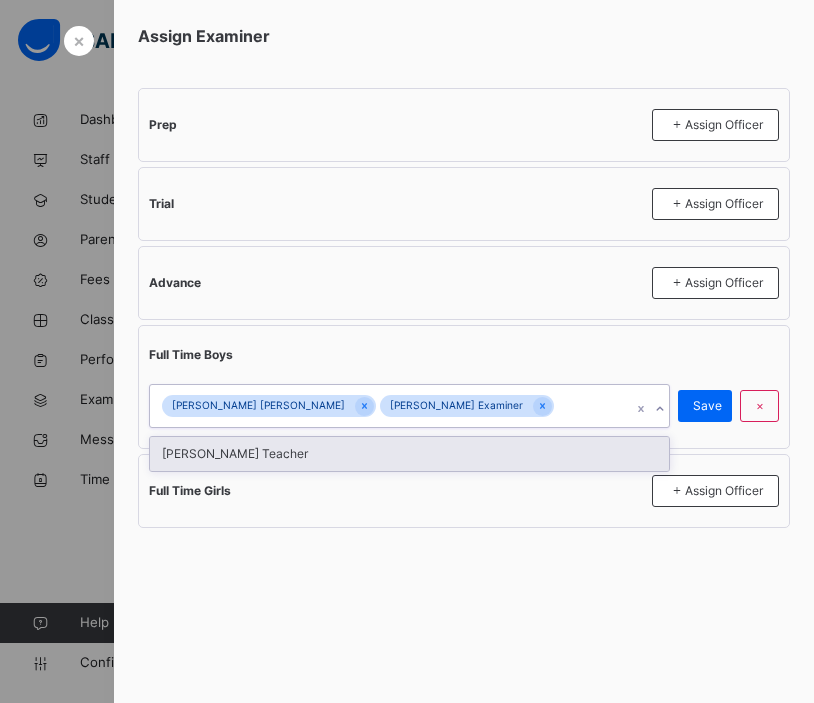 click on "Full Time Girls    Assign Officer" at bounding box center (464, 491) 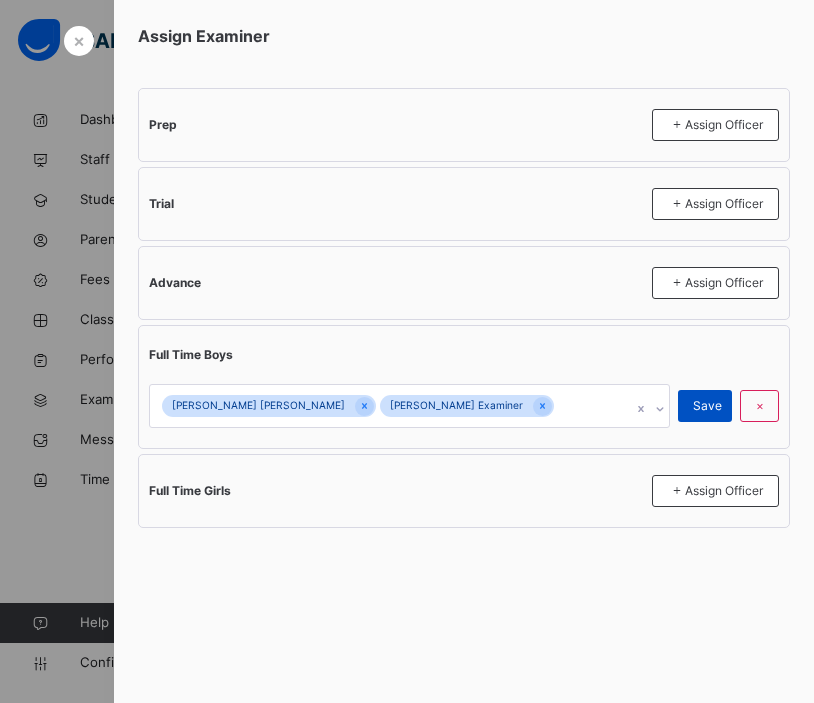 click on "Save" at bounding box center (707, 406) 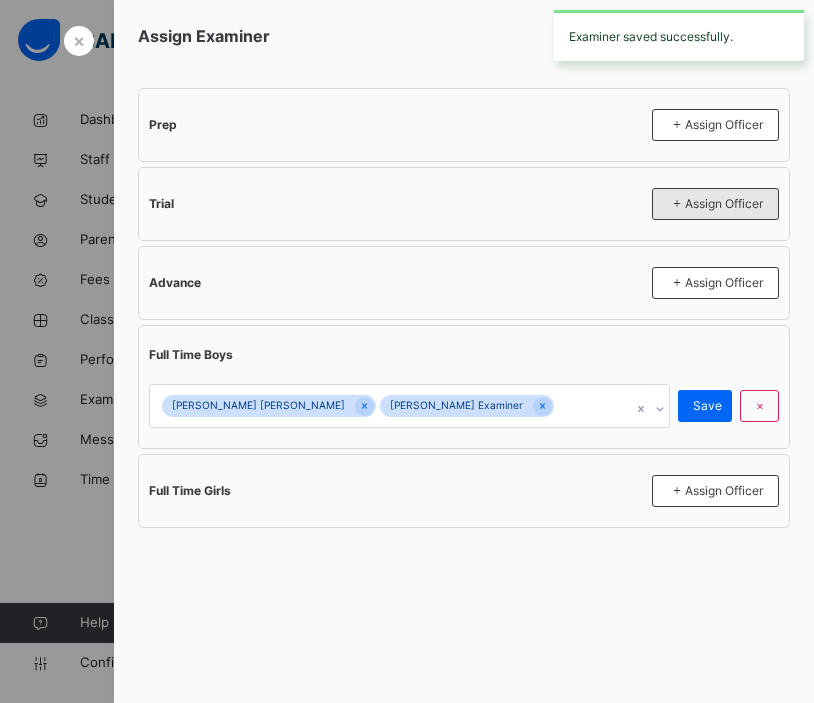 click on "Assign Officer" at bounding box center (715, 204) 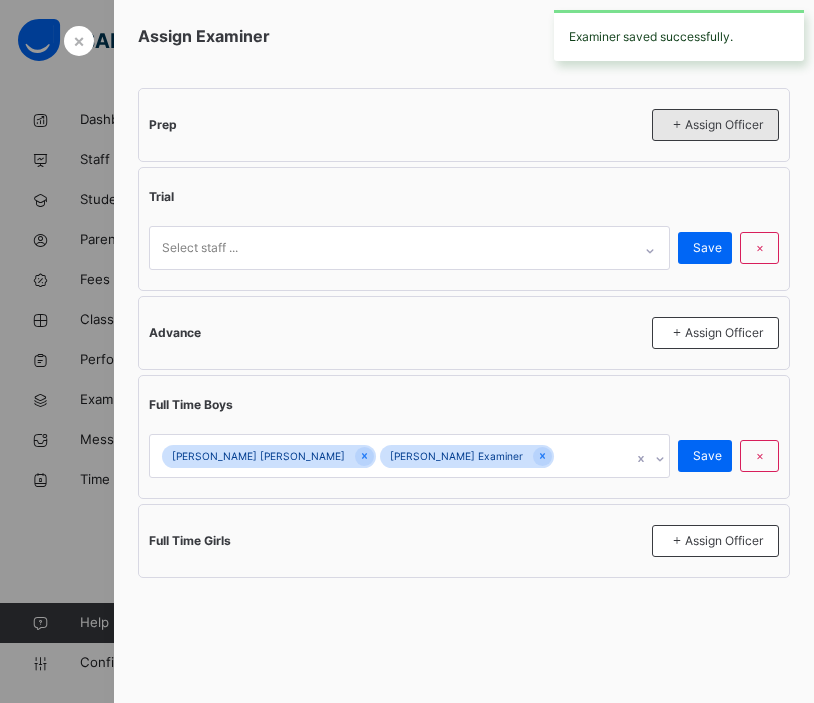 click on "Assign Officer" at bounding box center (715, 125) 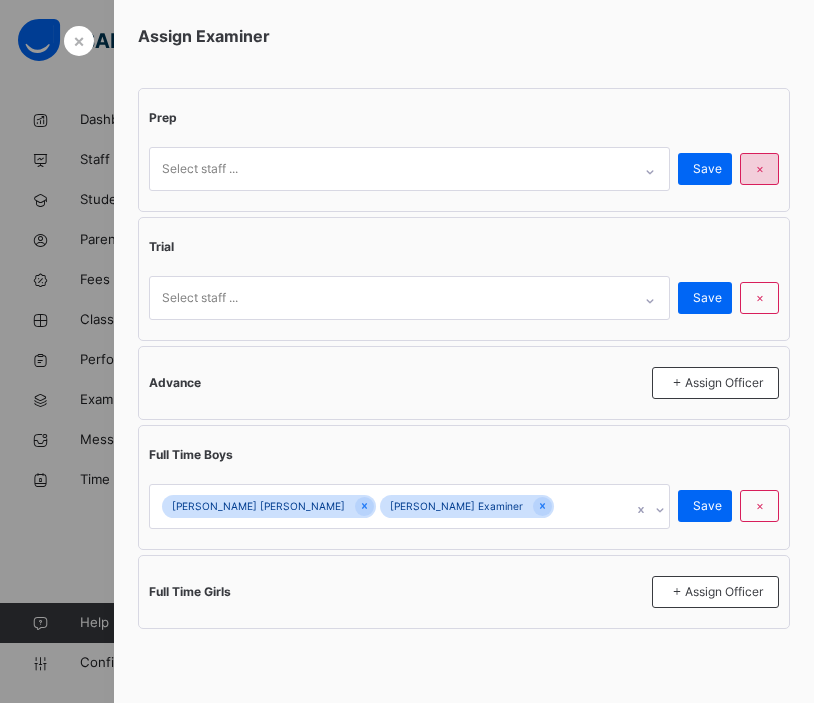 click on "×" at bounding box center [759, 169] 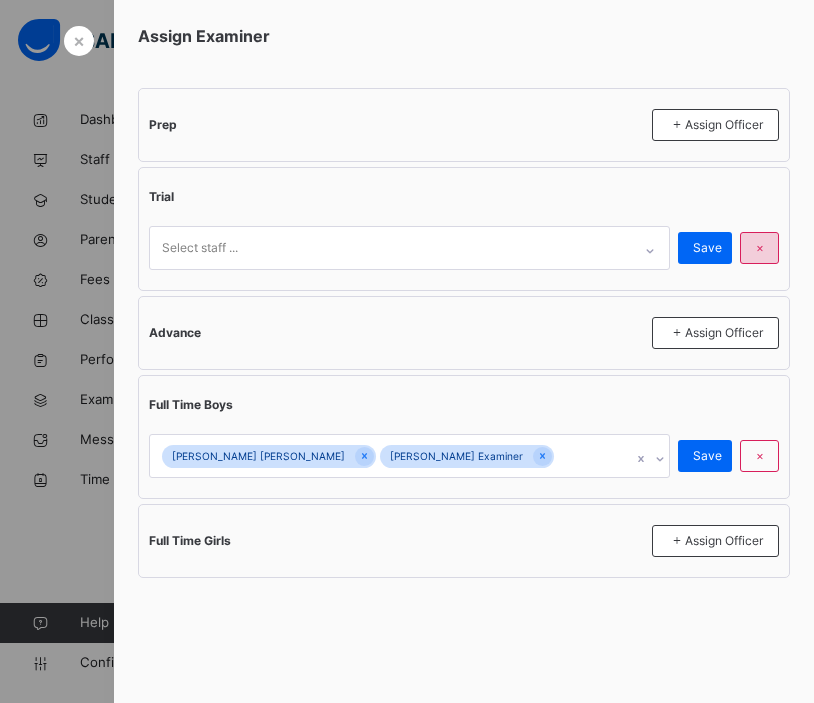 click on "×" at bounding box center (760, 248) 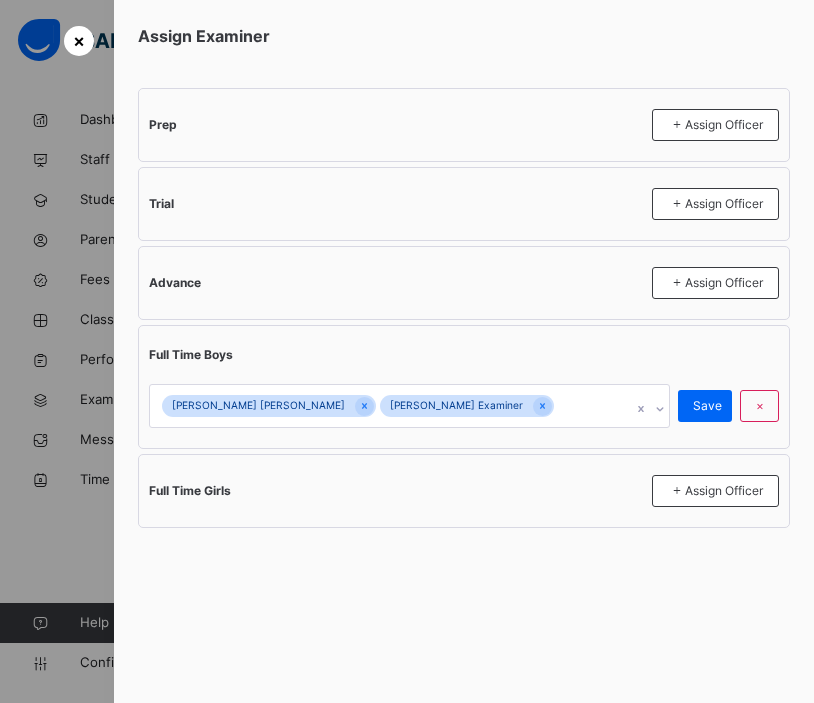 click on "×" at bounding box center (79, 40) 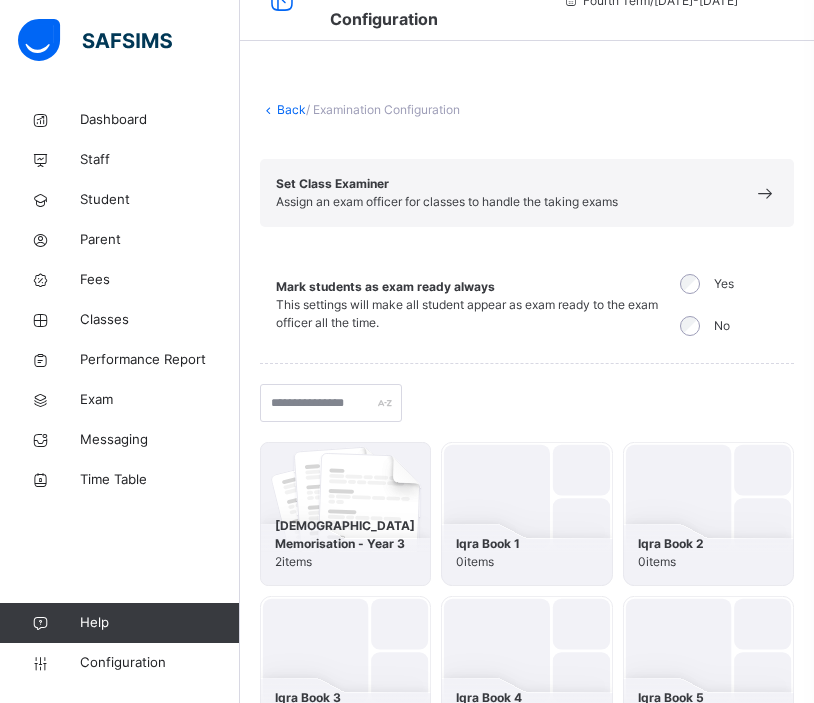click on "Assign an exam officer for classes to handle the taking exams" at bounding box center [447, 202] 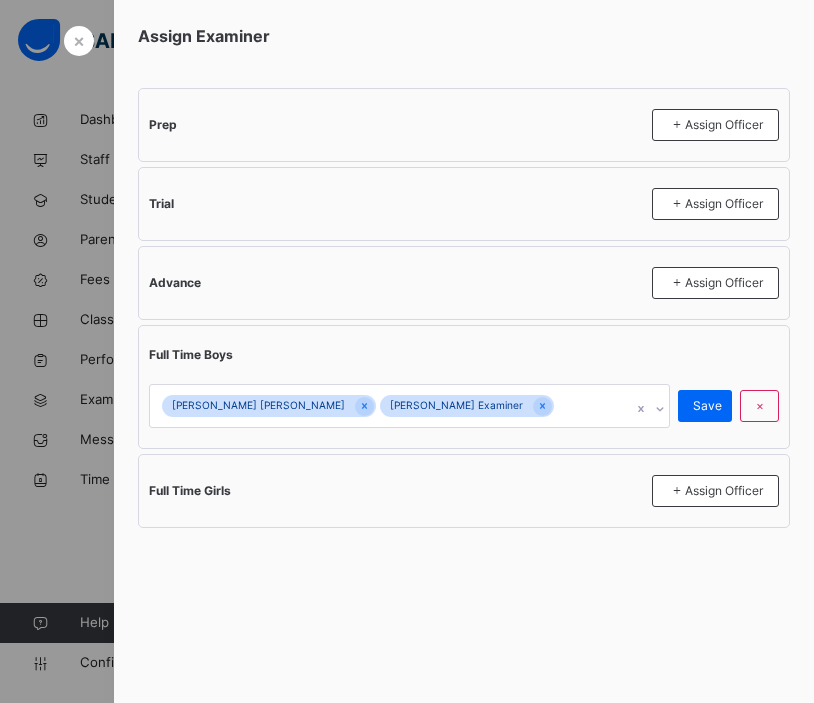click 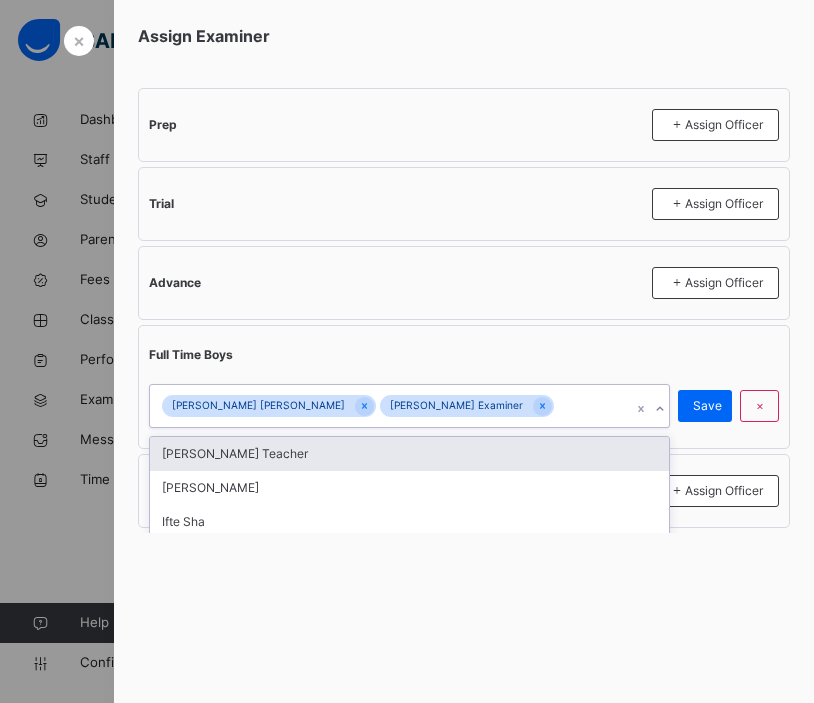 scroll, scrollTop: 79, scrollLeft: 0, axis: vertical 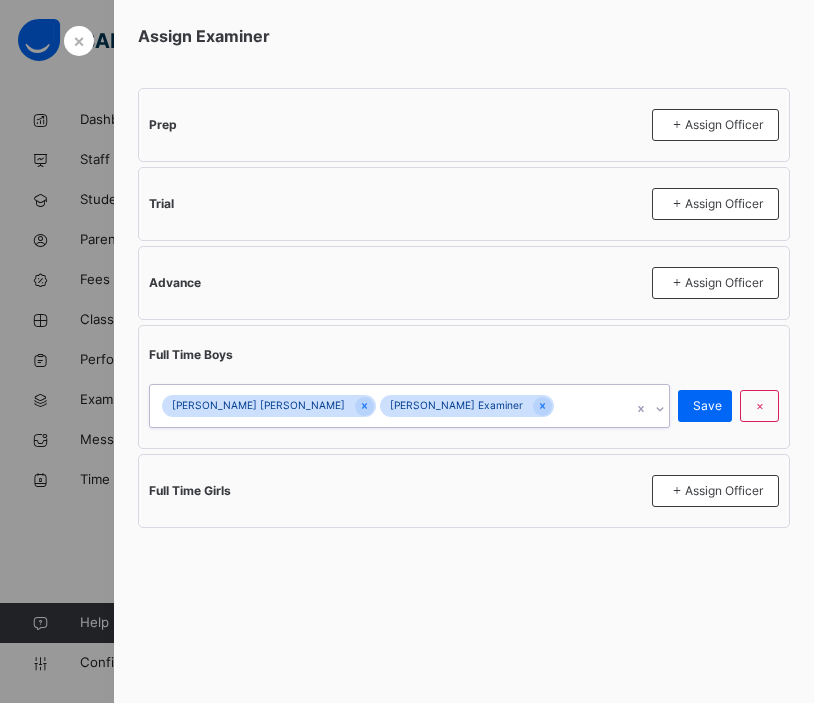 click 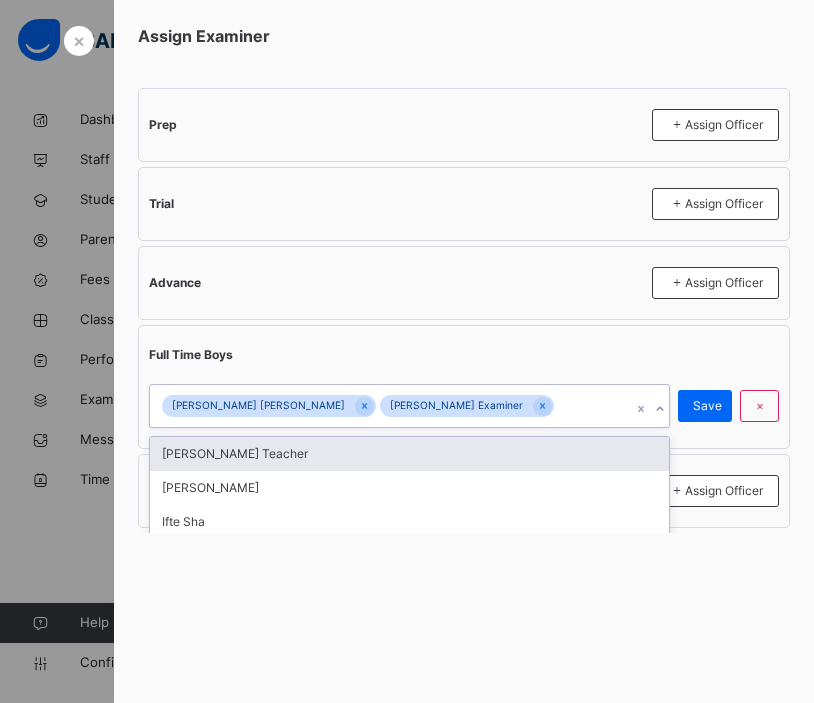 scroll, scrollTop: 118, scrollLeft: 0, axis: vertical 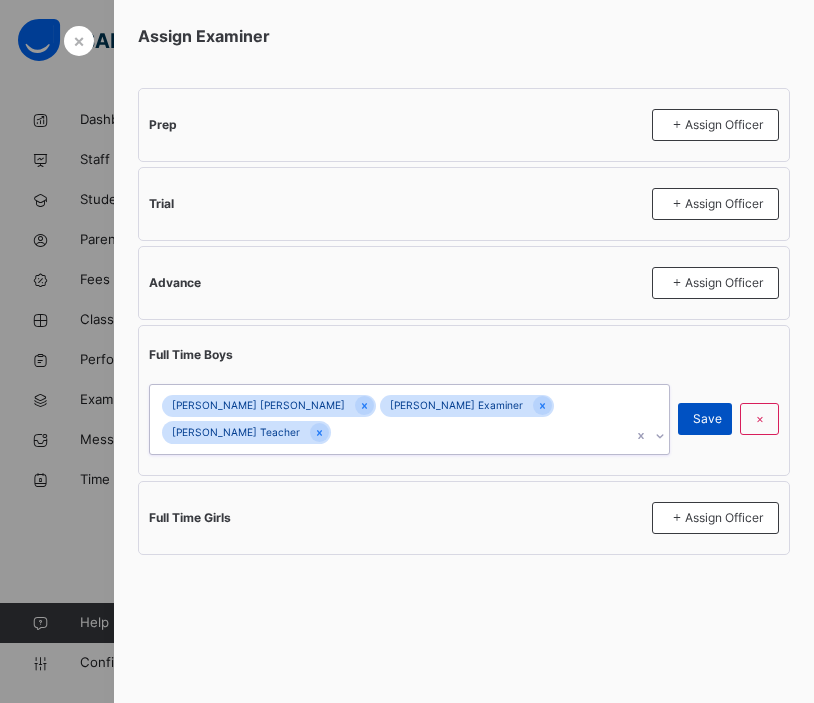 click on "Save" at bounding box center [707, 419] 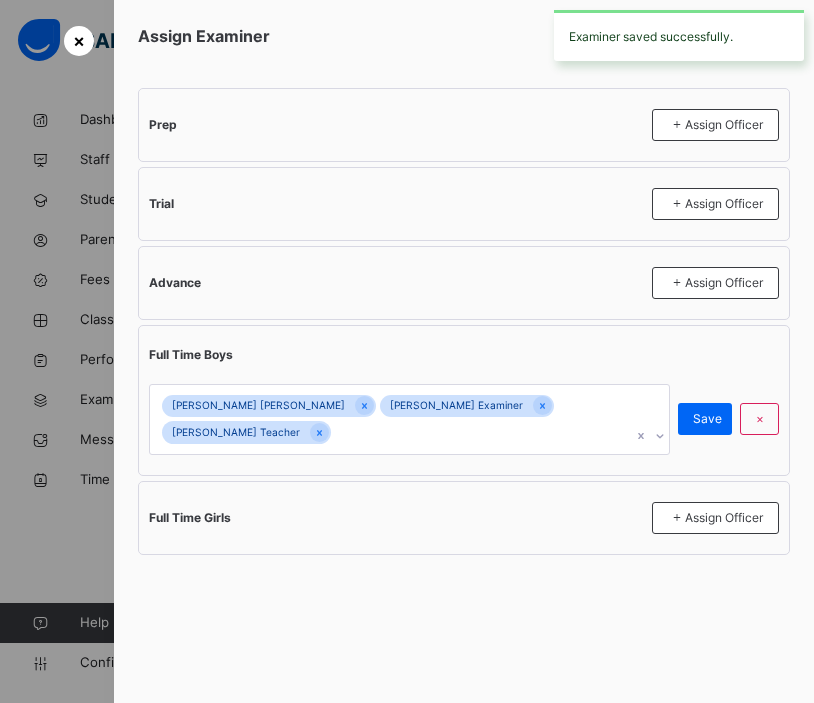 click on "×" at bounding box center [79, 40] 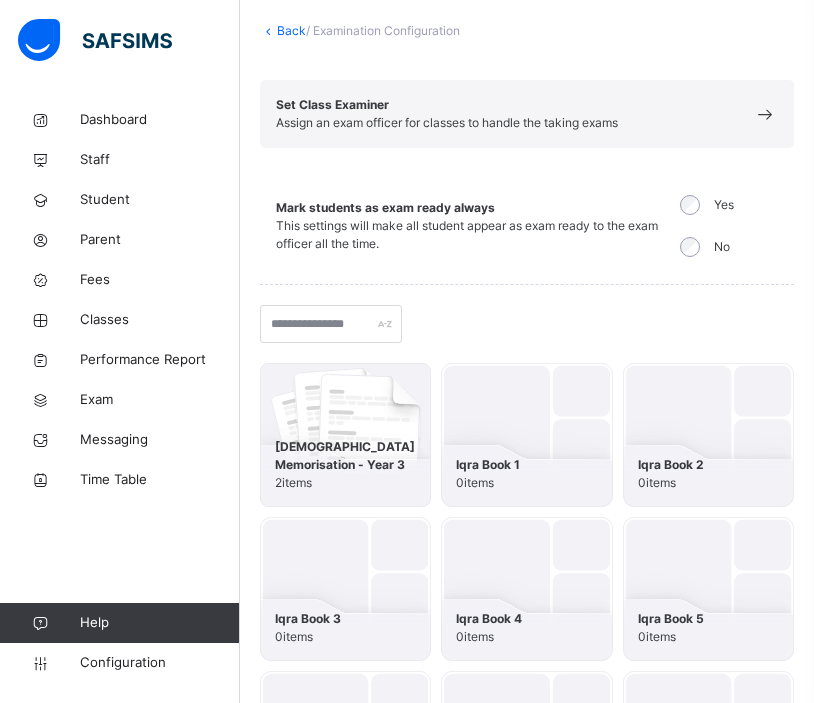 scroll, scrollTop: 0, scrollLeft: 0, axis: both 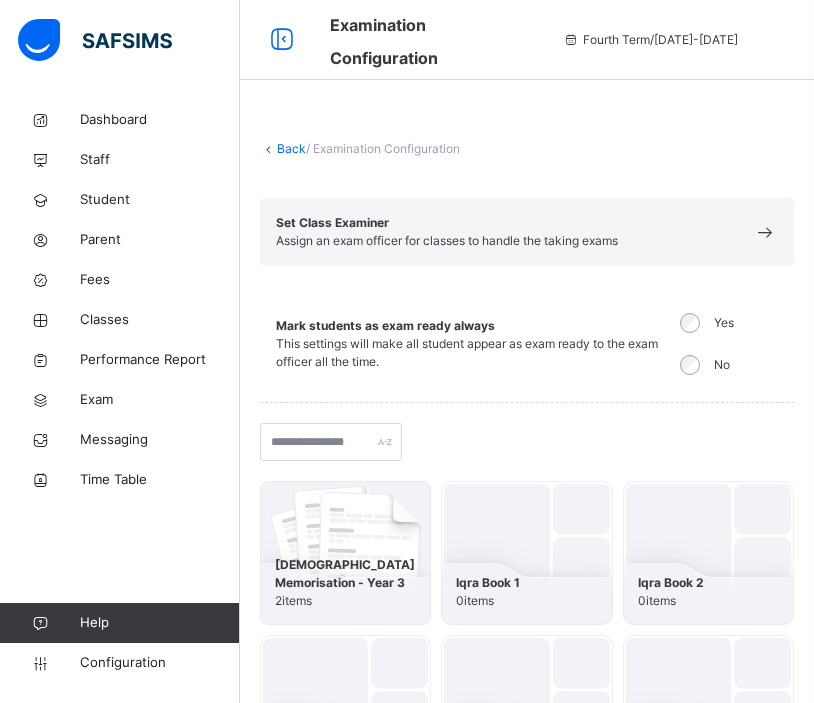 click on "[PERSON_NAME][EMAIL_ADDRESS][DOMAIN_NAME]" at bounding box center (1043, 49) 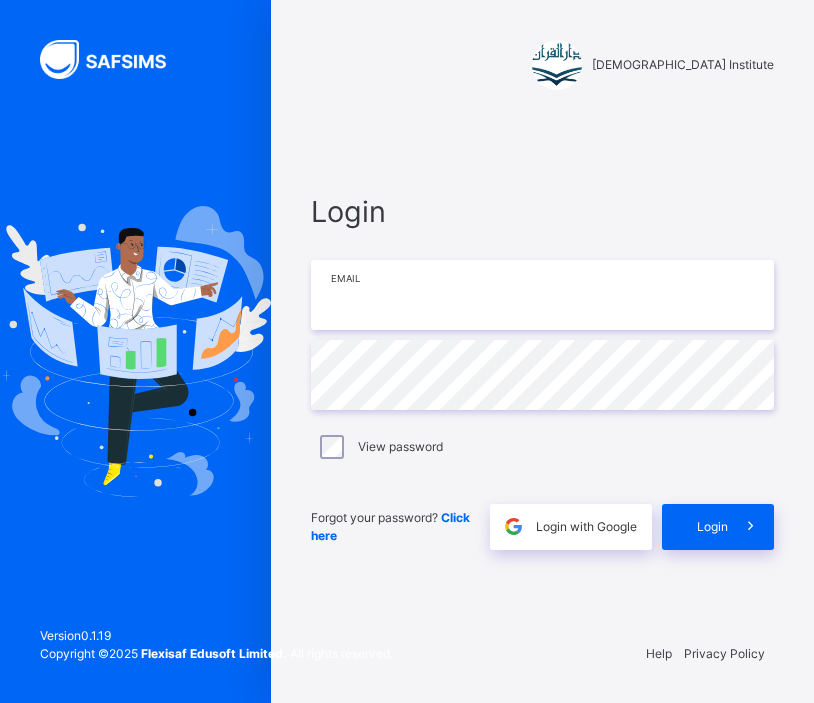 type on "**********" 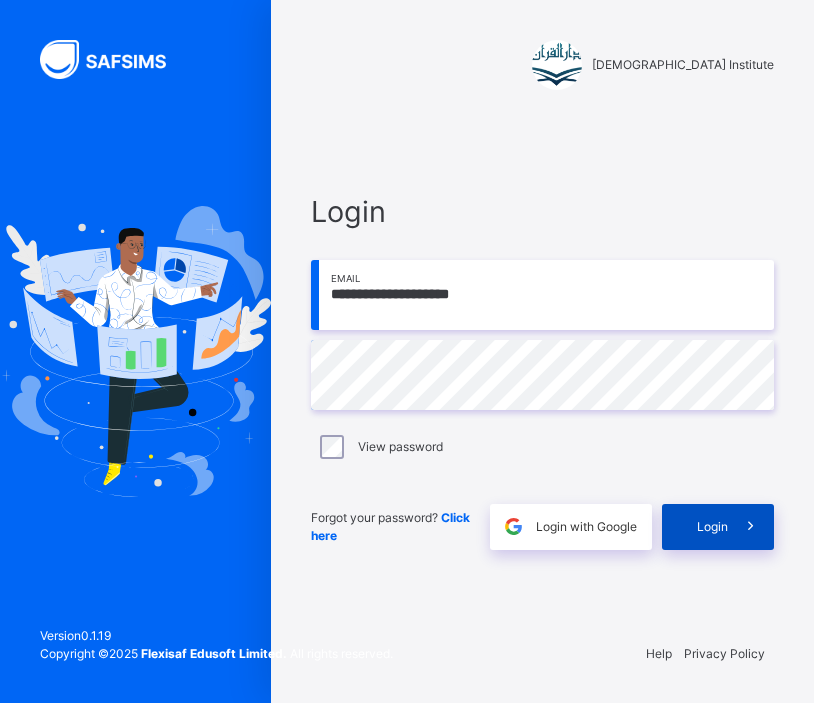 click on "Login" at bounding box center (712, 527) 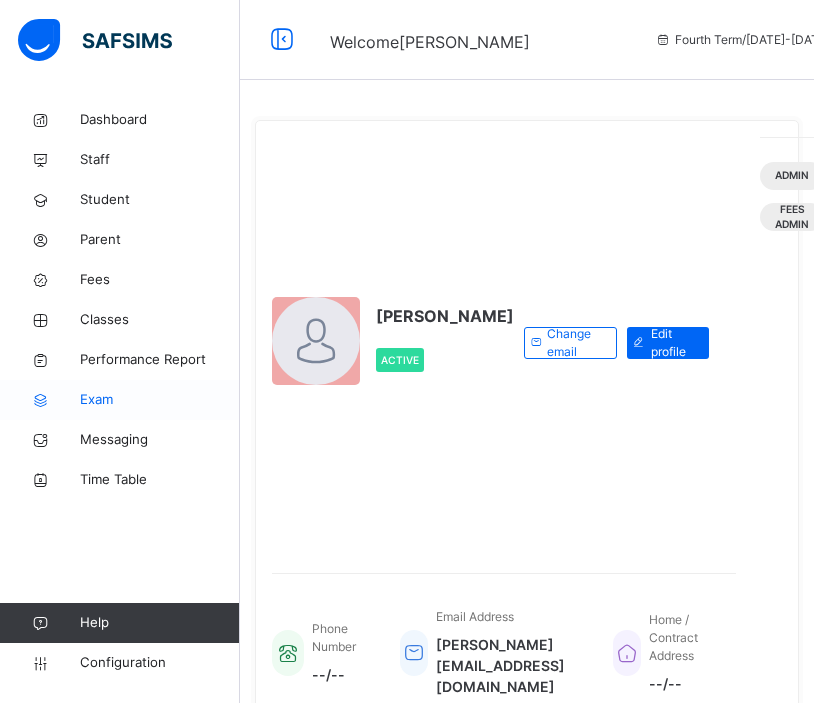 click on "Exam" at bounding box center (160, 400) 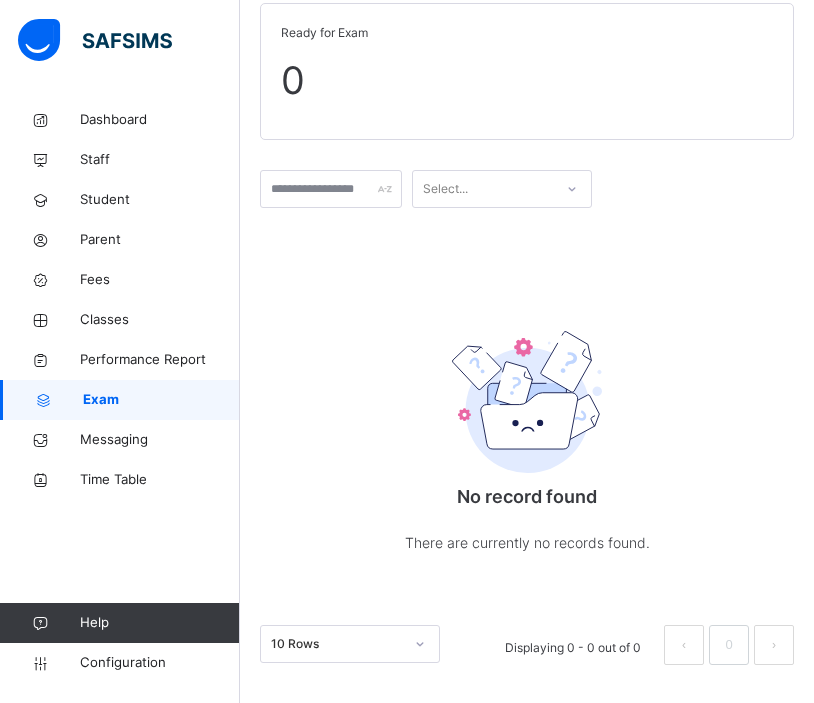 scroll, scrollTop: 0, scrollLeft: 0, axis: both 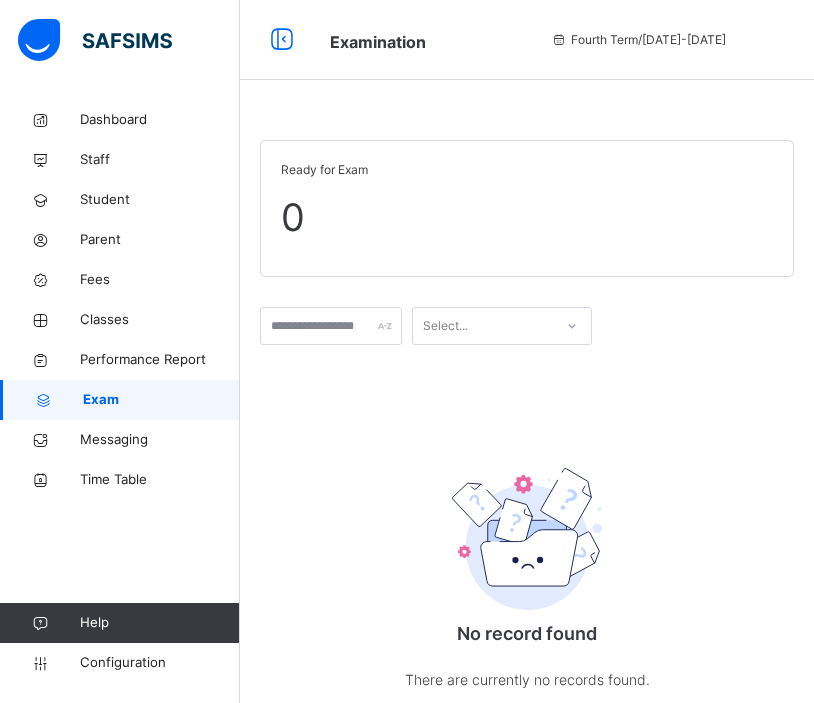 click on "[PERSON_NAME][EMAIL_ADDRESS][DOMAIN_NAME]" at bounding box center [1031, 49] 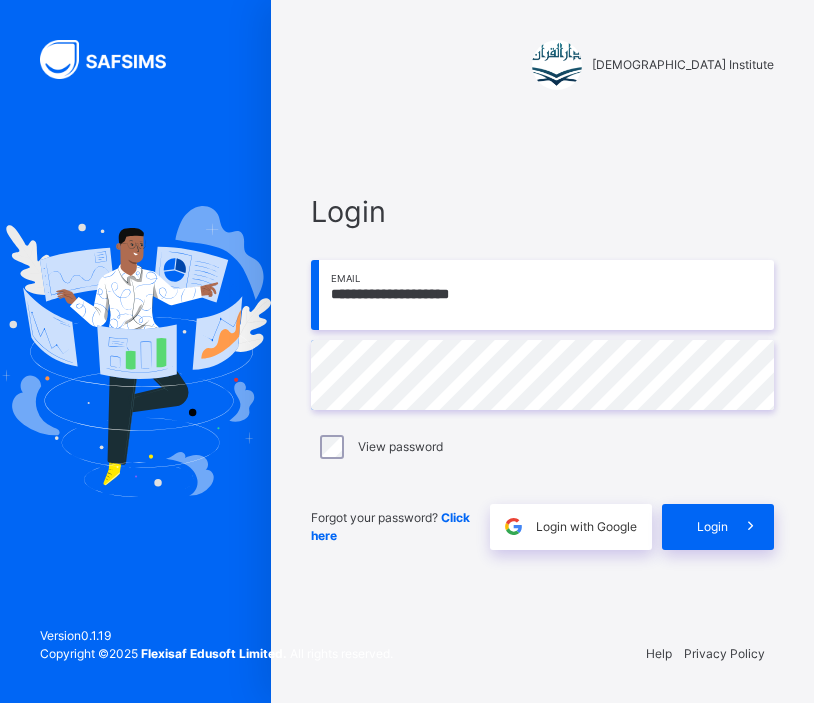 click on "**********" at bounding box center (542, 295) 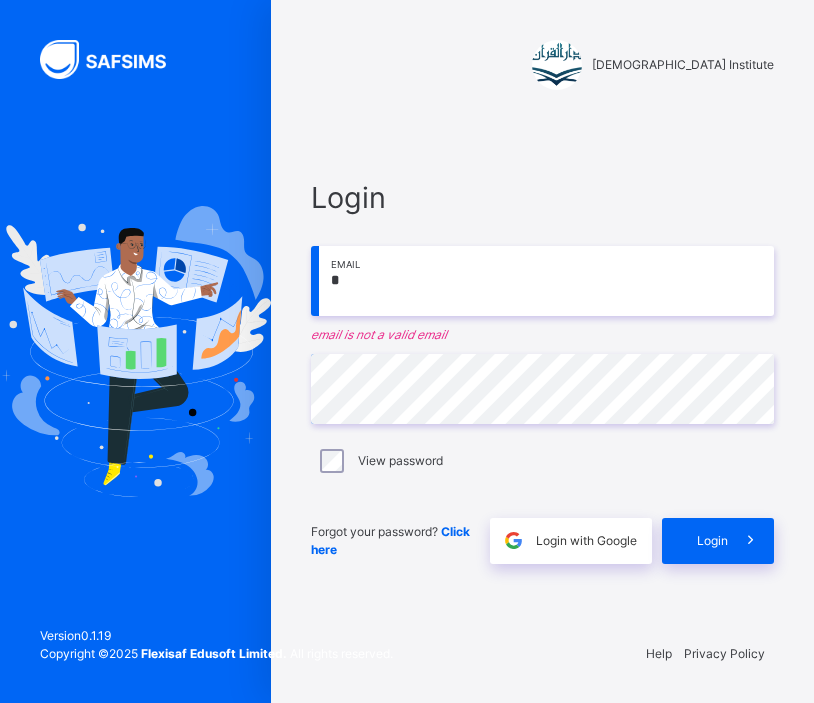 type on "**********" 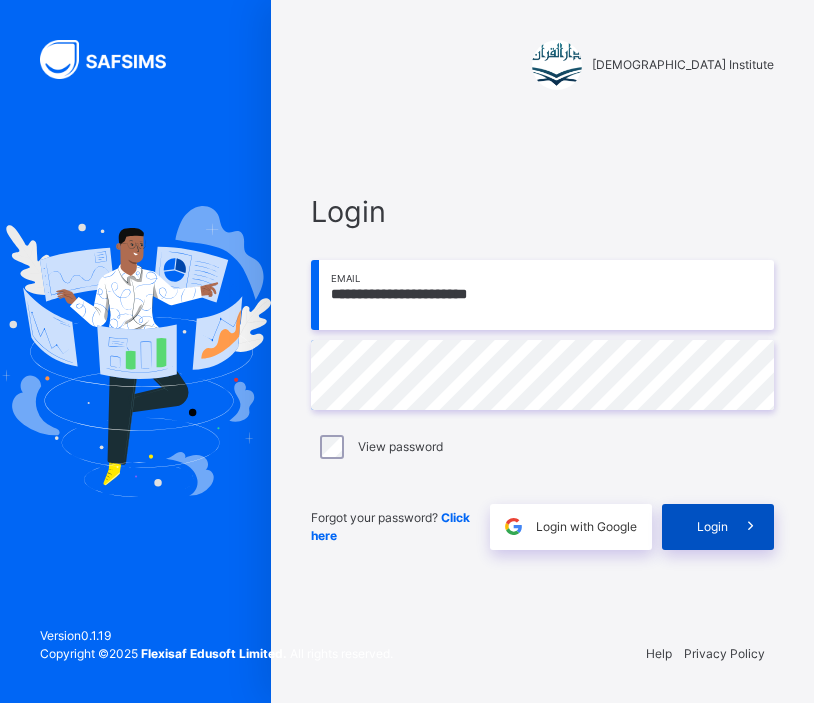 click on "Login" at bounding box center (712, 527) 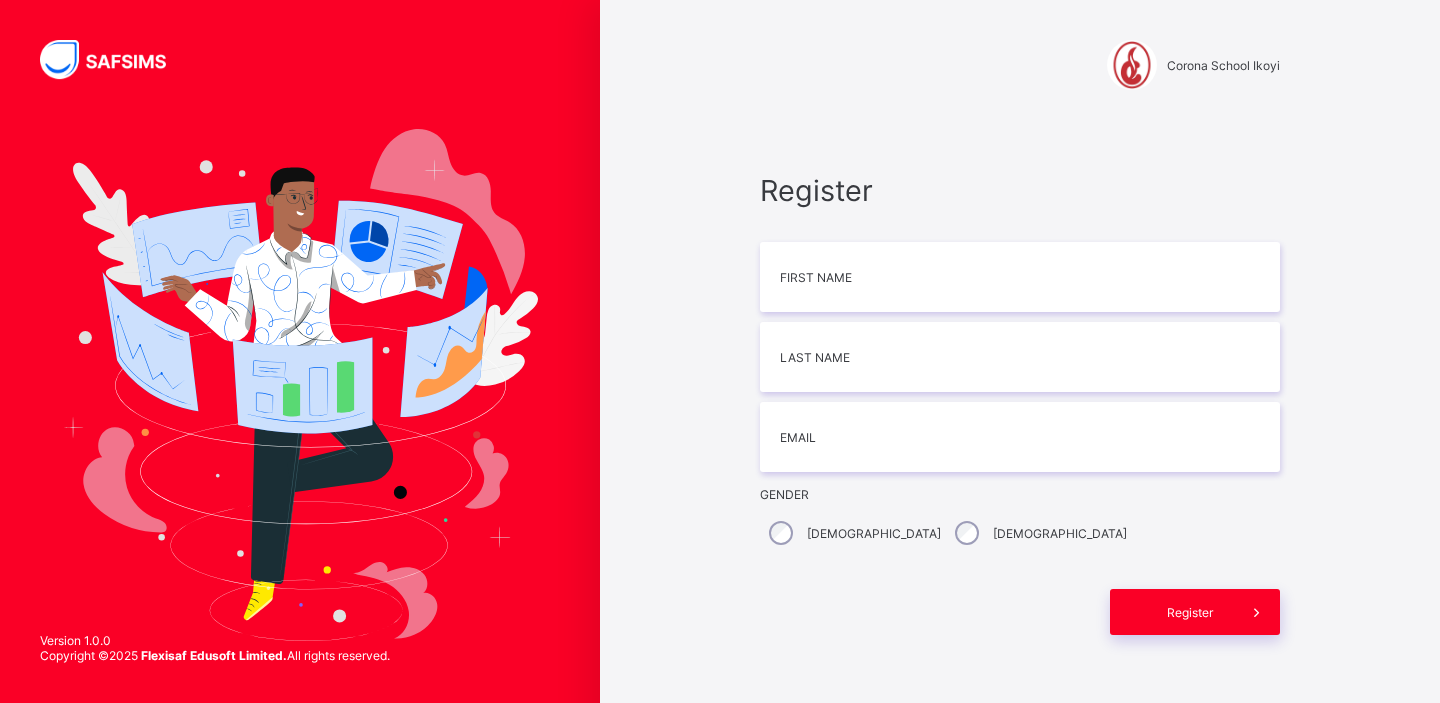 scroll, scrollTop: 0, scrollLeft: 0, axis: both 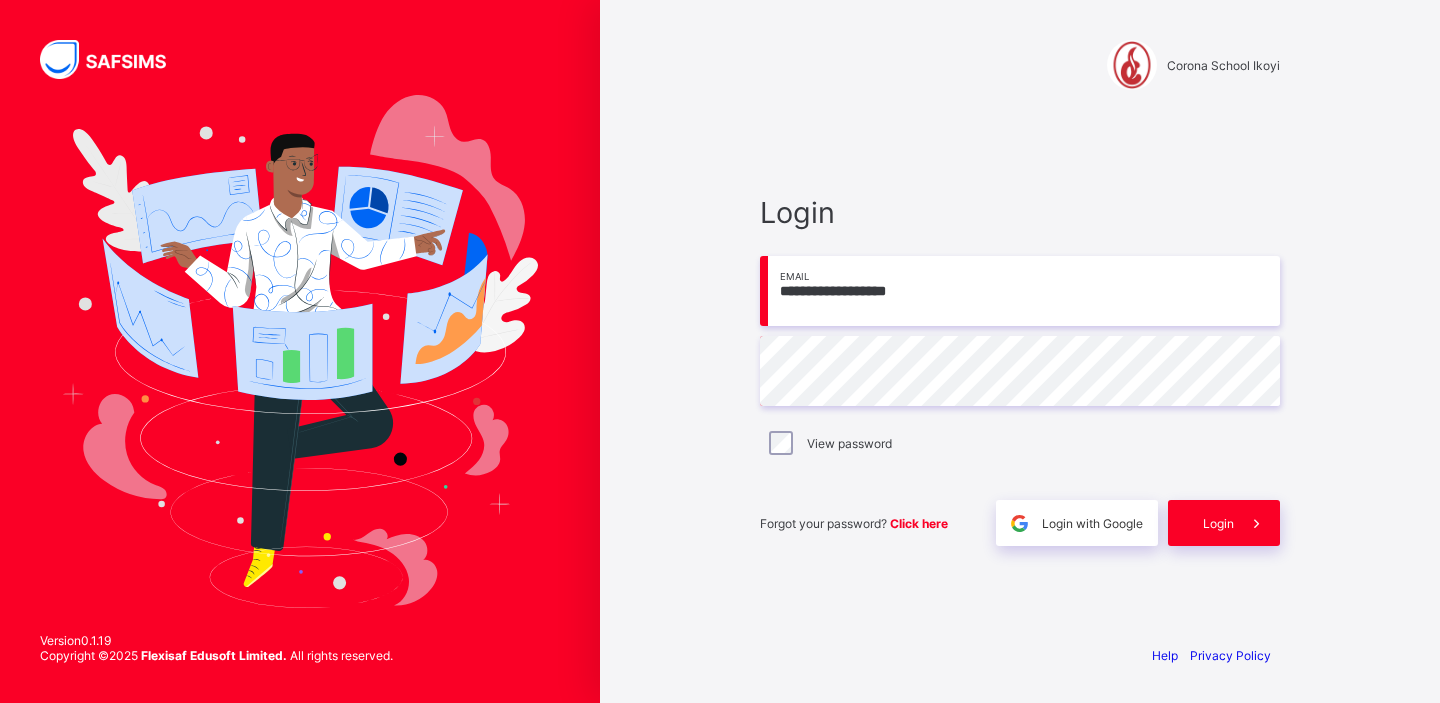 type on "**********" 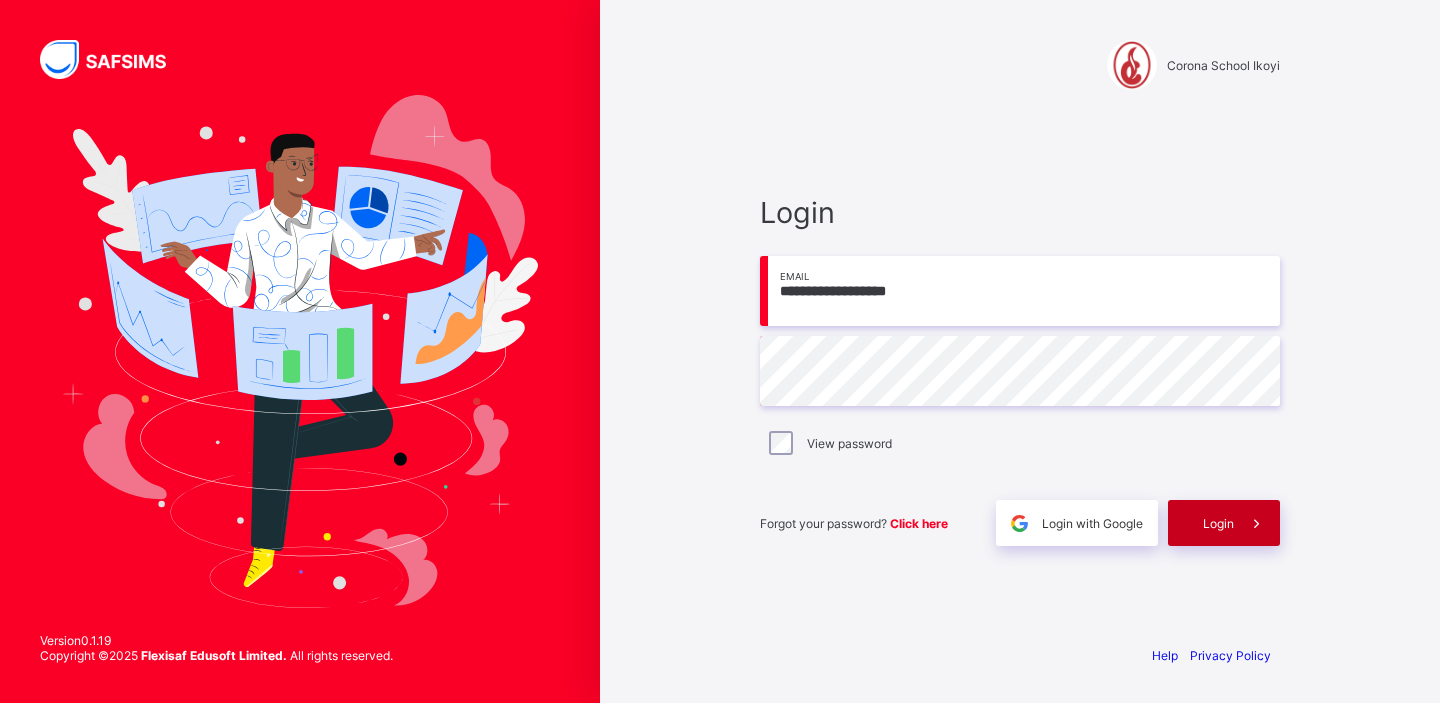 click on "Login" at bounding box center (1218, 523) 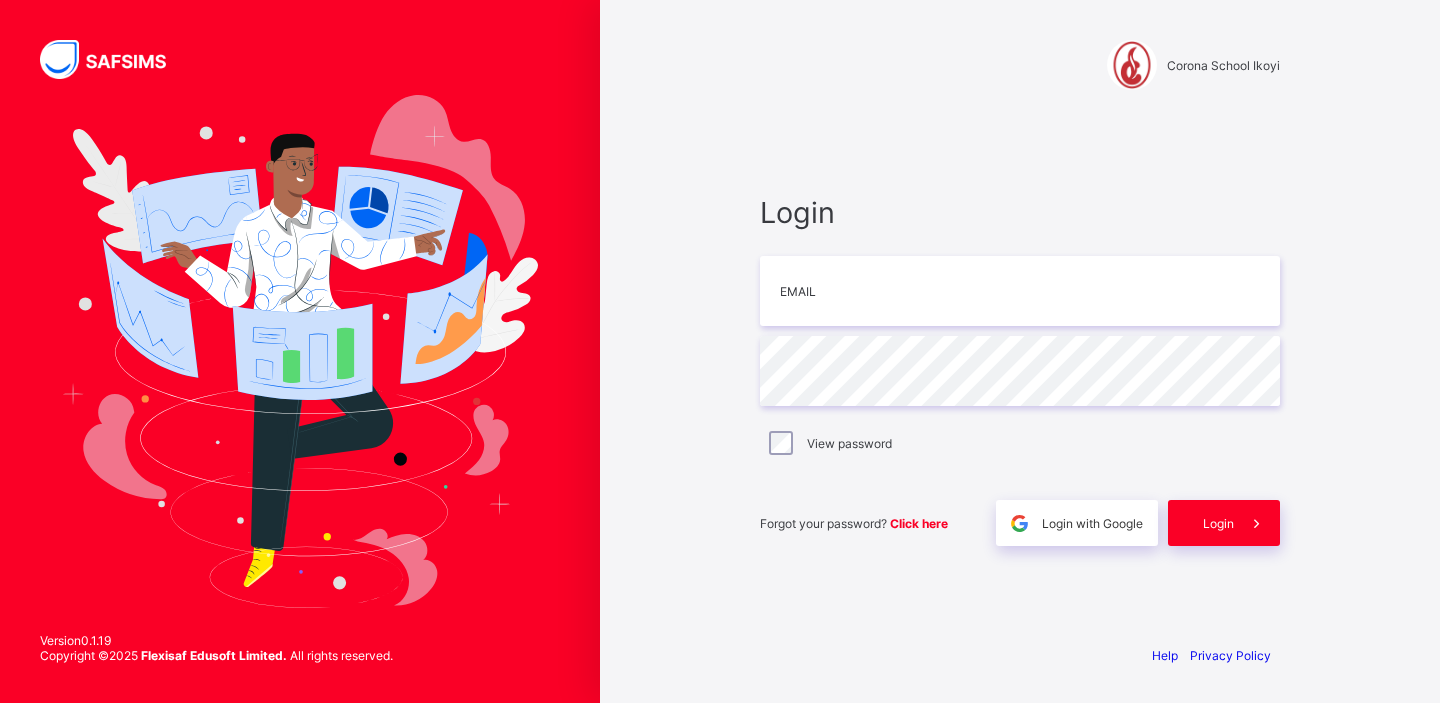 scroll, scrollTop: 0, scrollLeft: 0, axis: both 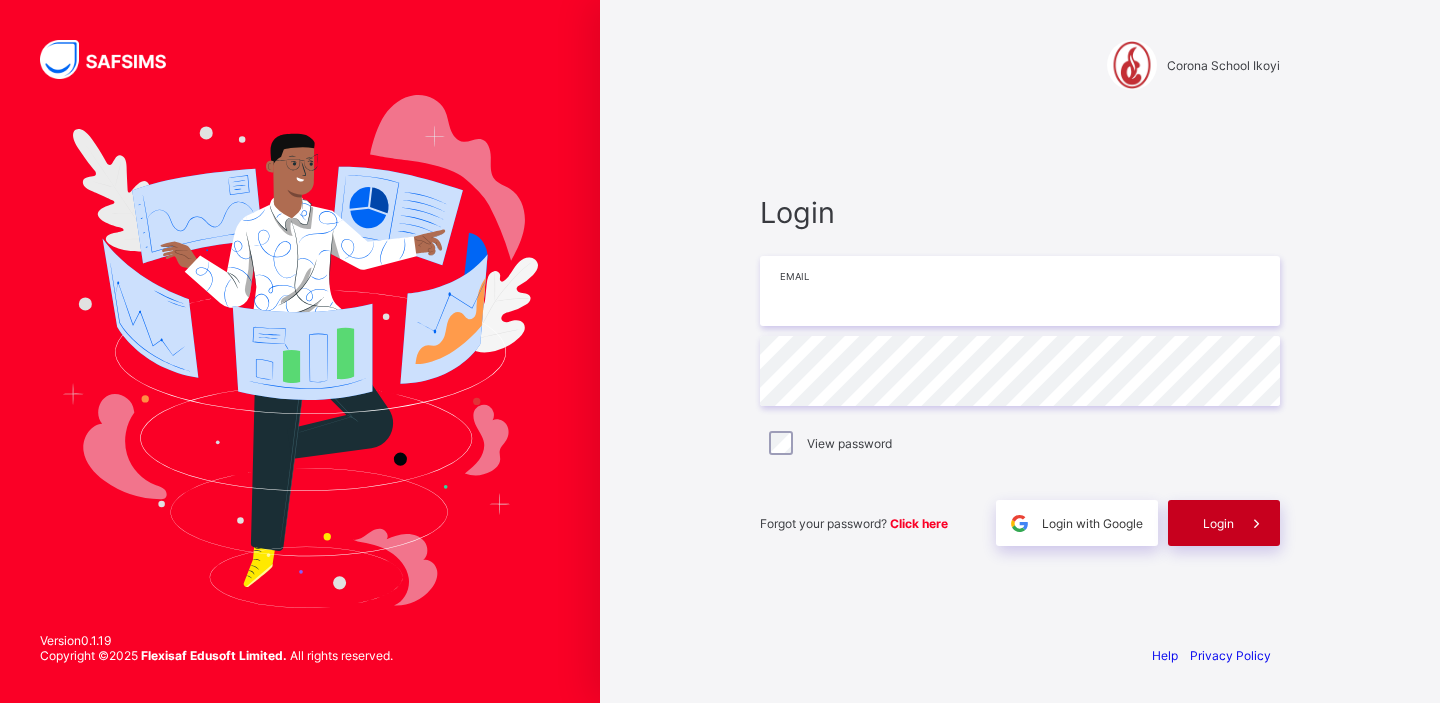 type on "**********" 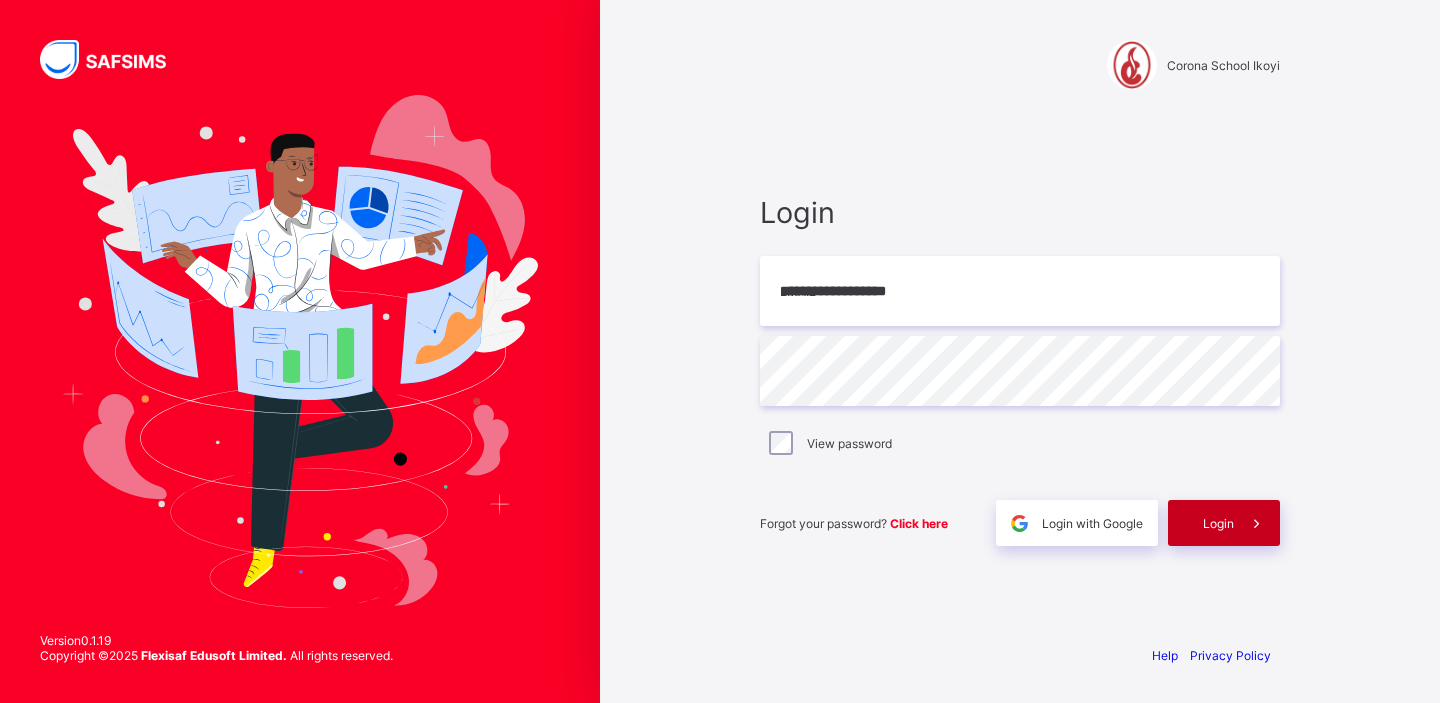 click on "Login" at bounding box center [1218, 523] 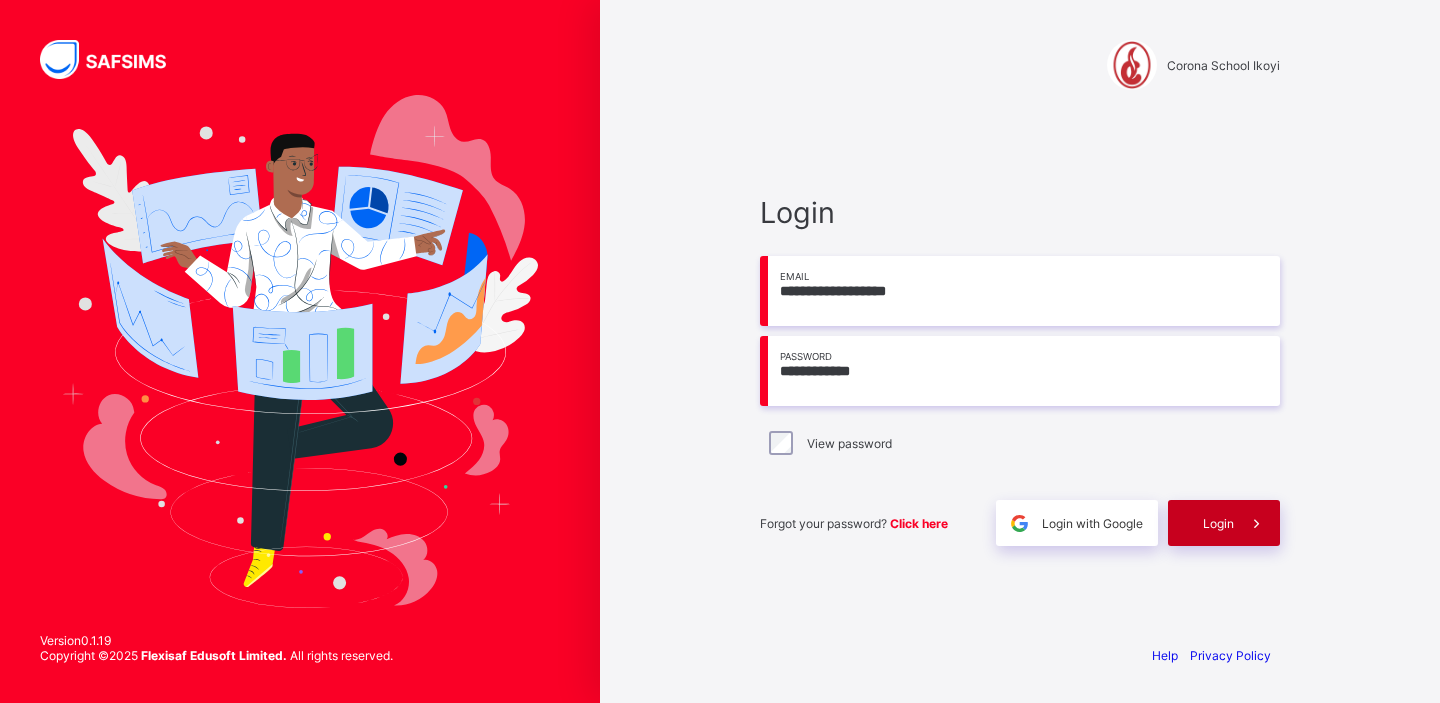 scroll, scrollTop: 0, scrollLeft: 0, axis: both 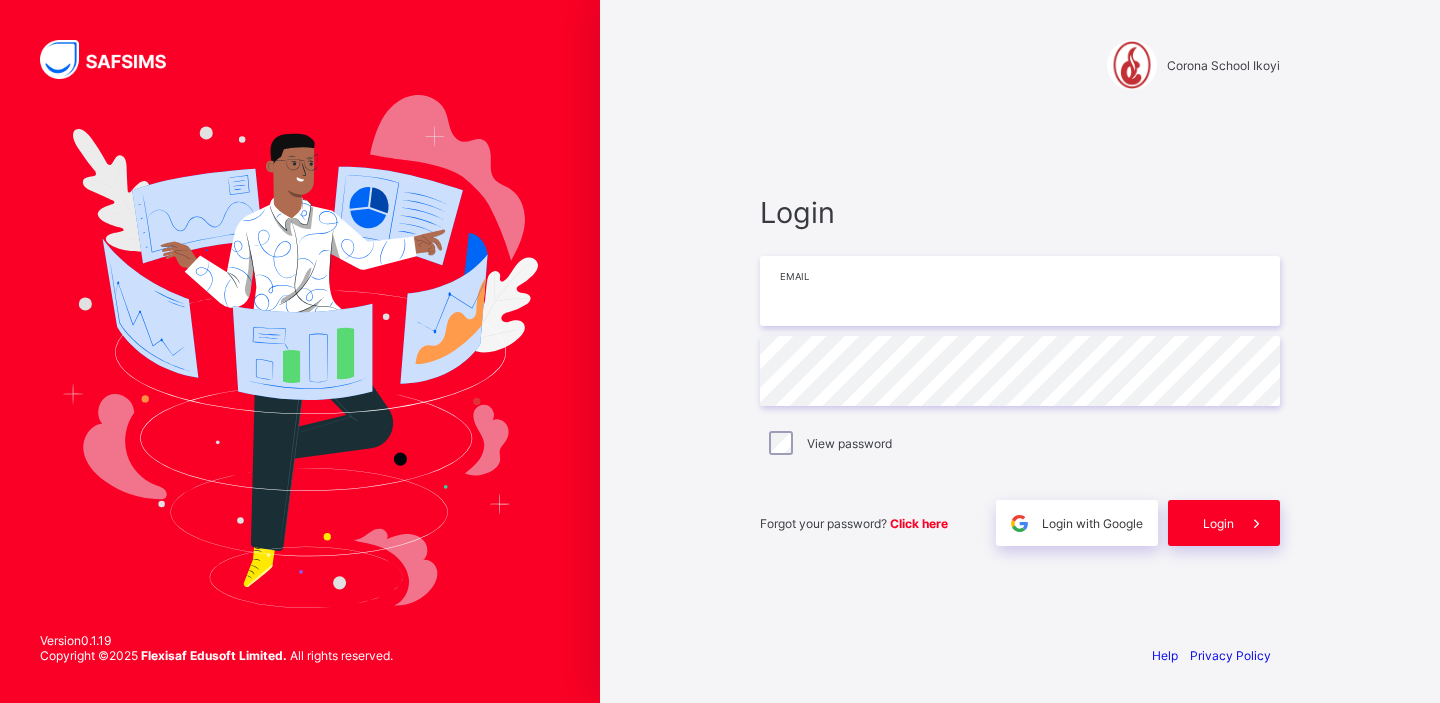 type on "**********" 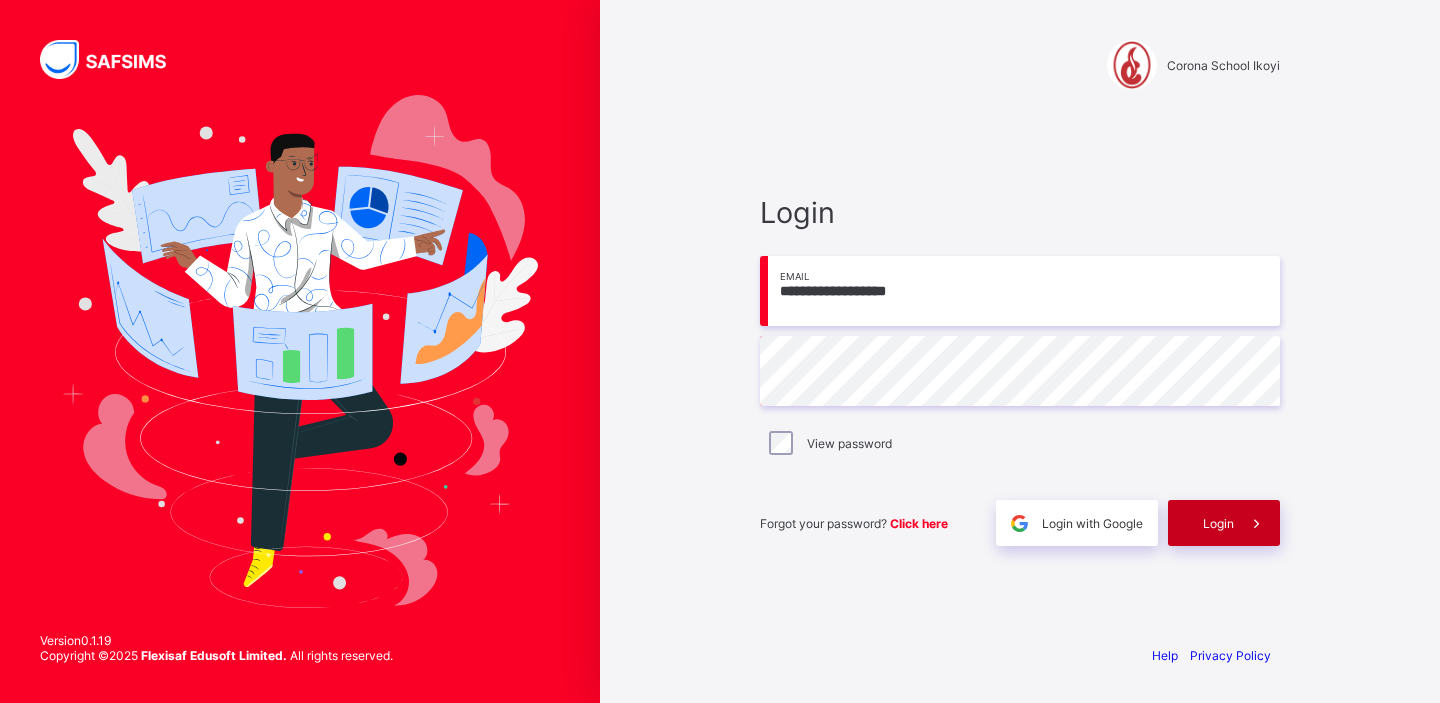 click on "Login" at bounding box center [1224, 523] 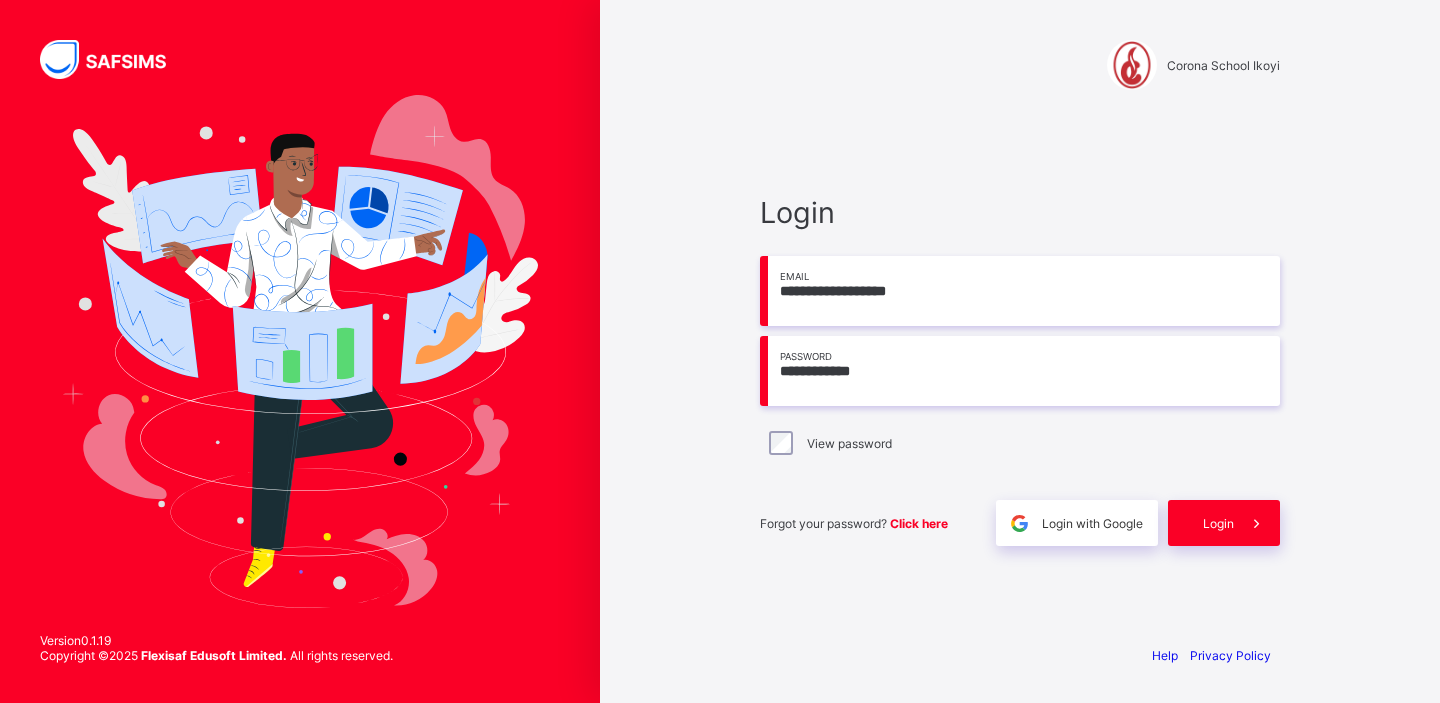 scroll, scrollTop: 0, scrollLeft: 0, axis: both 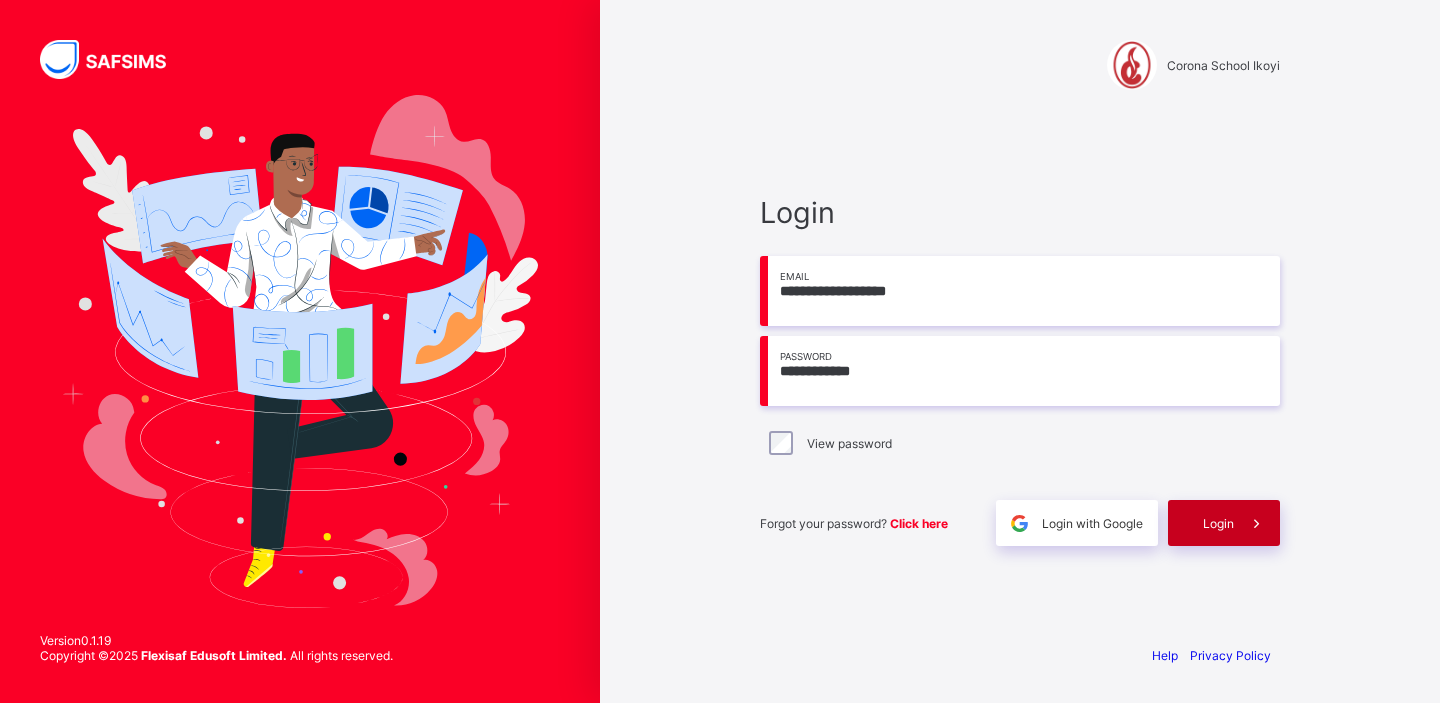 type on "**********" 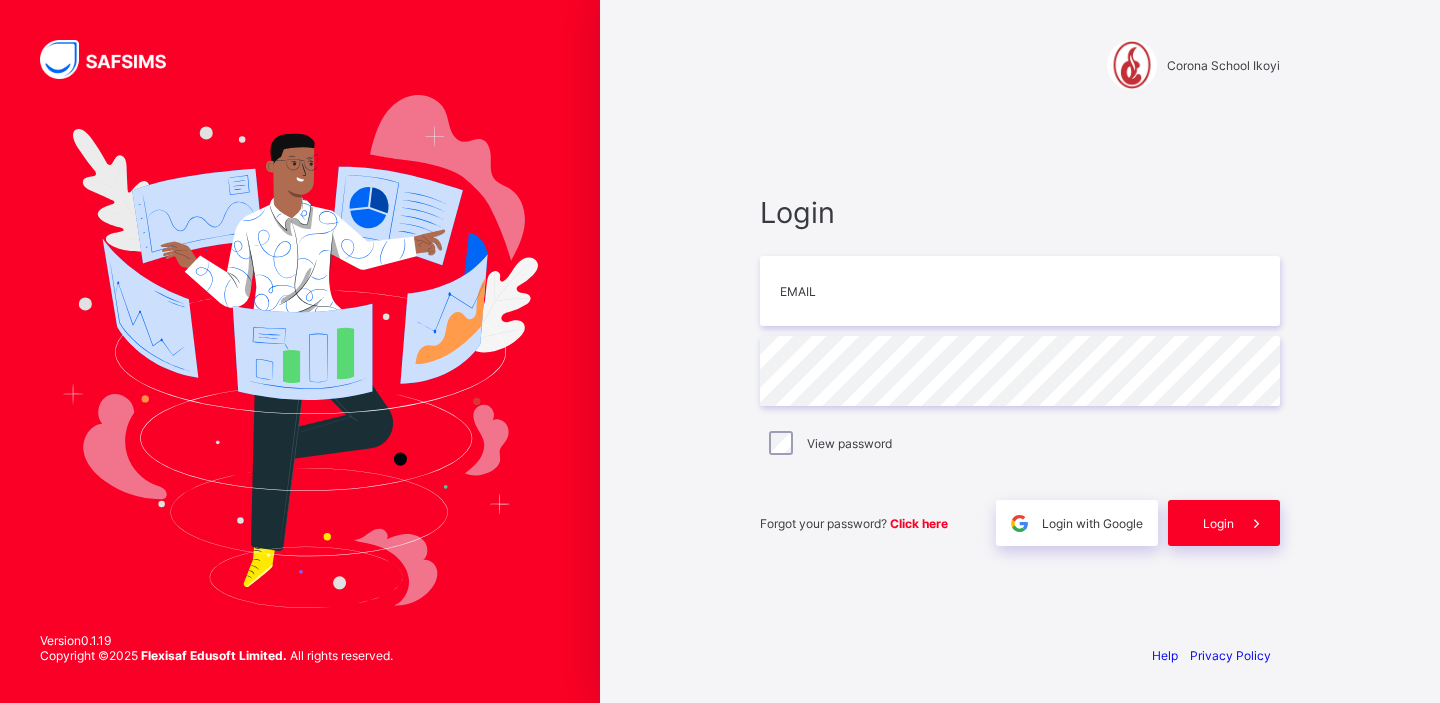 scroll, scrollTop: 0, scrollLeft: 0, axis: both 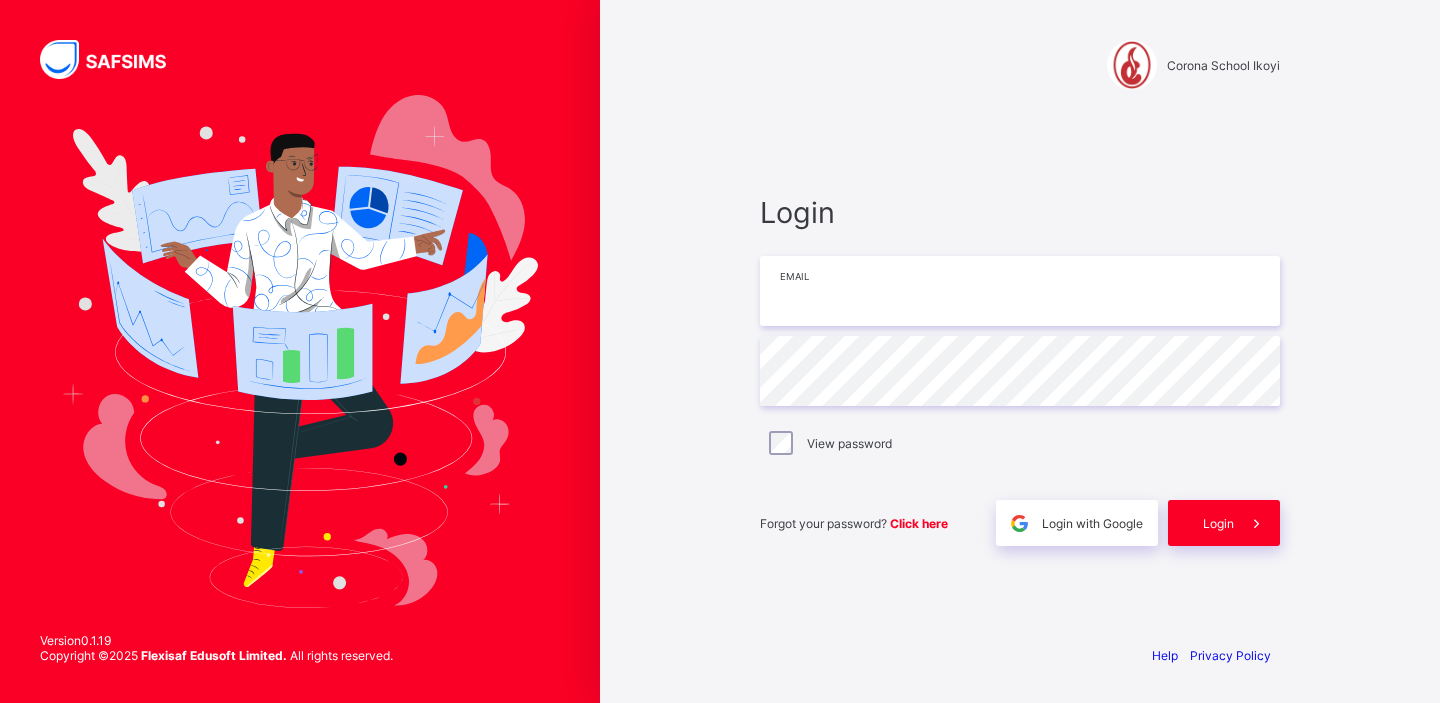 type on "**********" 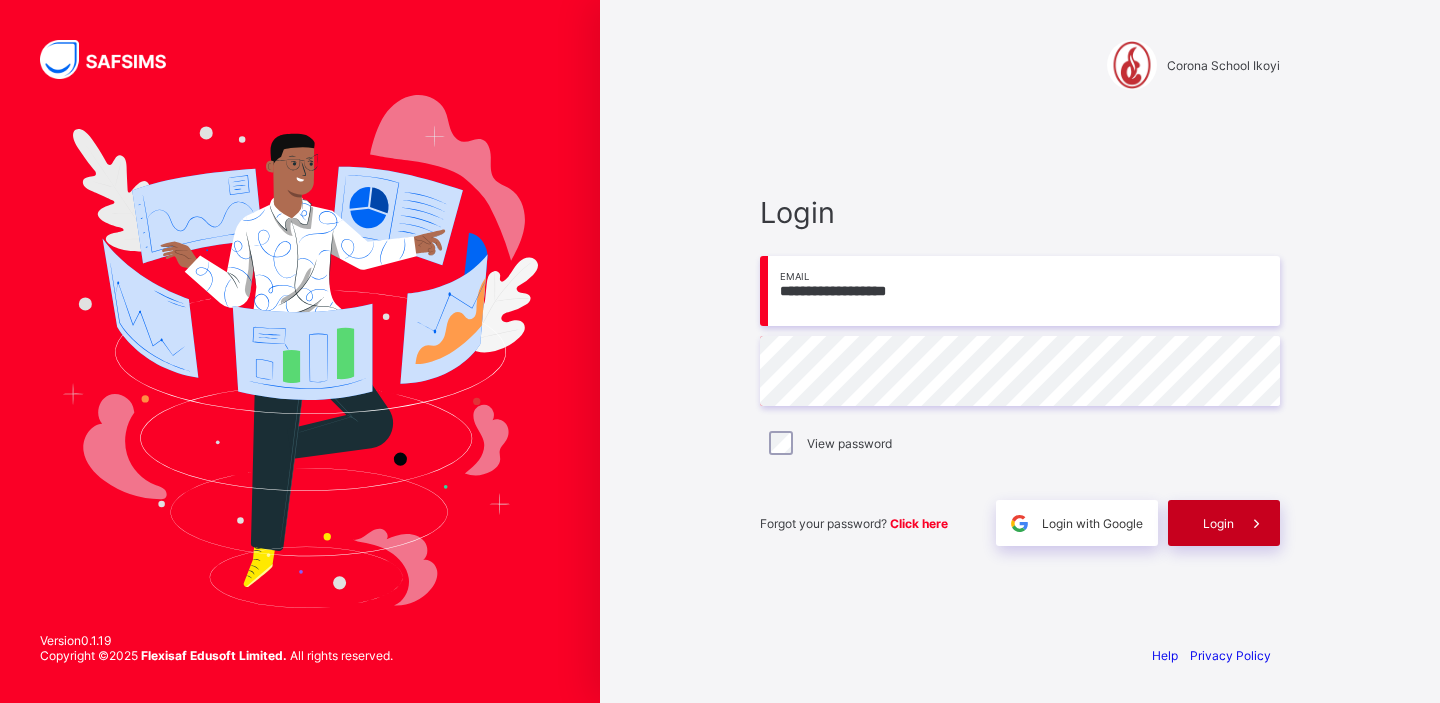 click at bounding box center [1257, 523] 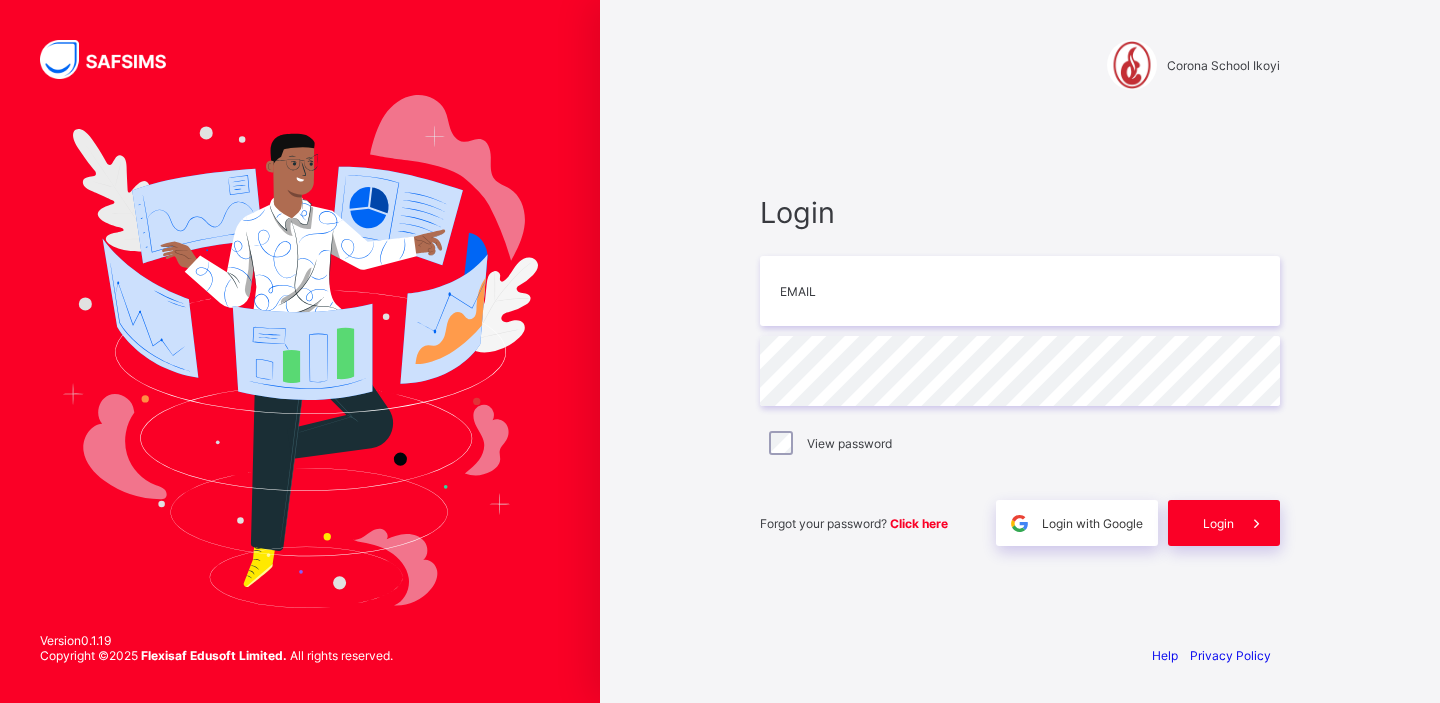 scroll, scrollTop: 0, scrollLeft: 0, axis: both 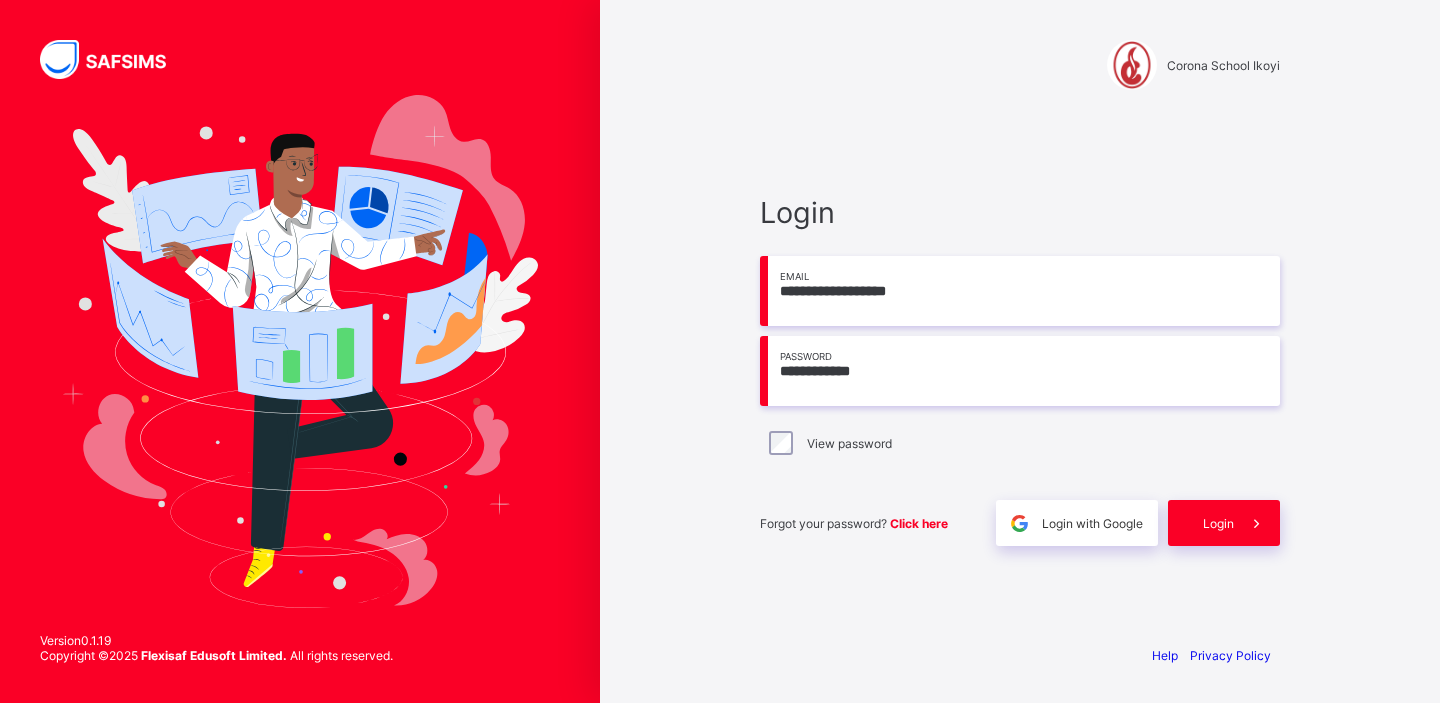 type on "**********" 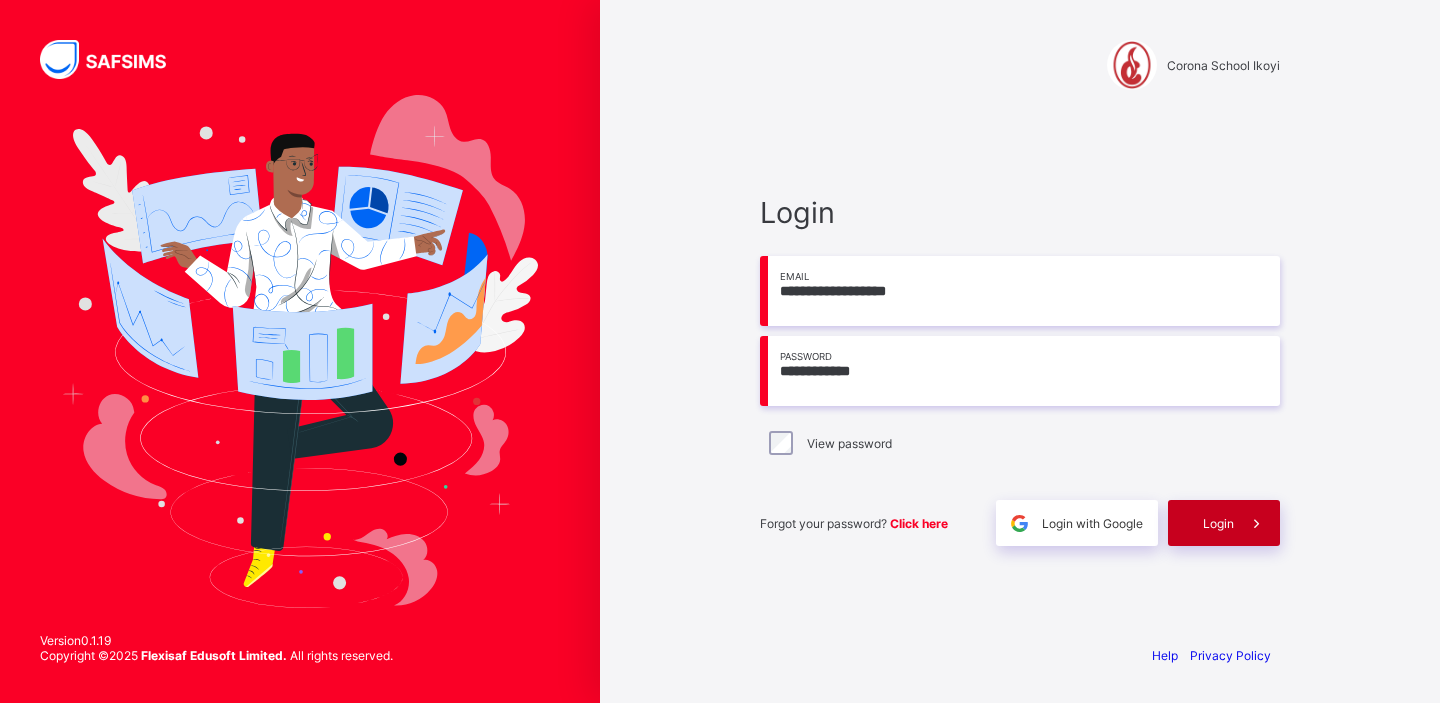 click at bounding box center [1257, 523] 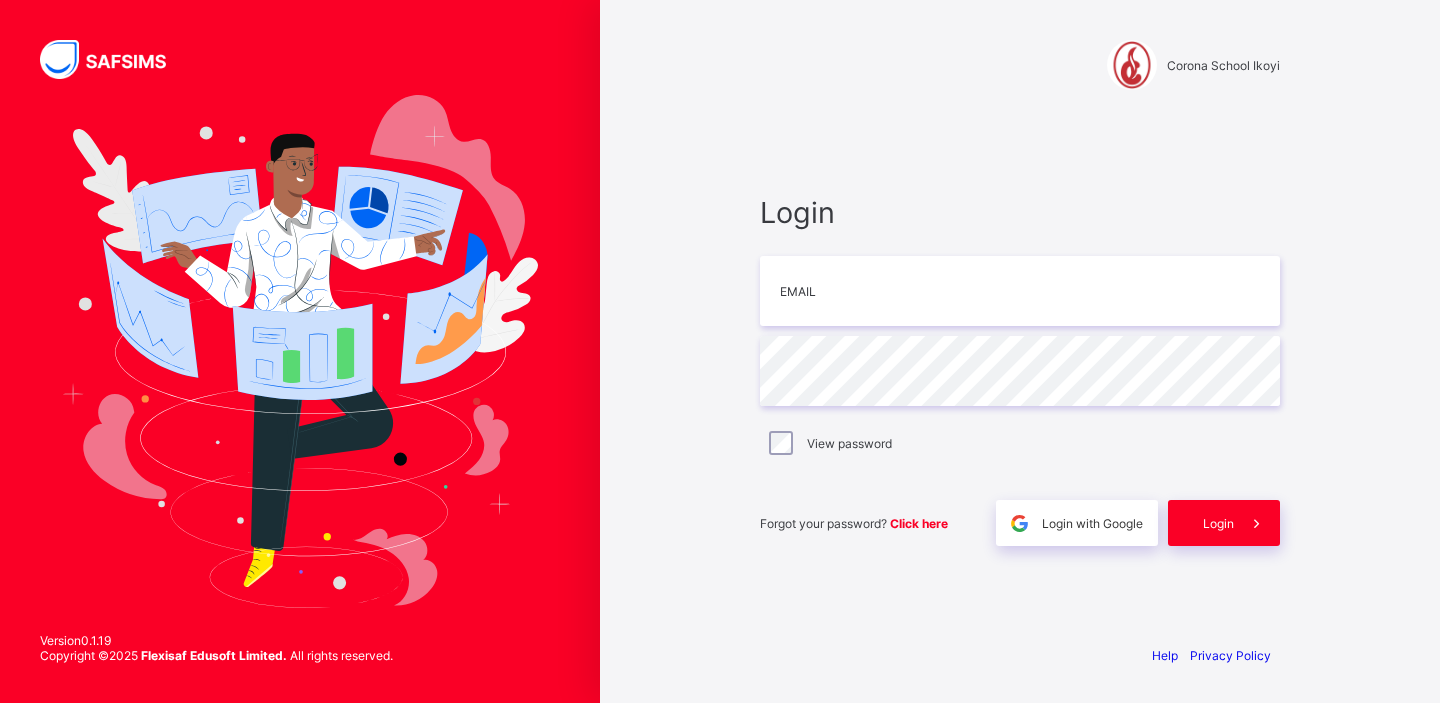 scroll, scrollTop: 0, scrollLeft: 0, axis: both 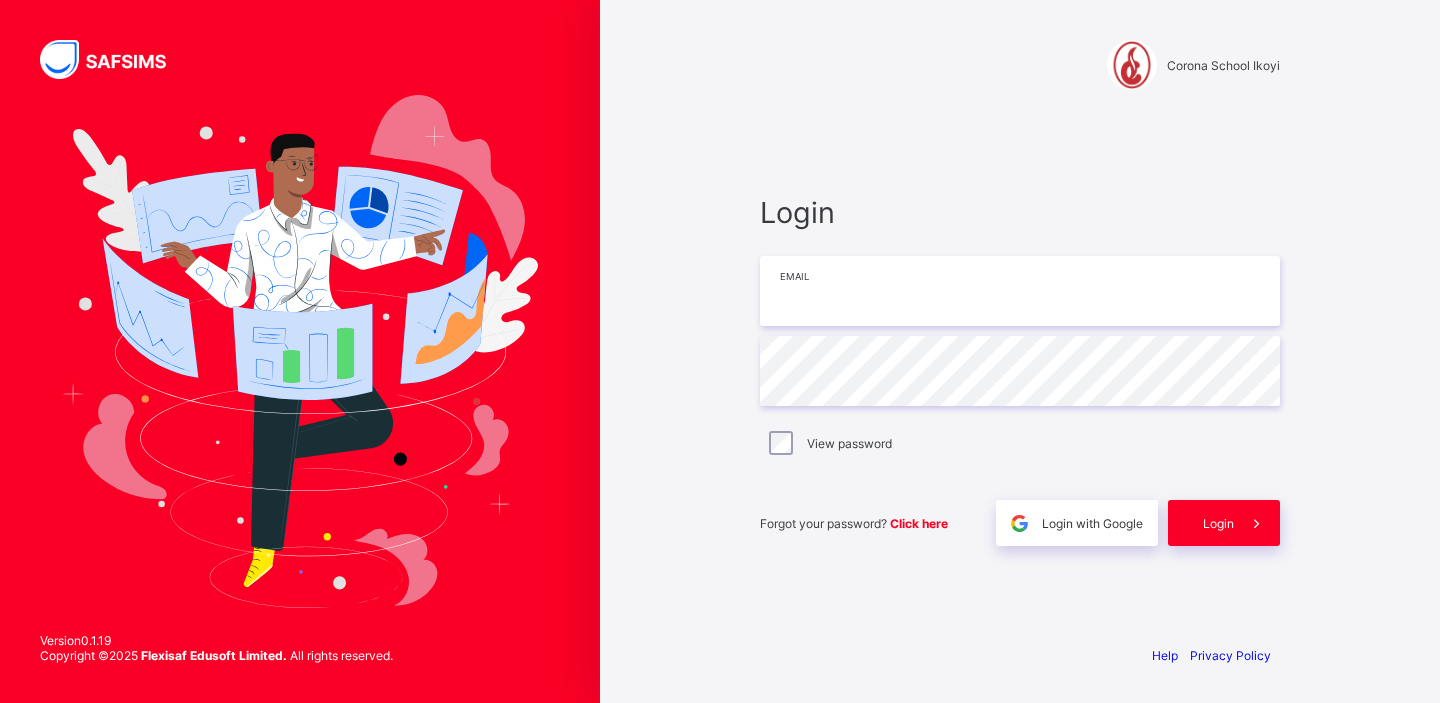 type on "**********" 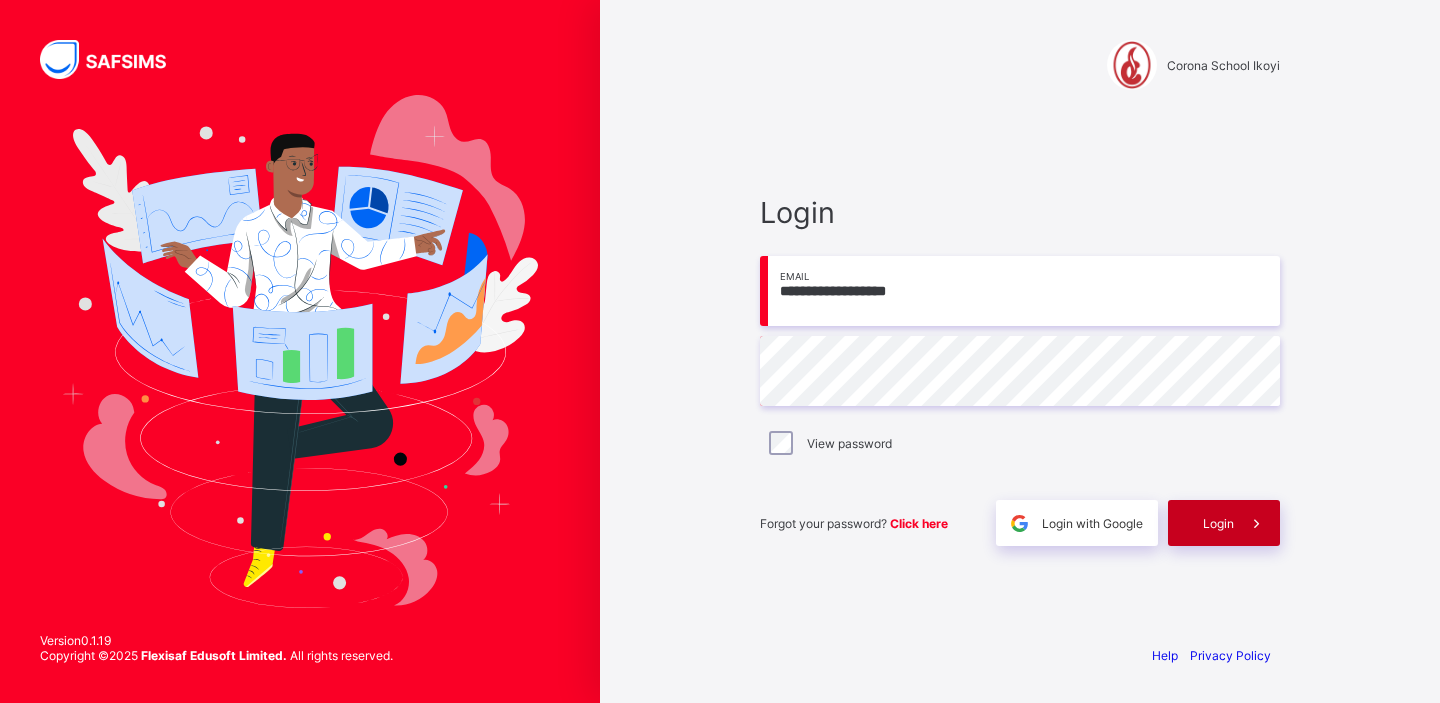 click at bounding box center (1256, 523) 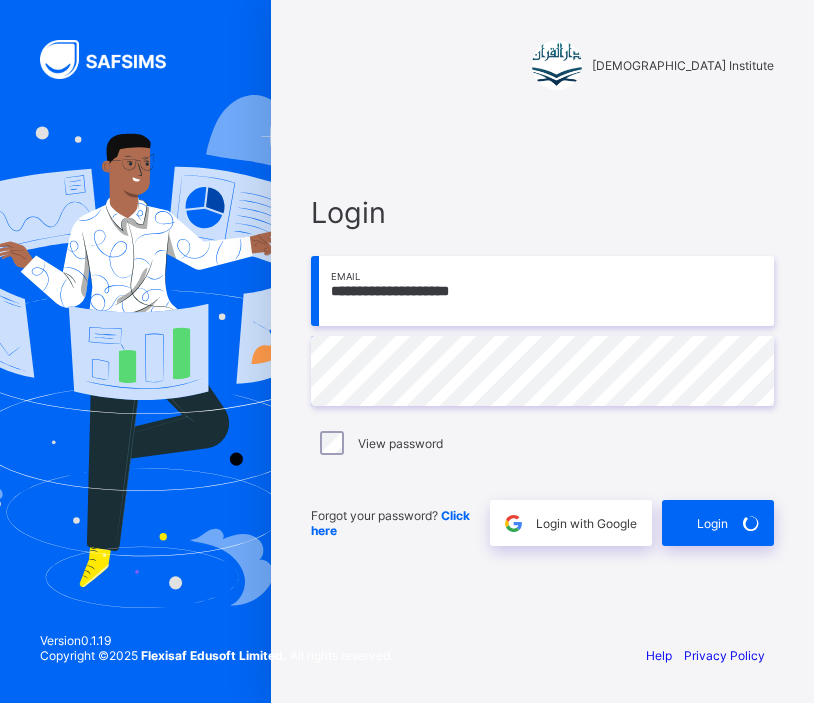 scroll, scrollTop: 0, scrollLeft: 0, axis: both 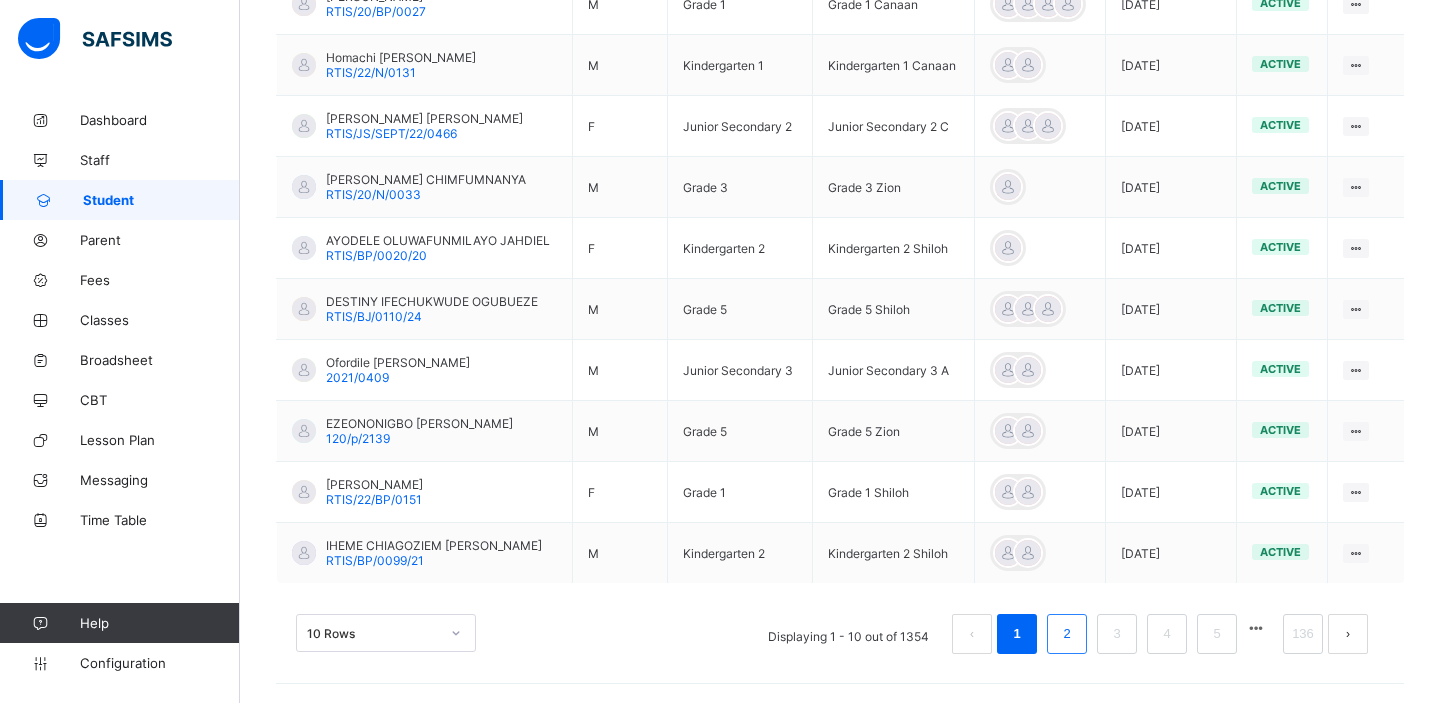 click on "2" at bounding box center [1066, 634] 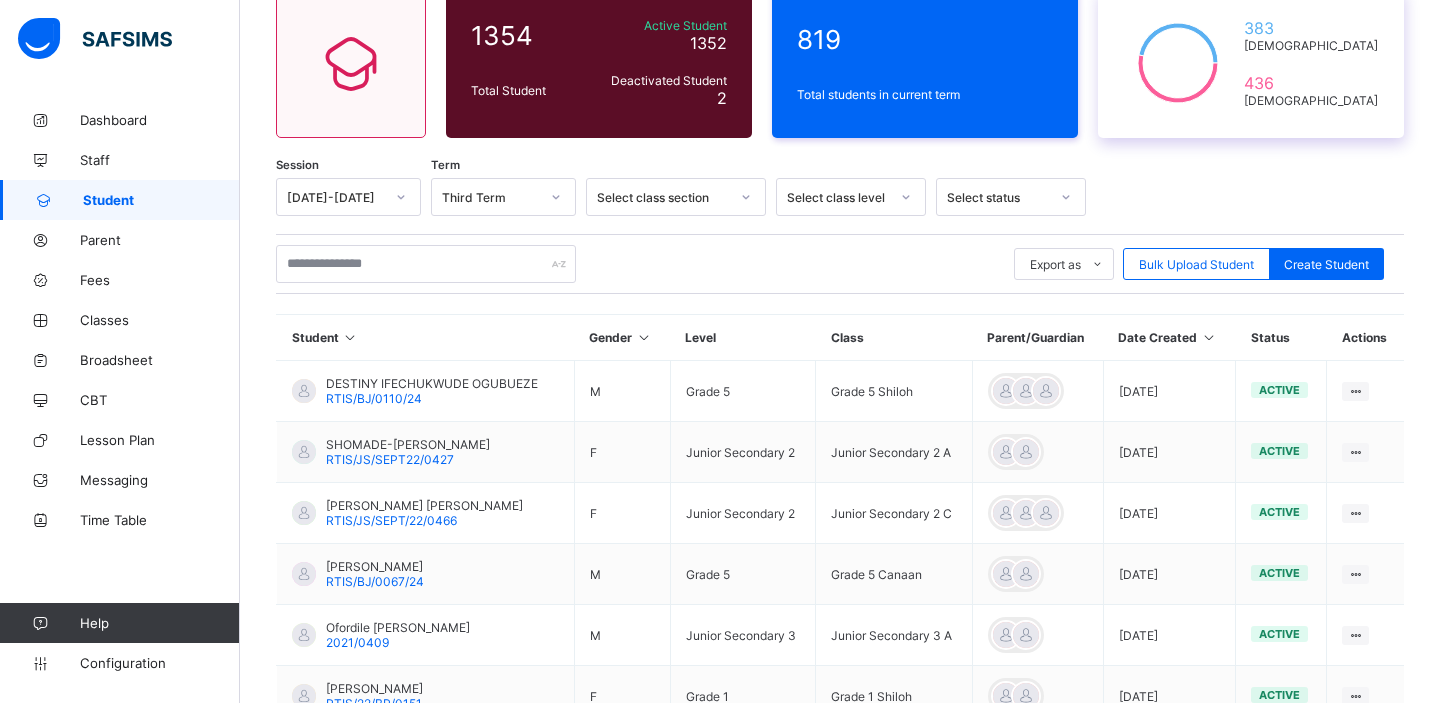 scroll, scrollTop: 569, scrollLeft: 0, axis: vertical 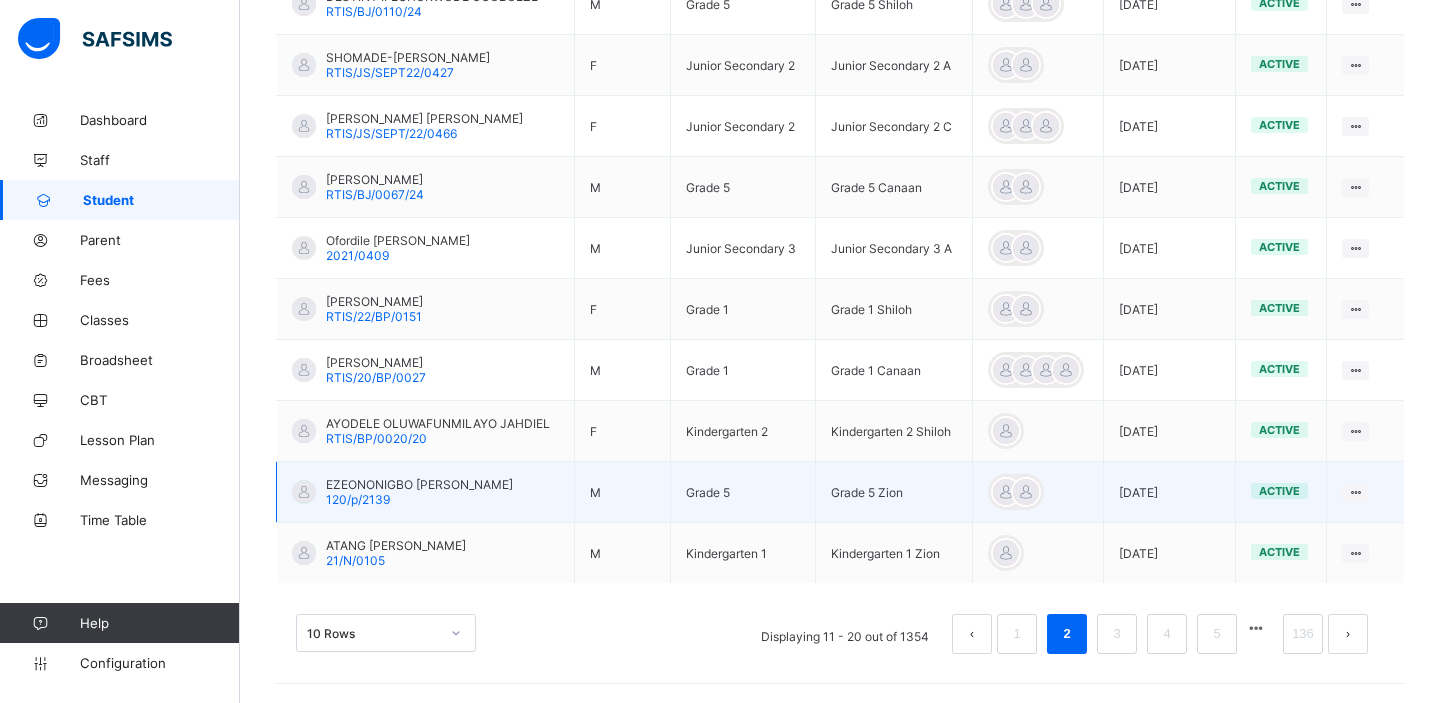 click on "EZEONONIGBO LAWRENCE CHIZARAM" at bounding box center (419, 484) 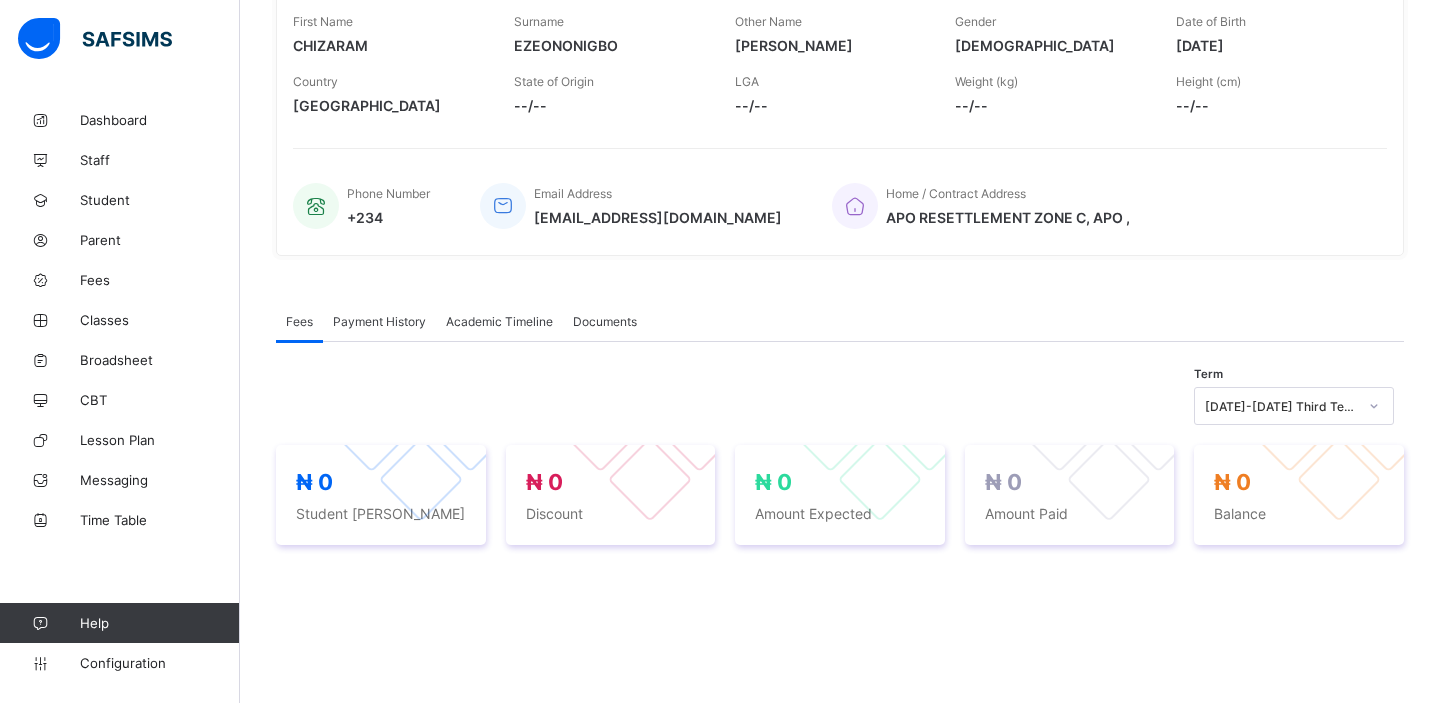 scroll, scrollTop: 343, scrollLeft: 0, axis: vertical 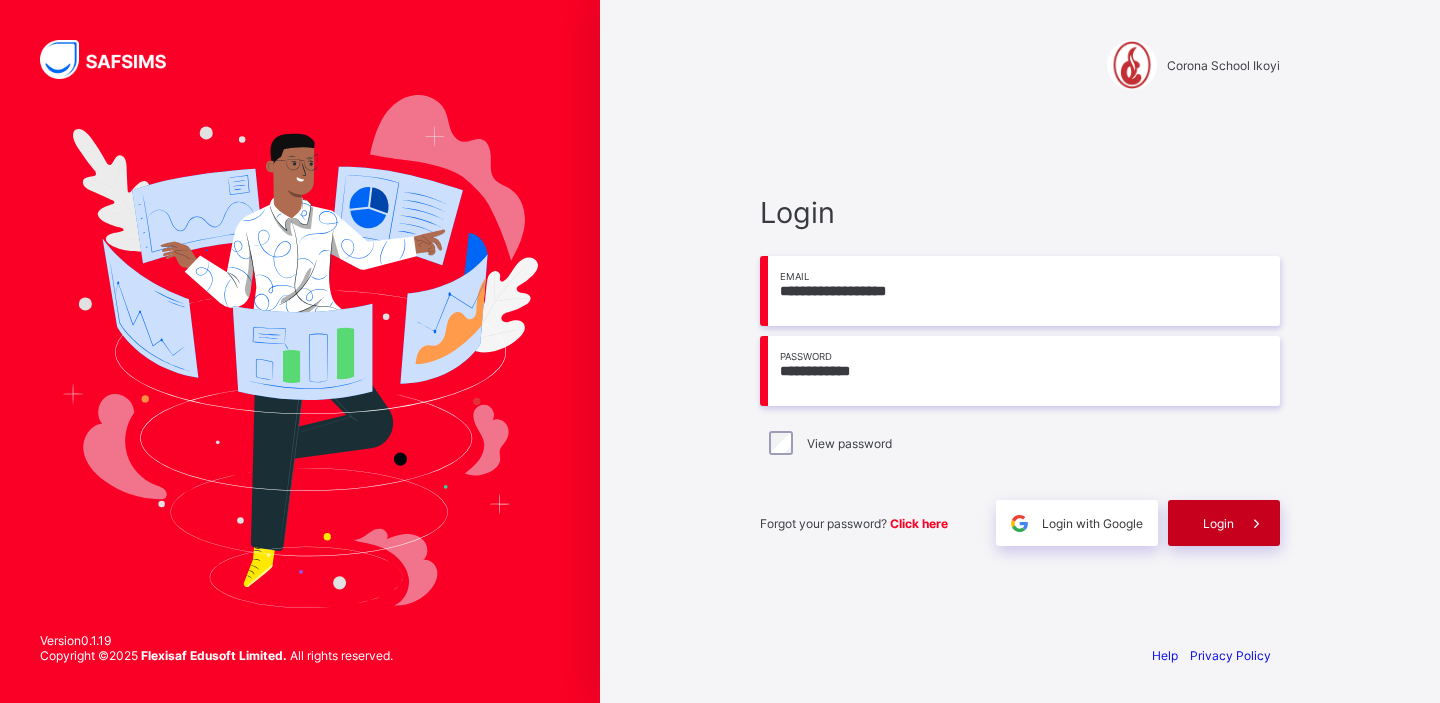 type on "**********" 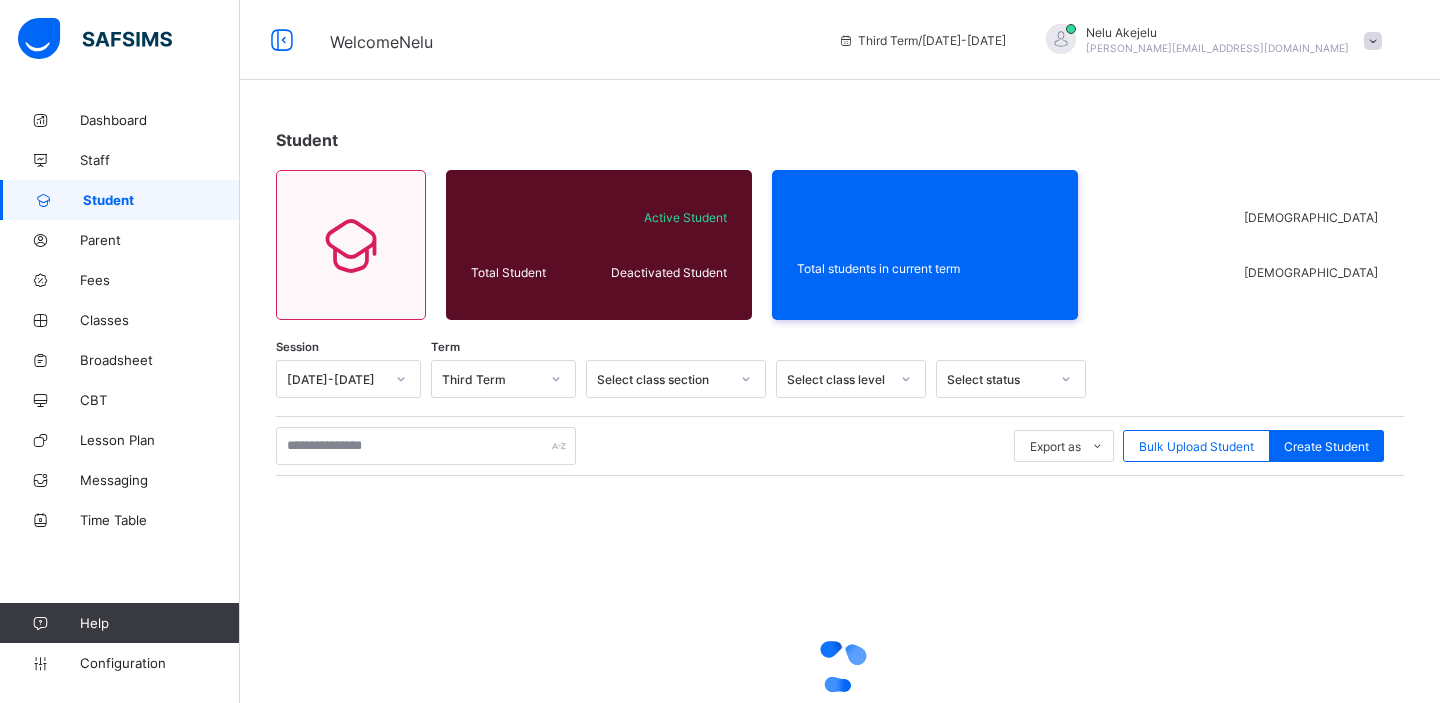 scroll, scrollTop: 0, scrollLeft: 0, axis: both 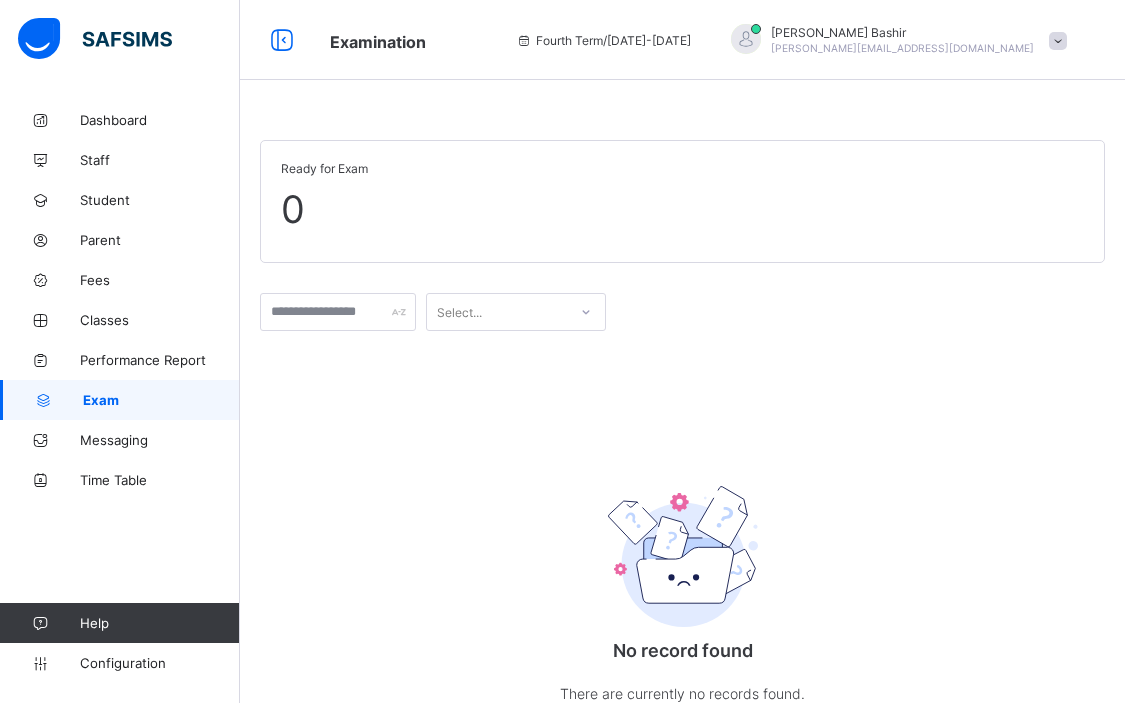 click on "[PERSON_NAME] [PERSON_NAME][EMAIL_ADDRESS][DOMAIN_NAME]" at bounding box center (894, 40) 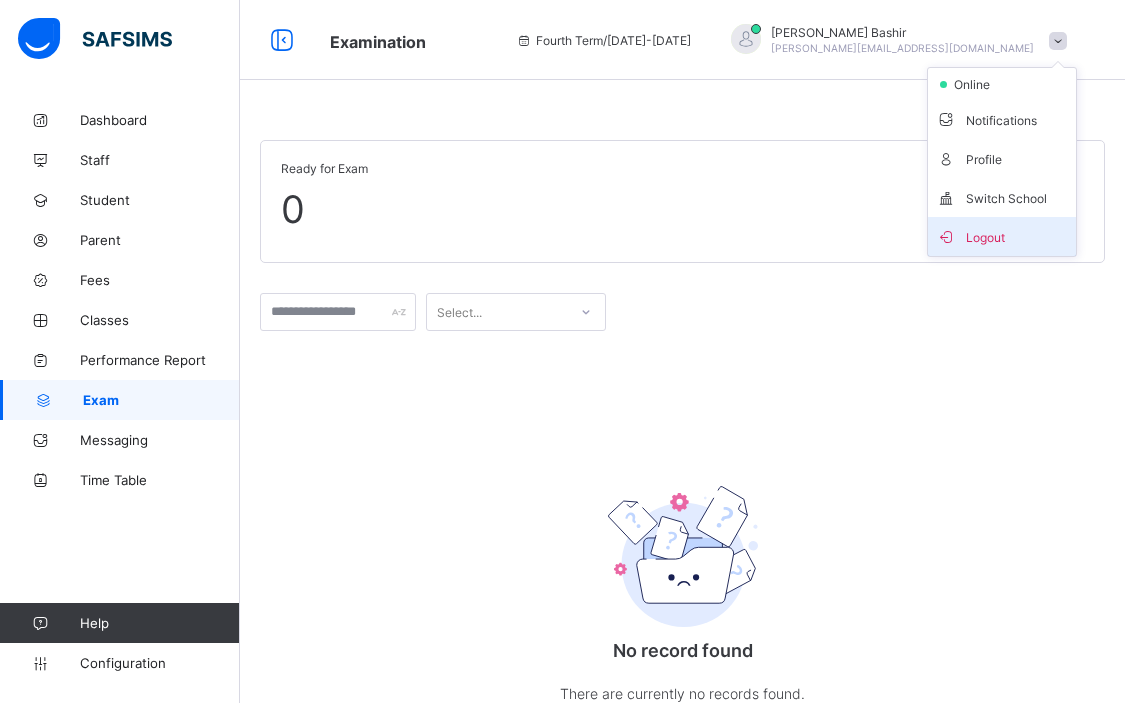 click on "Logout" at bounding box center (1002, 236) 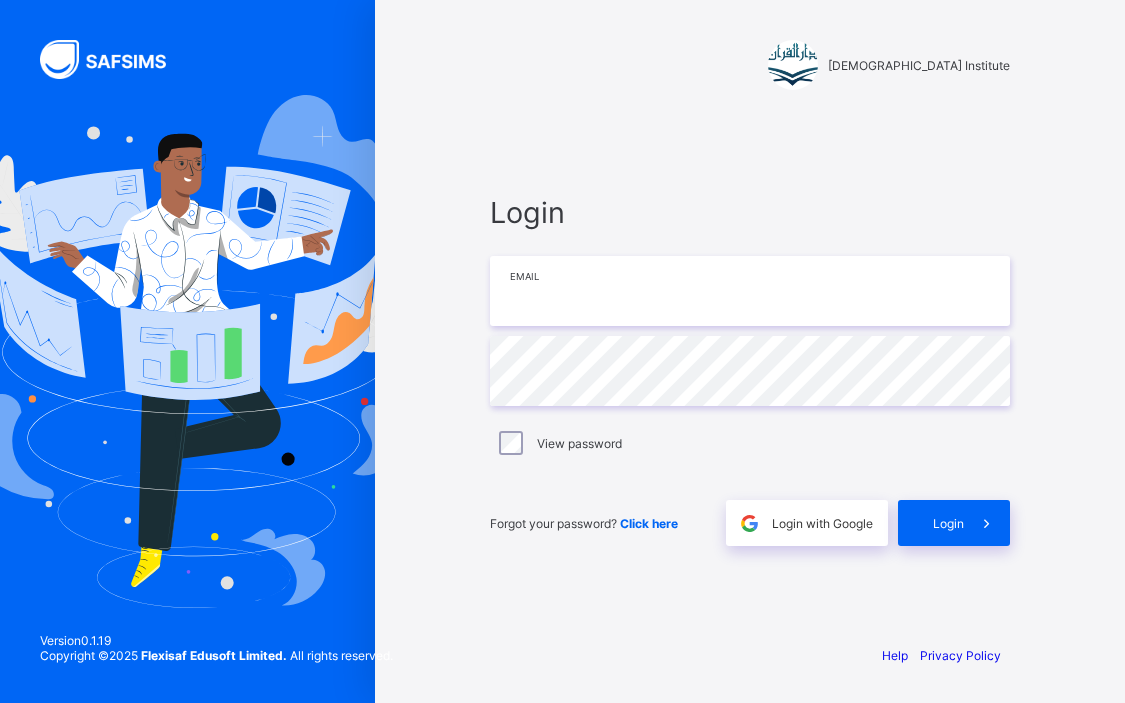 type on "**********" 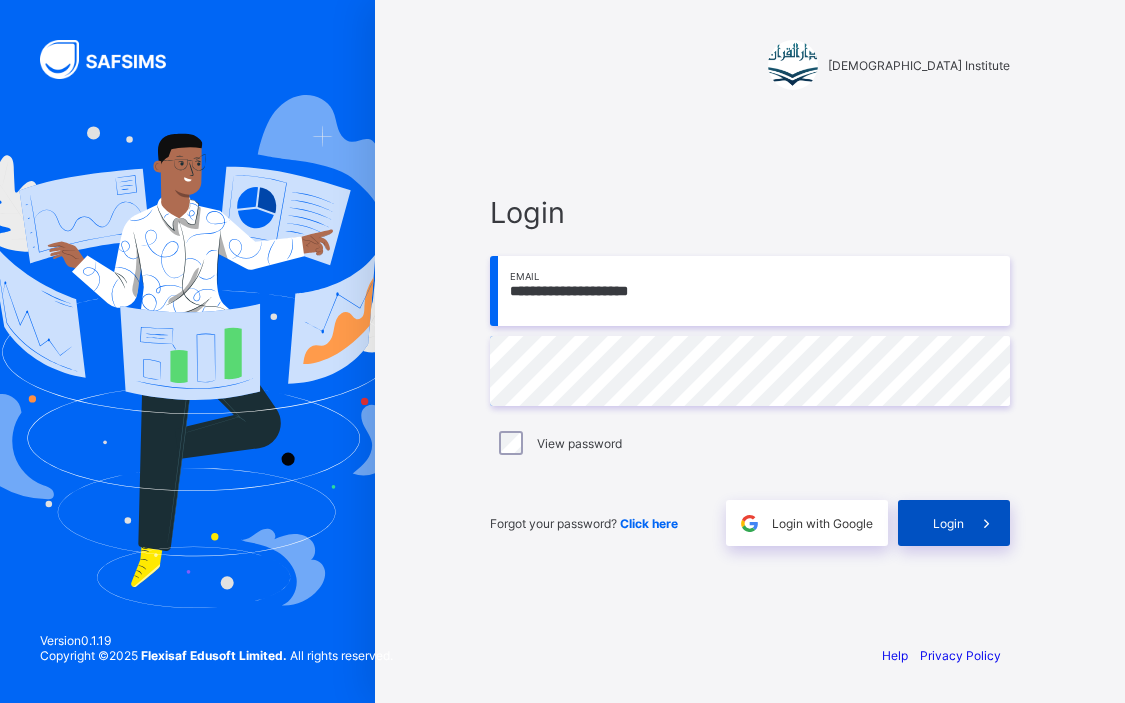 click on "Login" at bounding box center (948, 523) 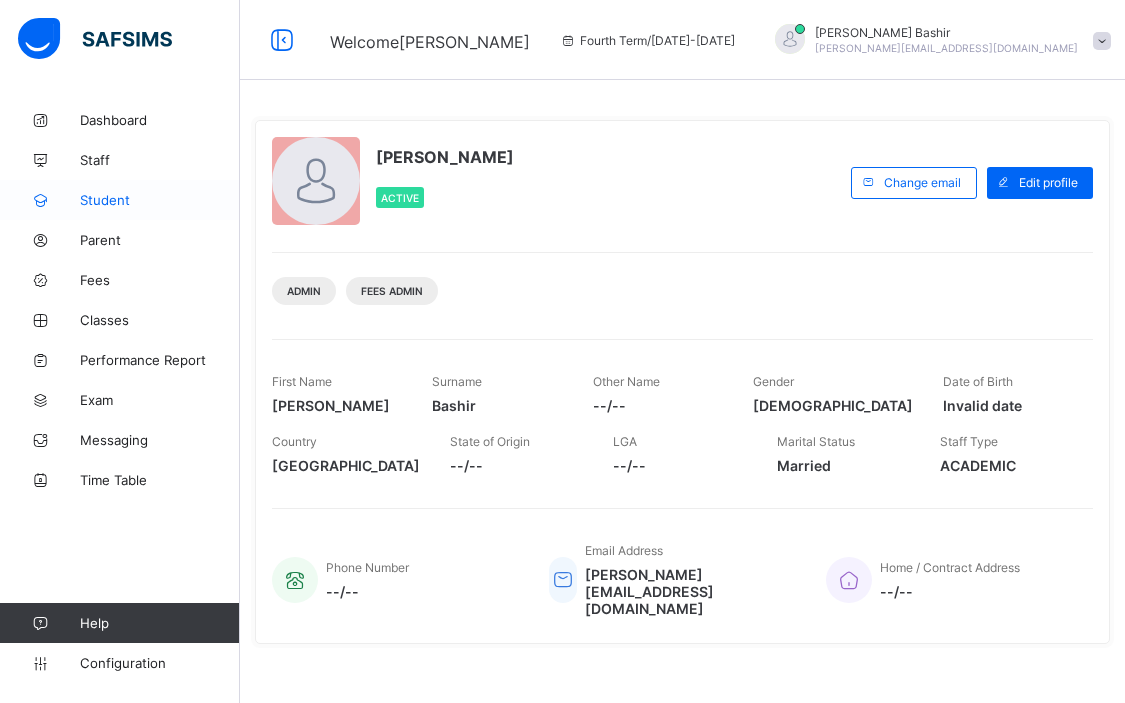 click on "Student" at bounding box center (120, 200) 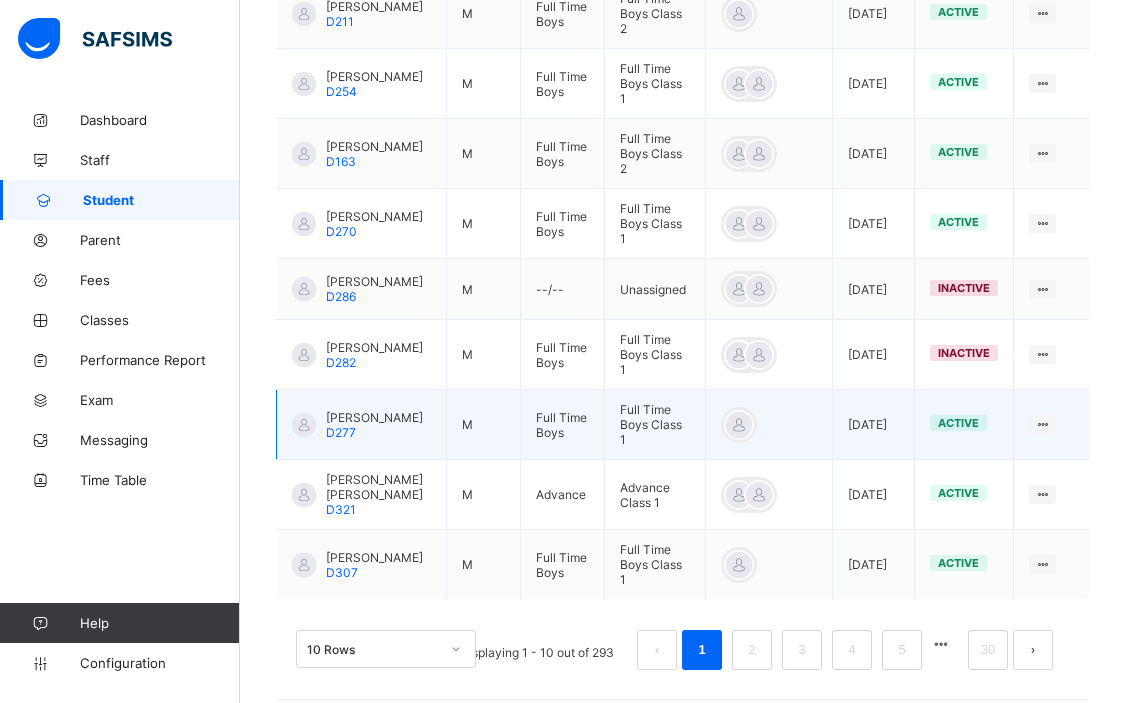 scroll, scrollTop: 672, scrollLeft: 0, axis: vertical 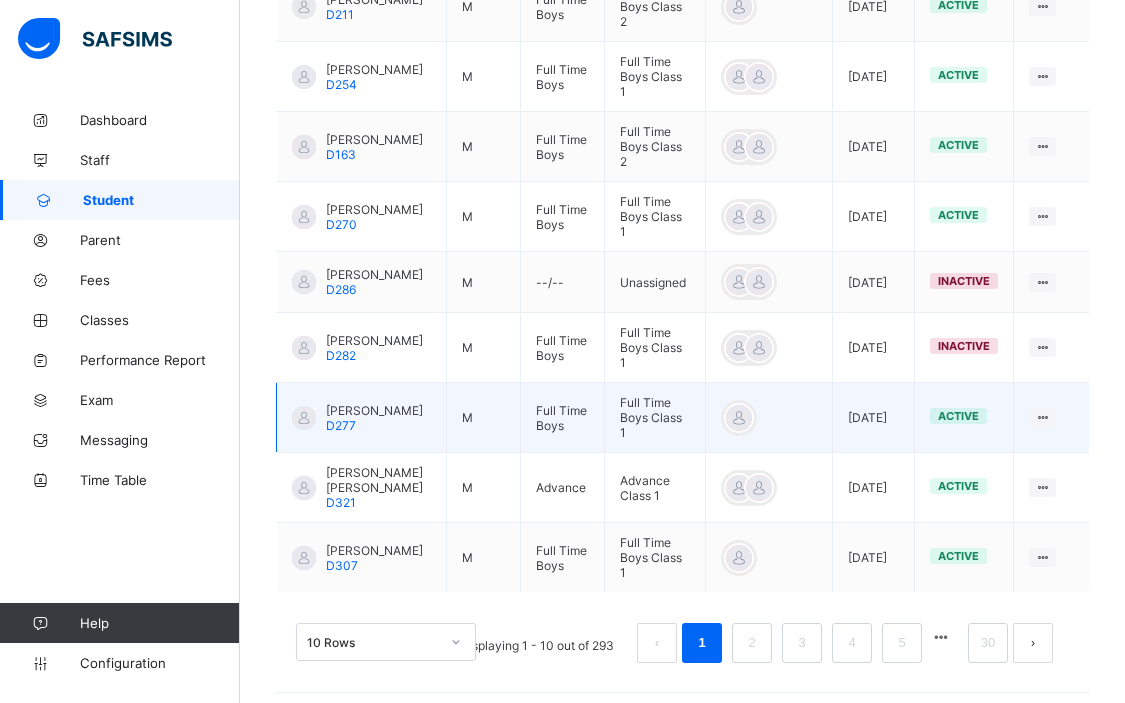 click on "Fazel-Mujeeb  Musaddiq" at bounding box center (374, 410) 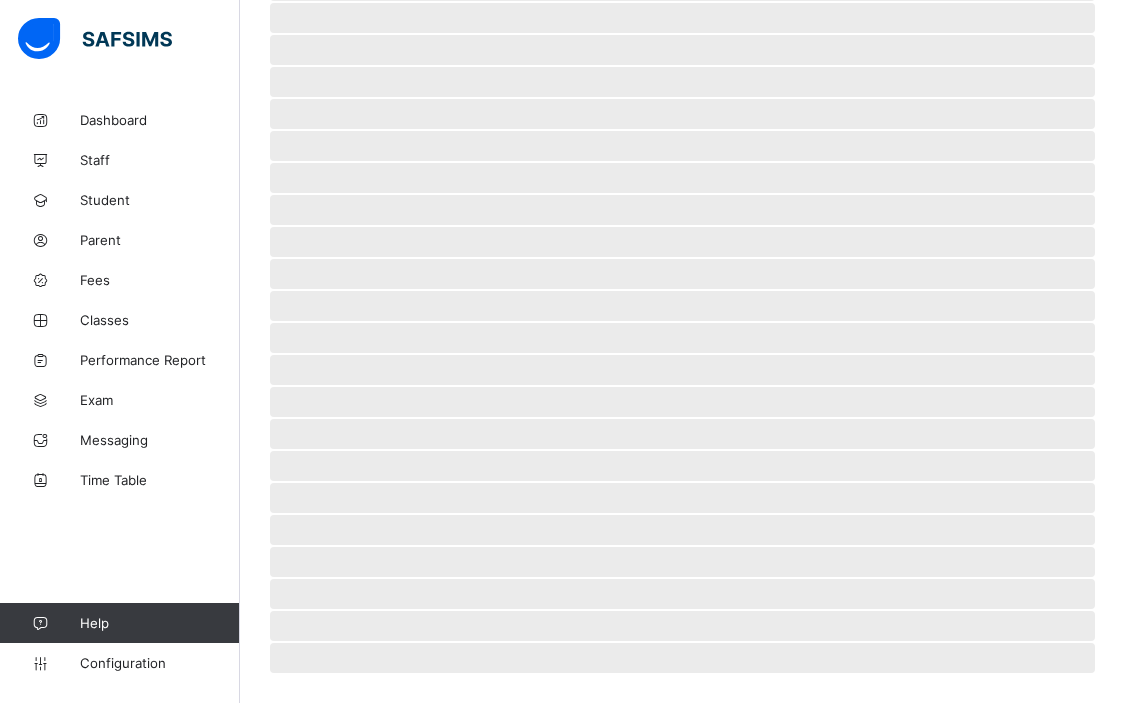 scroll, scrollTop: 376, scrollLeft: 0, axis: vertical 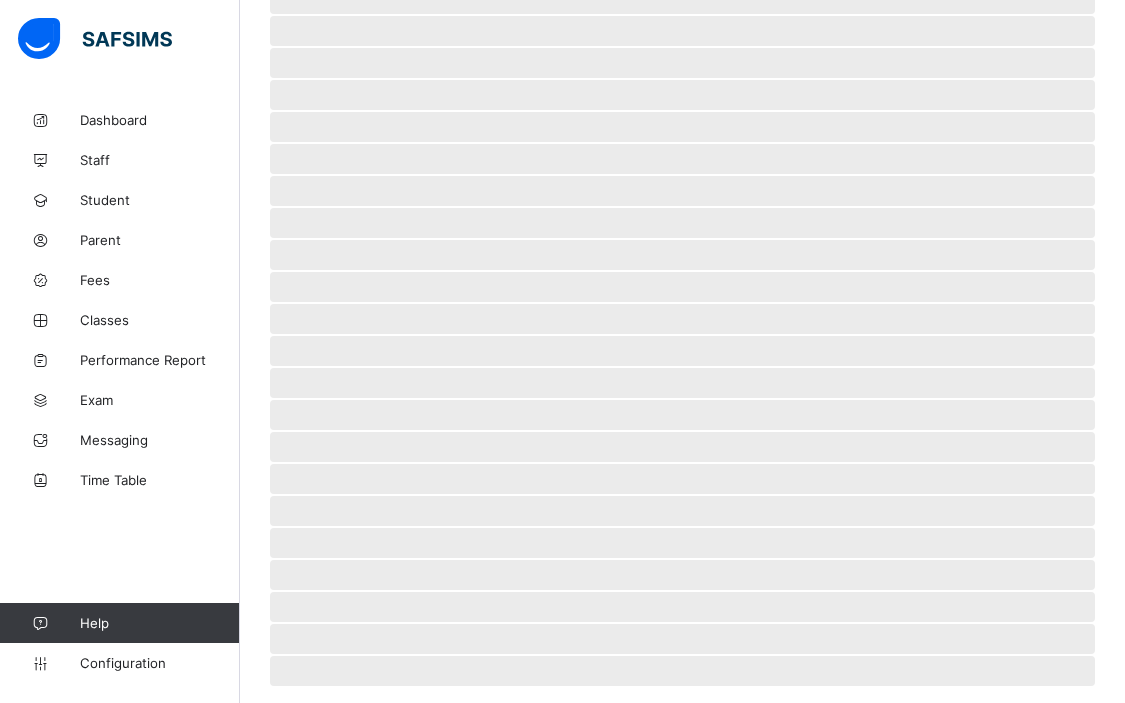select on "****" 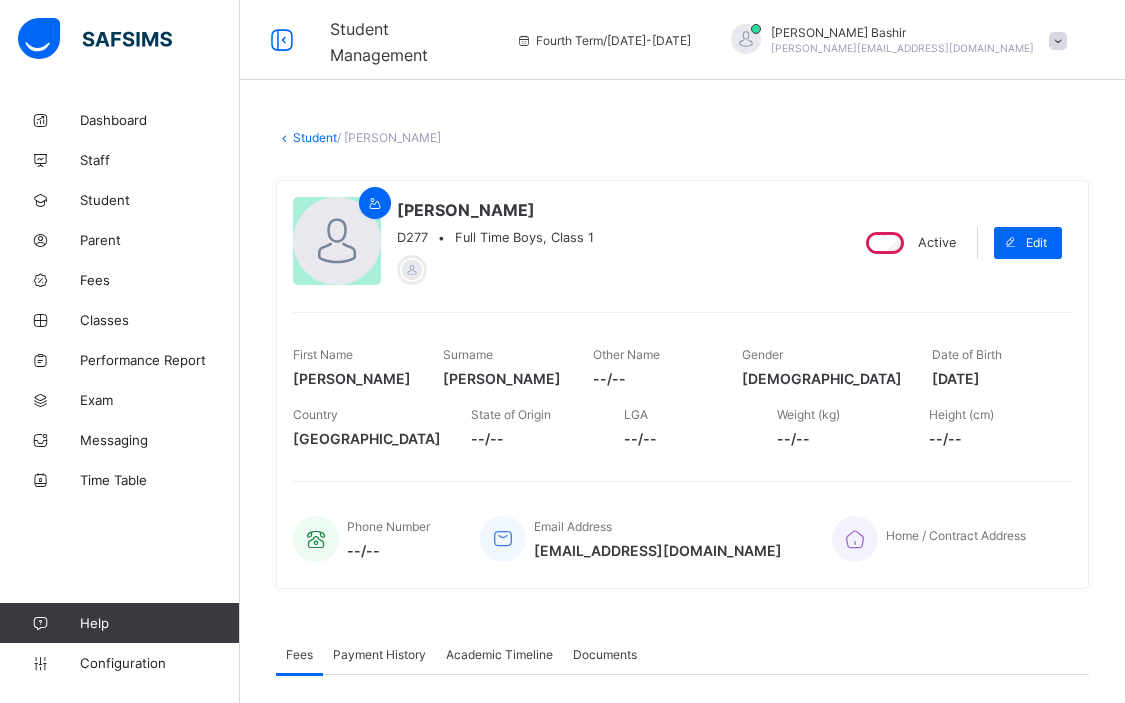 scroll, scrollTop: 128, scrollLeft: 0, axis: vertical 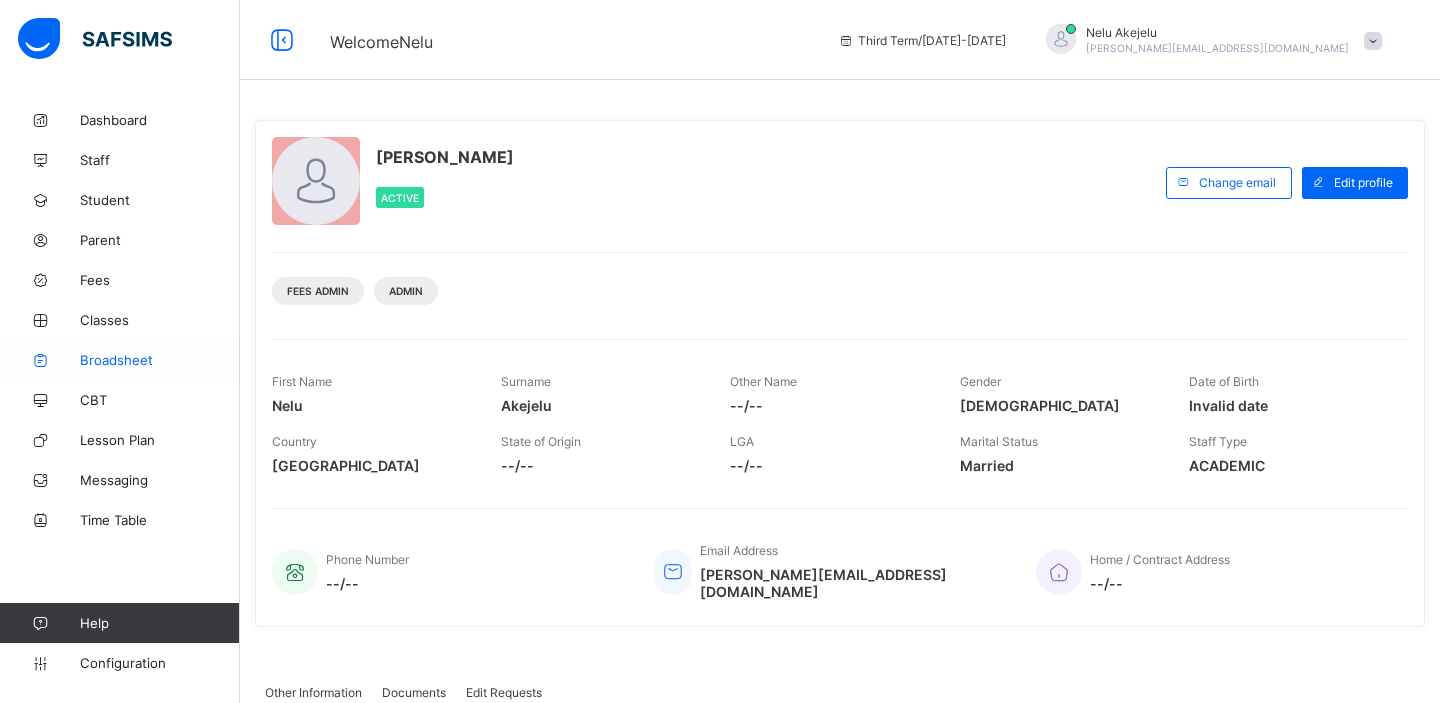 click on "Broadsheet" at bounding box center (160, 360) 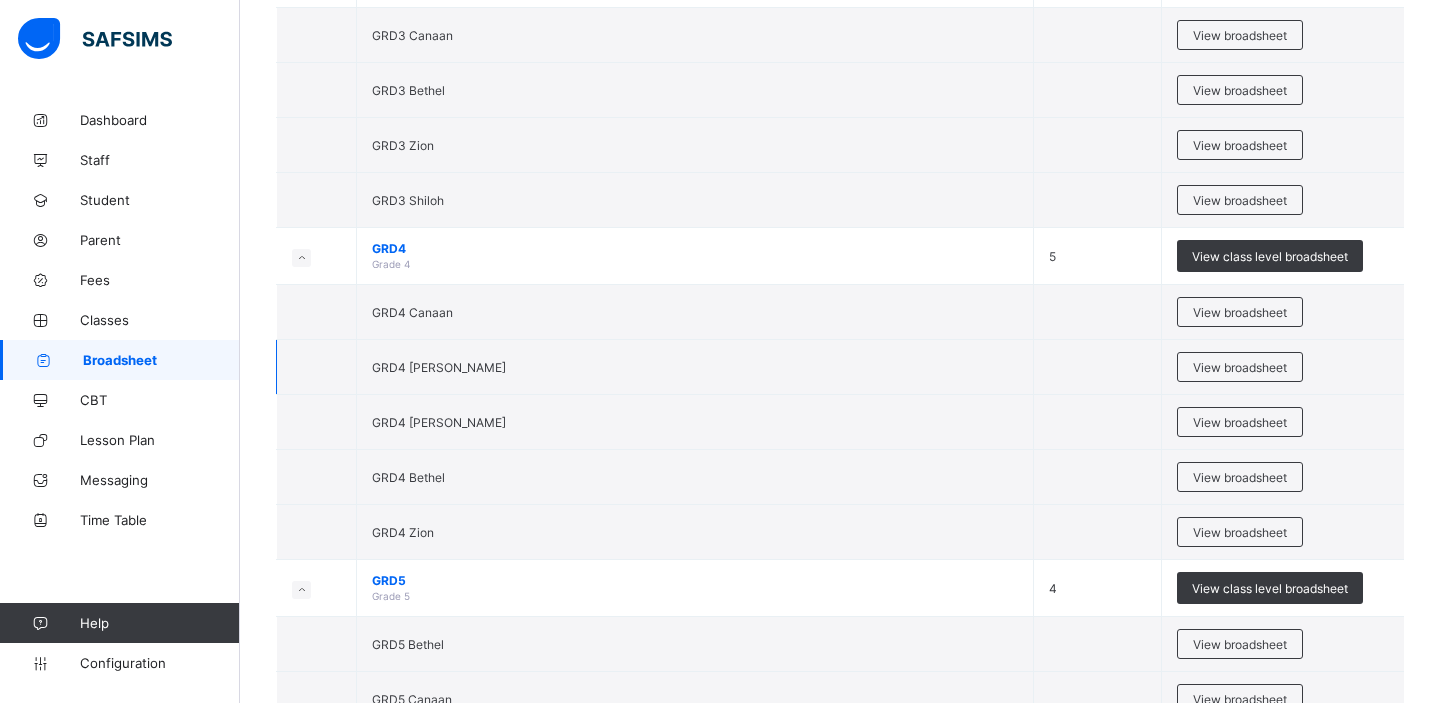 scroll, scrollTop: 1795, scrollLeft: 0, axis: vertical 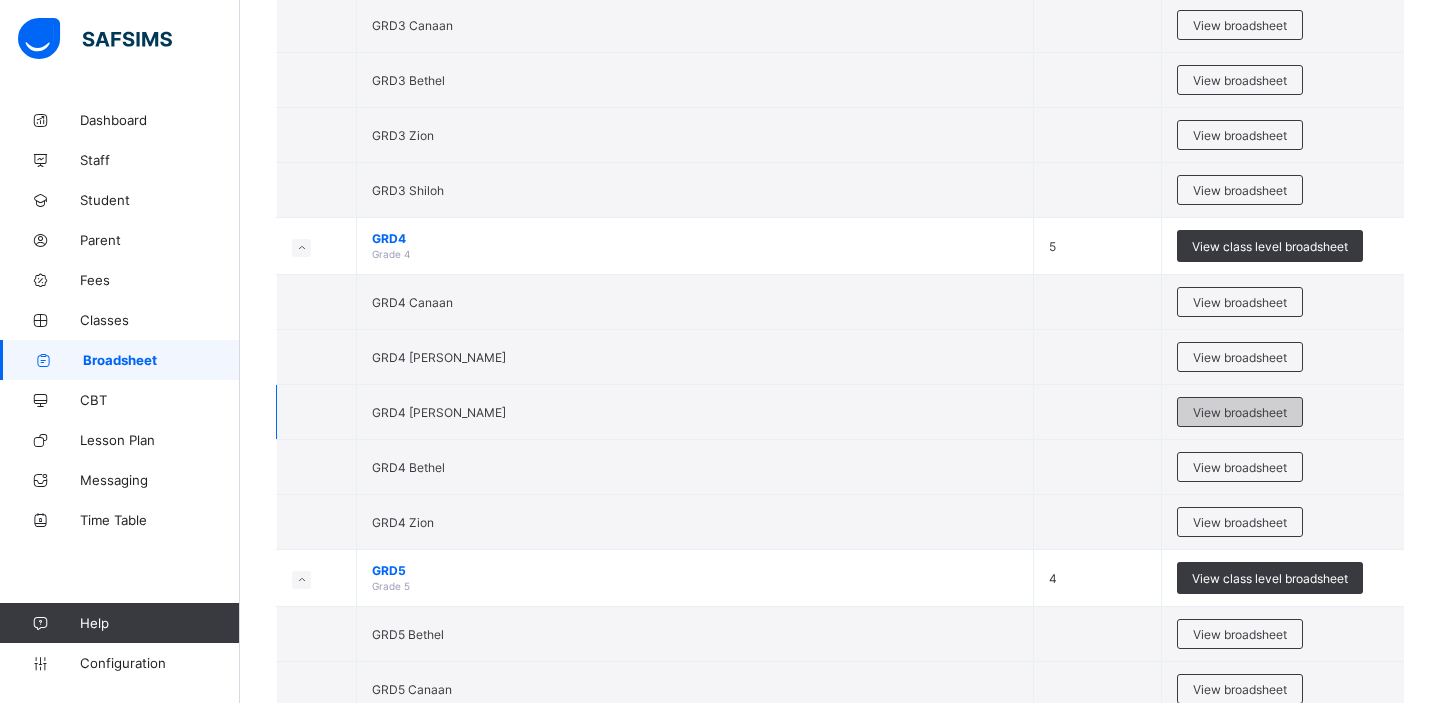 click on "View broadsheet" at bounding box center (1240, 412) 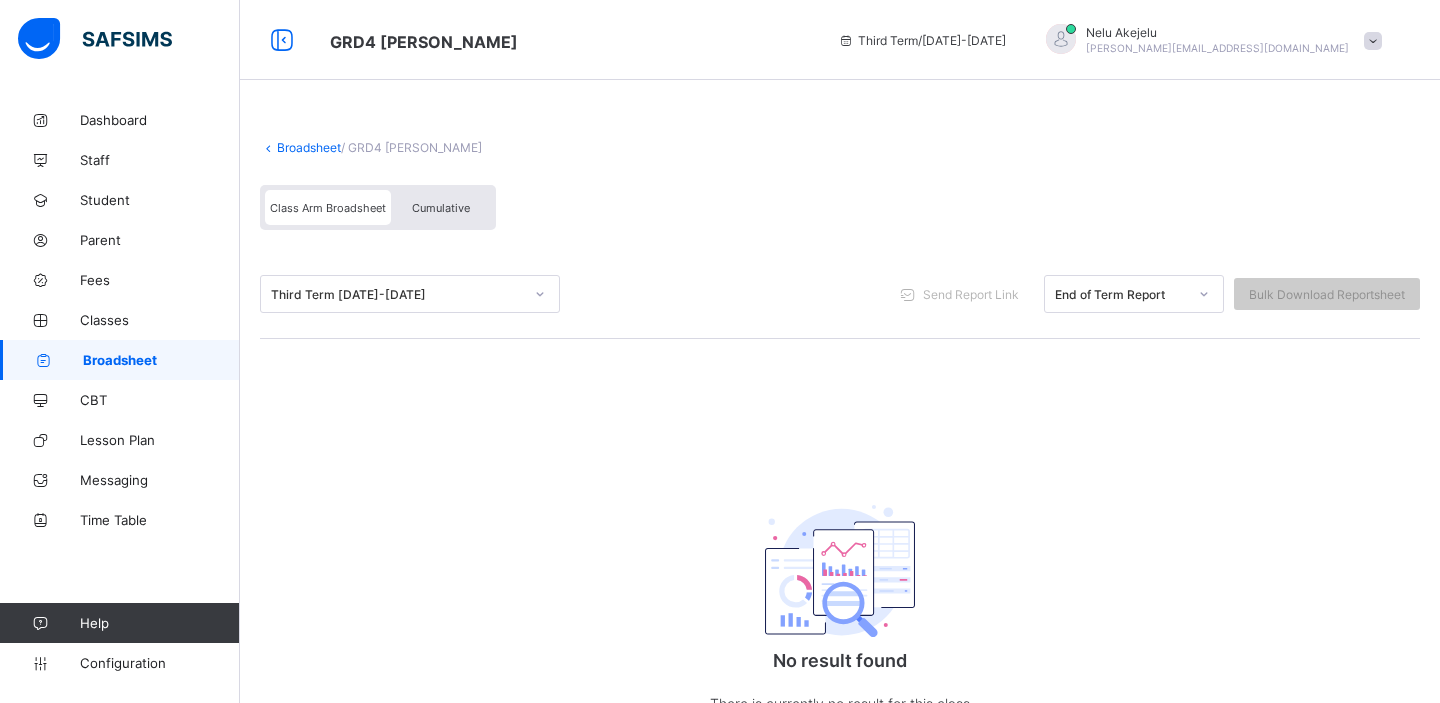 scroll, scrollTop: 92, scrollLeft: 0, axis: vertical 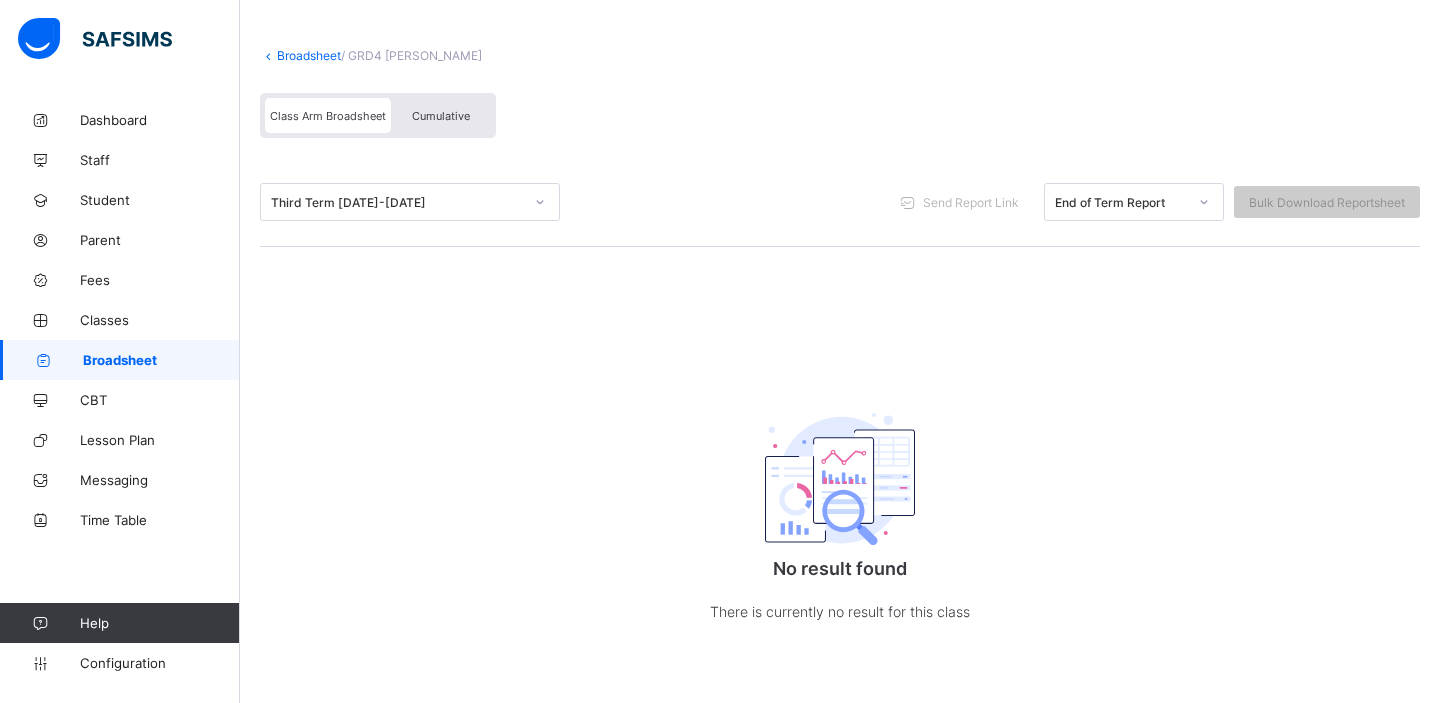 click on "Broadsheet" at bounding box center [309, 55] 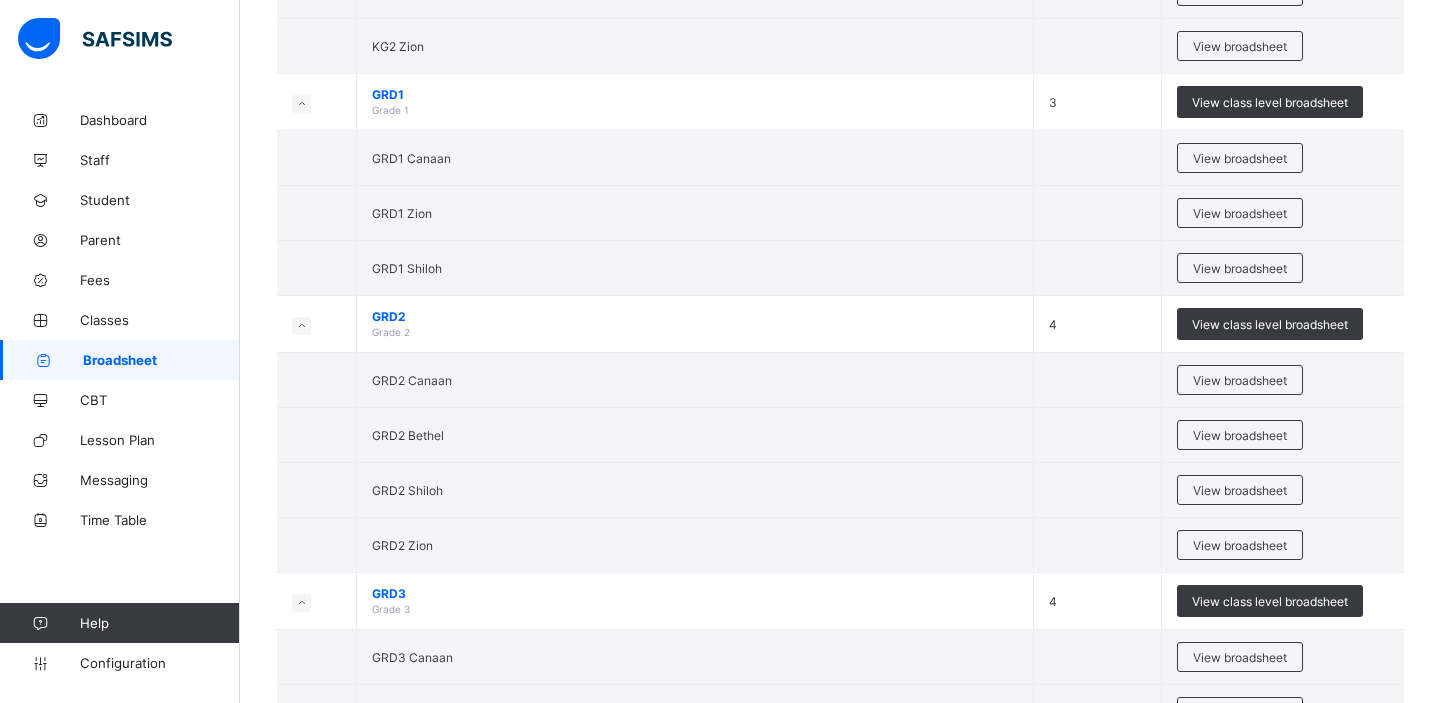 scroll, scrollTop: 1164, scrollLeft: 0, axis: vertical 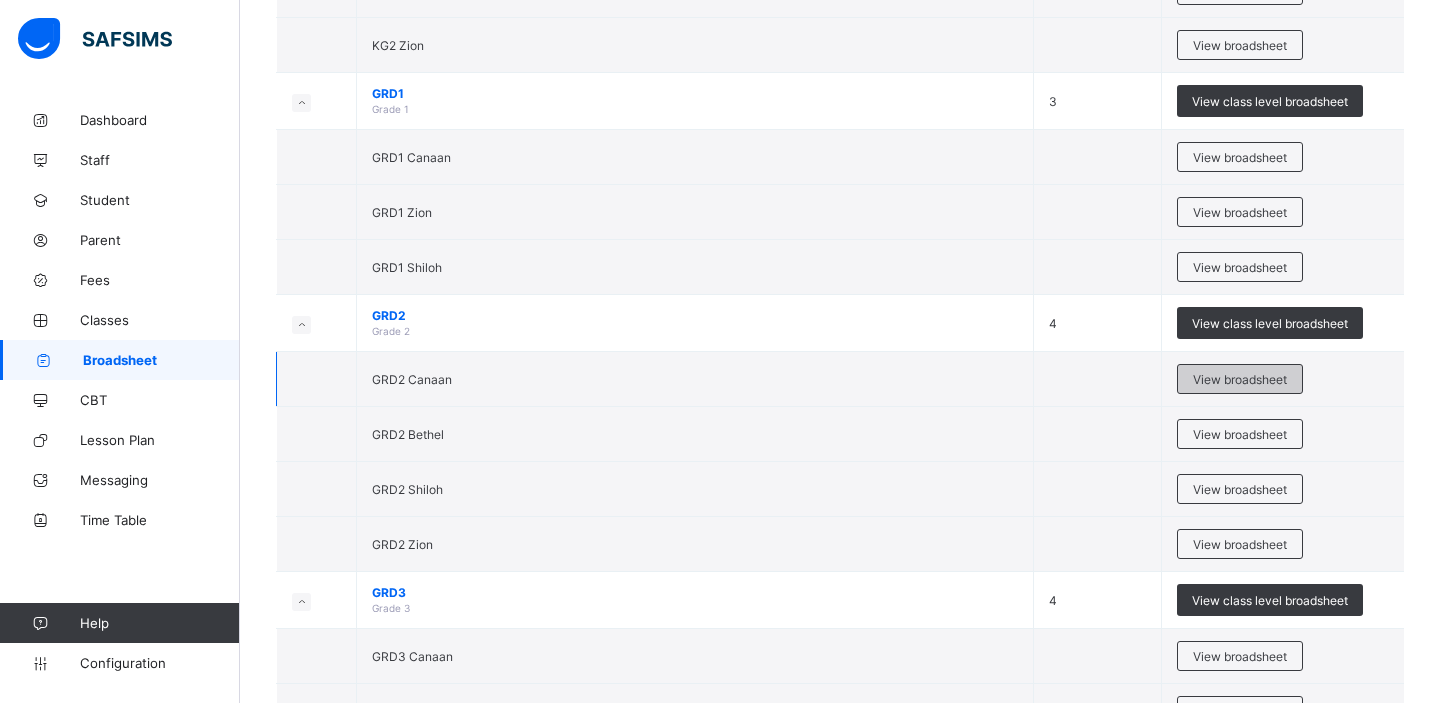 click on "View broadsheet" at bounding box center [1240, 379] 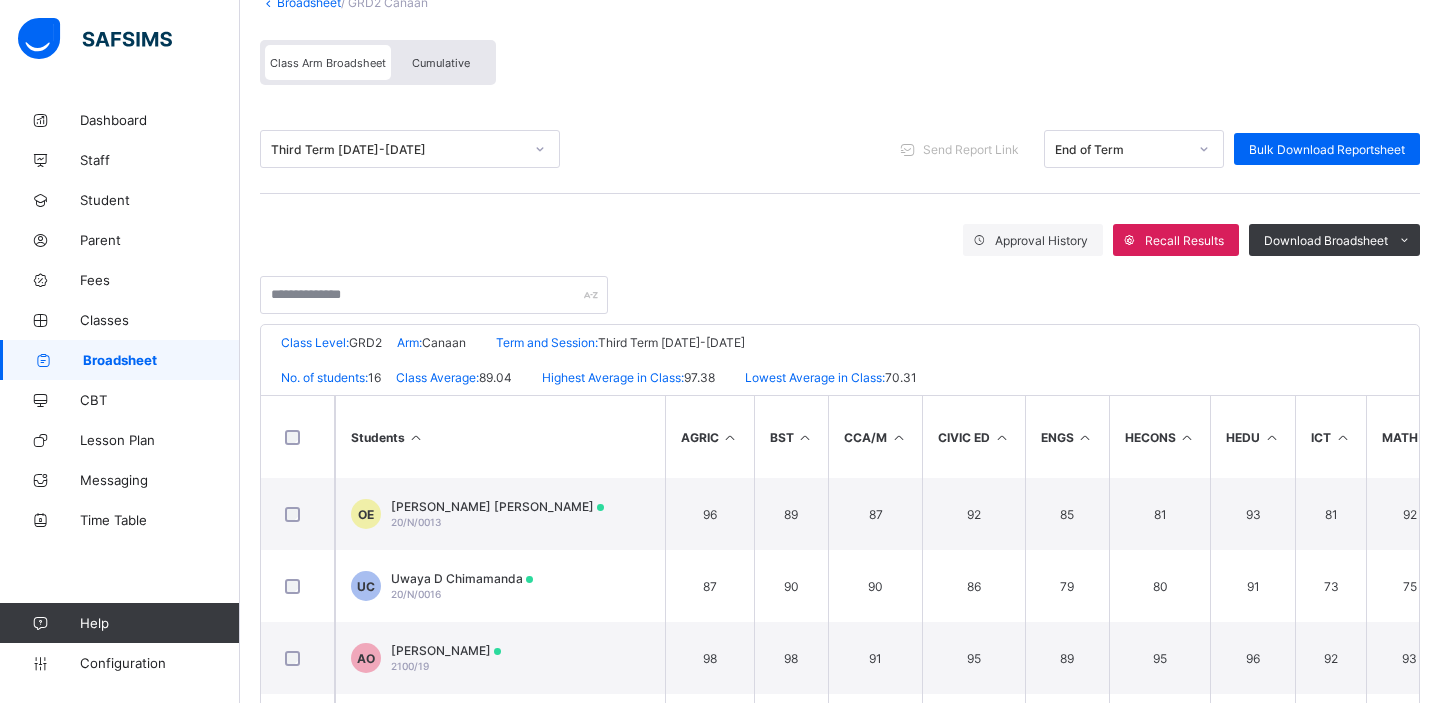 scroll, scrollTop: 203, scrollLeft: 0, axis: vertical 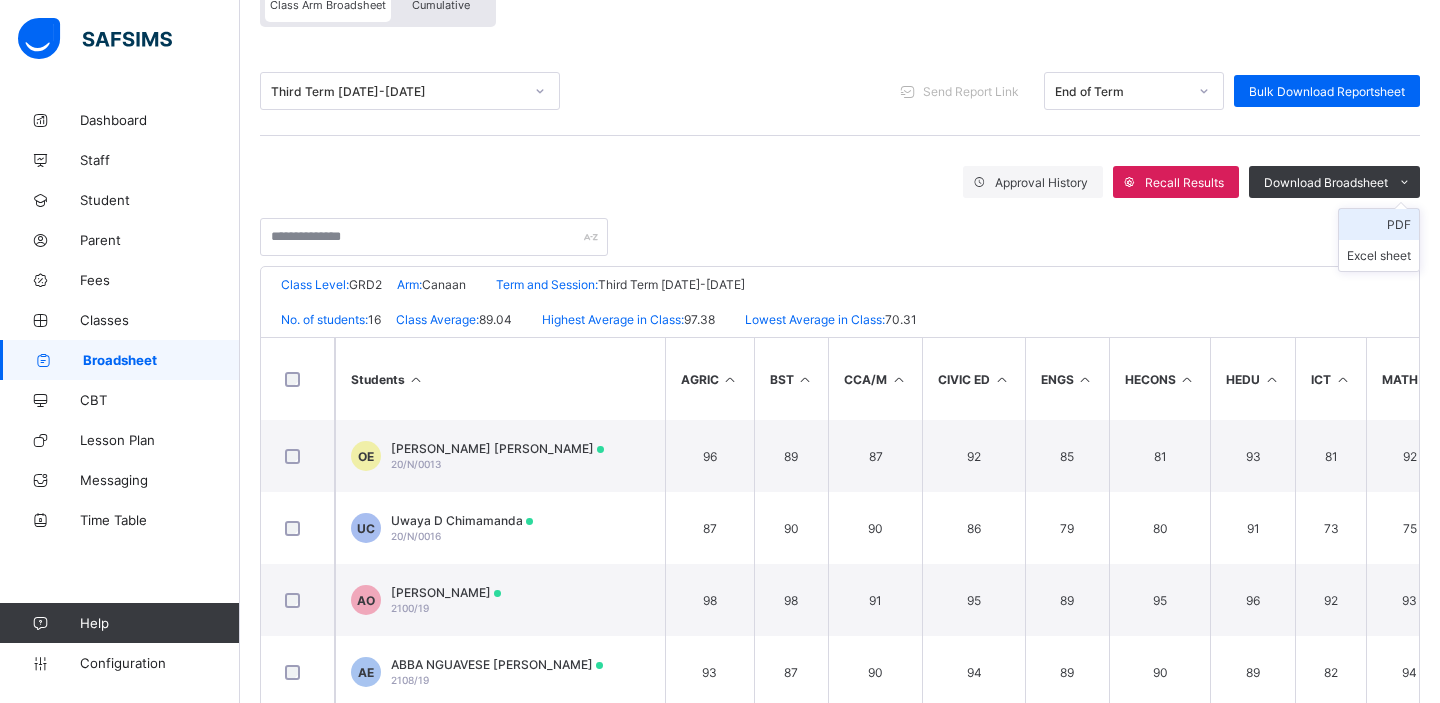 click on "PDF" at bounding box center (1379, 224) 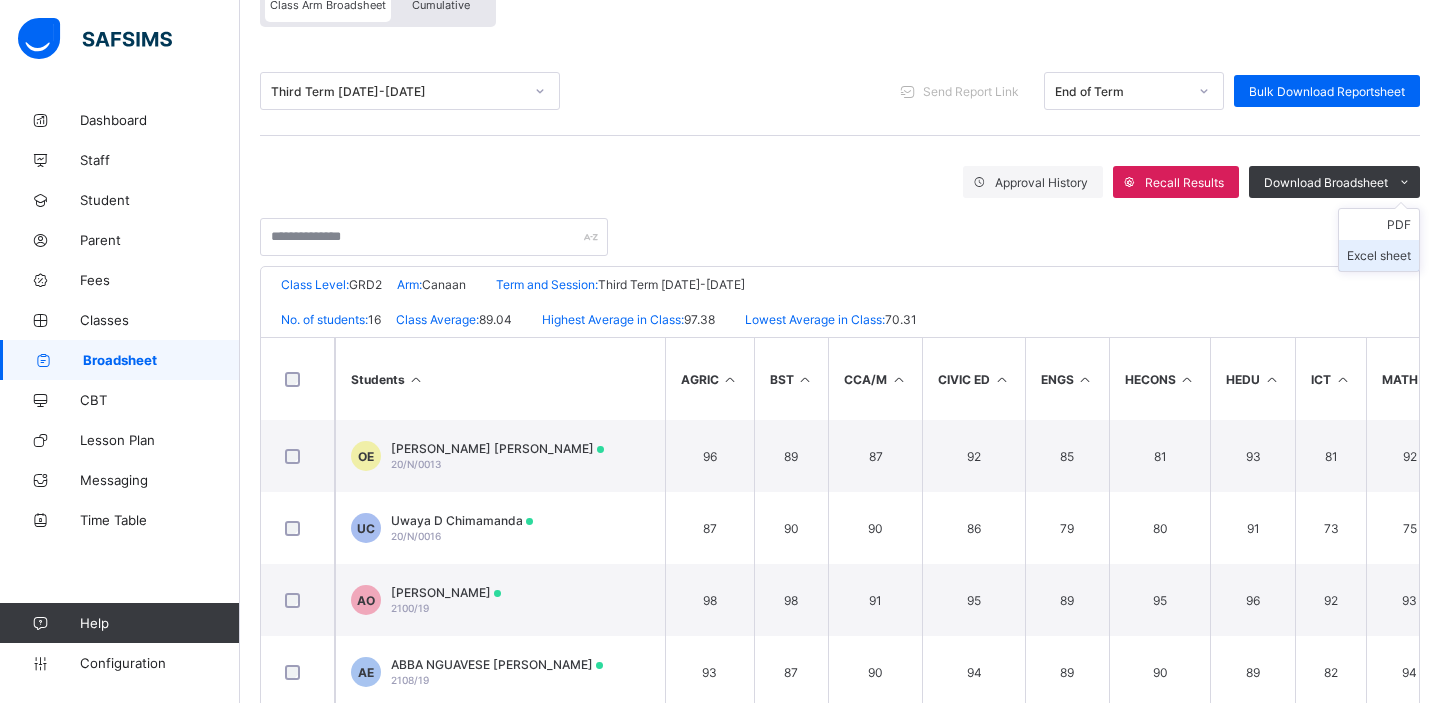 click on "Excel sheet" at bounding box center [1379, 255] 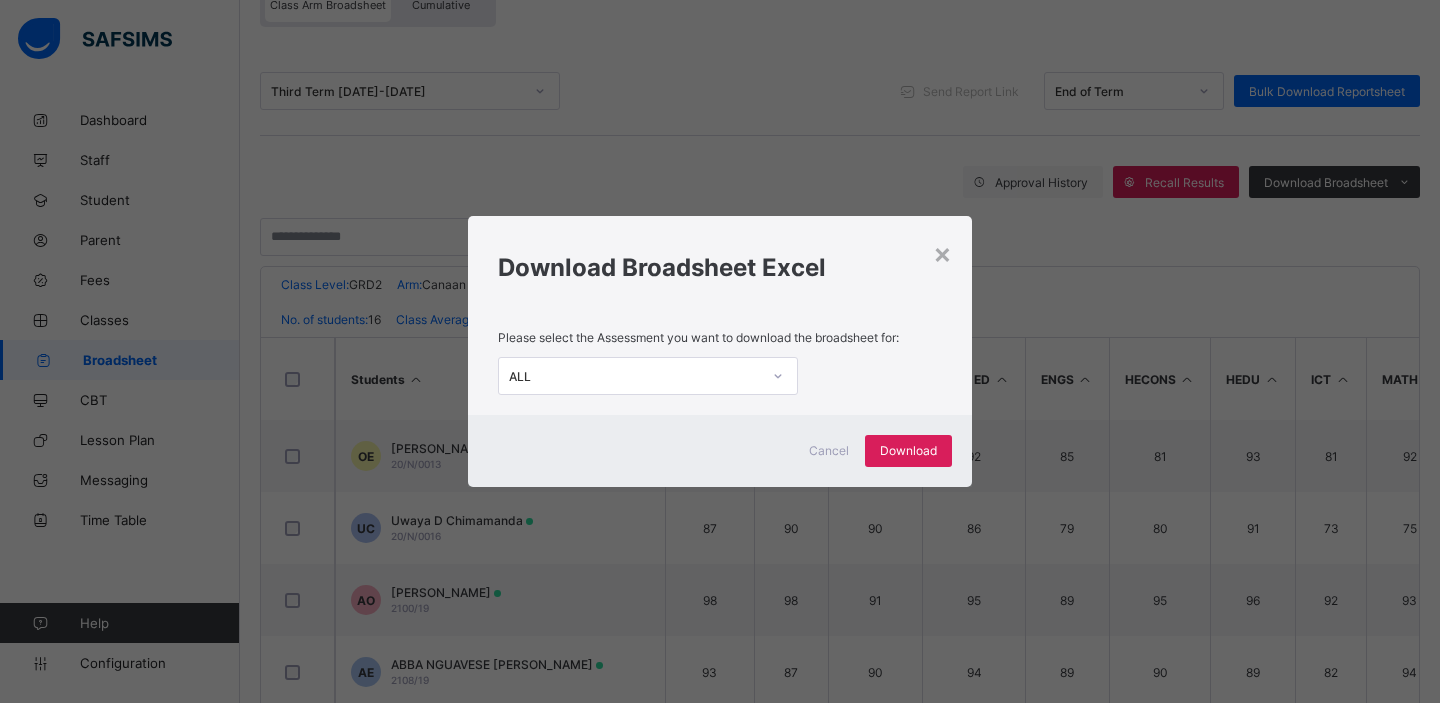 click on "ALL" at bounding box center (635, 375) 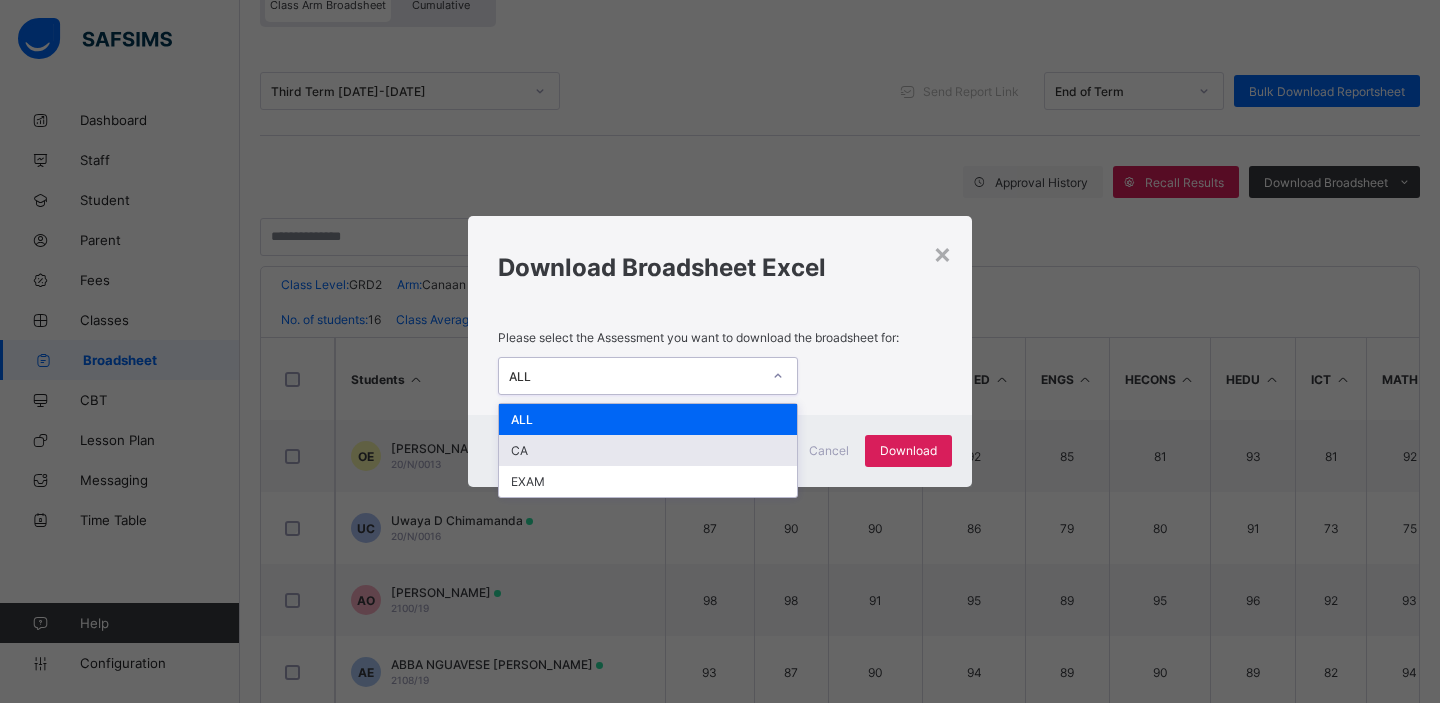 click on "CA" at bounding box center [648, 450] 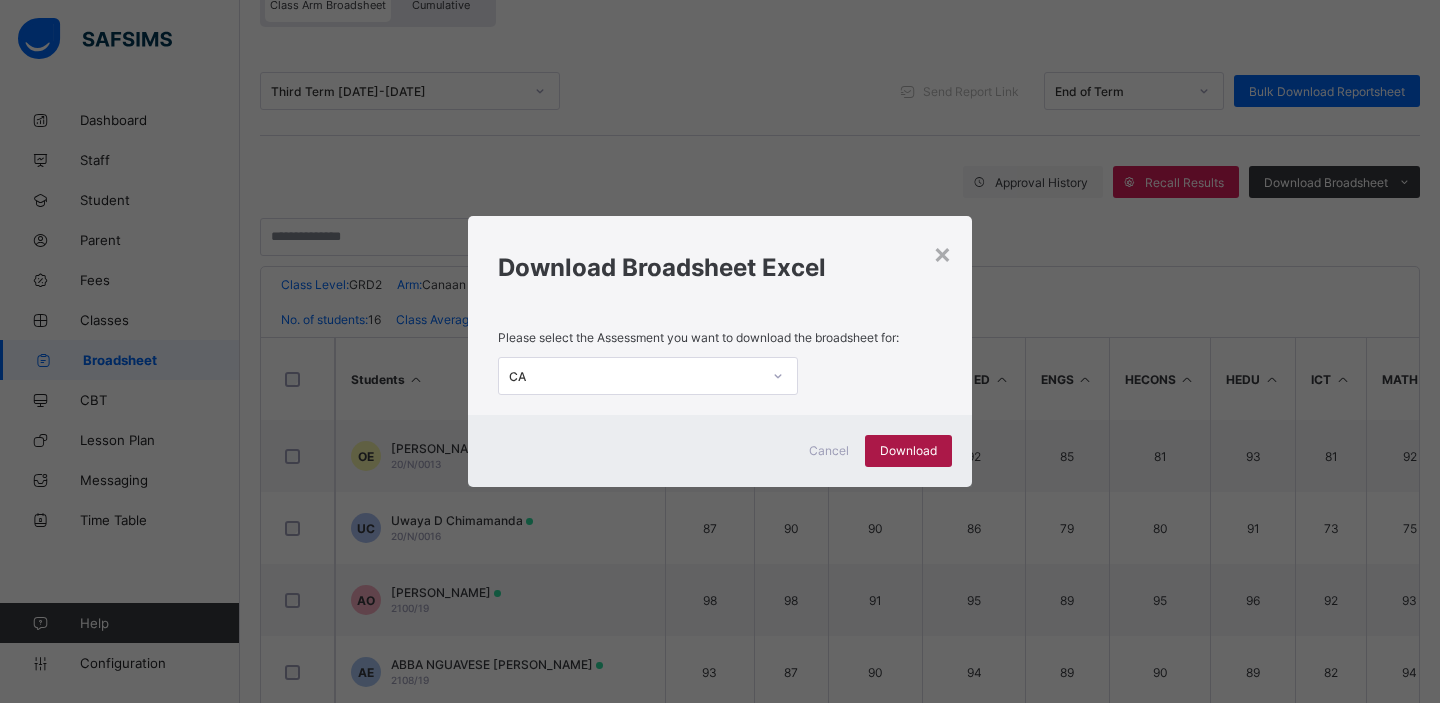 click on "Download" at bounding box center (908, 450) 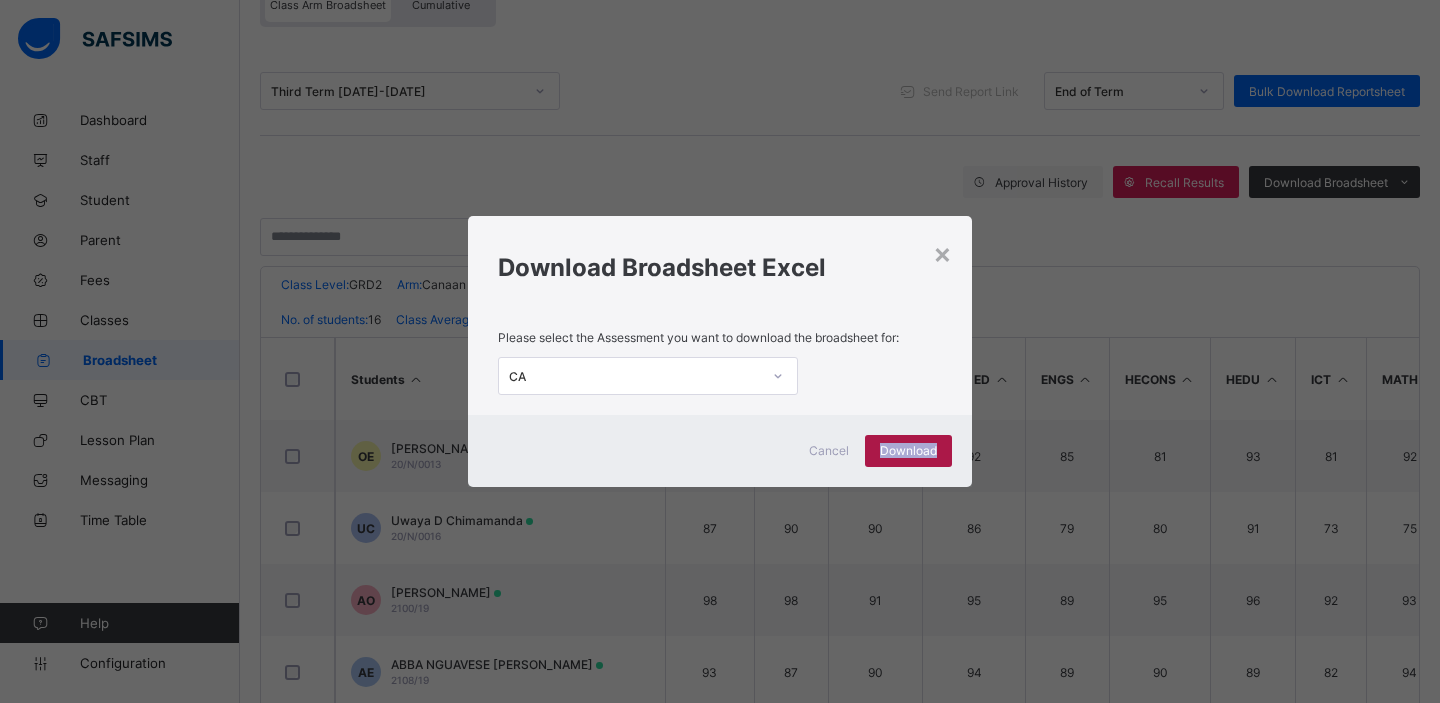 click on "Download" at bounding box center [908, 450] 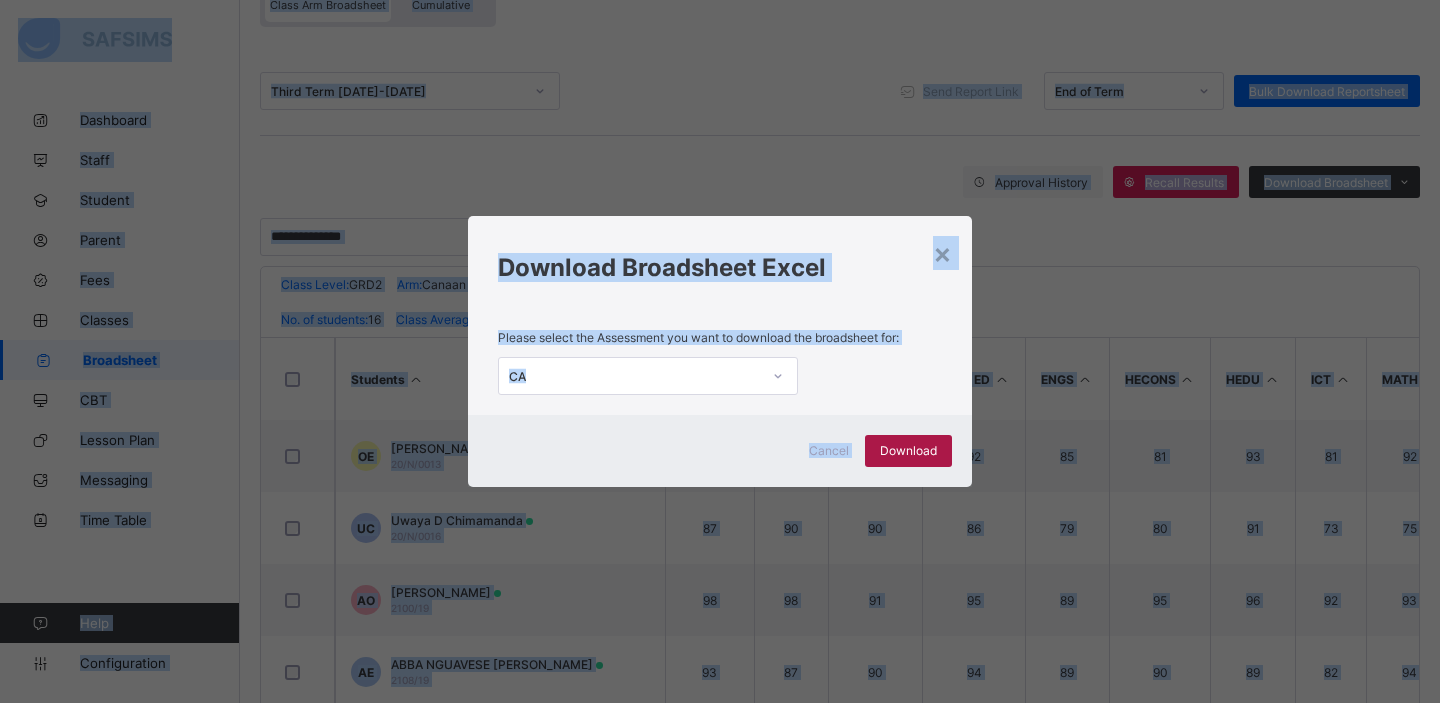 click on "Download" at bounding box center (908, 450) 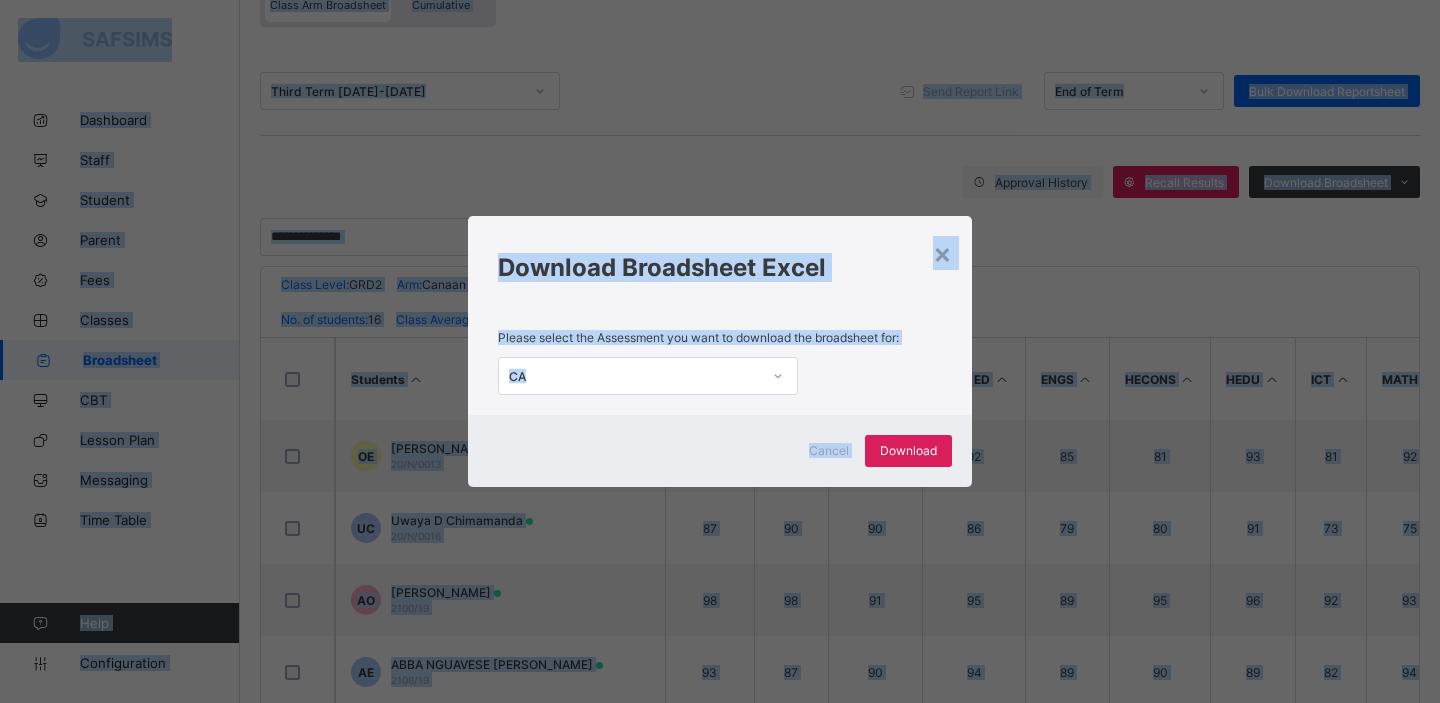 click at bounding box center (778, 376) 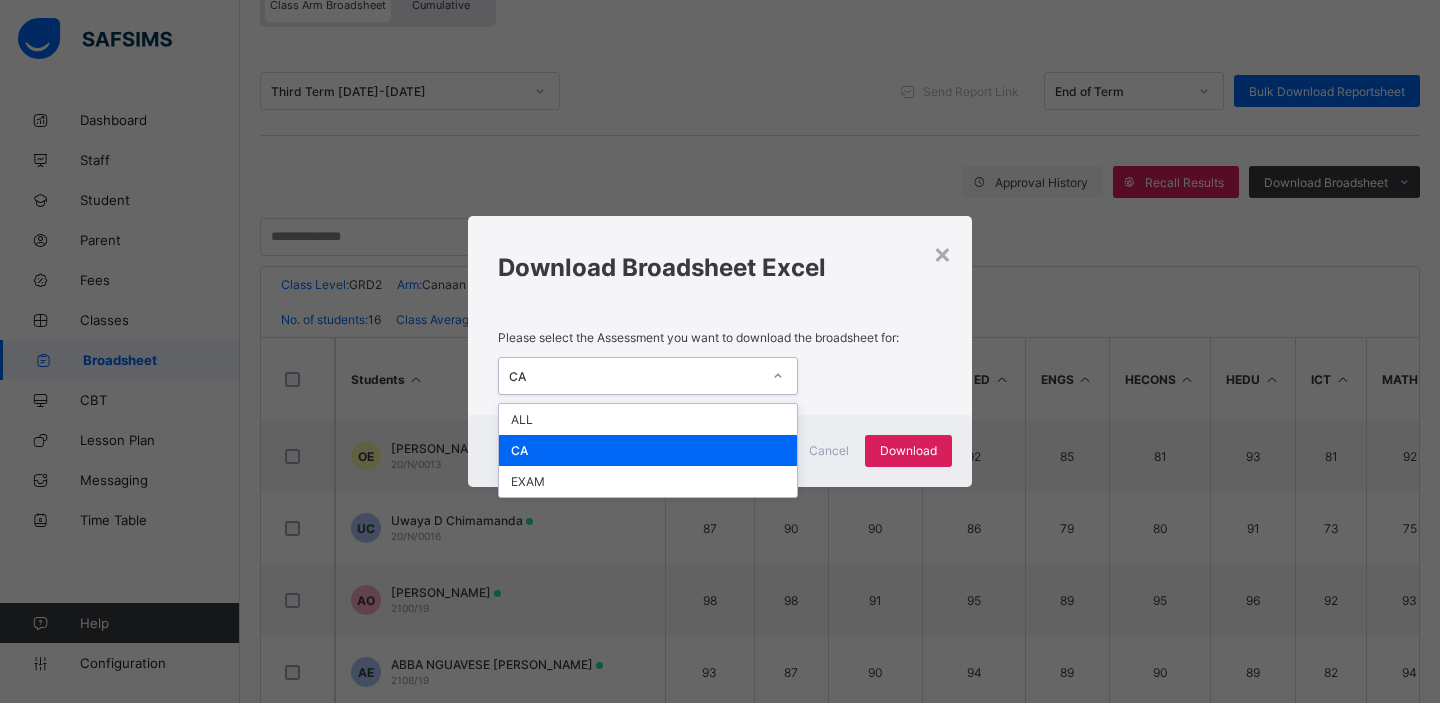click at bounding box center (778, 376) 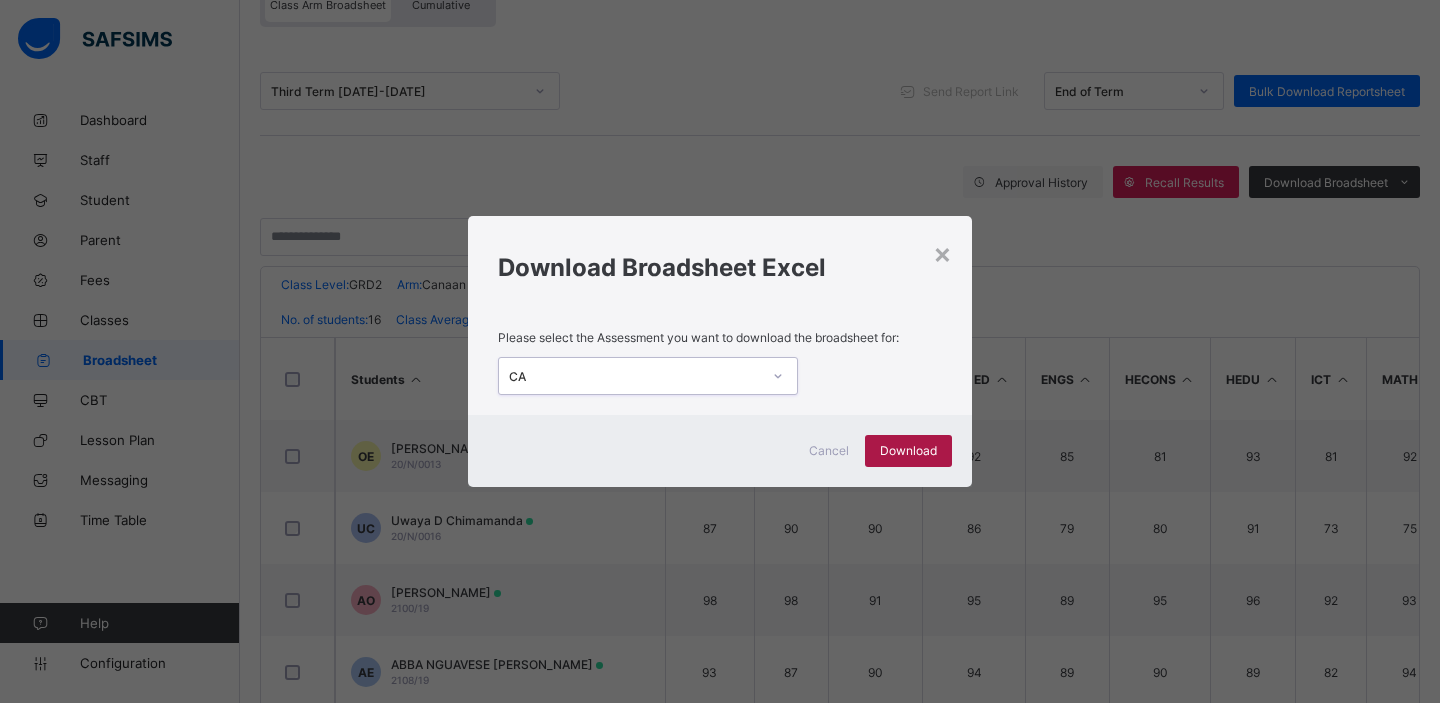 click on "Download" at bounding box center (908, 450) 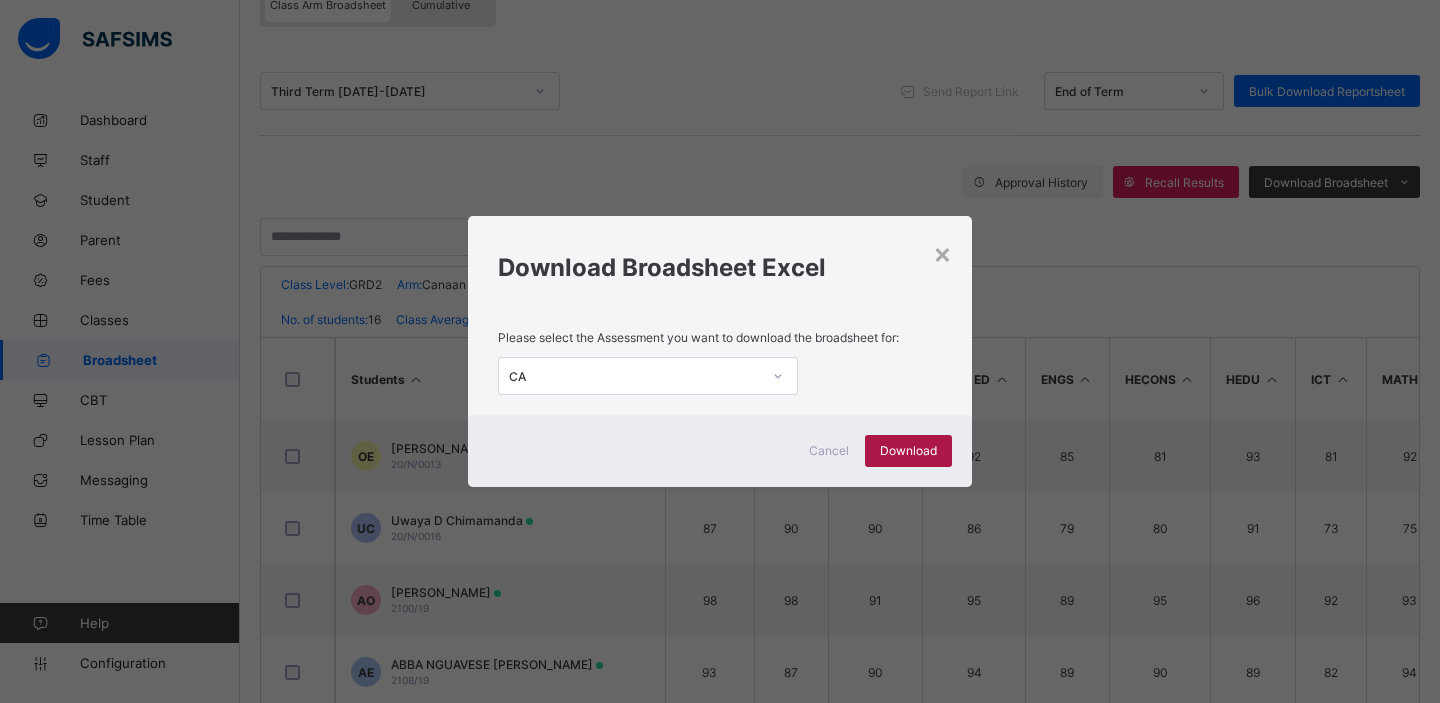 click on "Download" at bounding box center (908, 450) 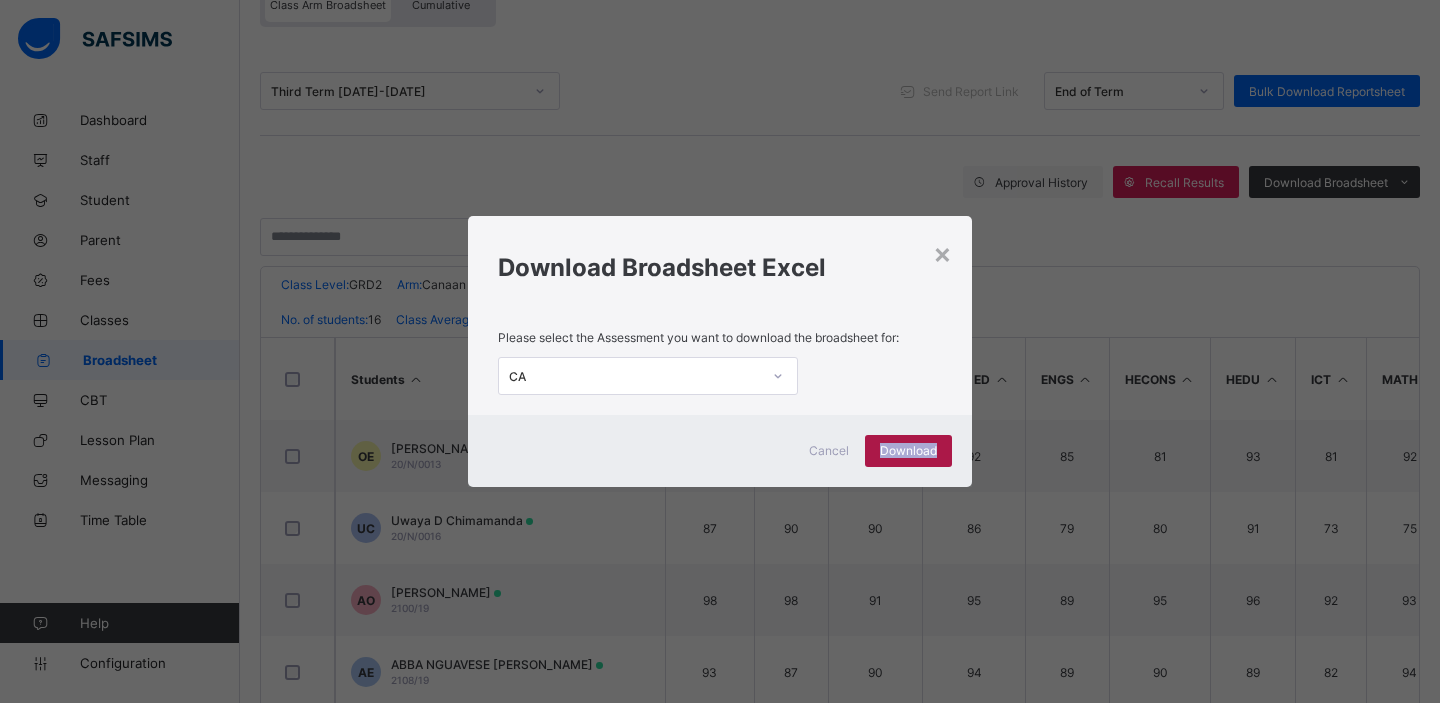 click on "Download" at bounding box center (908, 450) 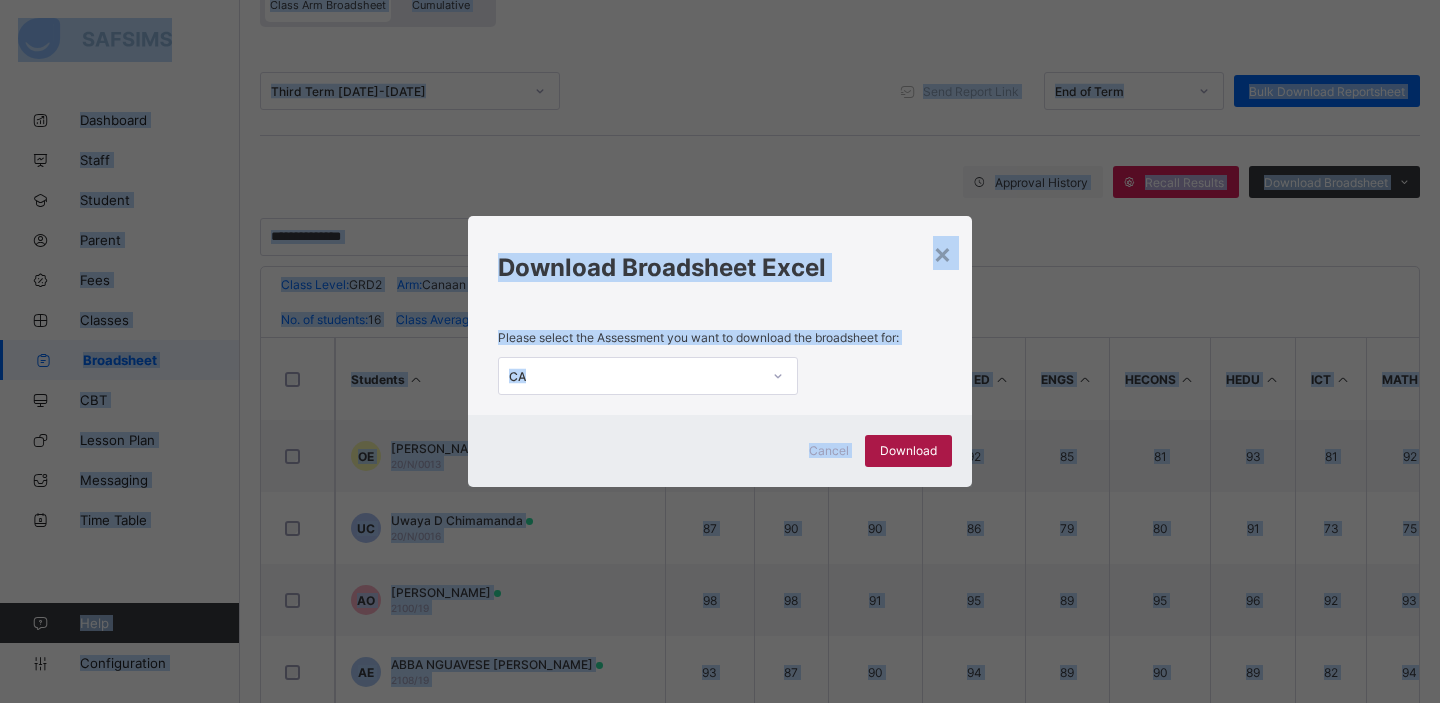 click on "Download" at bounding box center (908, 450) 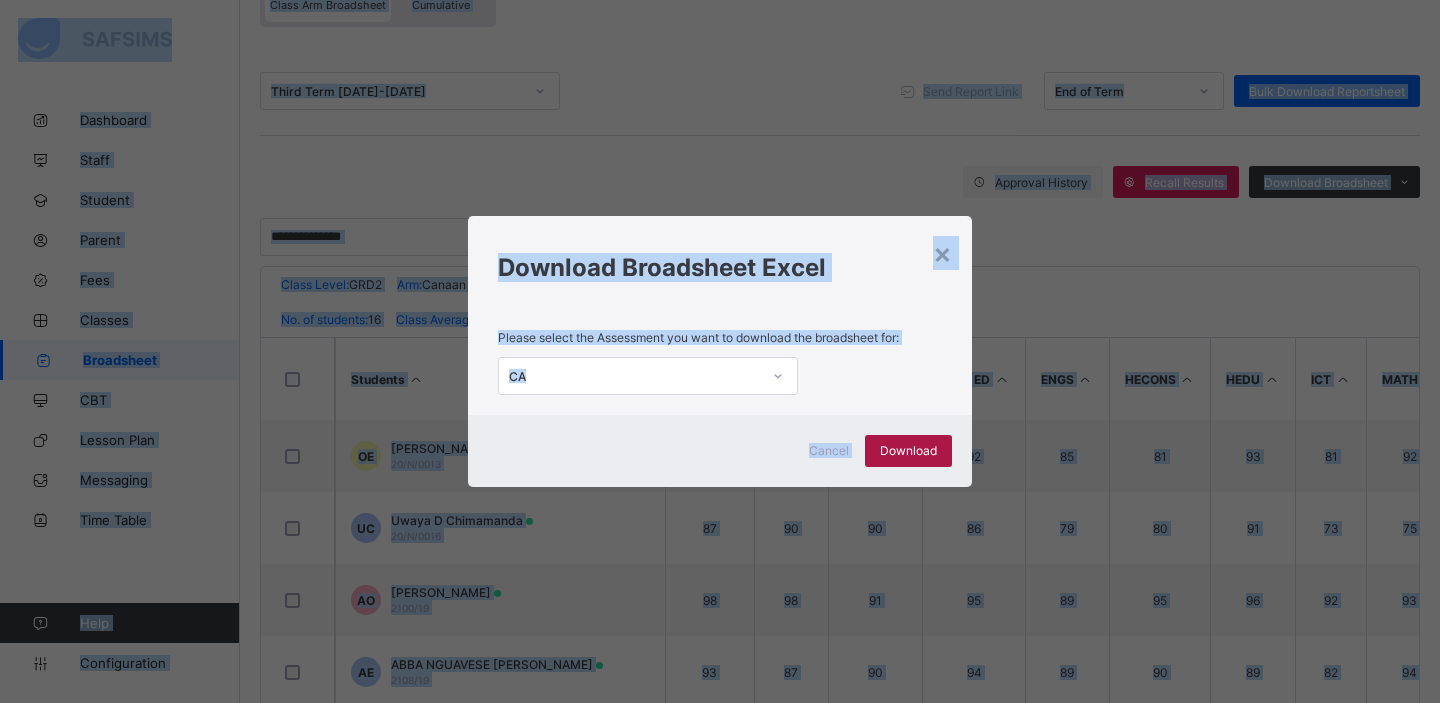 click on "Download" at bounding box center (908, 450) 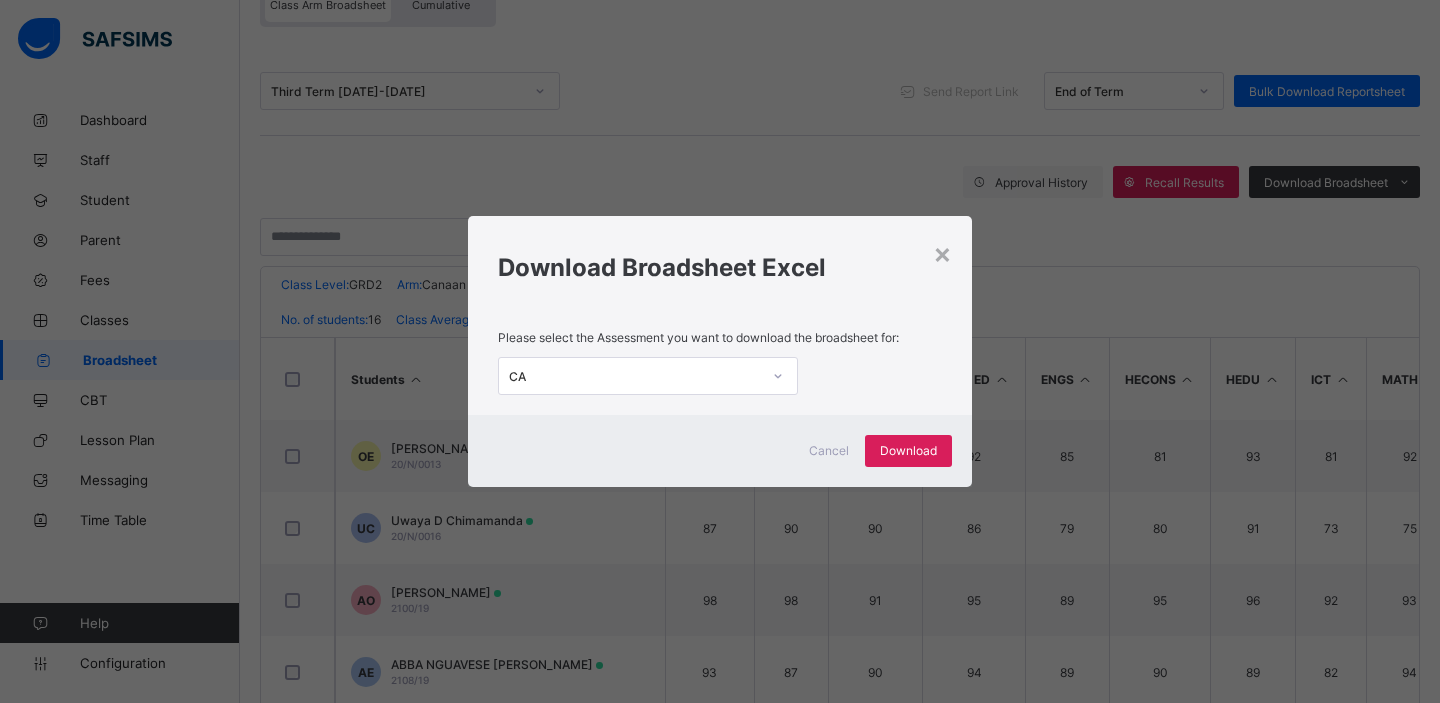 click at bounding box center [778, 376] 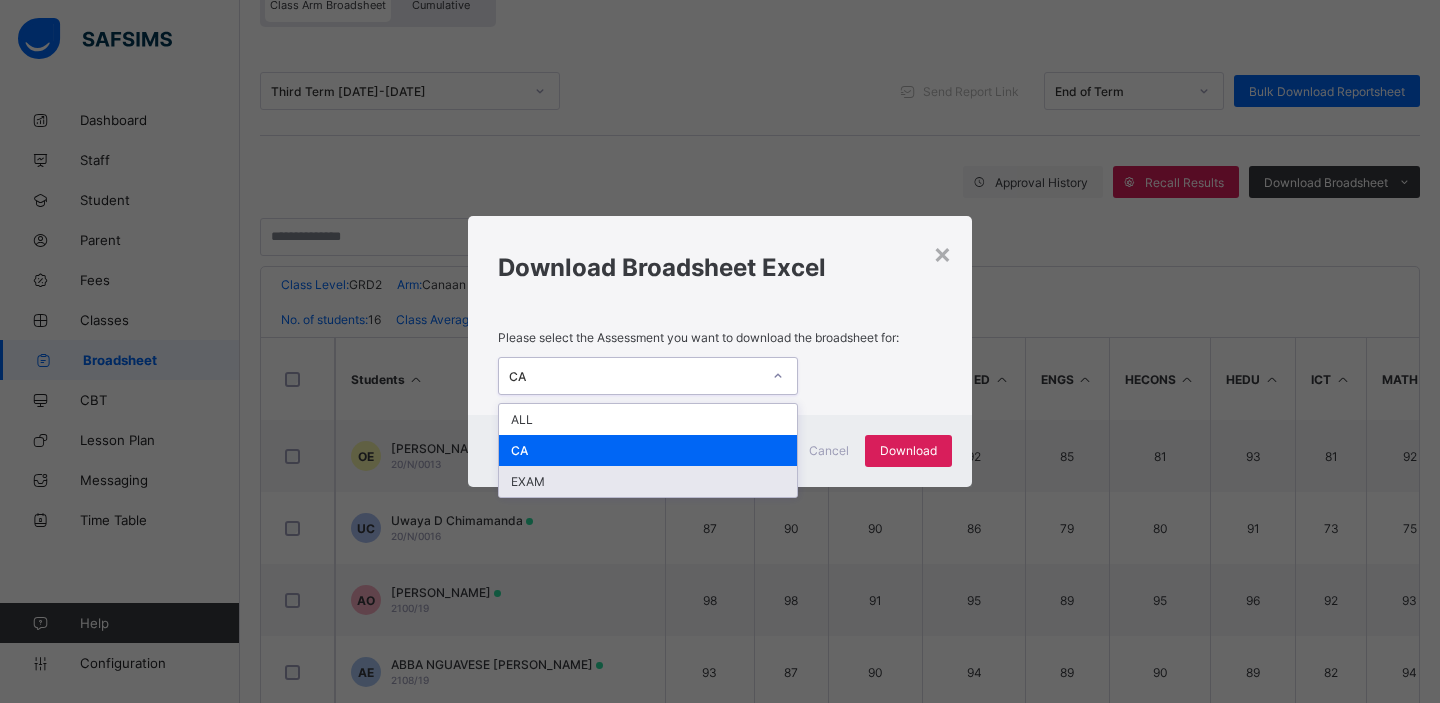 click on "EXAM" at bounding box center (648, 481) 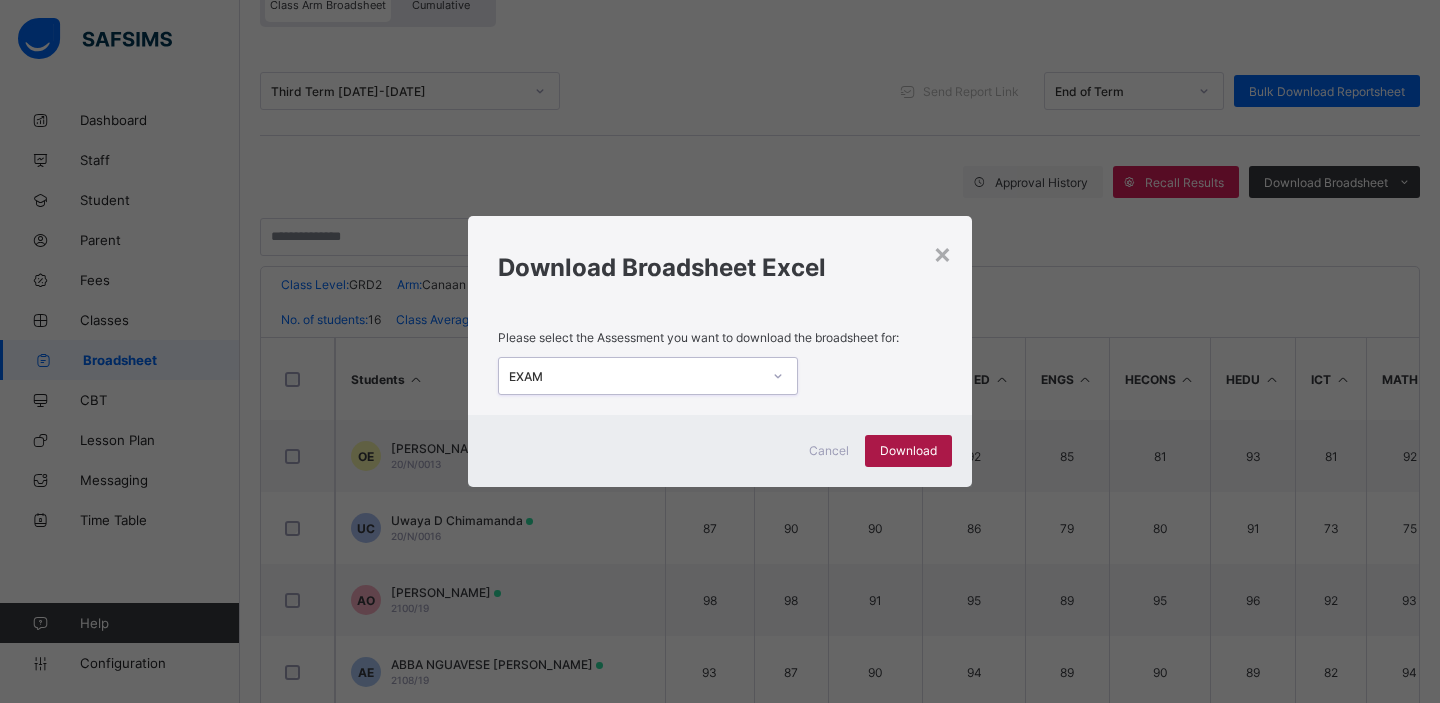 click on "Download" at bounding box center [908, 450] 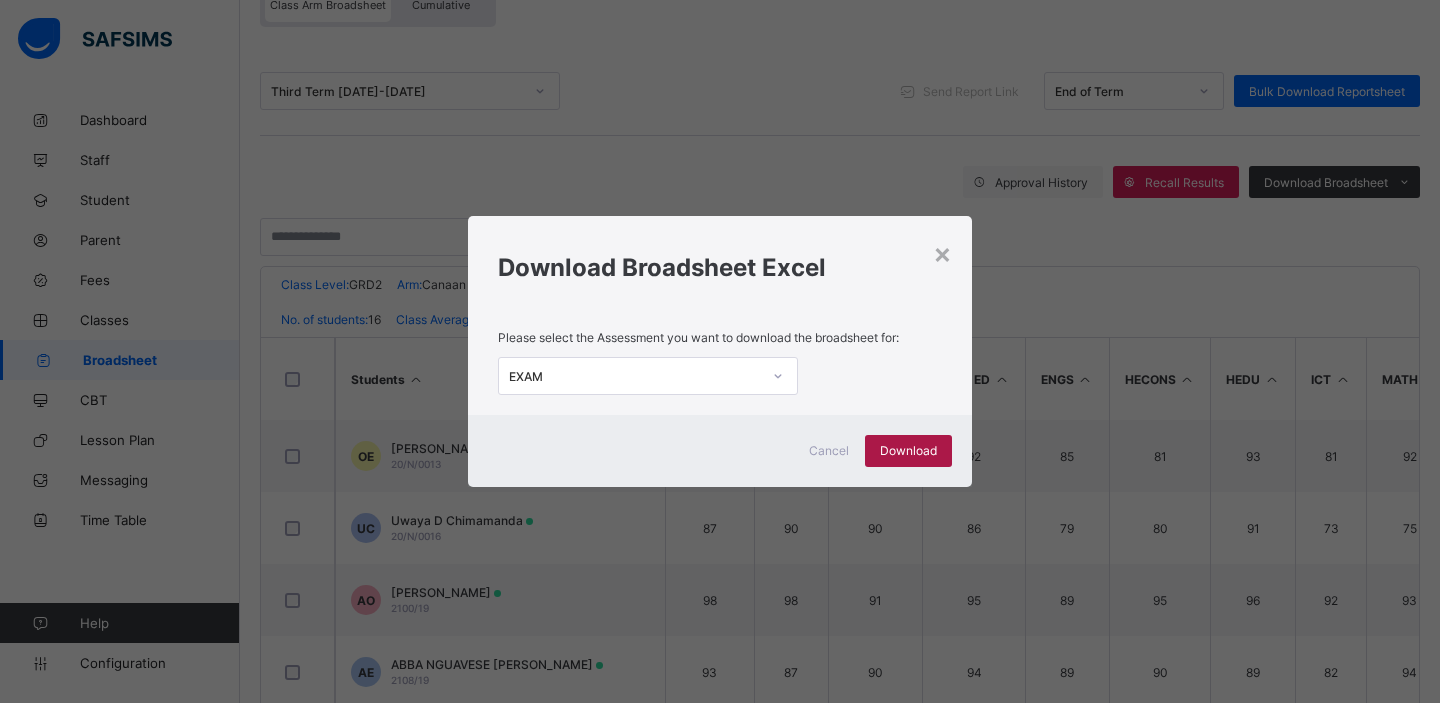 click on "Download" at bounding box center (908, 450) 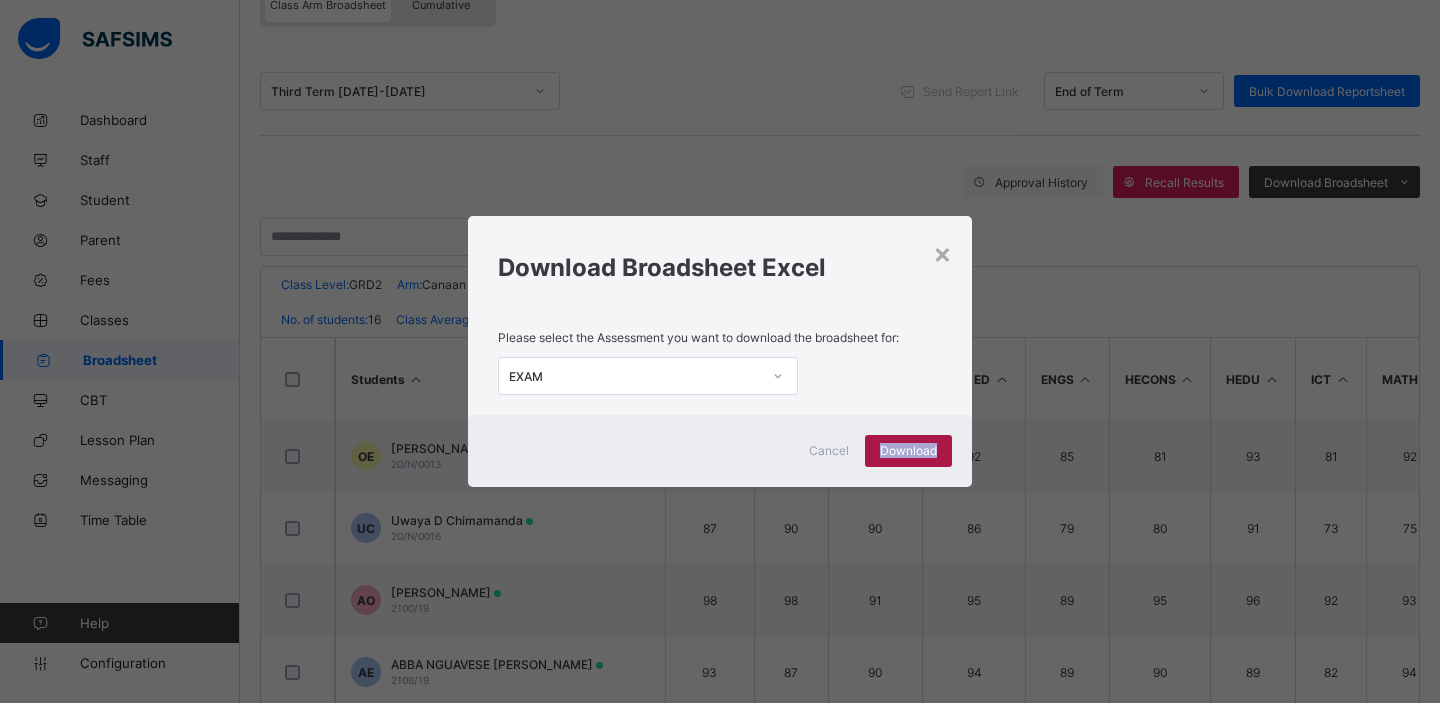 click on "Download" at bounding box center (908, 450) 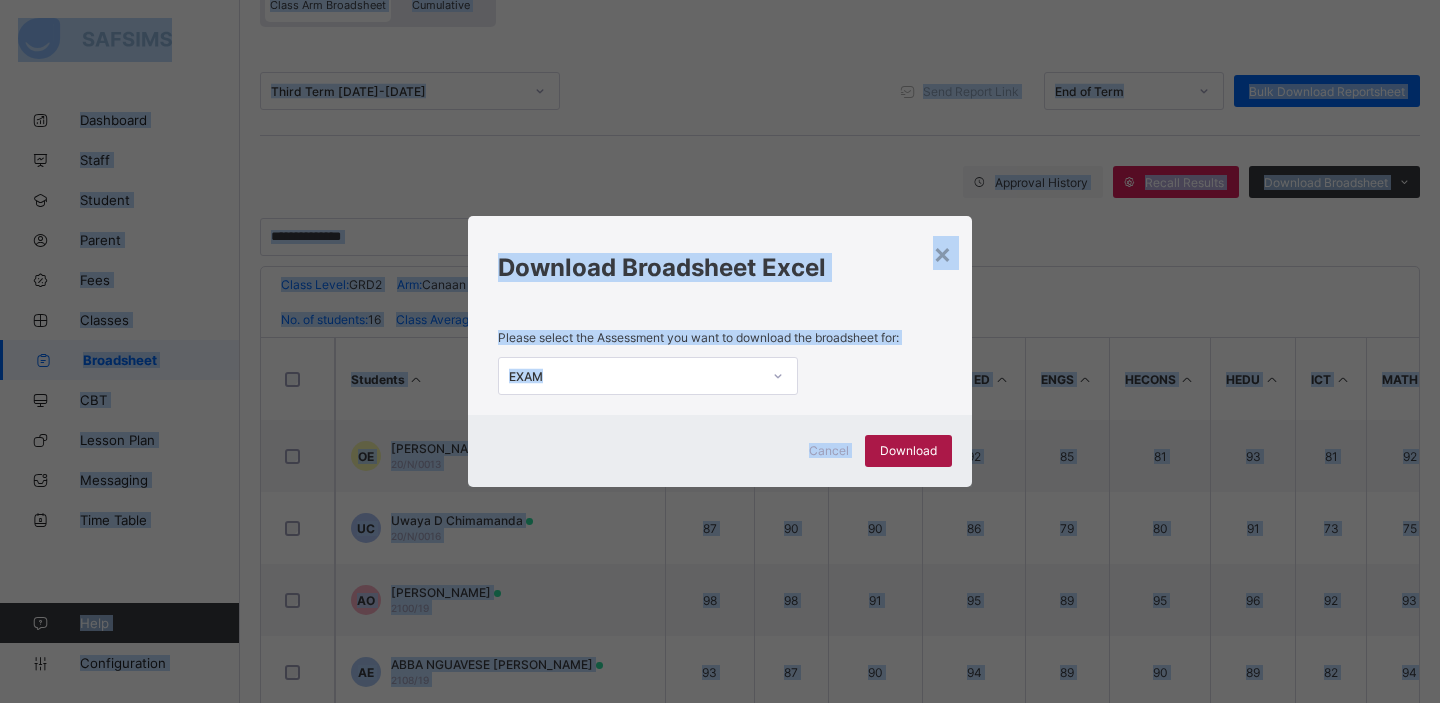 click on "Download" at bounding box center (908, 450) 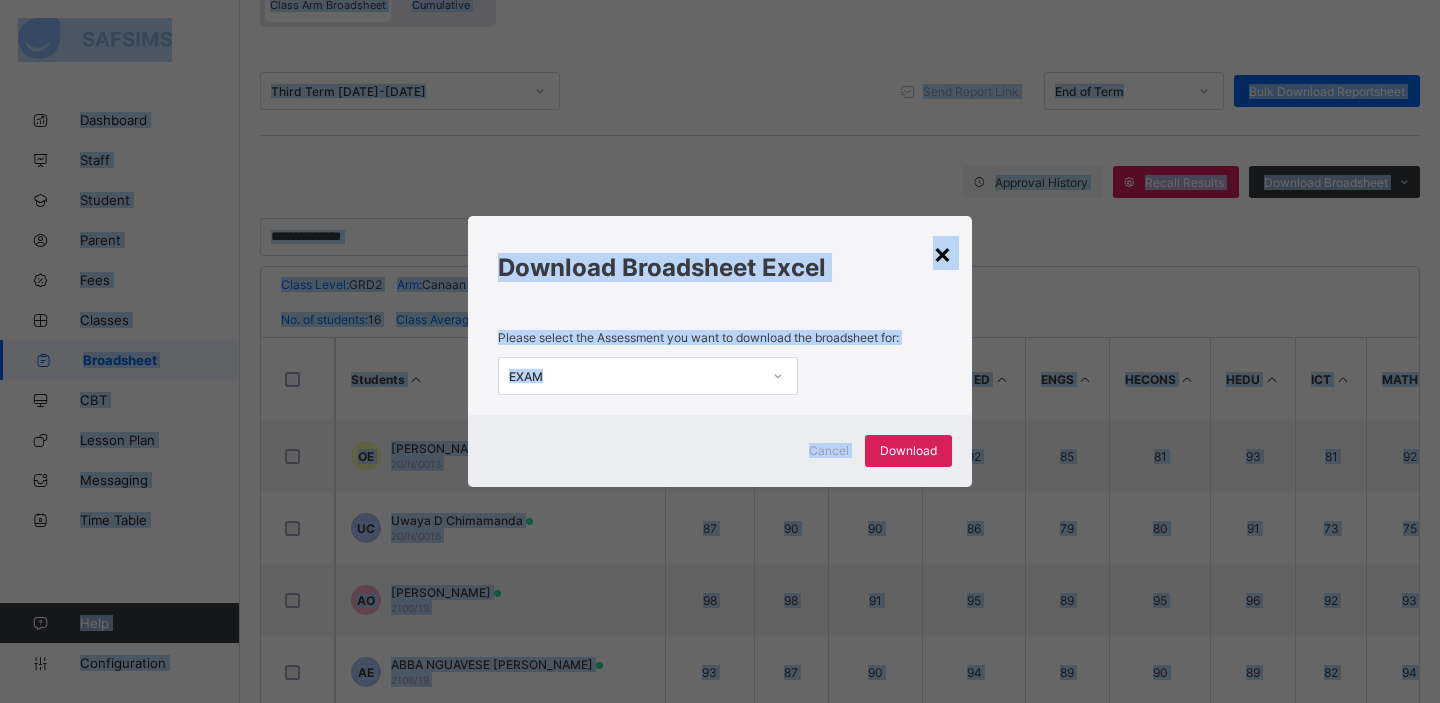 click on "×" at bounding box center (942, 253) 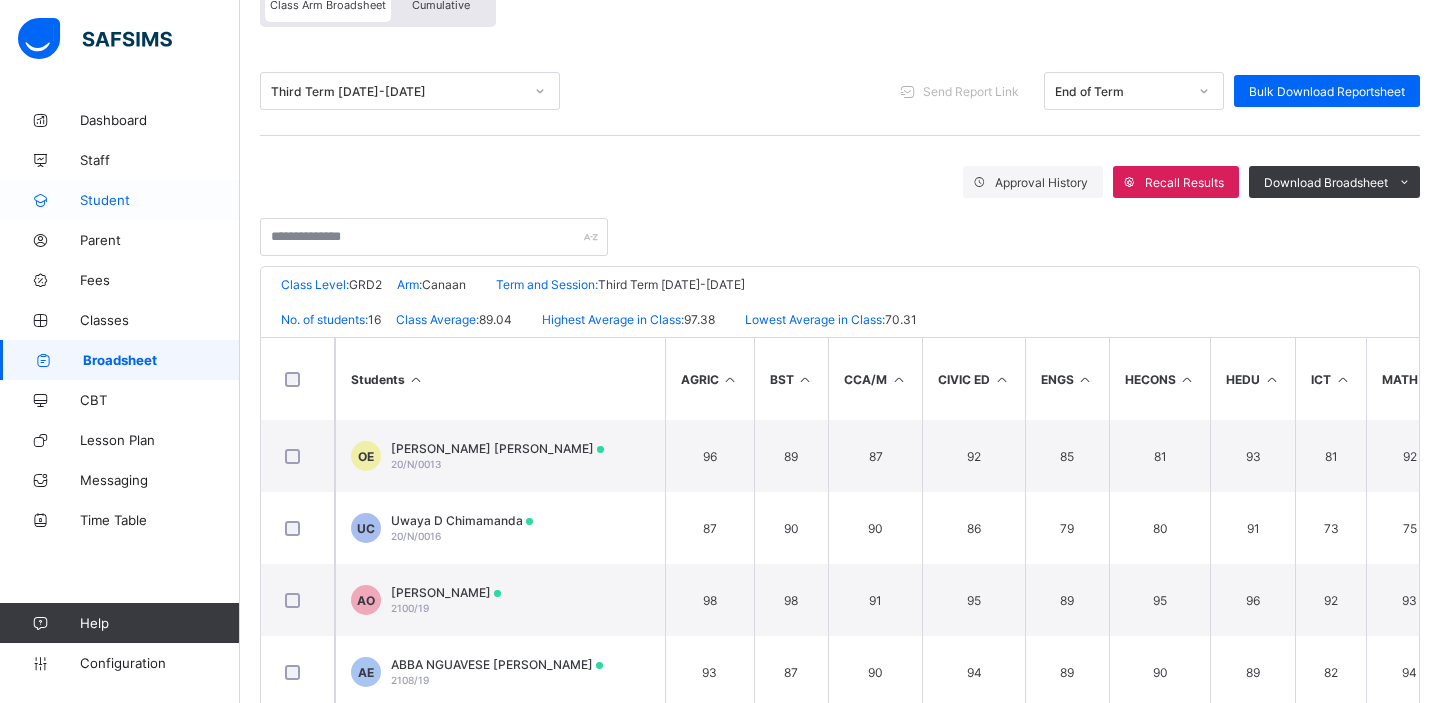 click on "Student" at bounding box center (160, 200) 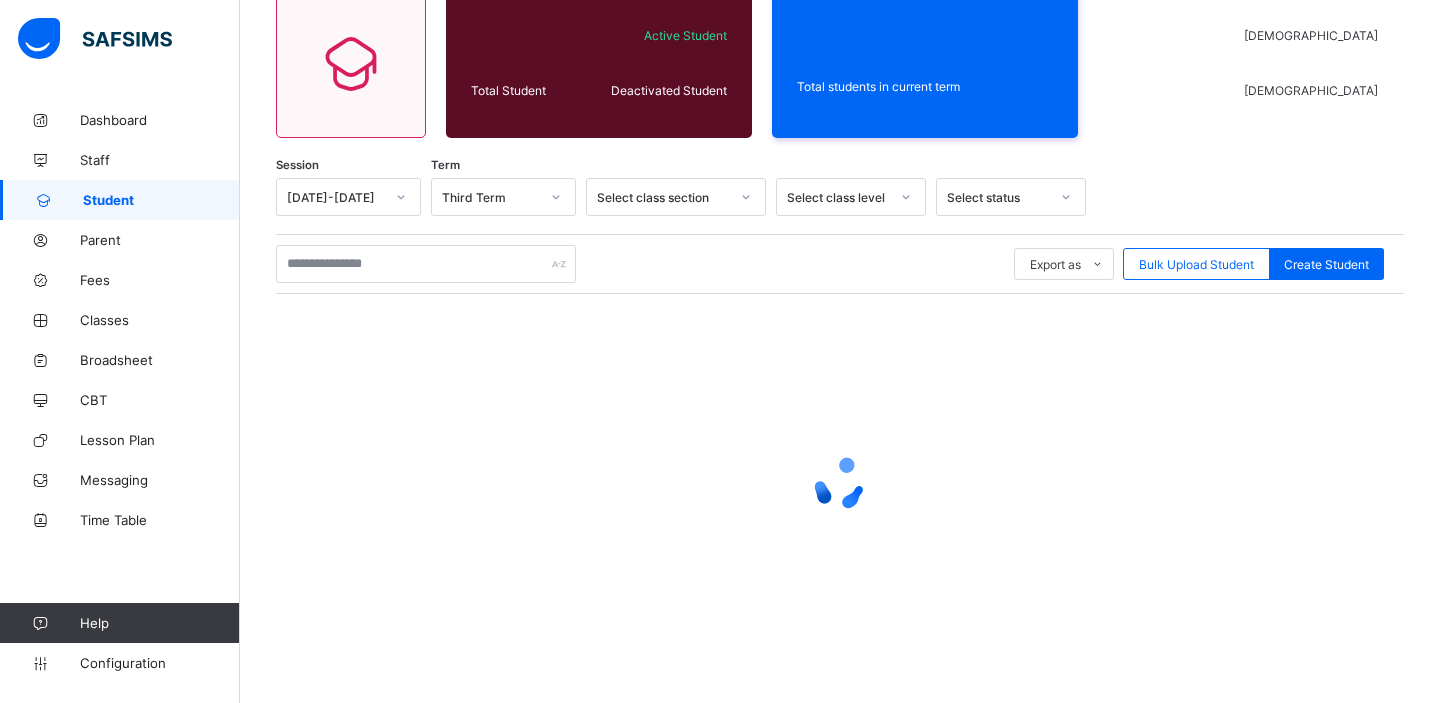 scroll, scrollTop: 203, scrollLeft: 0, axis: vertical 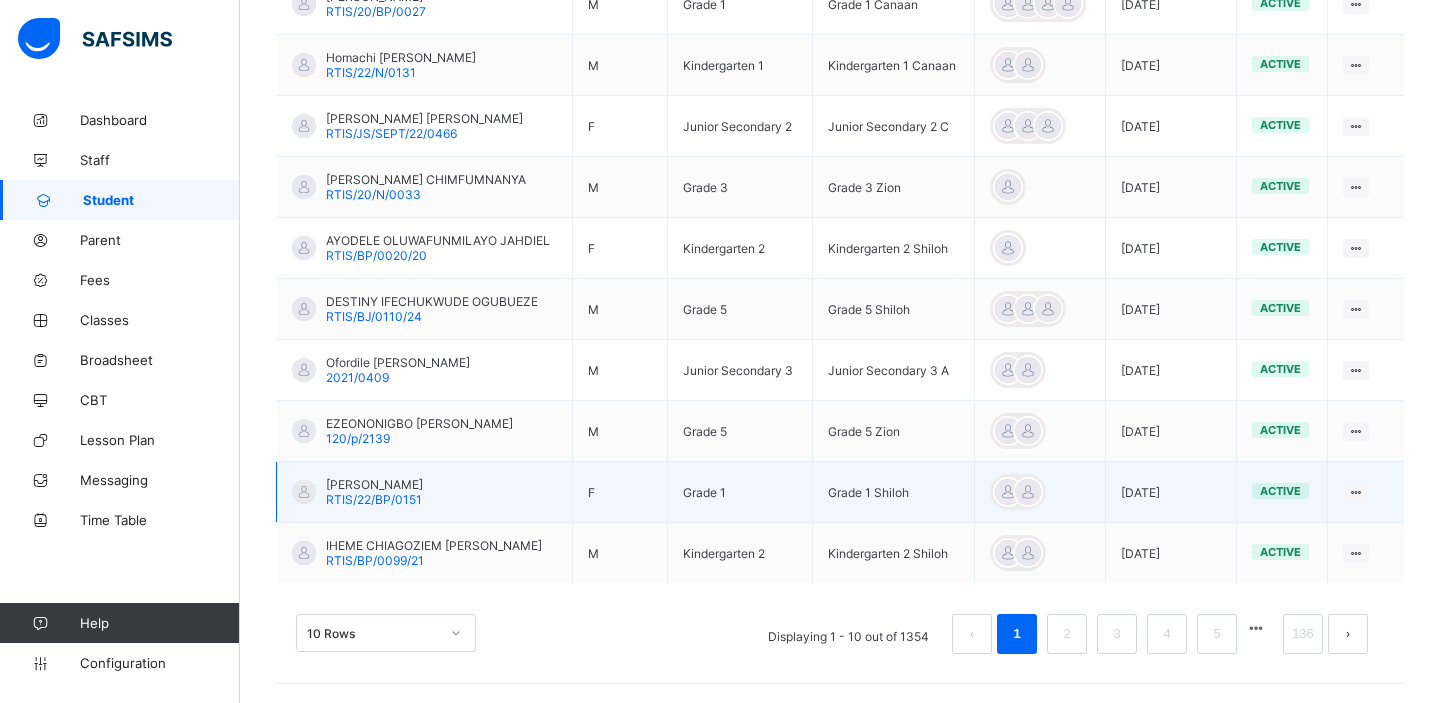 click on "Ogochukwu  Uzor" at bounding box center (374, 484) 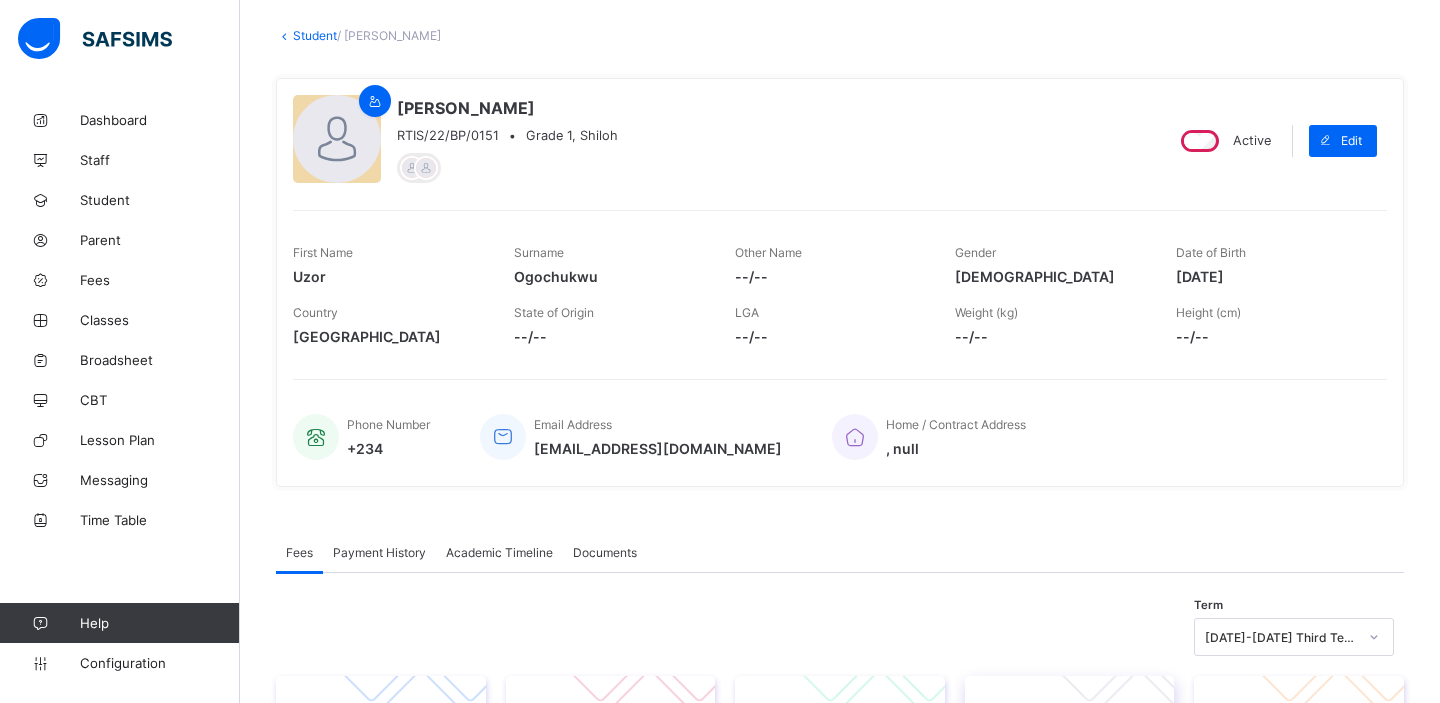 scroll, scrollTop: 0, scrollLeft: 0, axis: both 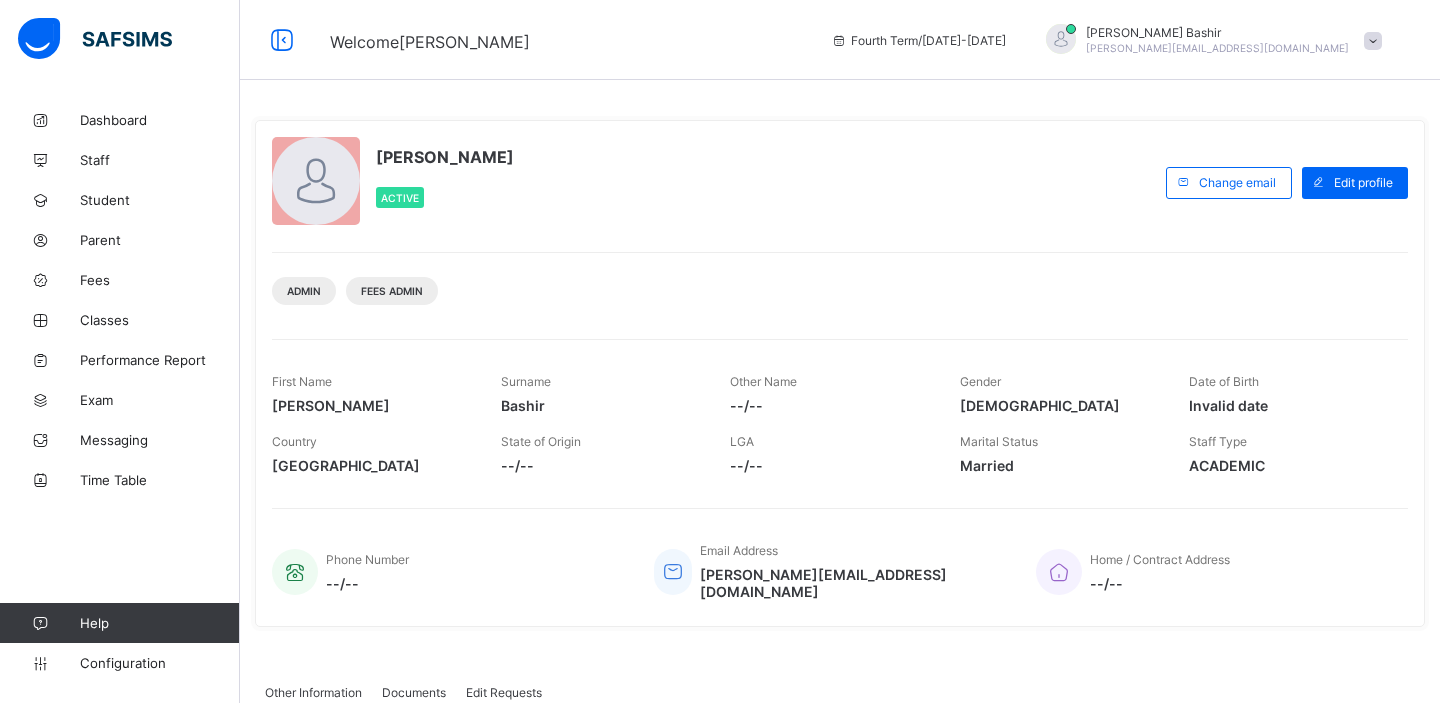 click on "[PERSON_NAME][EMAIL_ADDRESS][DOMAIN_NAME]" at bounding box center (1217, 48) 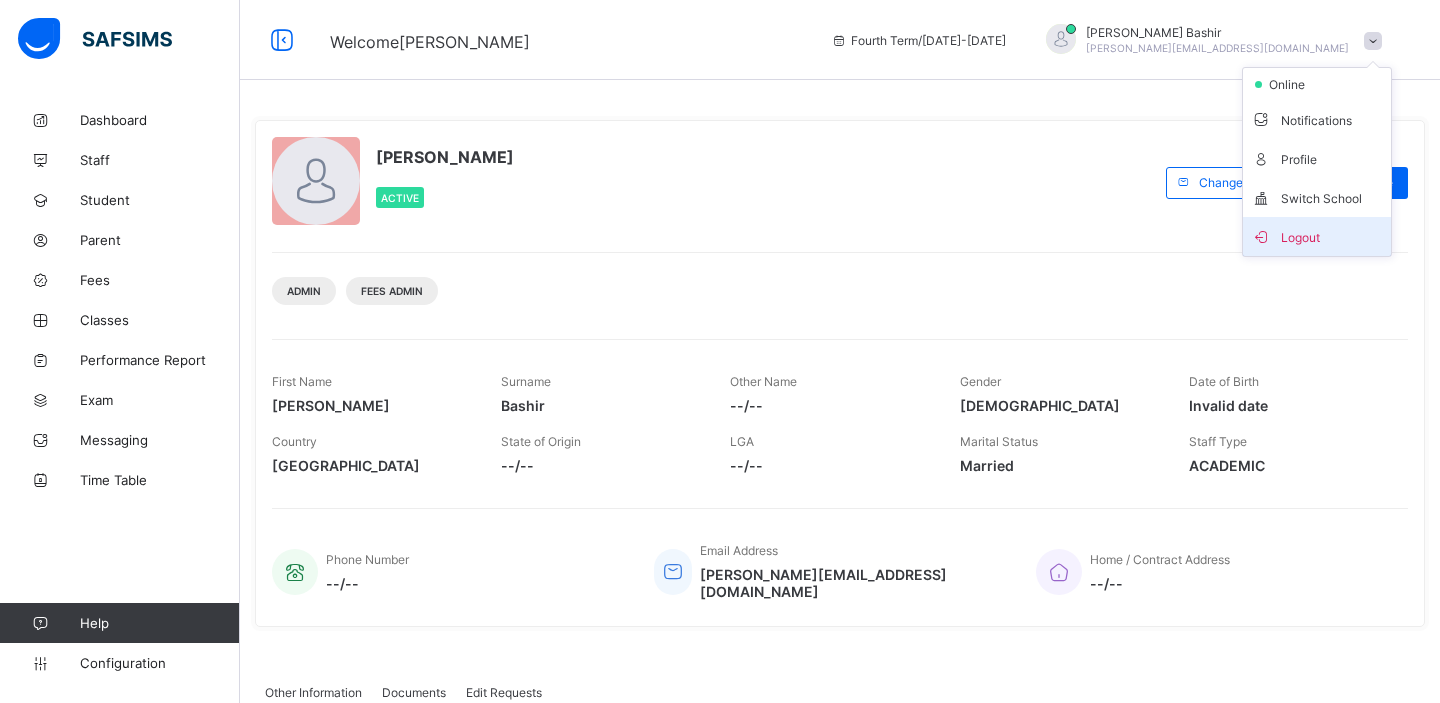 click on "Logout" at bounding box center (1317, 236) 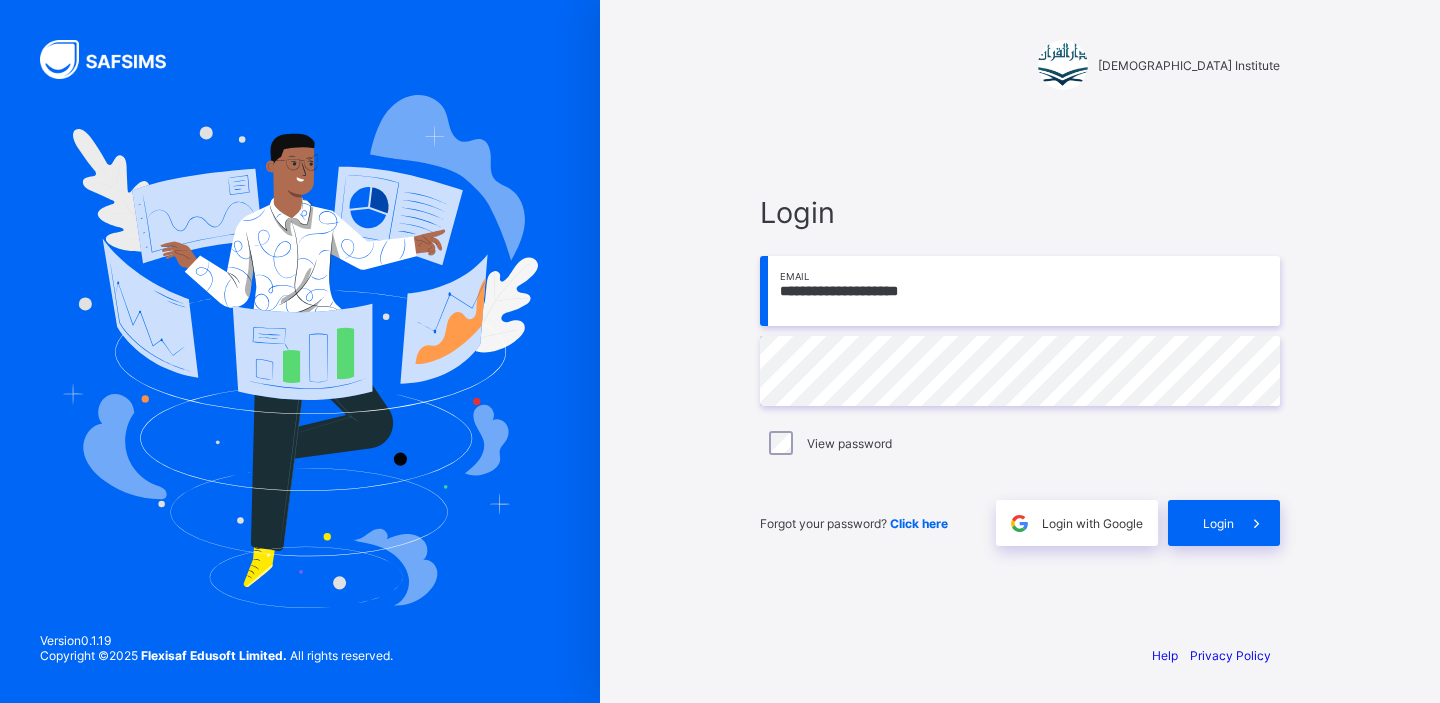 click on "**********" at bounding box center (1020, 291) 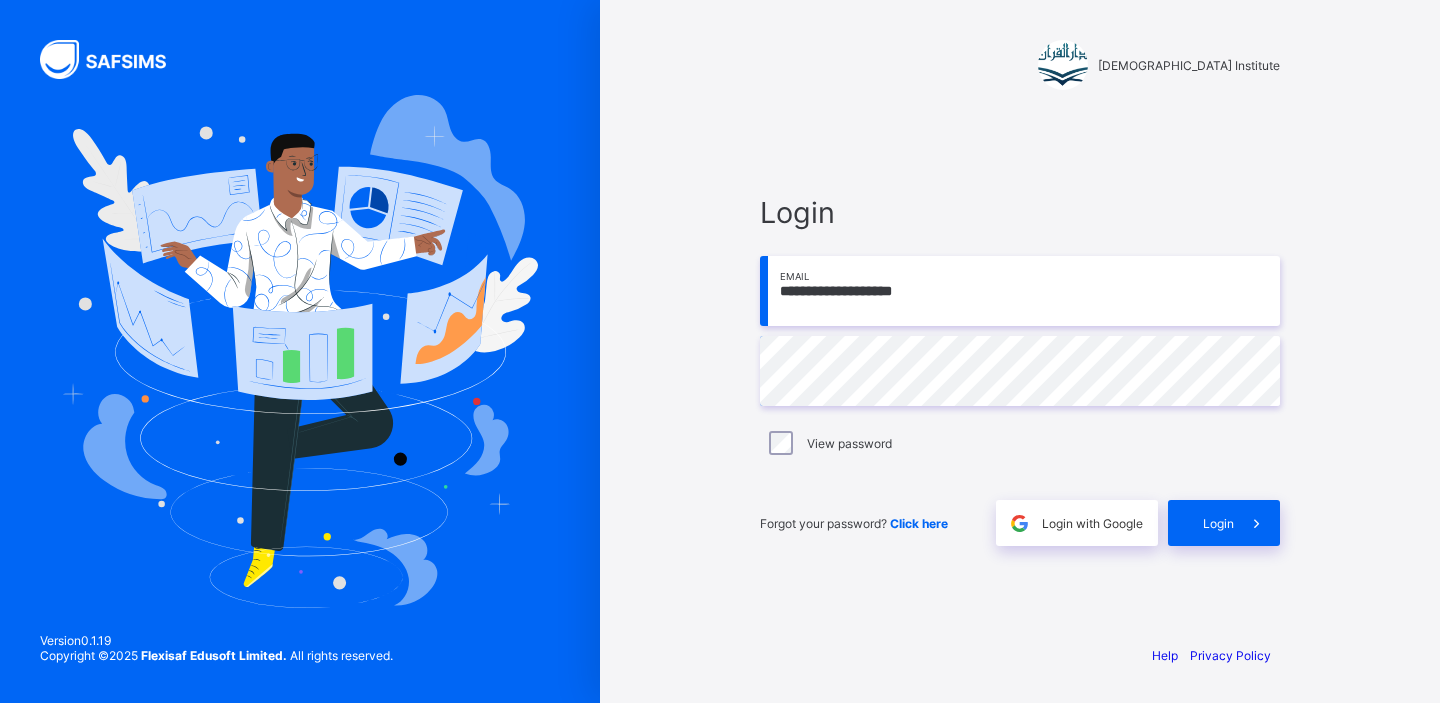 type on "**********" 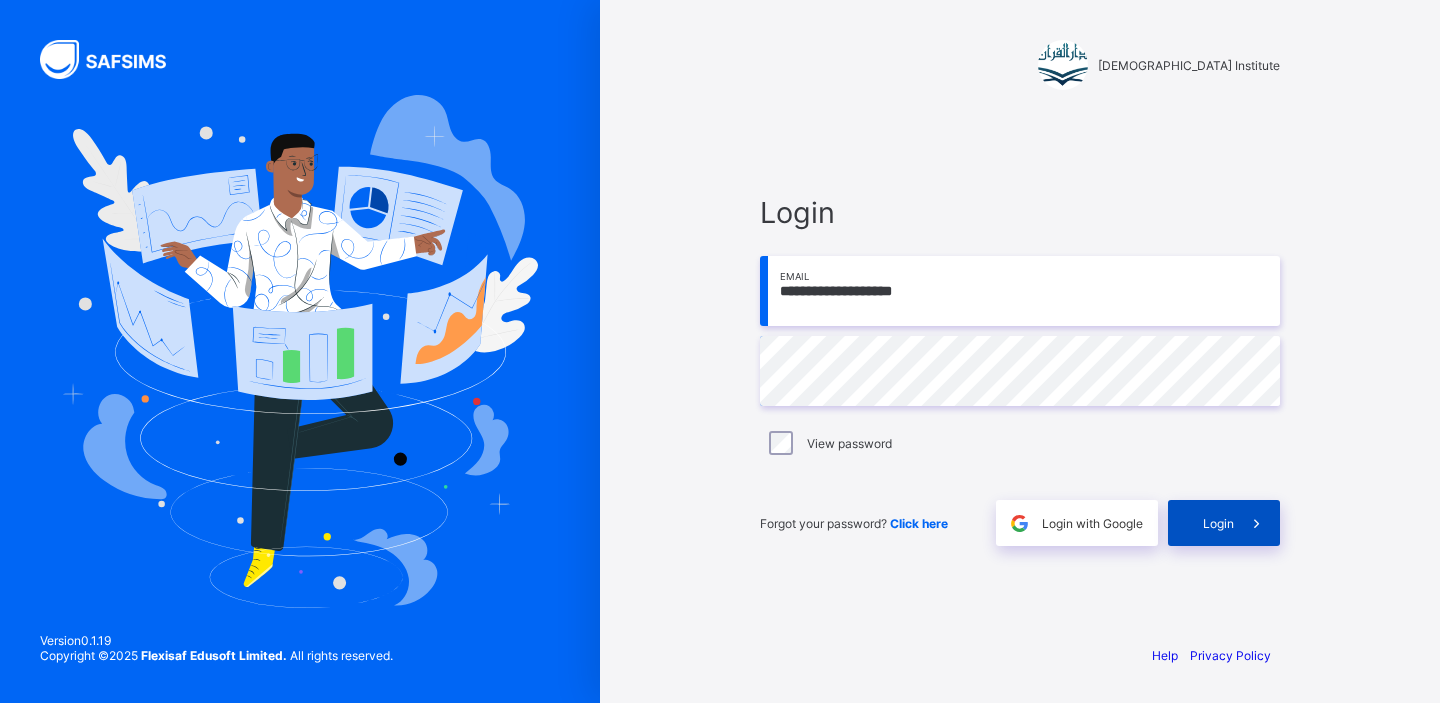 click on "Login" at bounding box center (1218, 523) 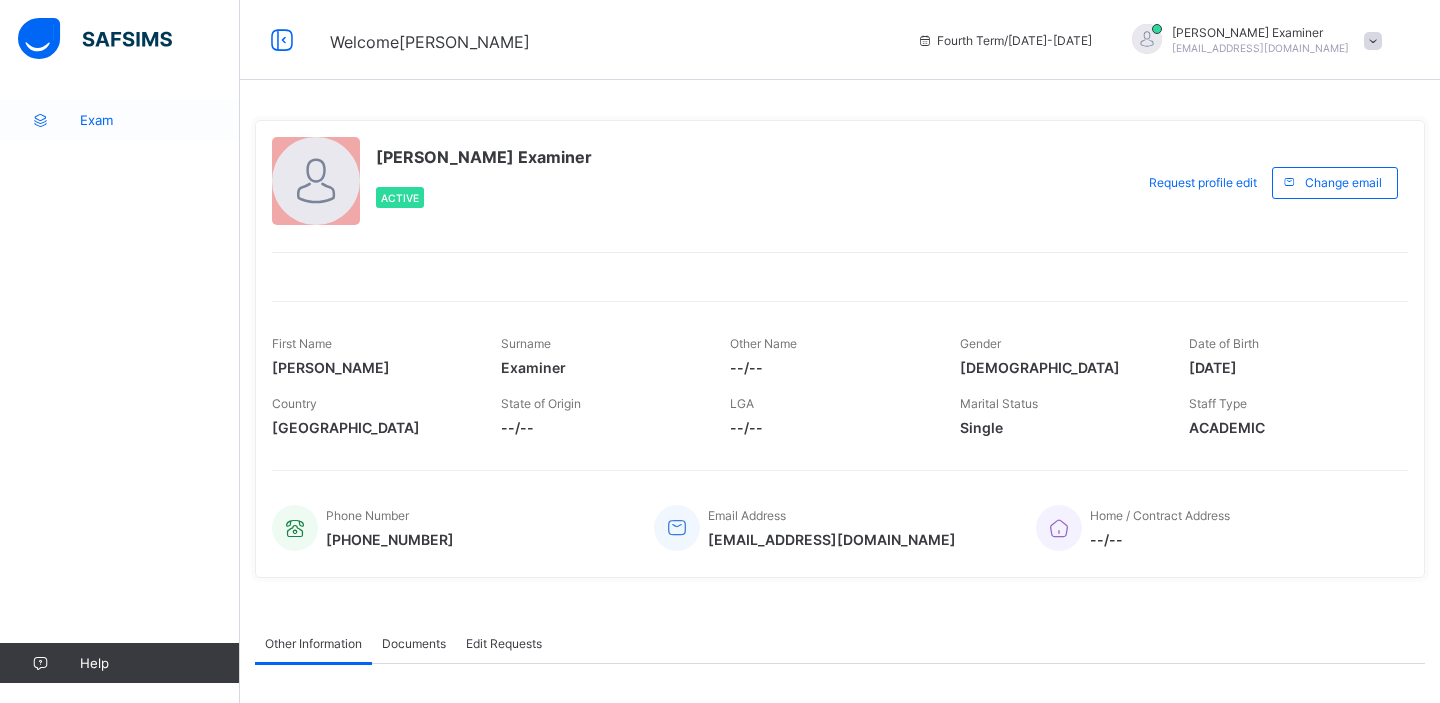 click on "Exam" at bounding box center [160, 120] 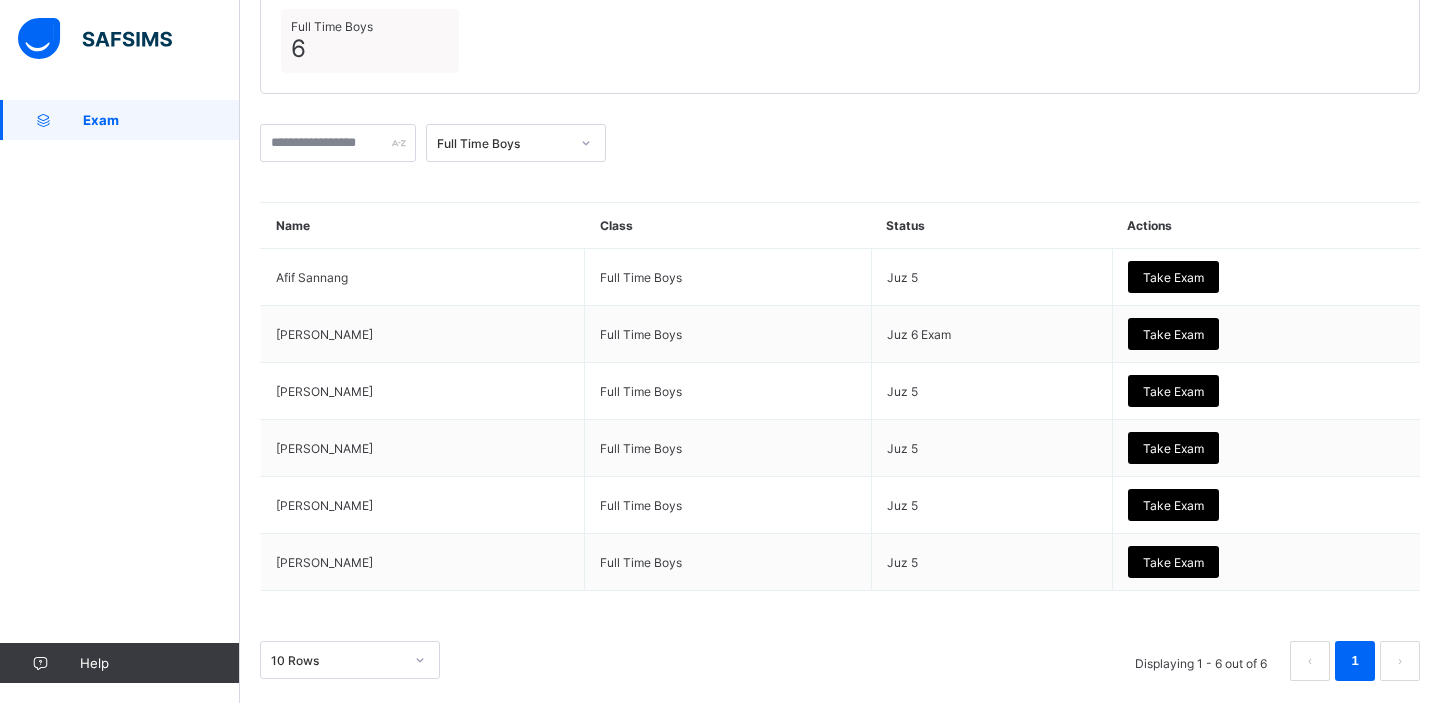 scroll, scrollTop: 249, scrollLeft: 0, axis: vertical 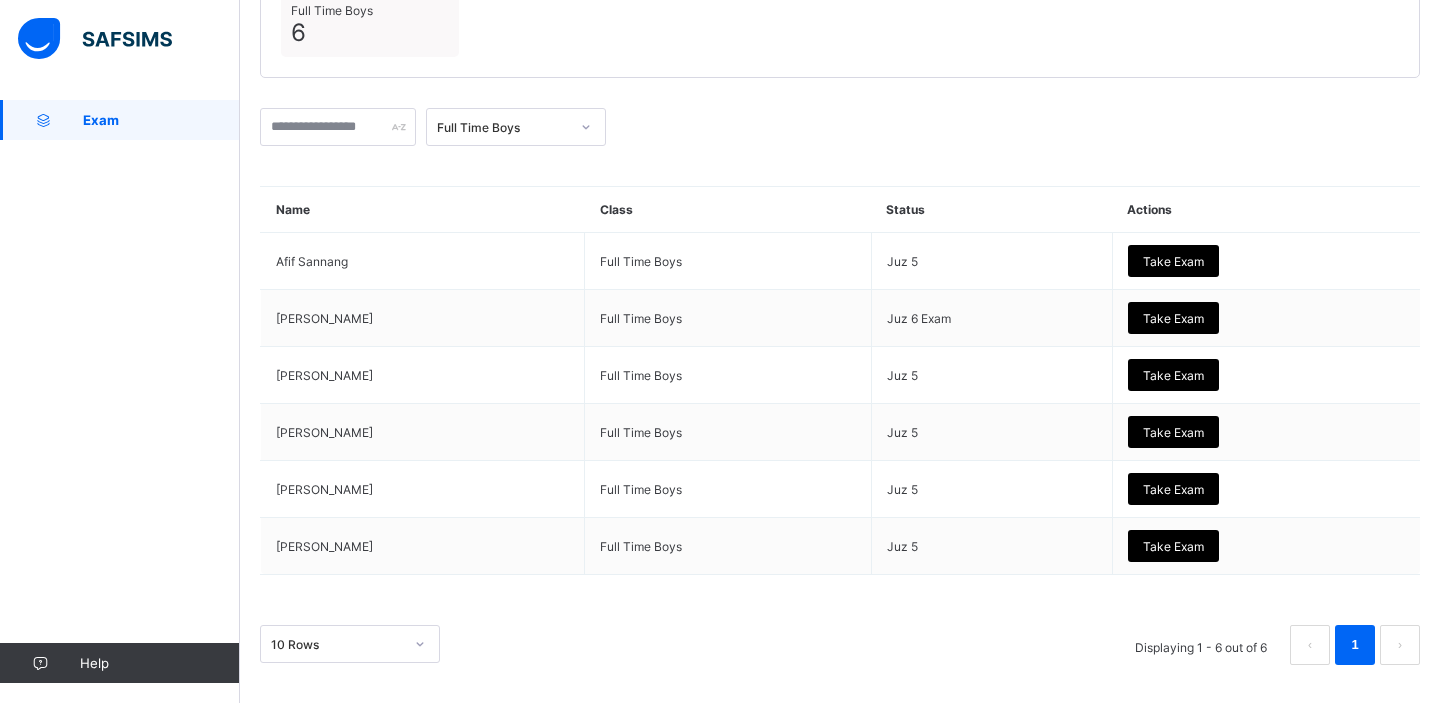 click on "Full Time Boys" at bounding box center (503, 127) 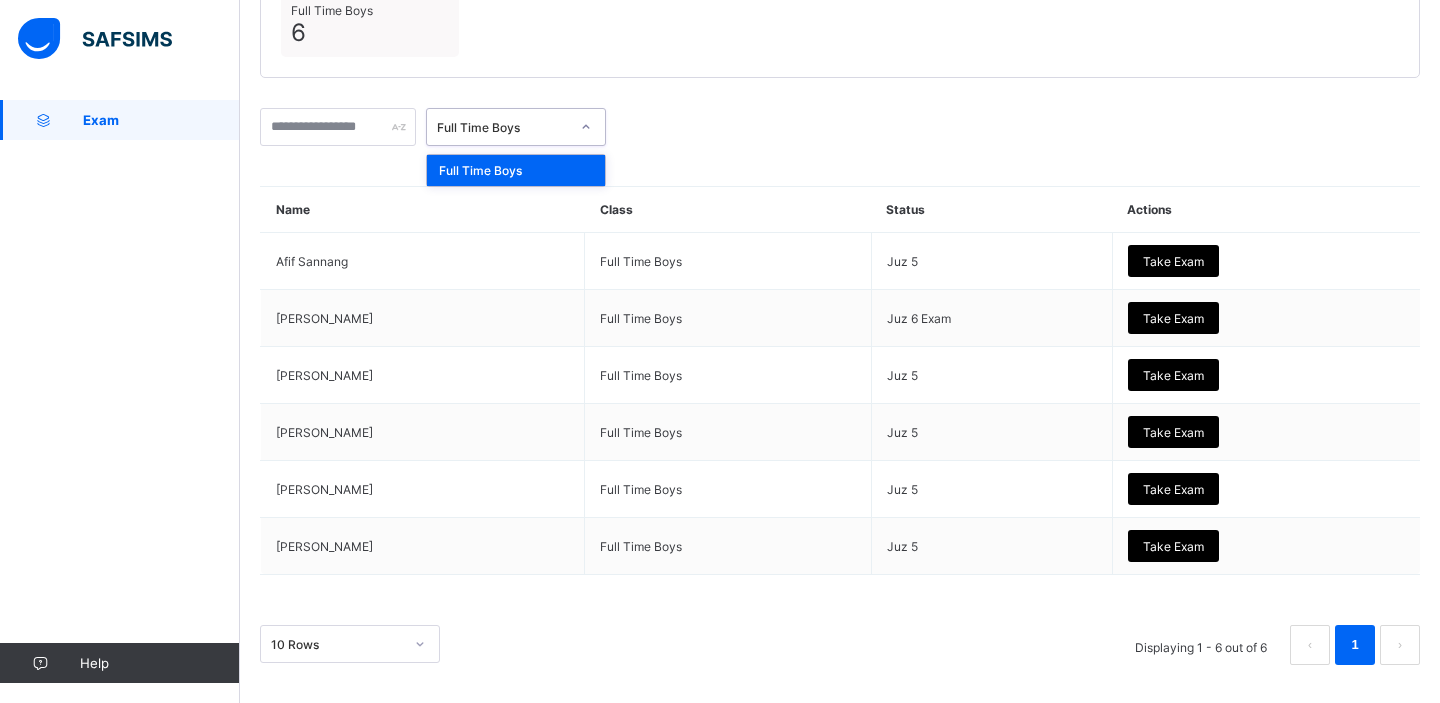 click on "Full Time Boys" at bounding box center (503, 127) 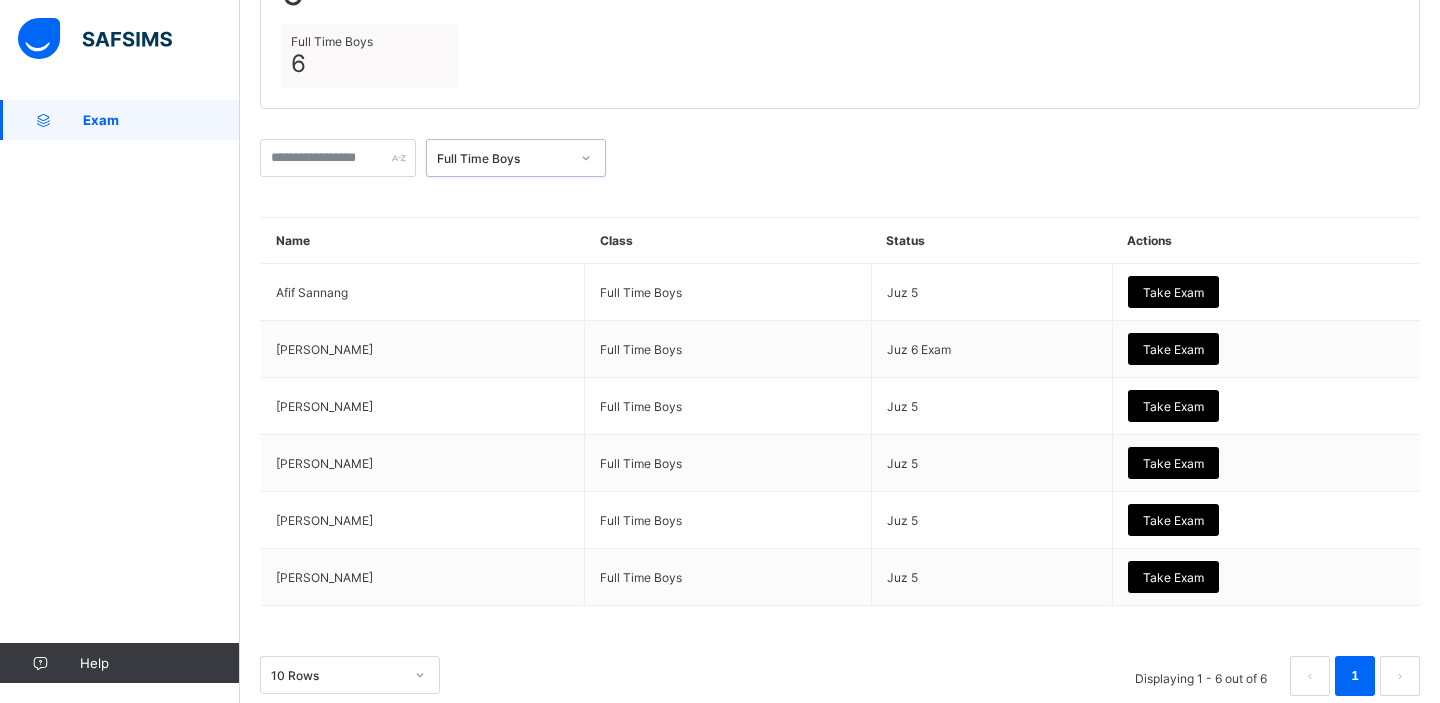 scroll, scrollTop: 210, scrollLeft: 0, axis: vertical 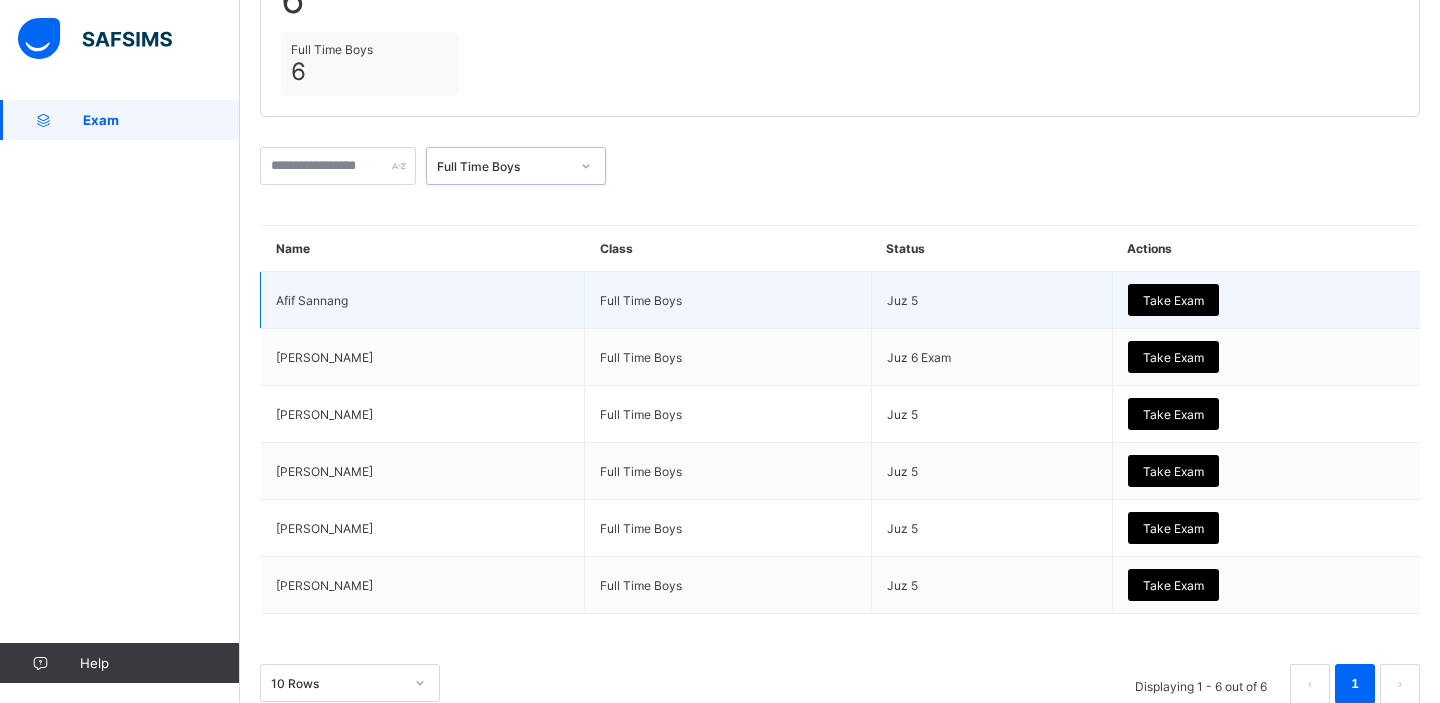 click on "Take Exam" at bounding box center [1173, 300] 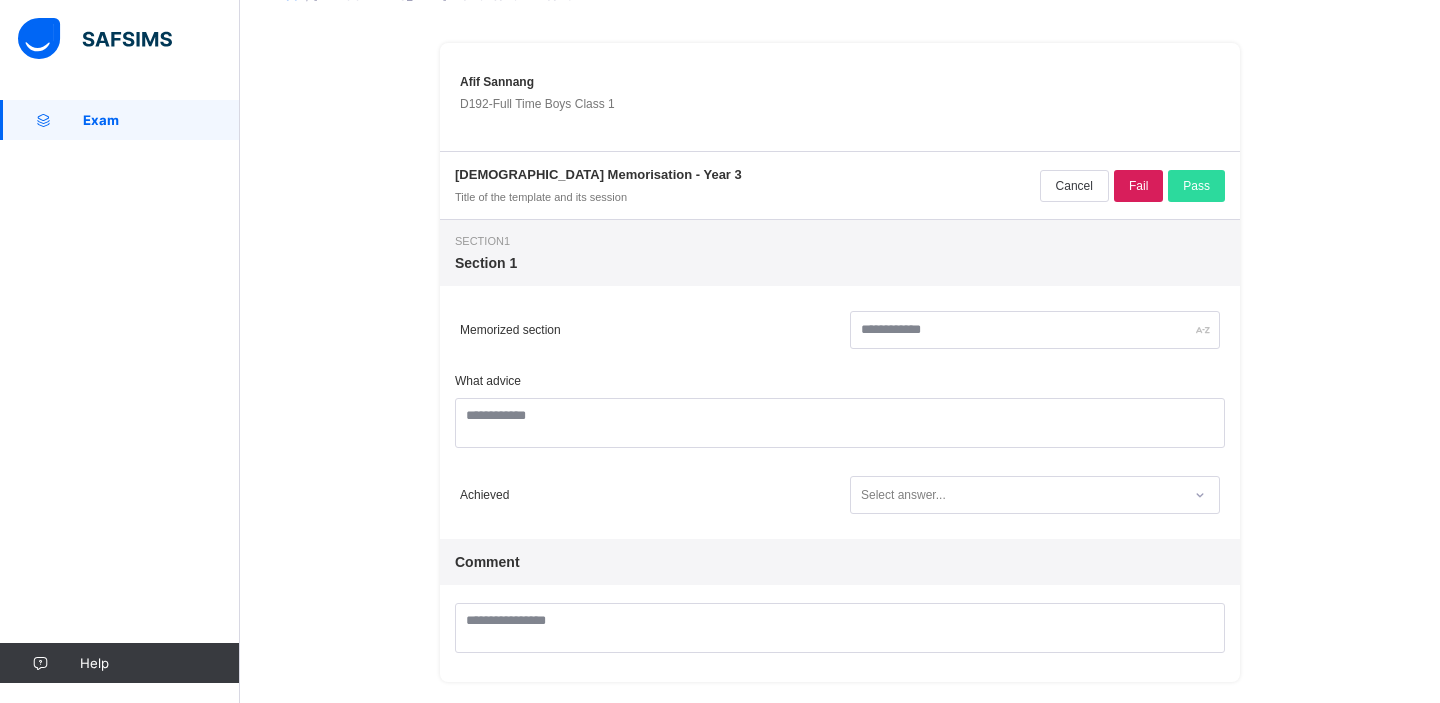 scroll, scrollTop: 176, scrollLeft: 0, axis: vertical 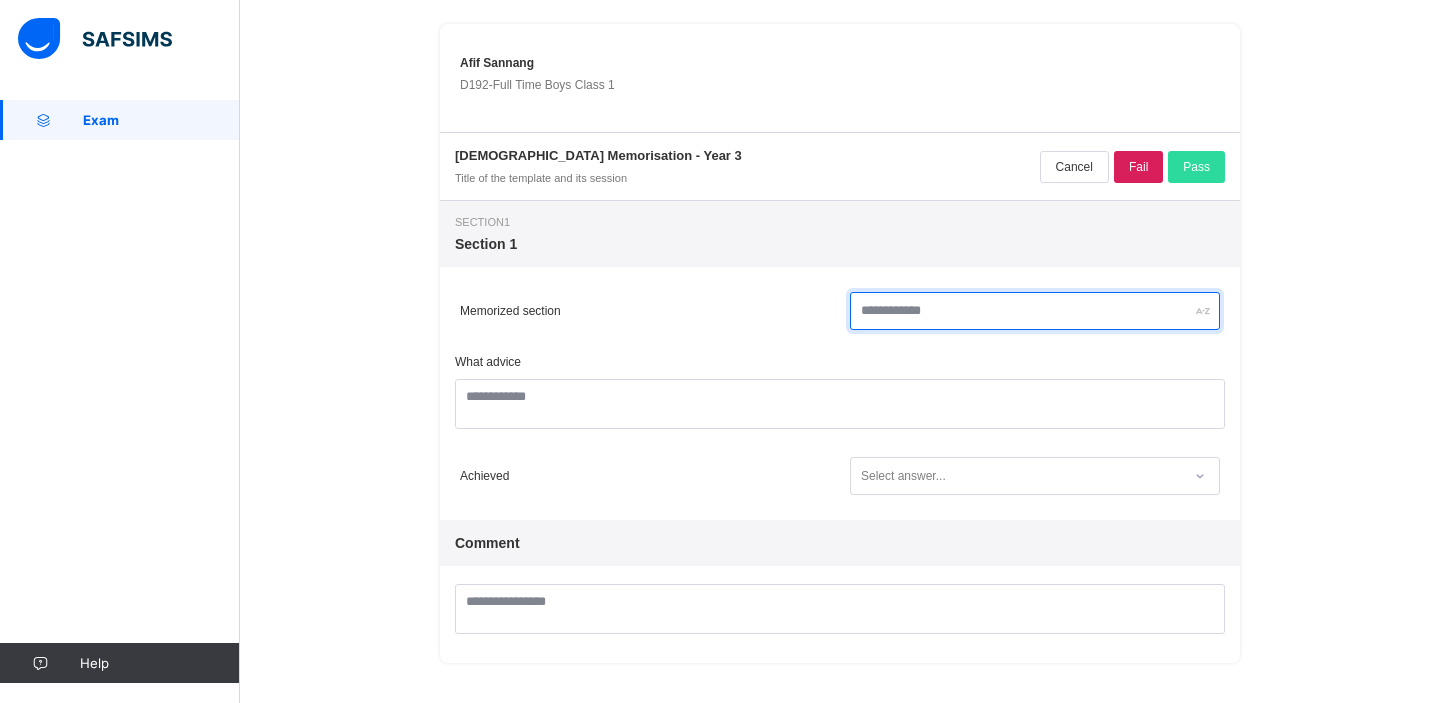 click at bounding box center (1035, 311) 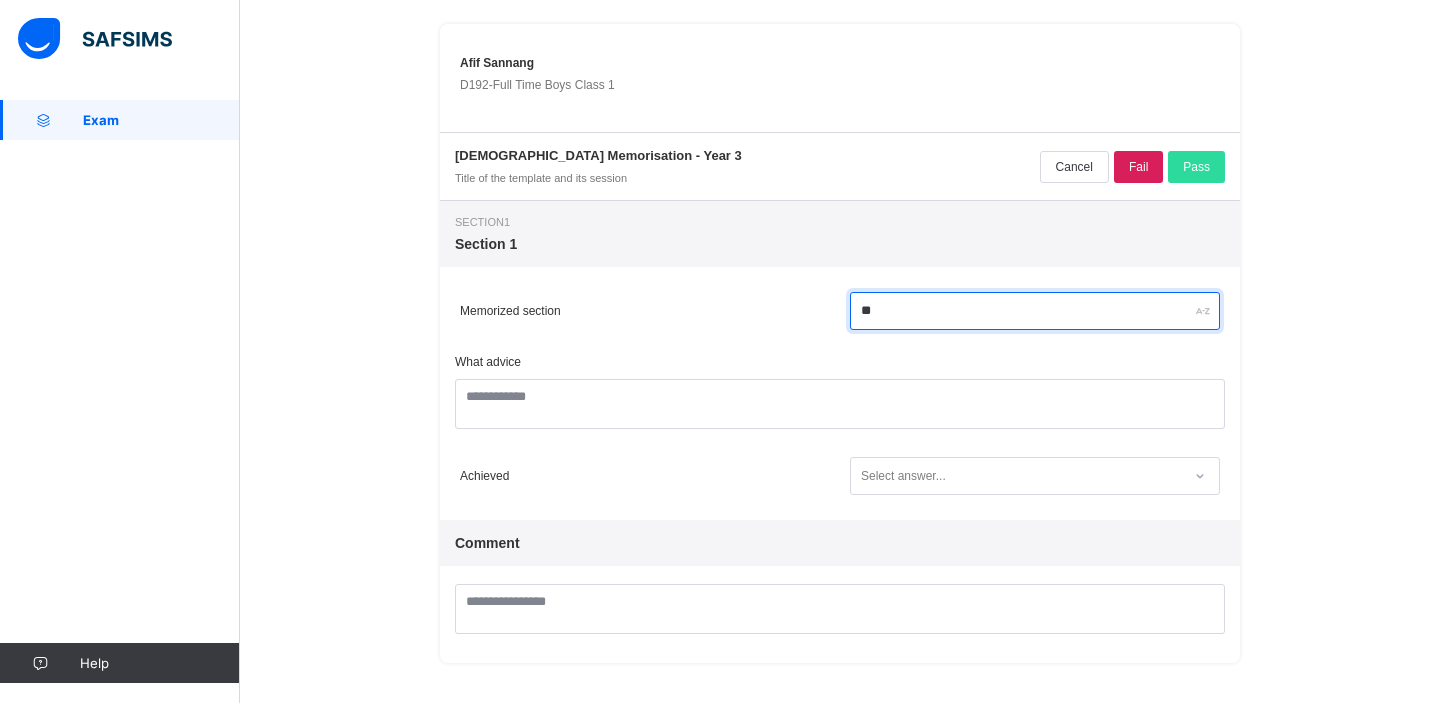 type on "**" 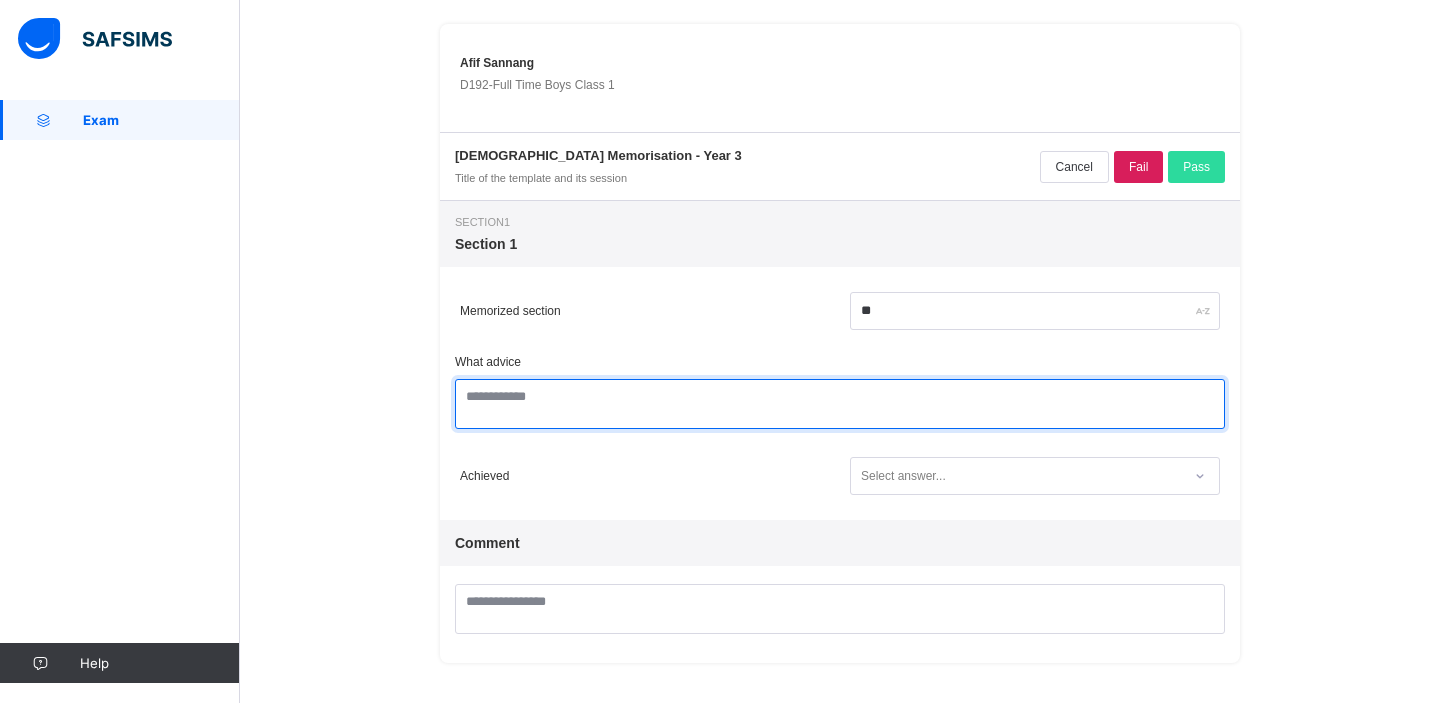 click at bounding box center (840, 404) 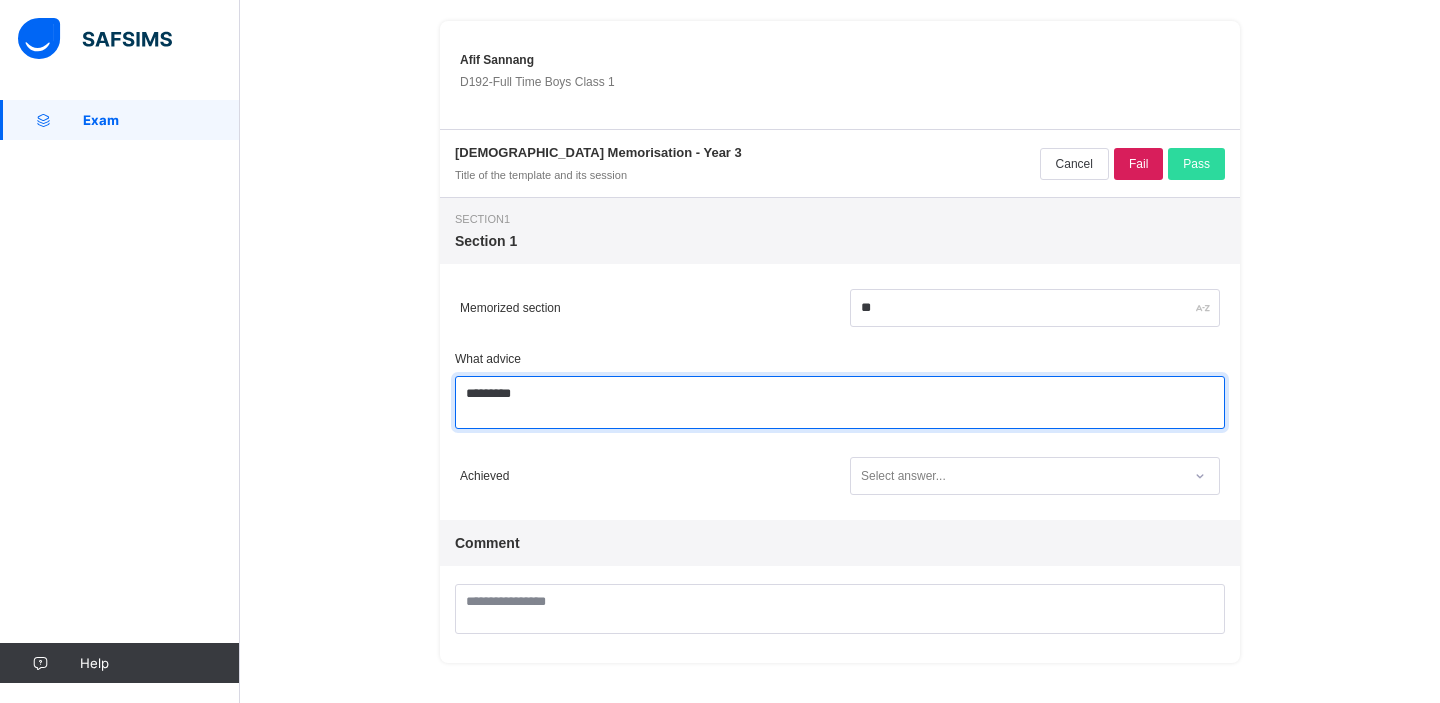 type on "*********" 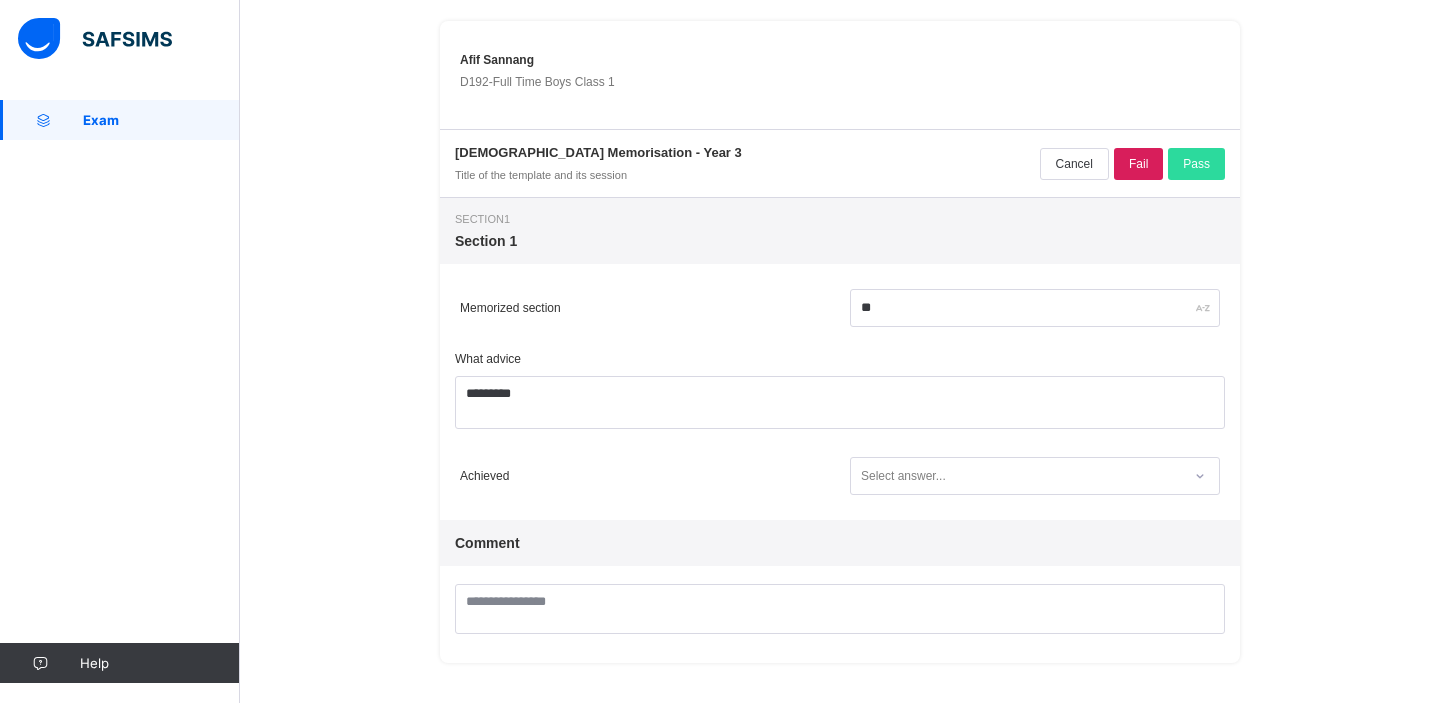click on "Select answer..." at bounding box center [903, 476] 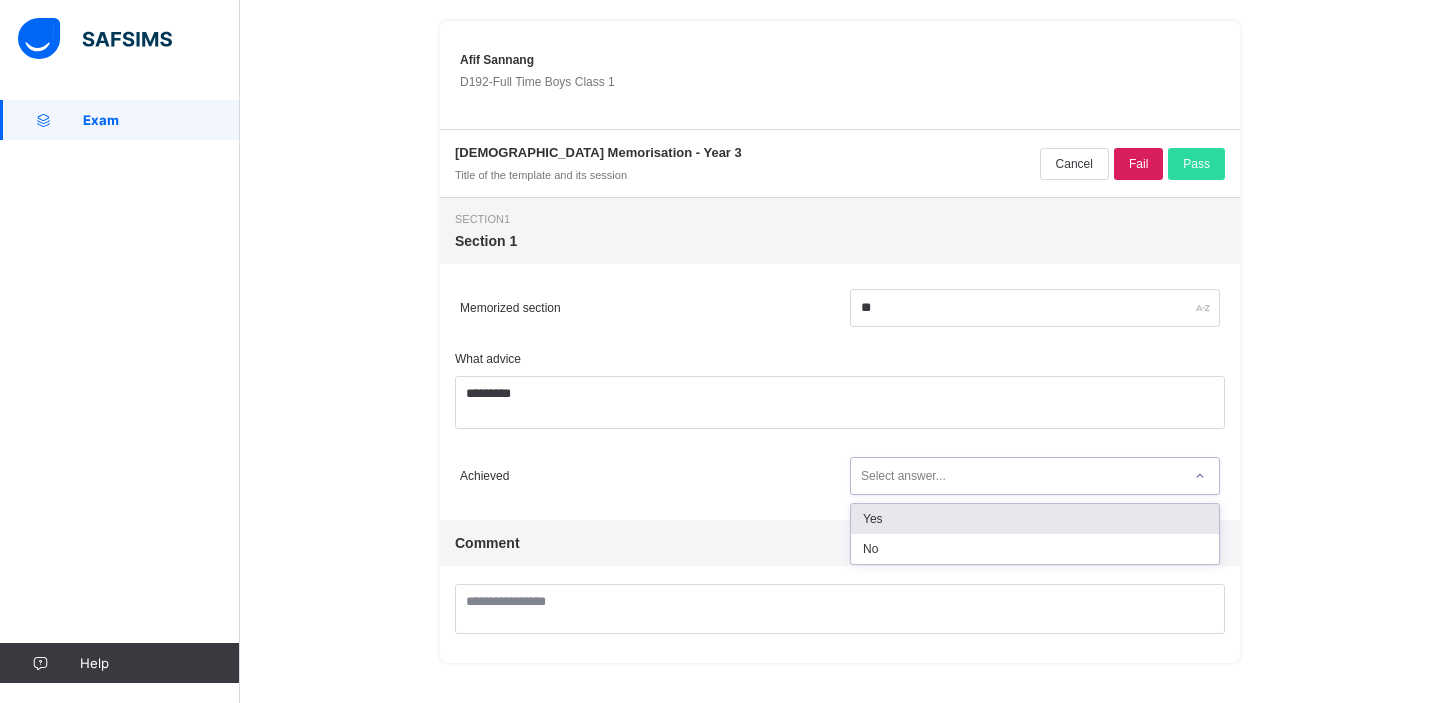 click on "Yes" at bounding box center (1035, 519) 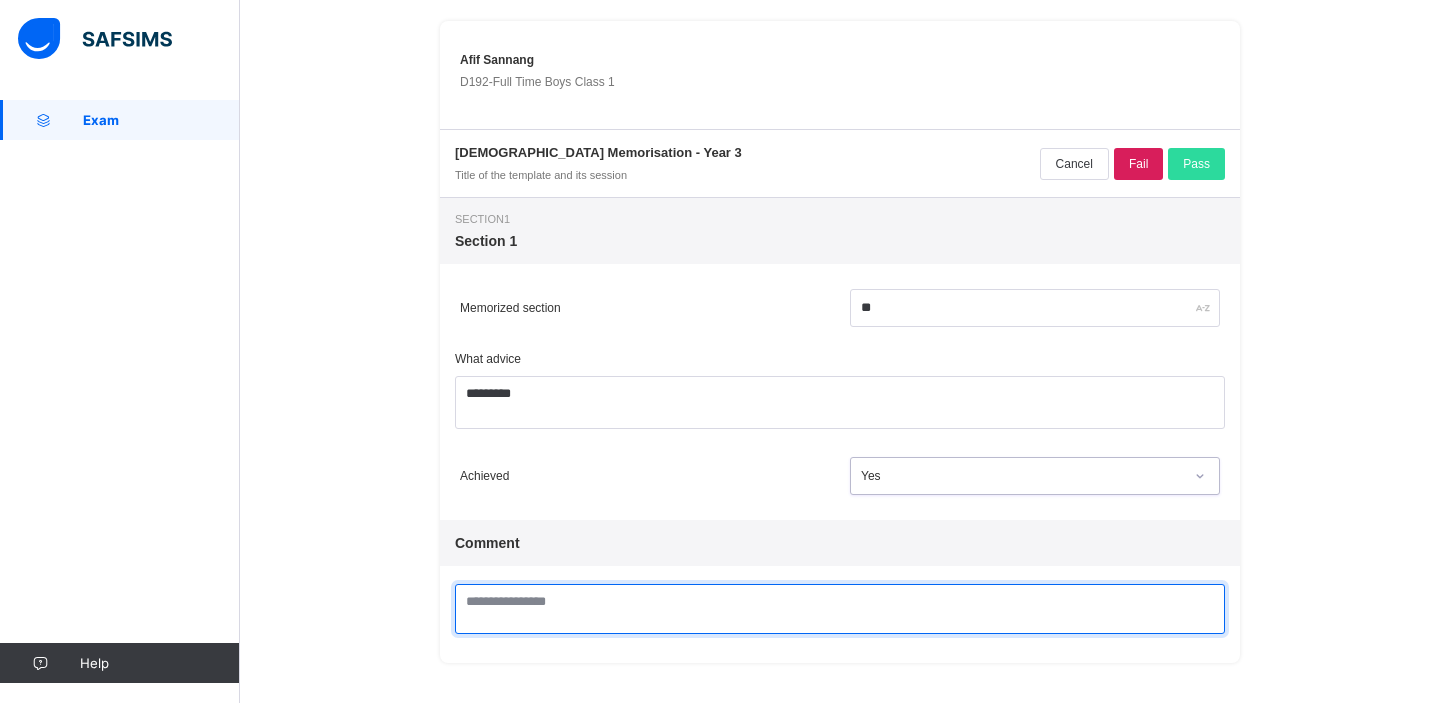 click at bounding box center (840, 609) 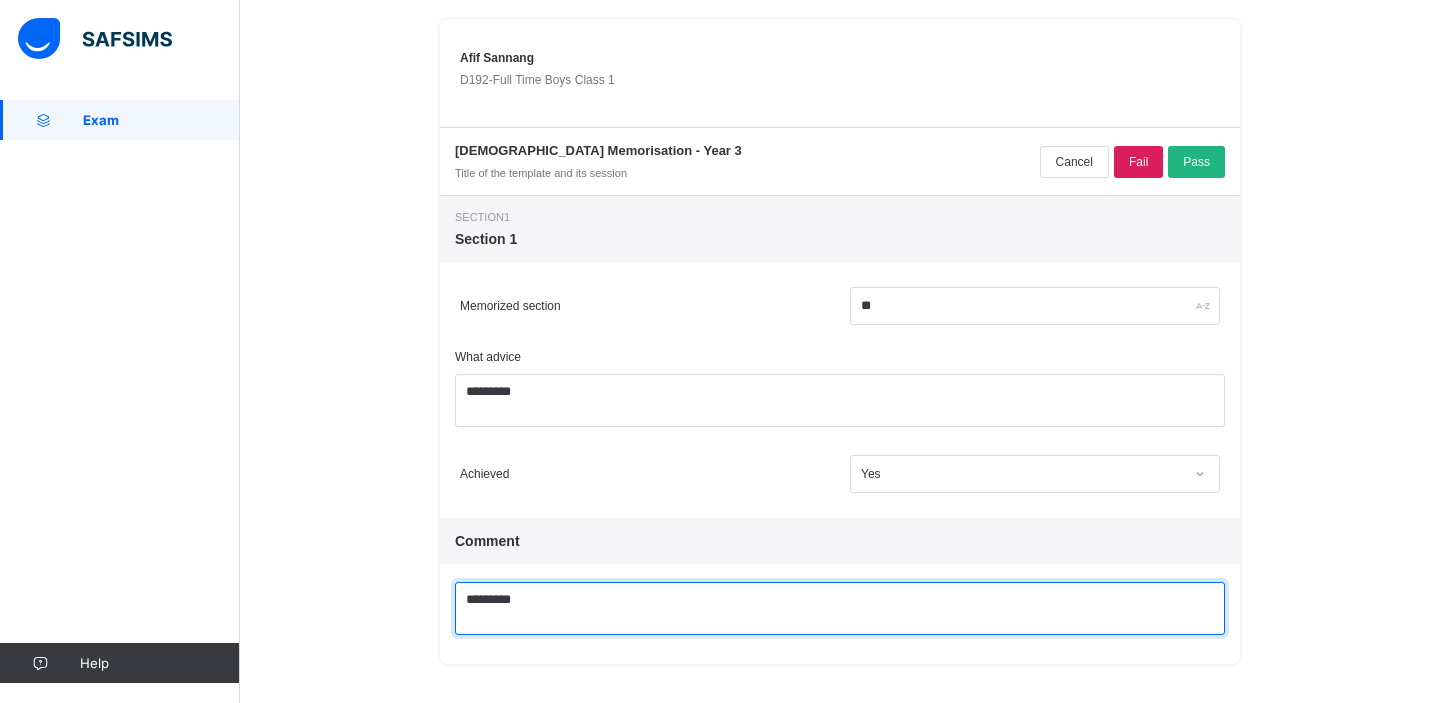 type on "*********" 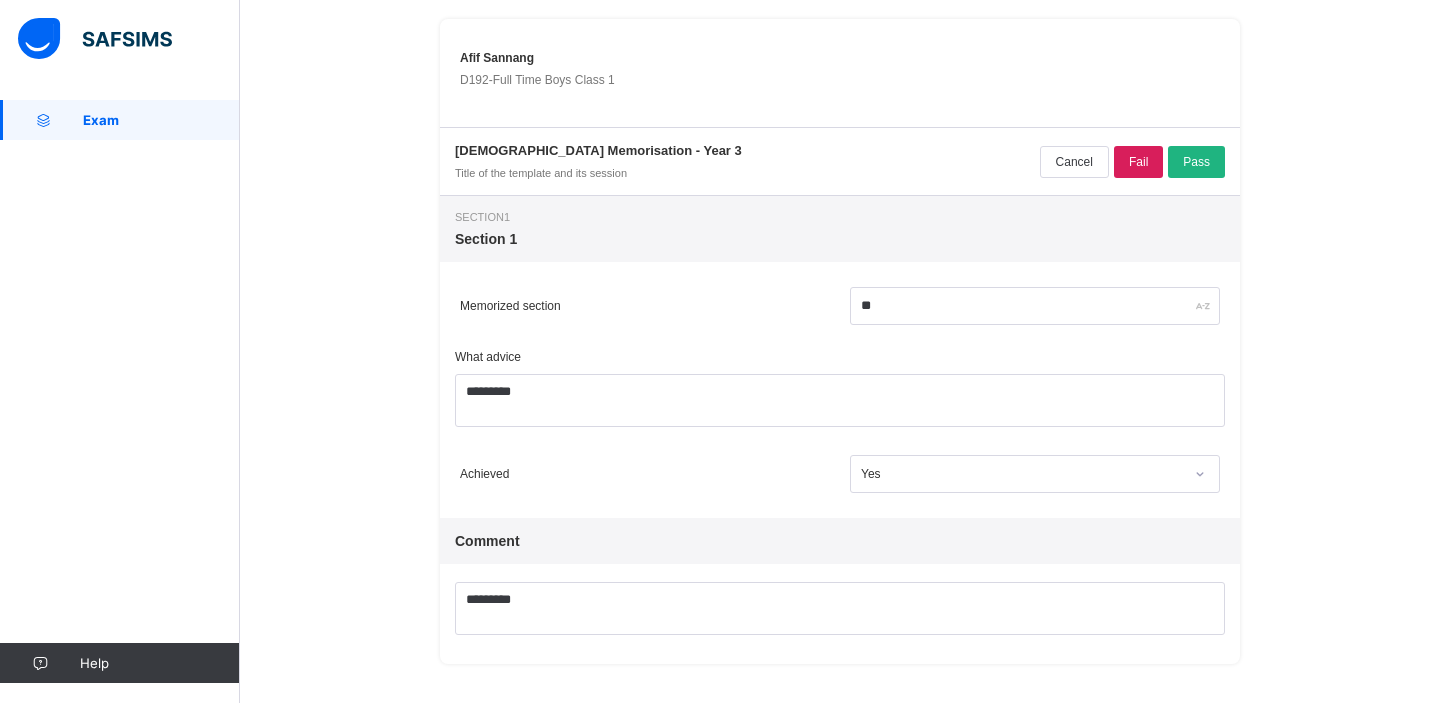 click on "Pass" at bounding box center (1196, 162) 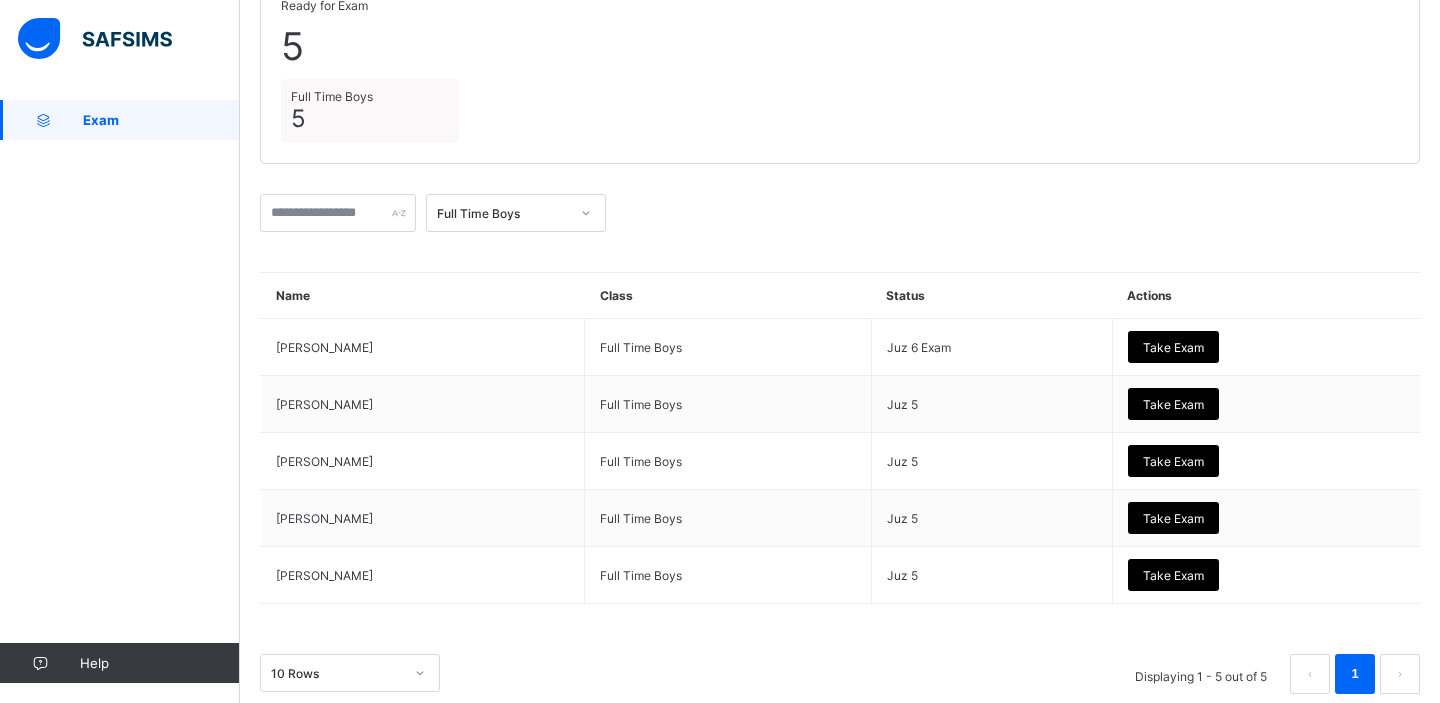 scroll, scrollTop: 192, scrollLeft: 0, axis: vertical 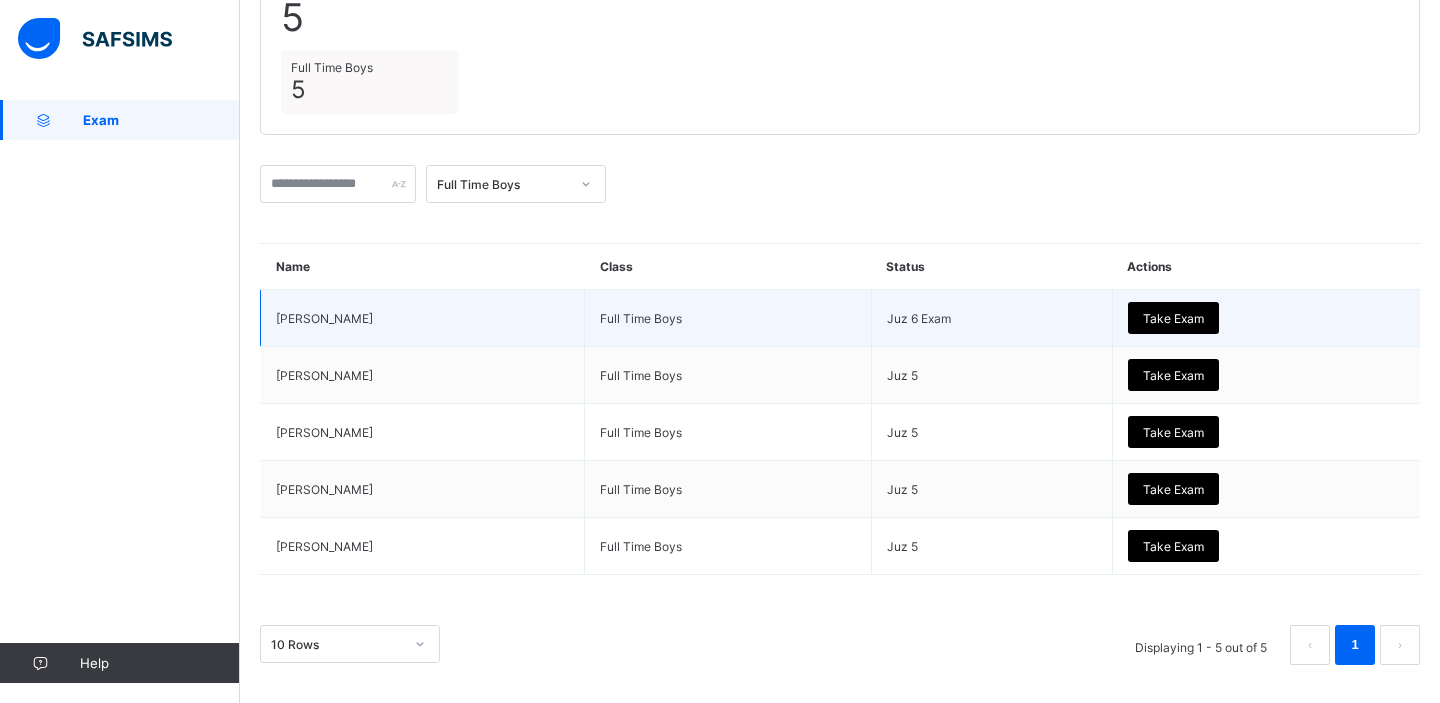 click on "Take Exam" at bounding box center [1173, 318] 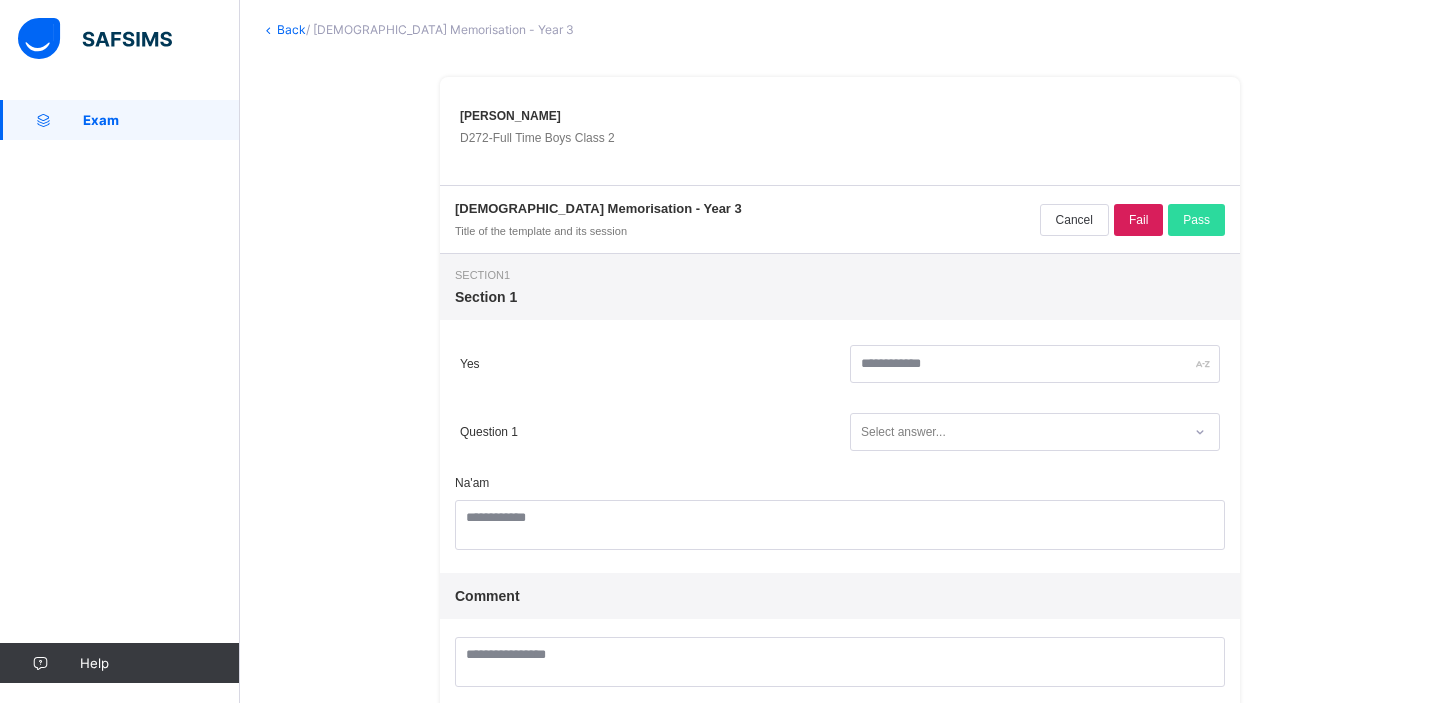 scroll, scrollTop: 176, scrollLeft: 0, axis: vertical 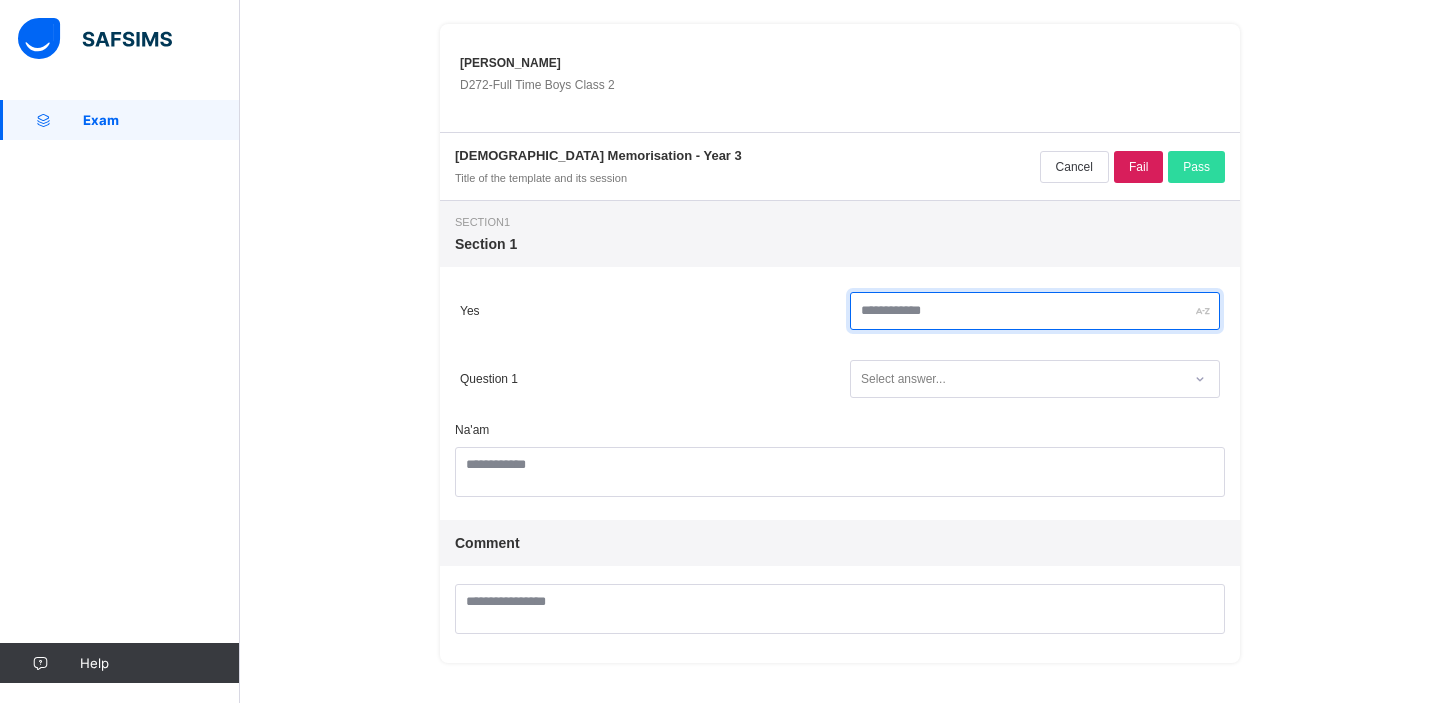 click at bounding box center (1035, 311) 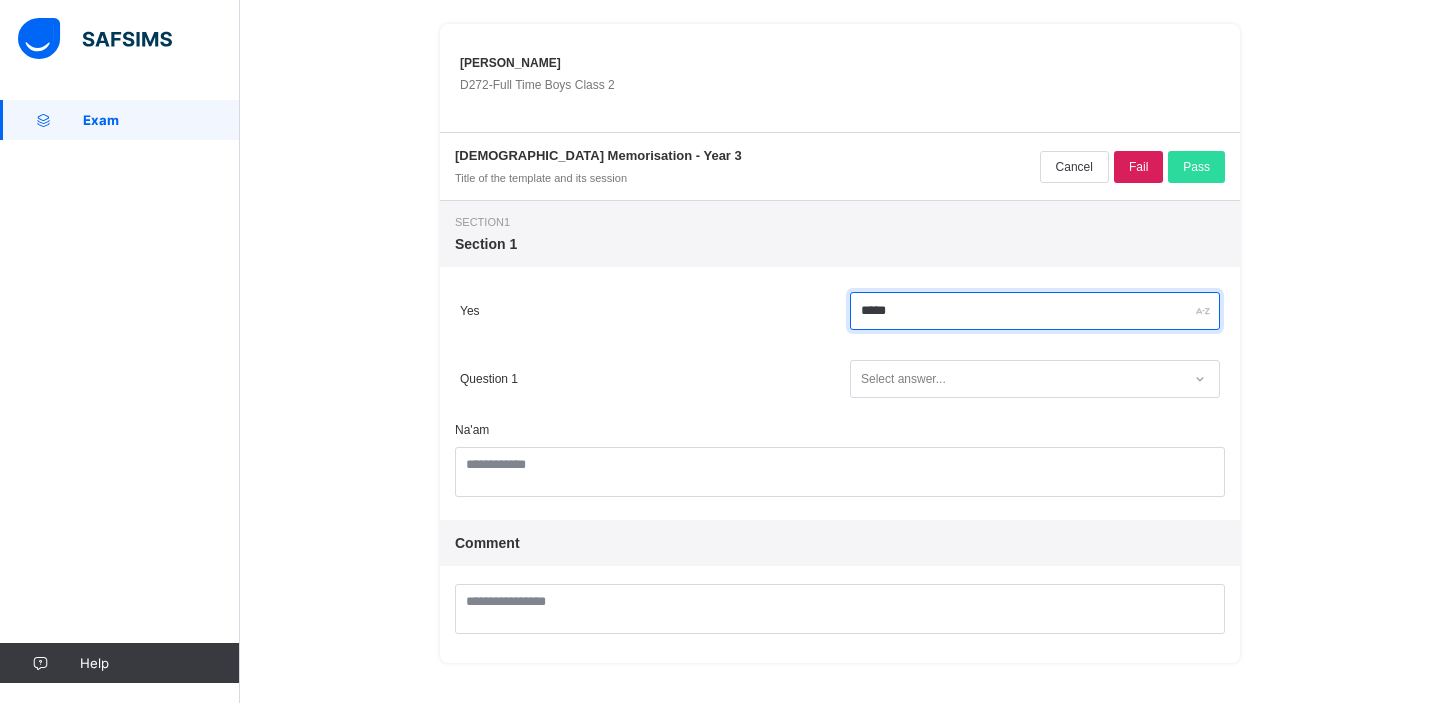 type on "*****" 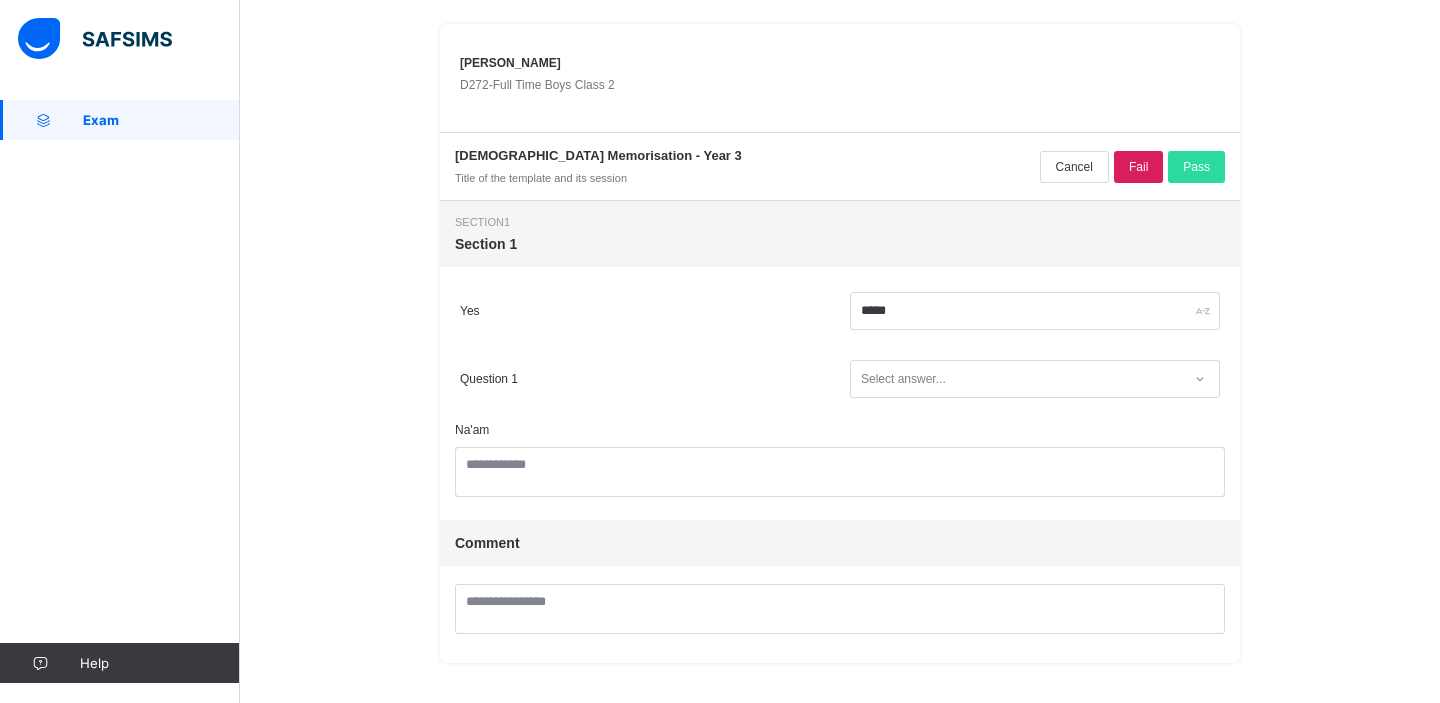 click on "Select answer..." at bounding box center (903, 379) 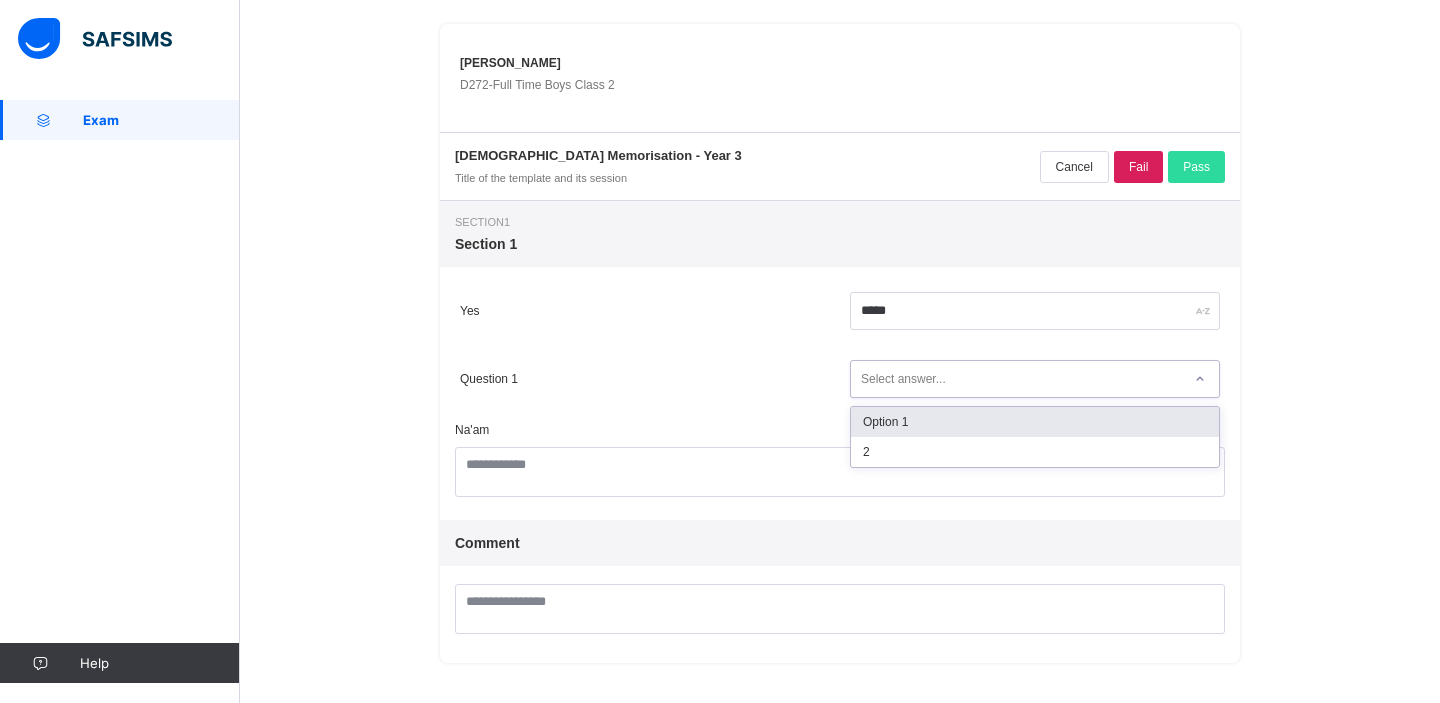 click on "Option 1" at bounding box center (1035, 422) 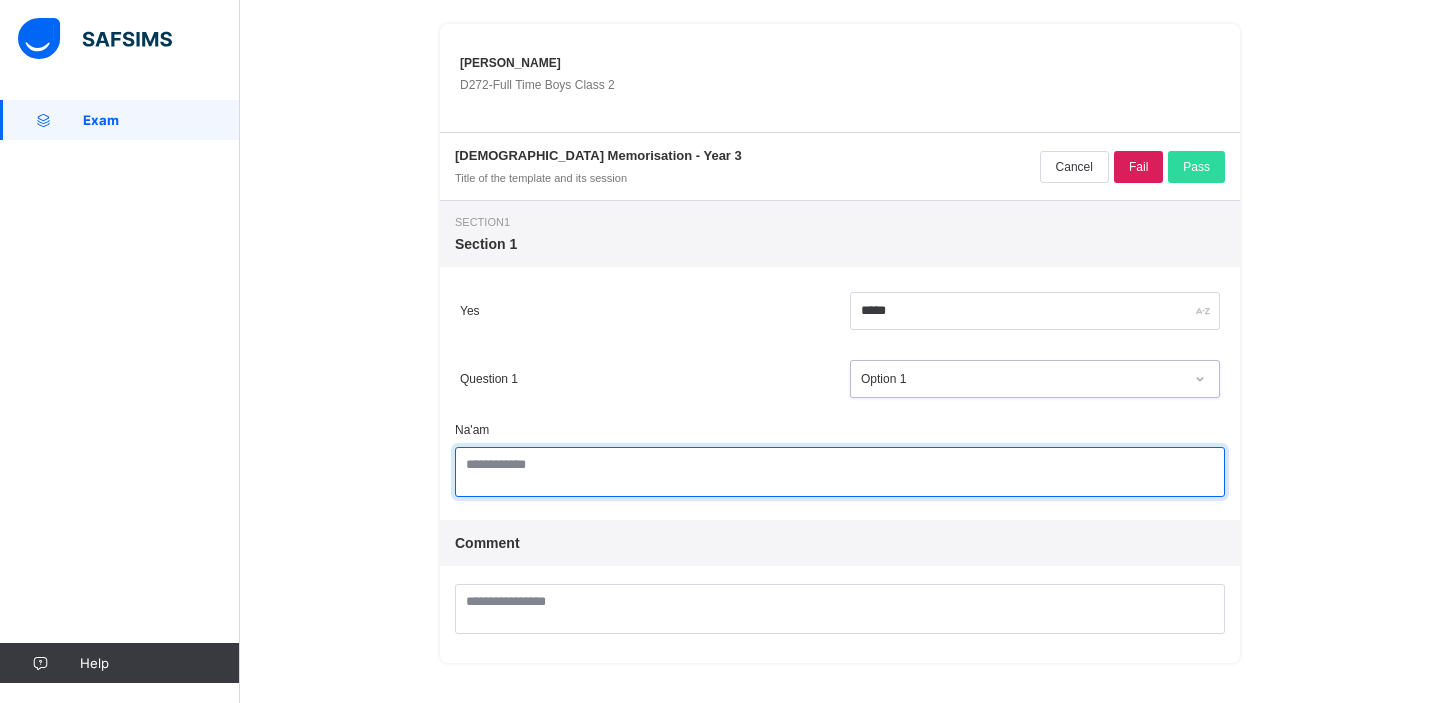 click at bounding box center [840, 472] 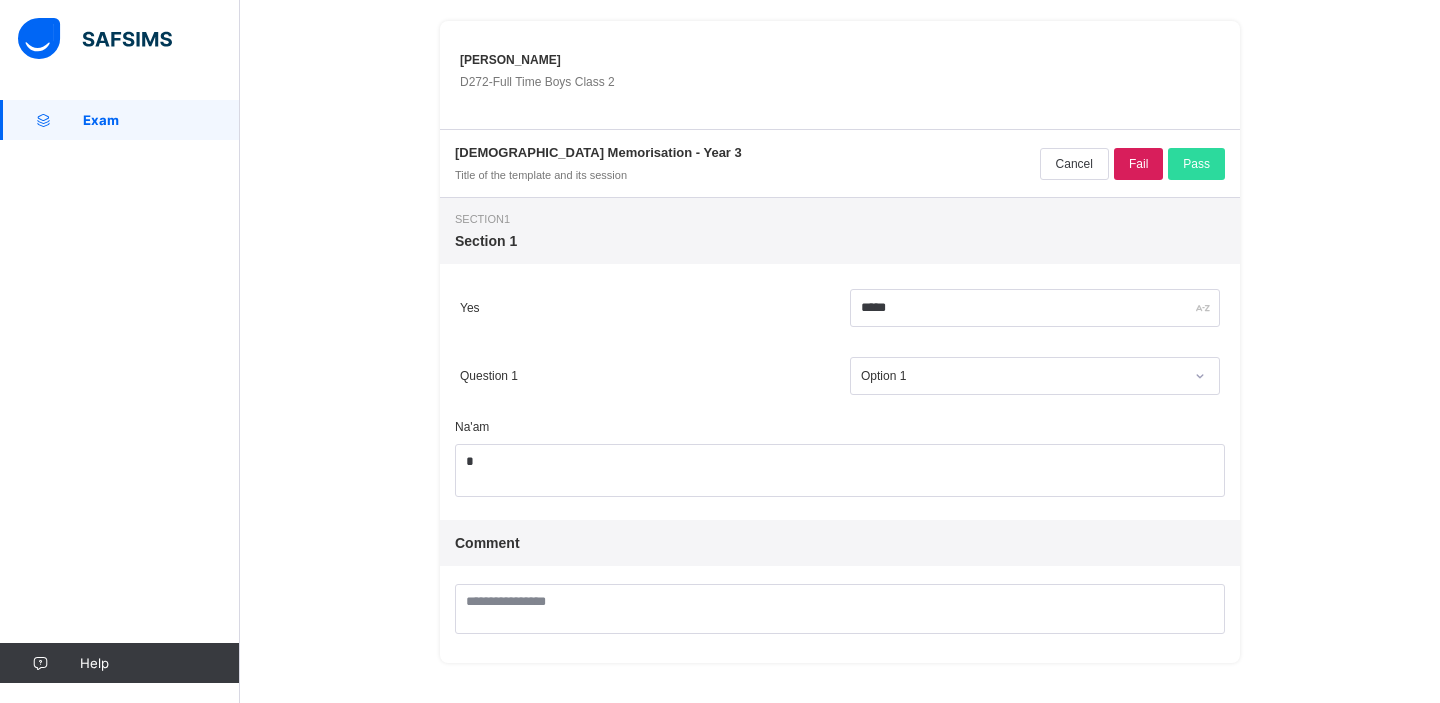 click on "Comment" at bounding box center [840, 543] 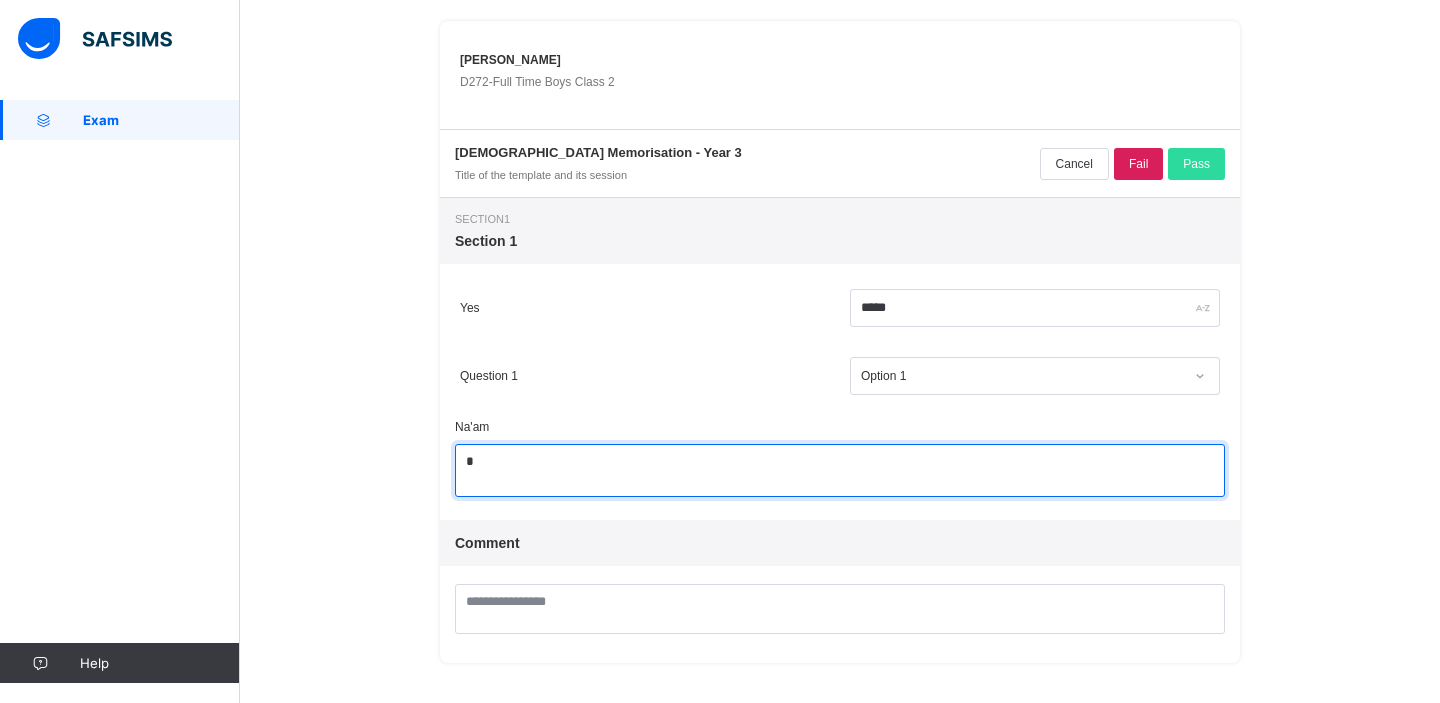 click on "*" at bounding box center [840, 470] 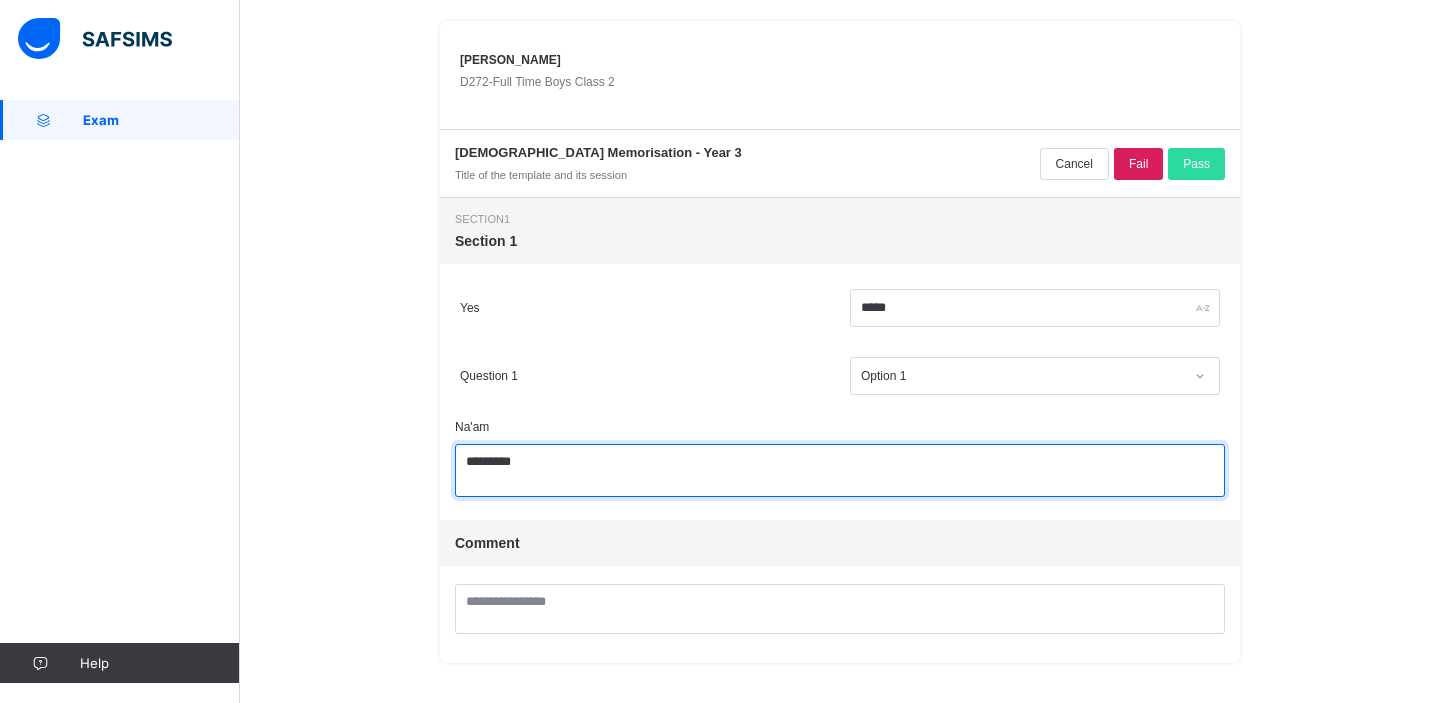 type on "*********" 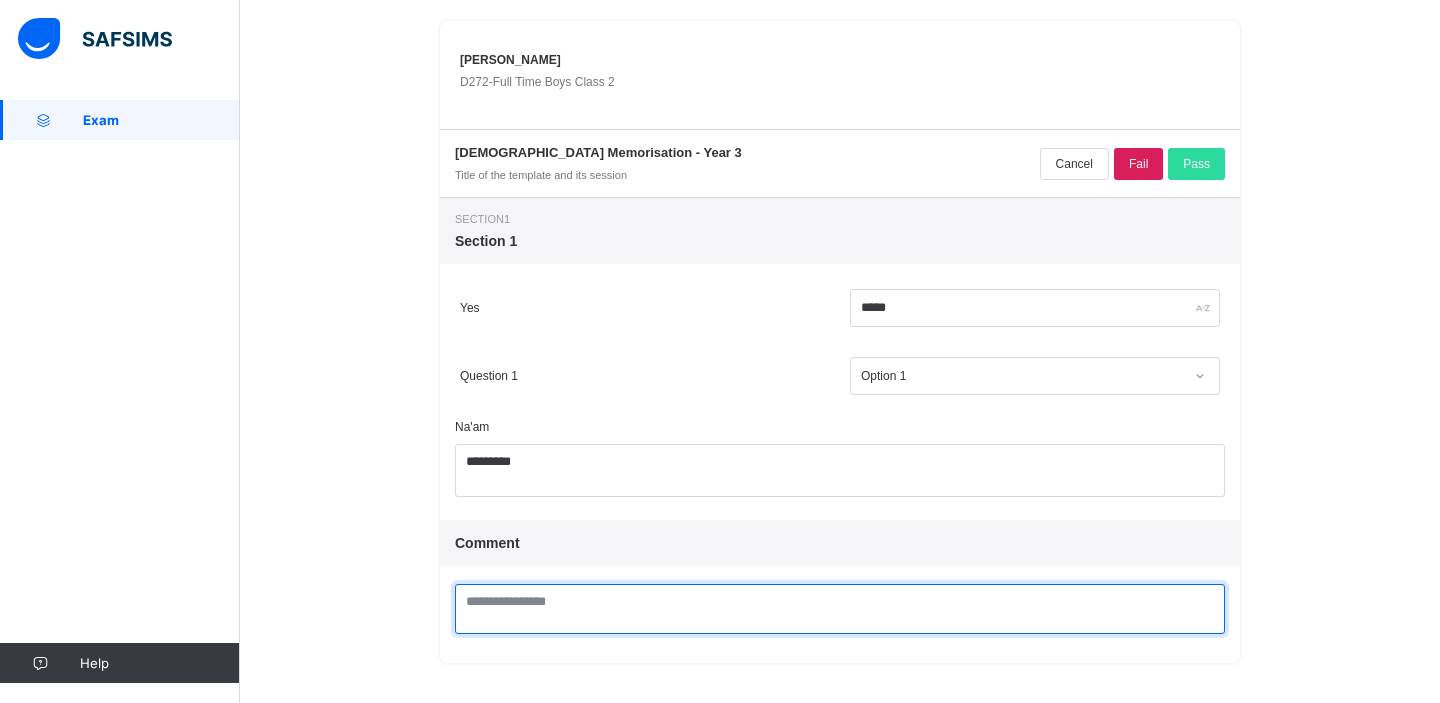 click at bounding box center (840, 609) 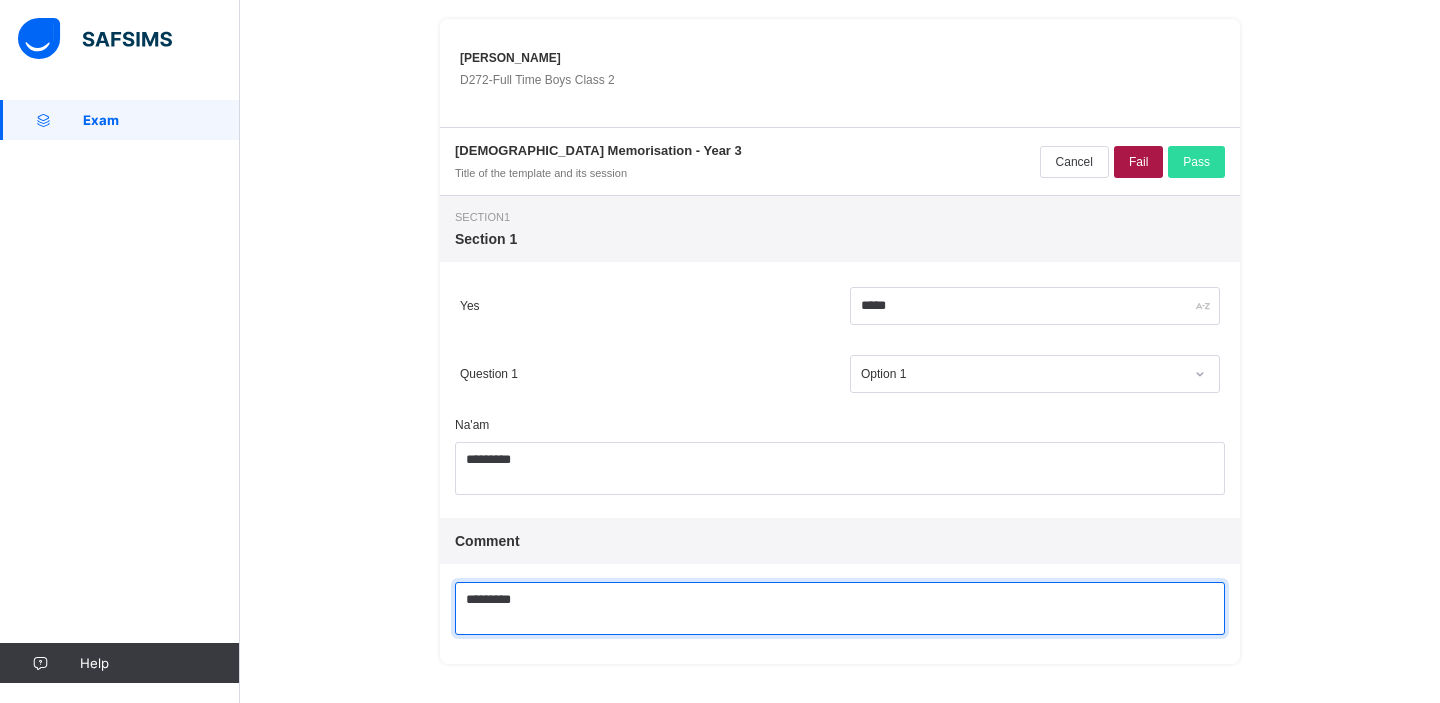 type on "*********" 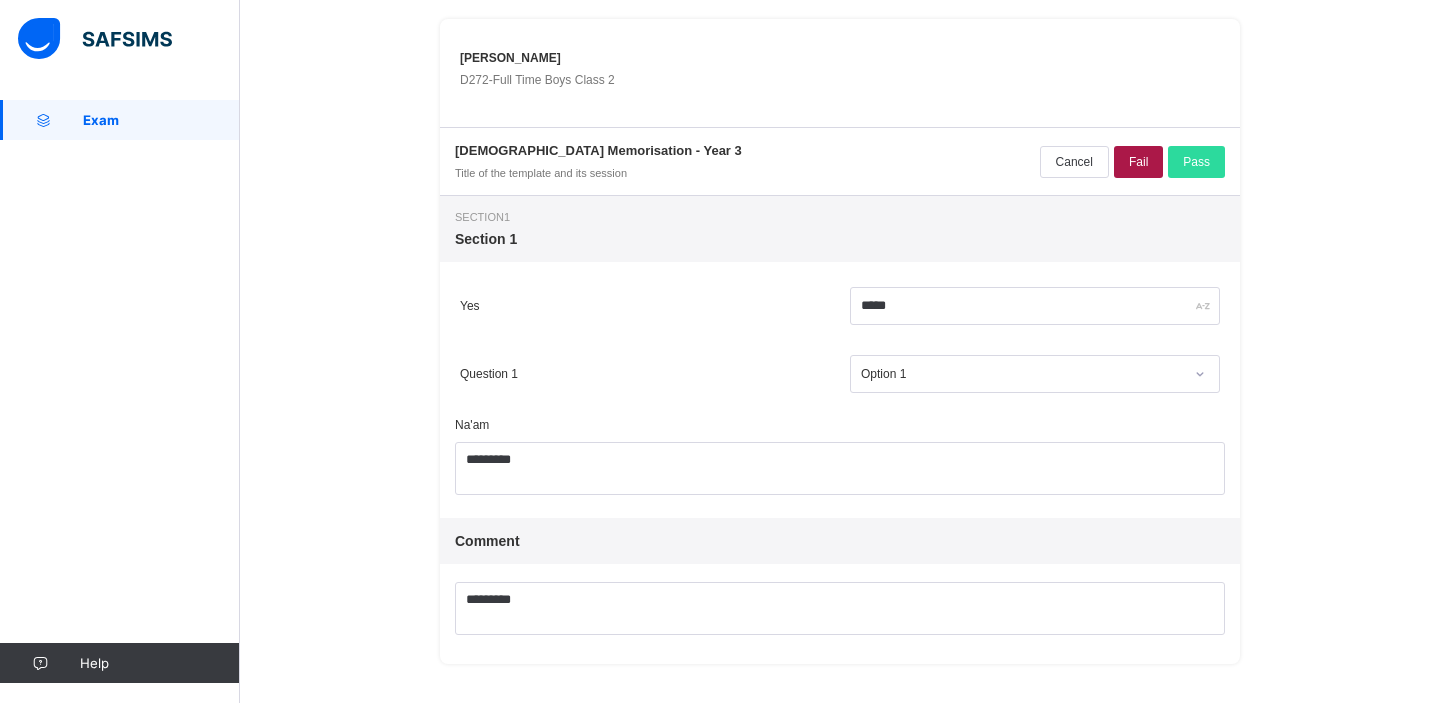 click on "Fail" at bounding box center [1138, 162] 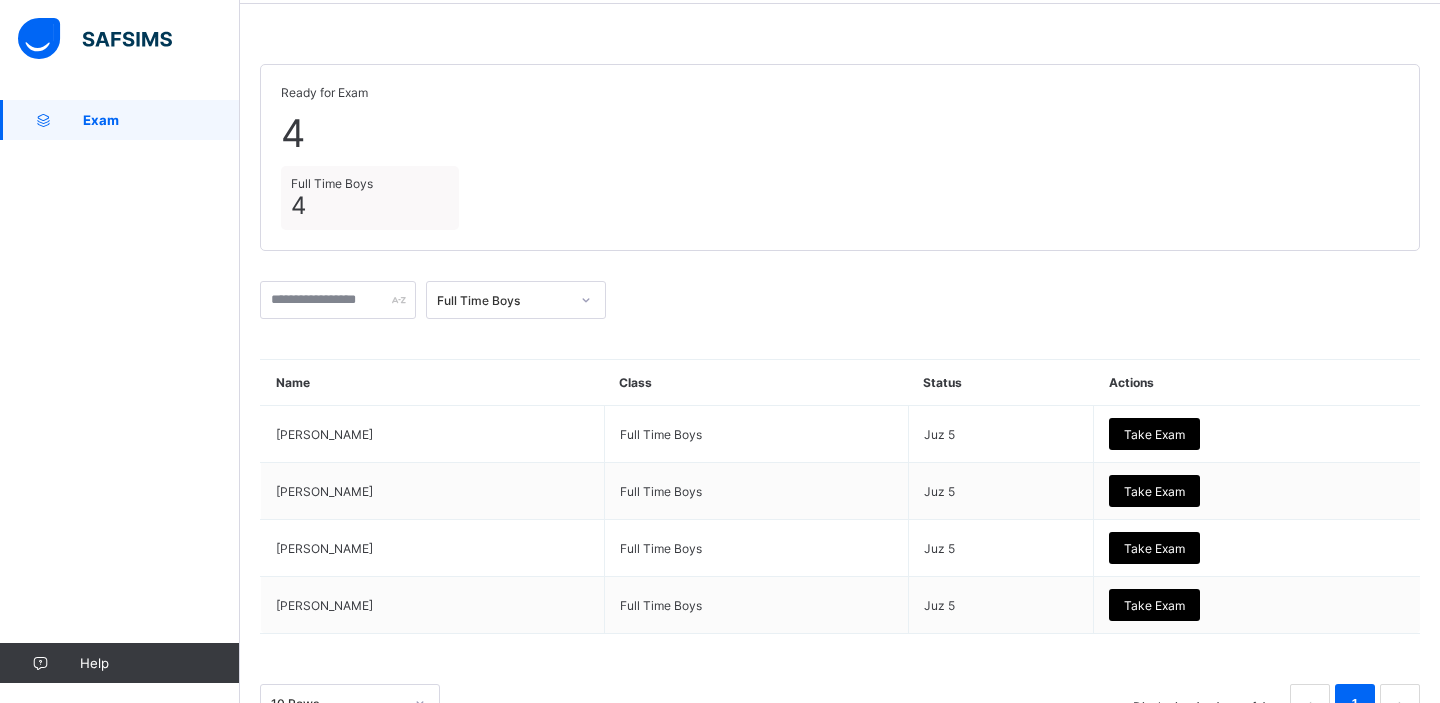 scroll, scrollTop: 0, scrollLeft: 0, axis: both 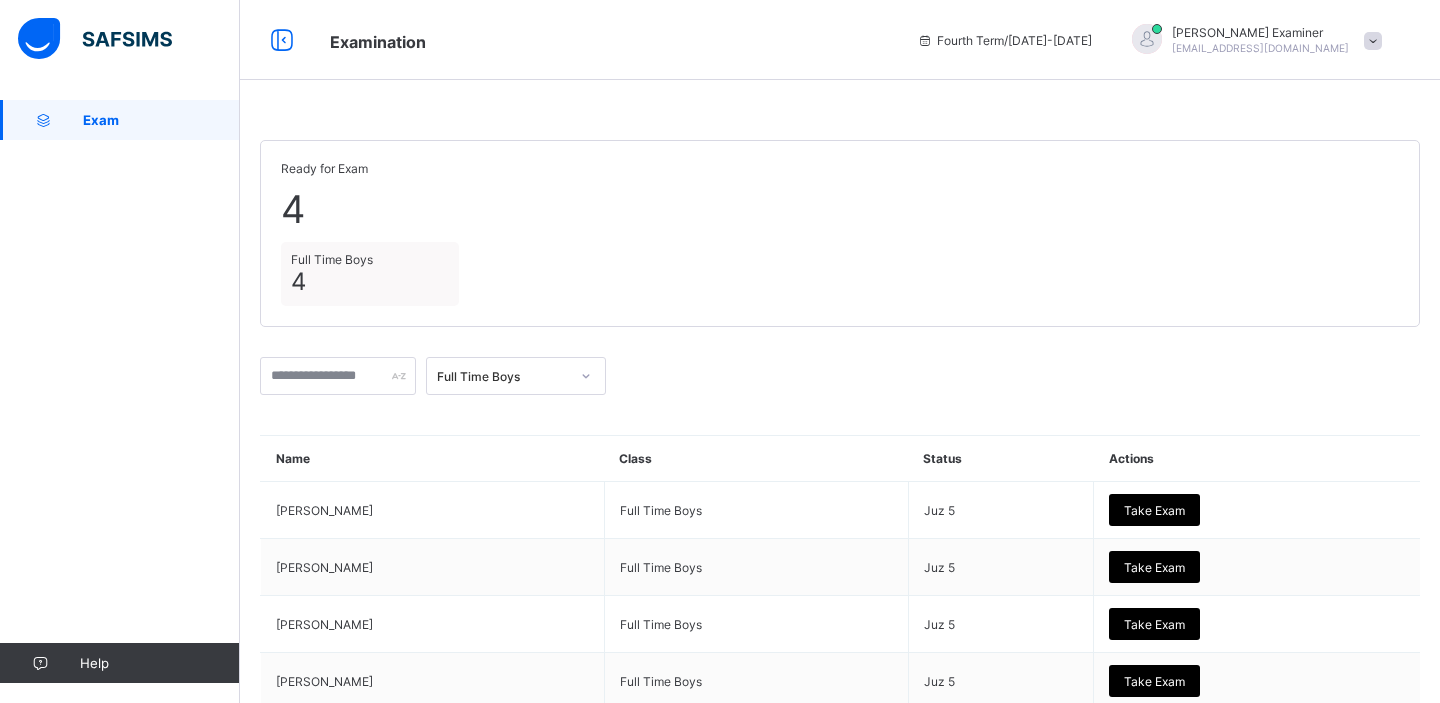 click on "[EMAIL_ADDRESS][DOMAIN_NAME]" at bounding box center (1260, 48) 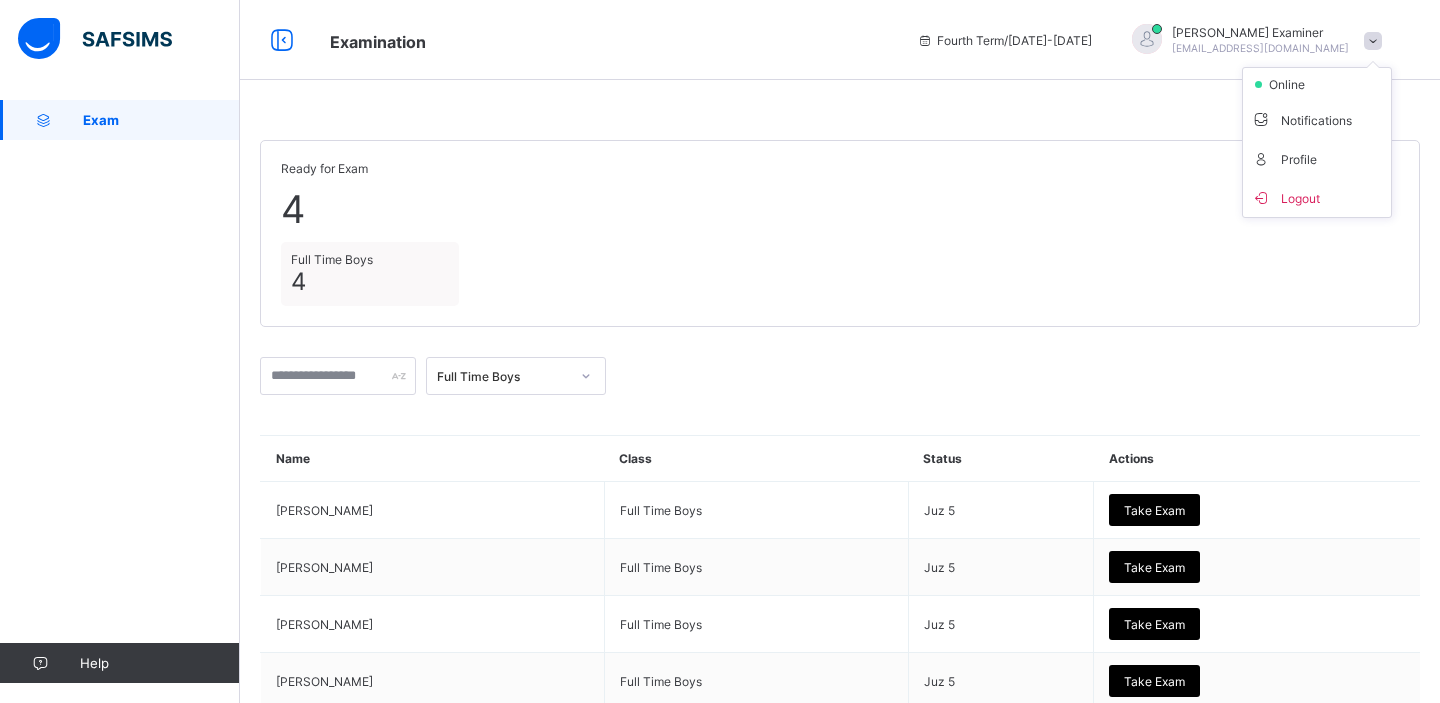 click at bounding box center [840, 130] 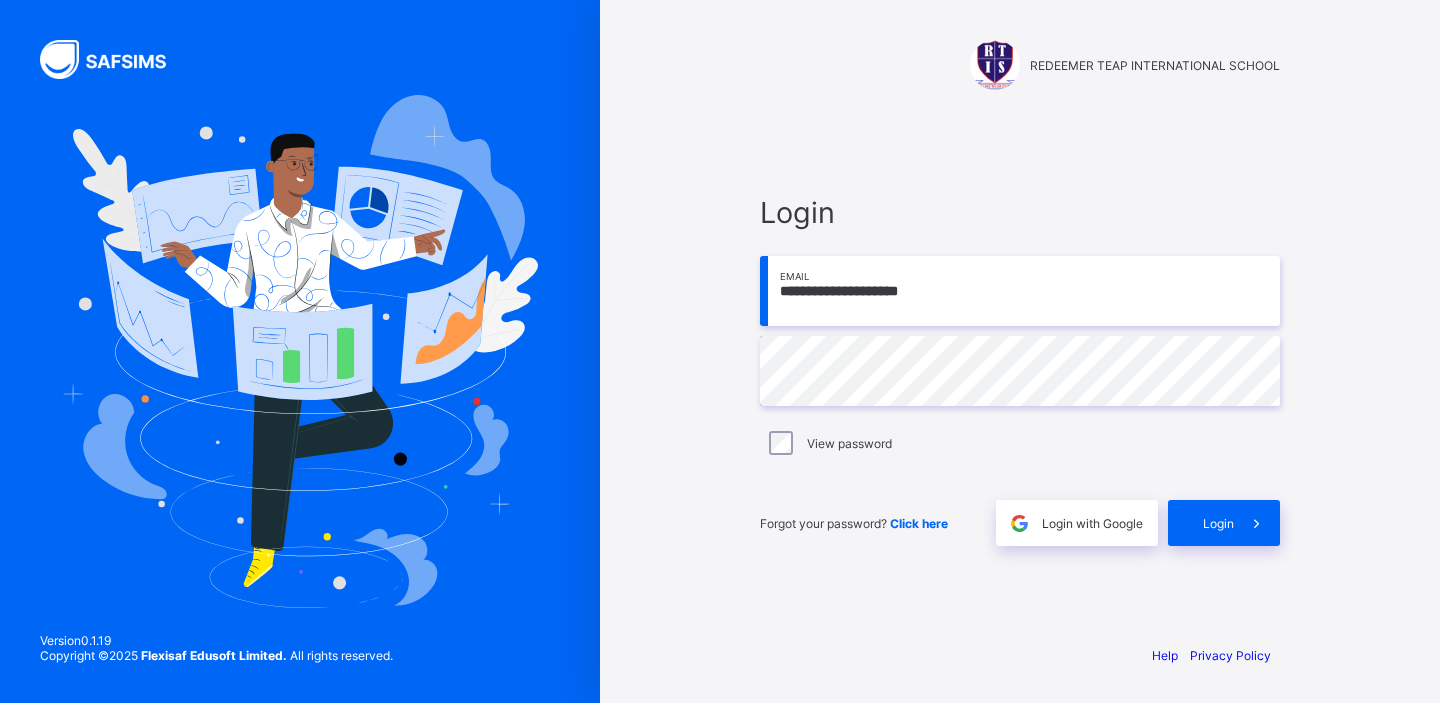 scroll, scrollTop: 0, scrollLeft: 0, axis: both 